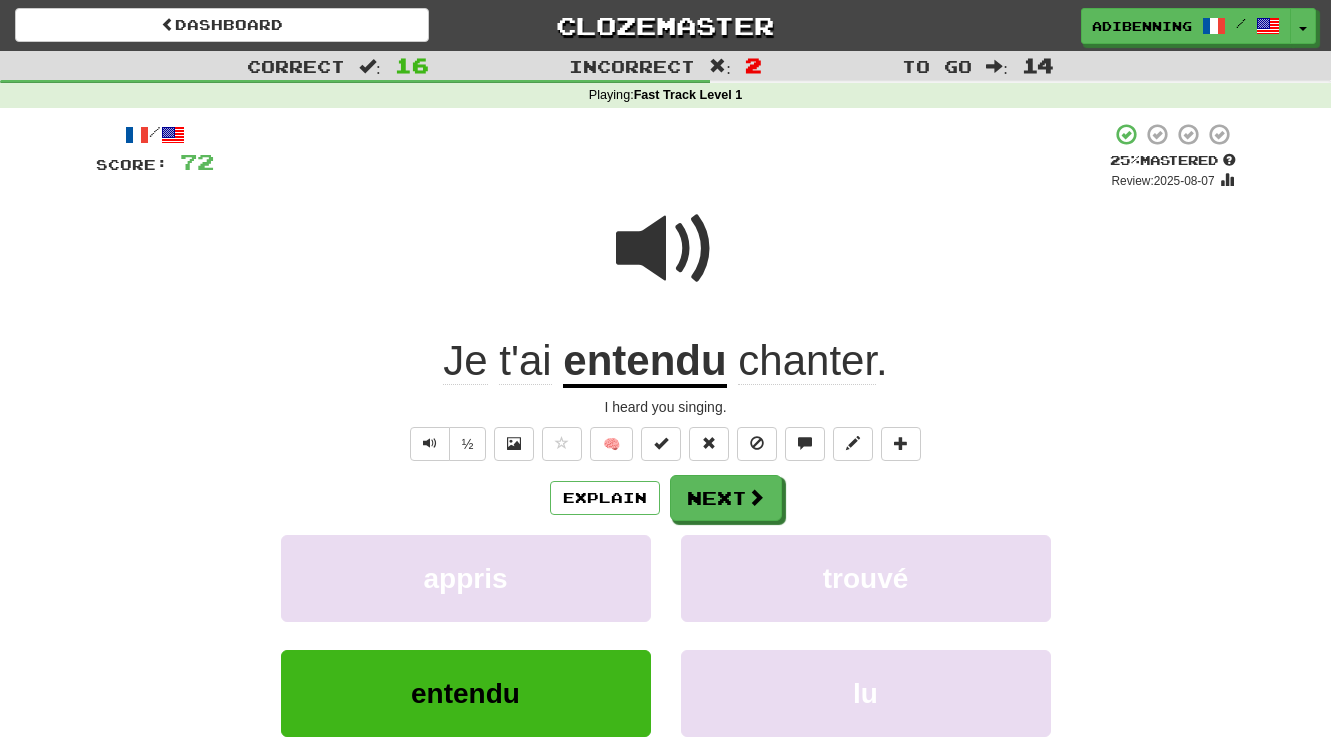 scroll, scrollTop: 0, scrollLeft: 0, axis: both 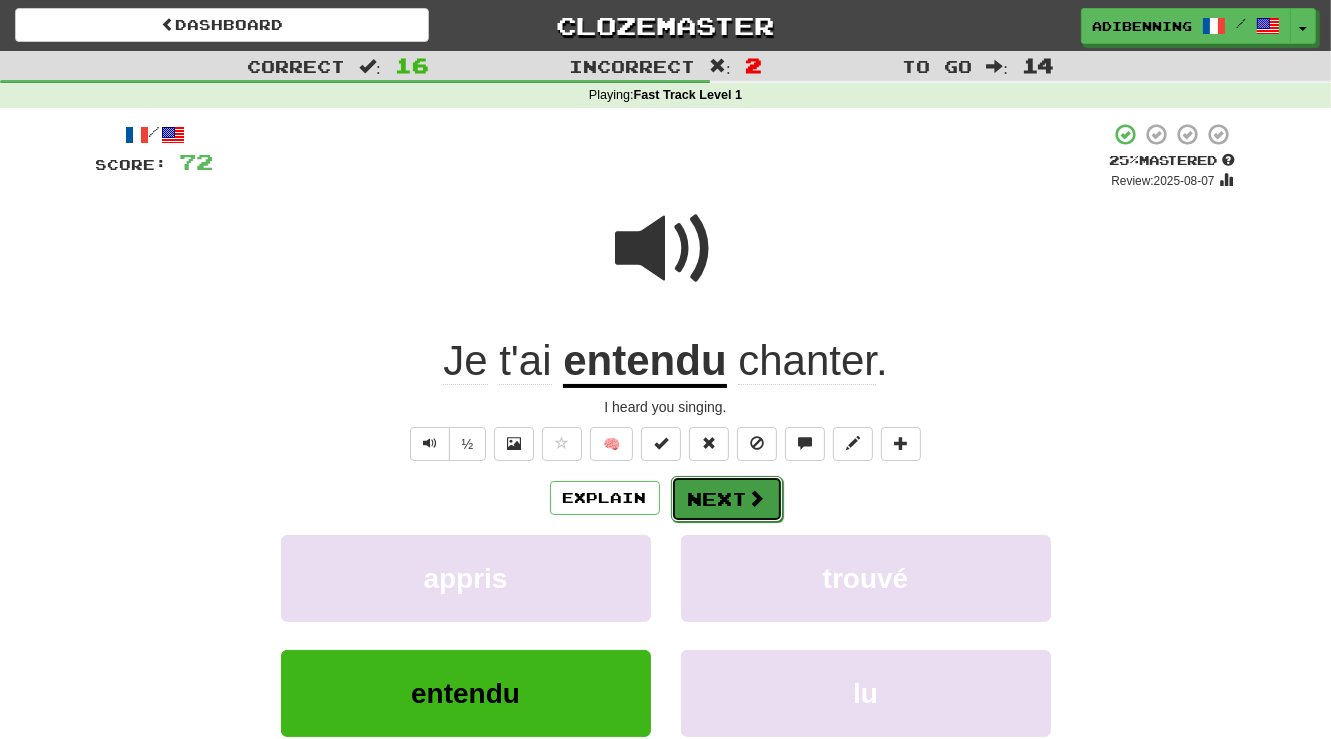 click on "Next" at bounding box center (727, 499) 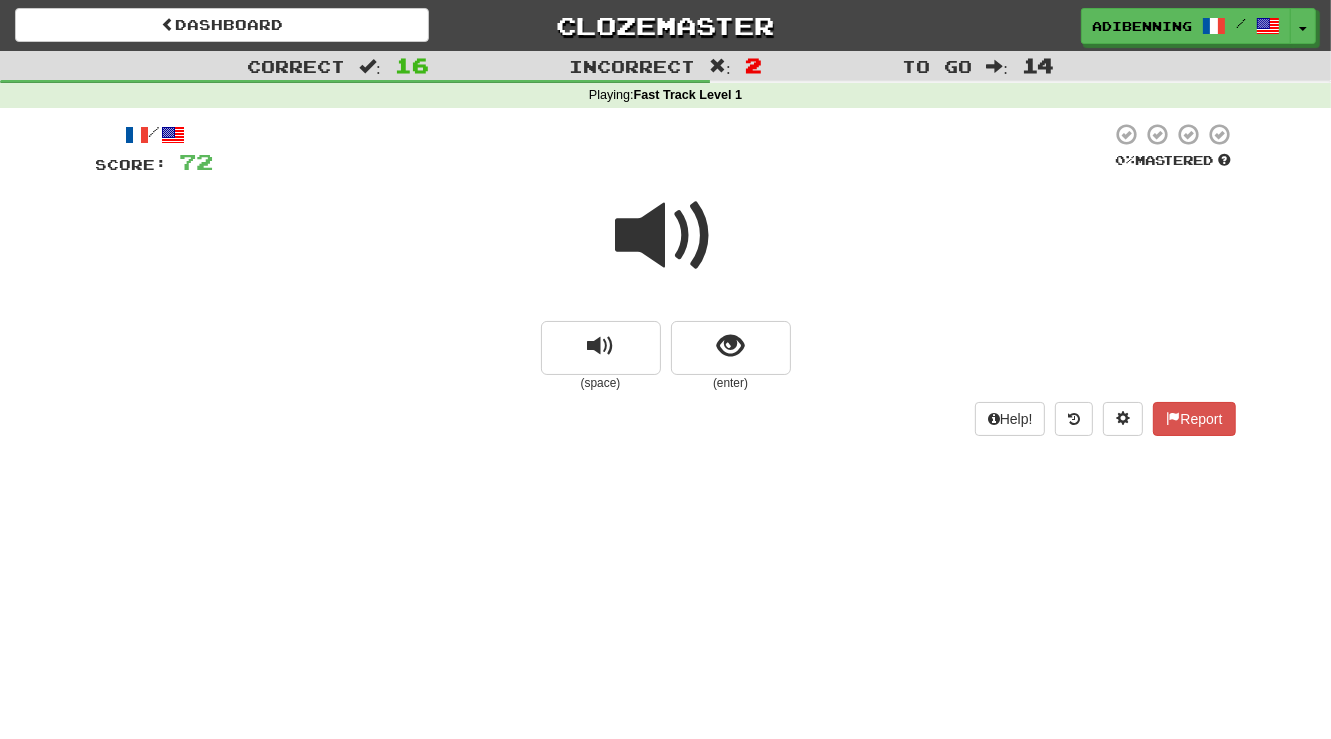click on "Dashboard
Clozemaster
[USERNAME]
/
Toggle Dropdown
Dashboard
Leaderboard
Activity Feed
Notifications
Profile
Discussions
Français
/
English
Streak:
0
Review:
20
Points Today: 0
Hrvatski
/
English
Streak:
6
Review:
2,237
Daily Goal:  240 /500
Languages
Account
Logout
[USERNAME]
/
Toggle Dropdown
Dashboard
Leaderboard
Activity Feed
Notifications
Profile
Discussions
Français
/
English
Streak:
0
Review:
20
Points Today: 0
Hrvatski
/
English
Streak:
6
Review:
2,237
Daily Goal:  240 /500
Languages
Account
Logout
clozemaster
:" at bounding box center (665, 369) 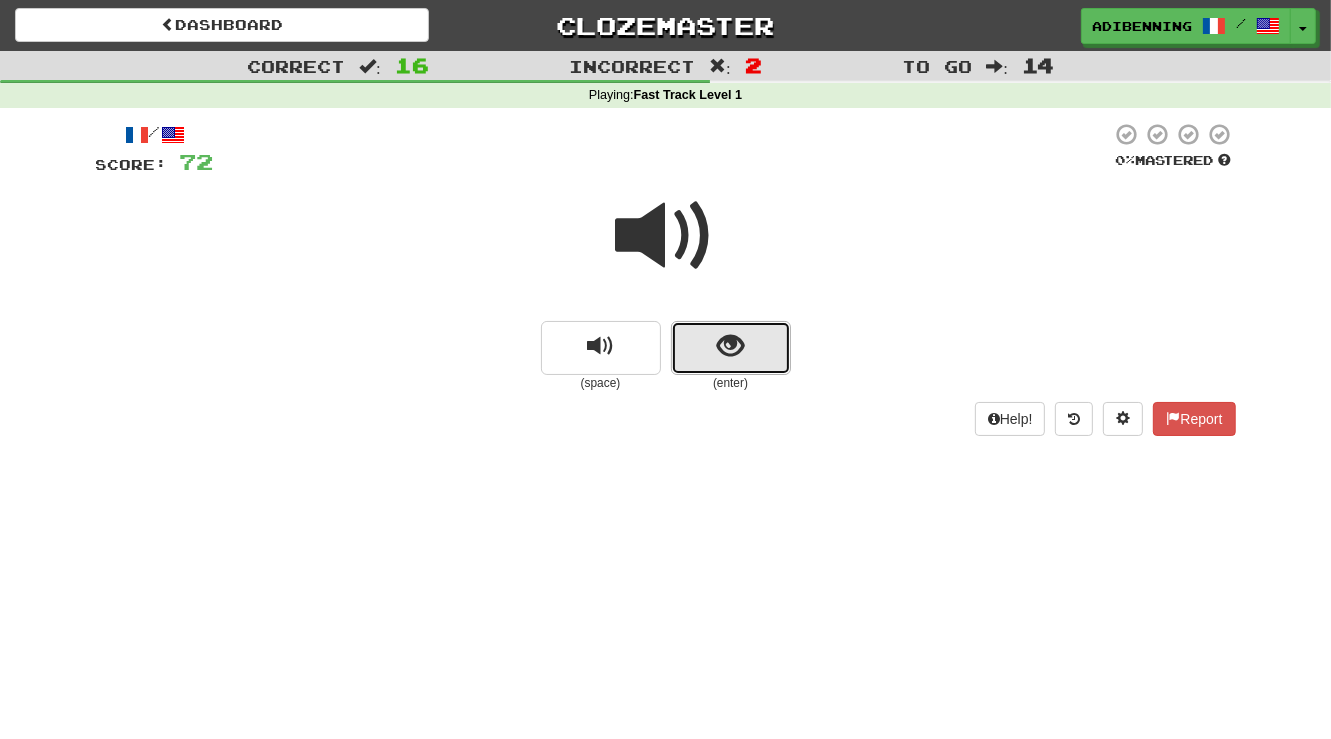 click at bounding box center (730, 346) 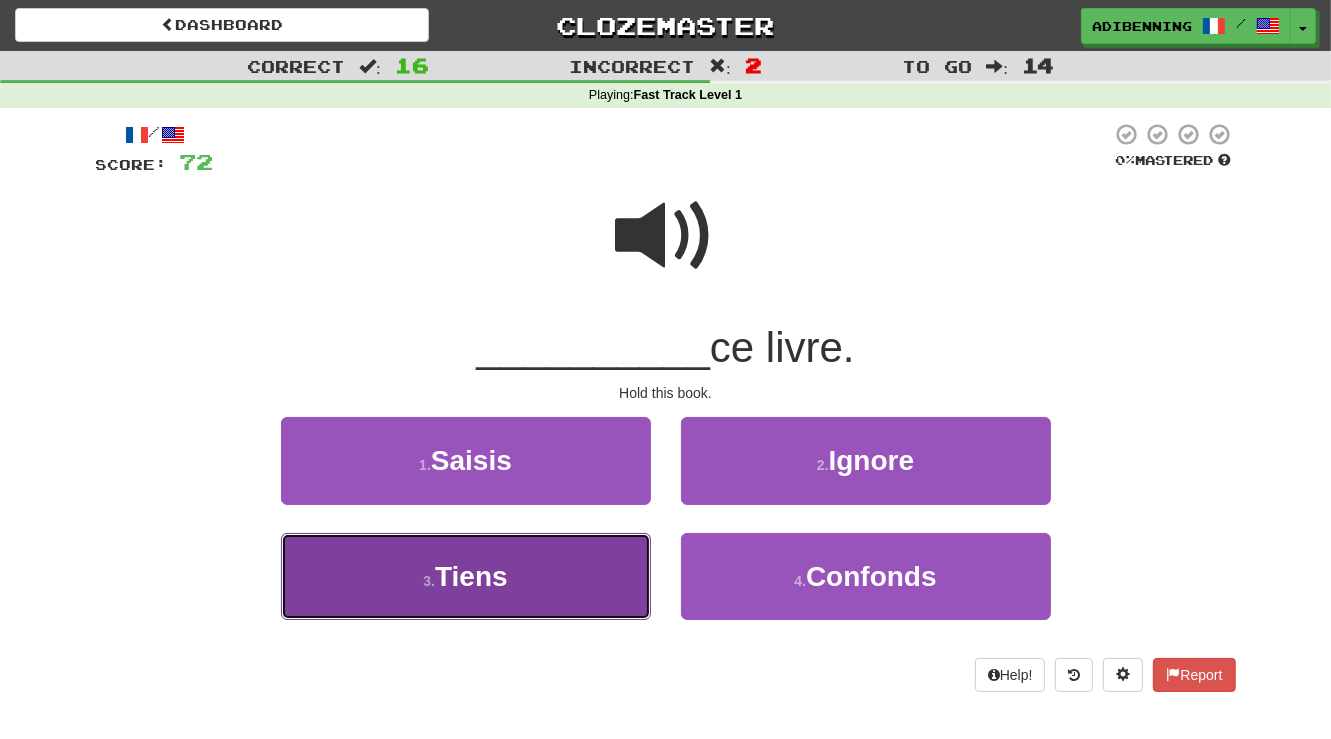 click on "3 .  Tiens" at bounding box center [466, 576] 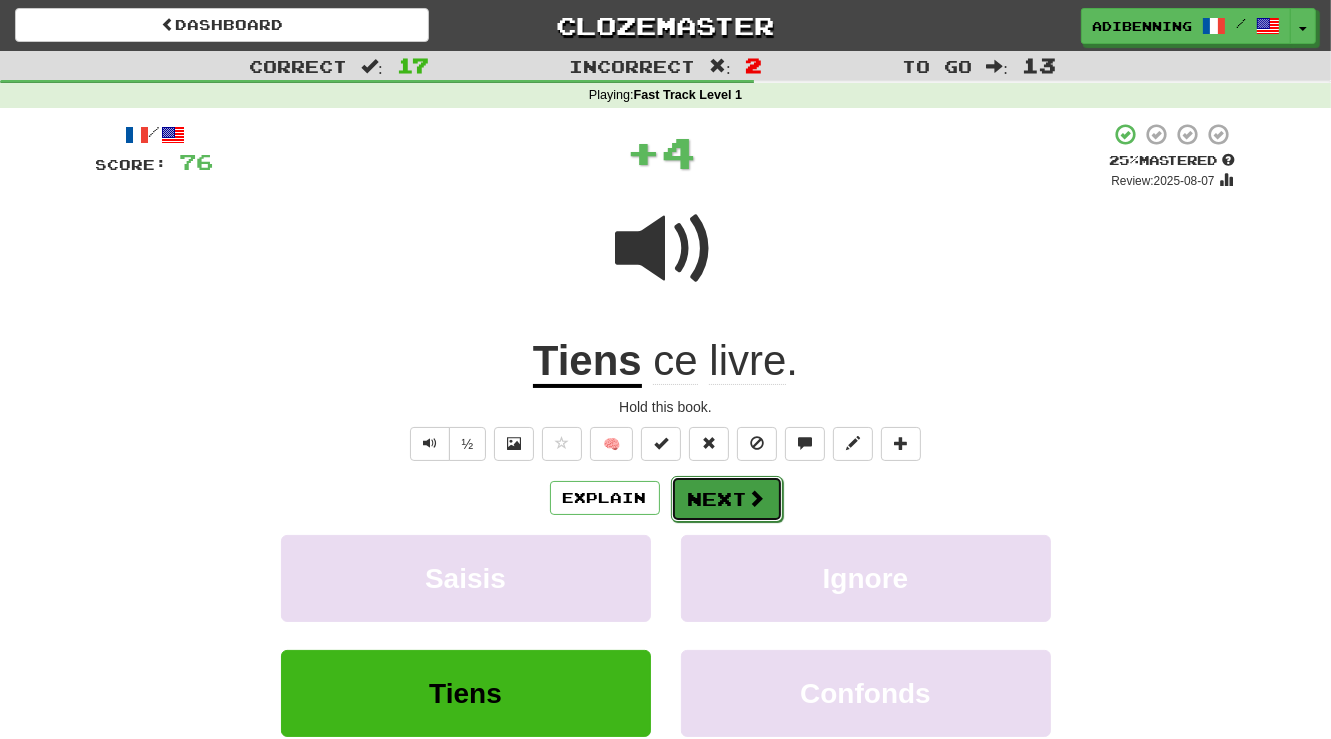 click on "Next" at bounding box center [727, 499] 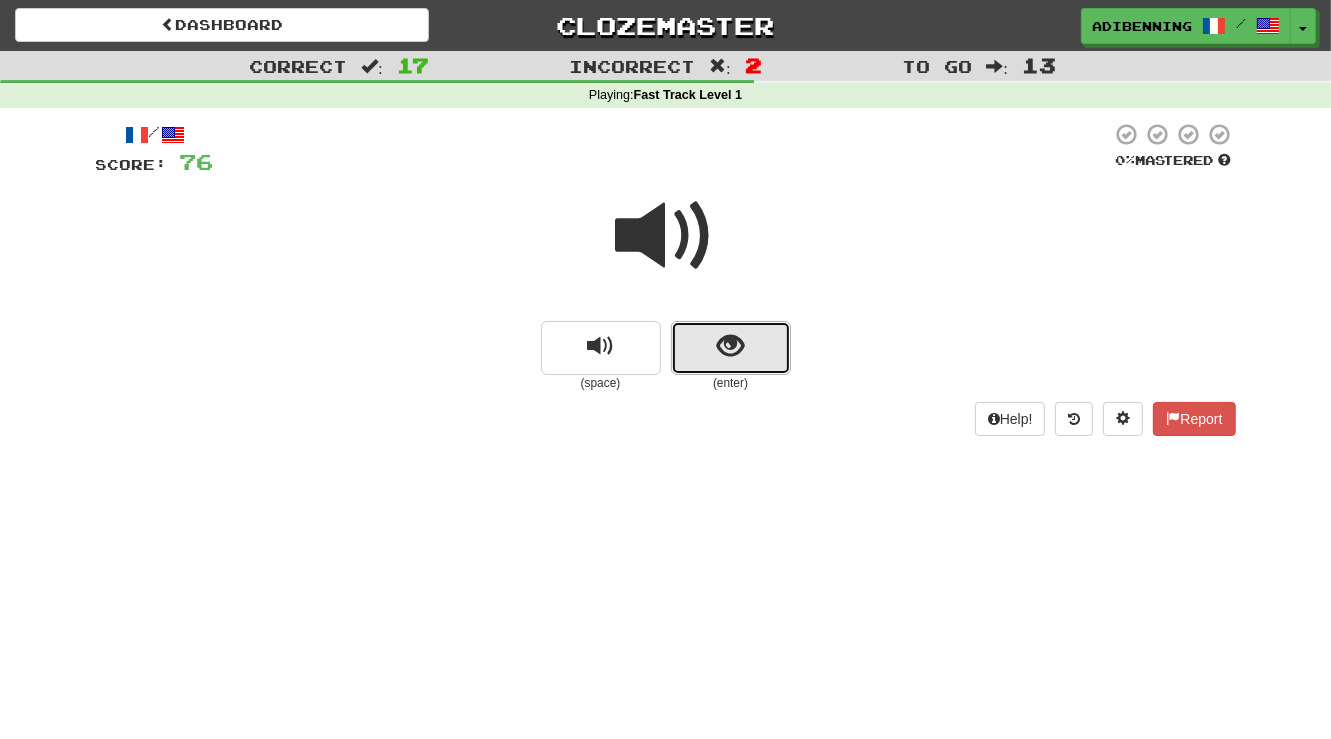 click at bounding box center [730, 346] 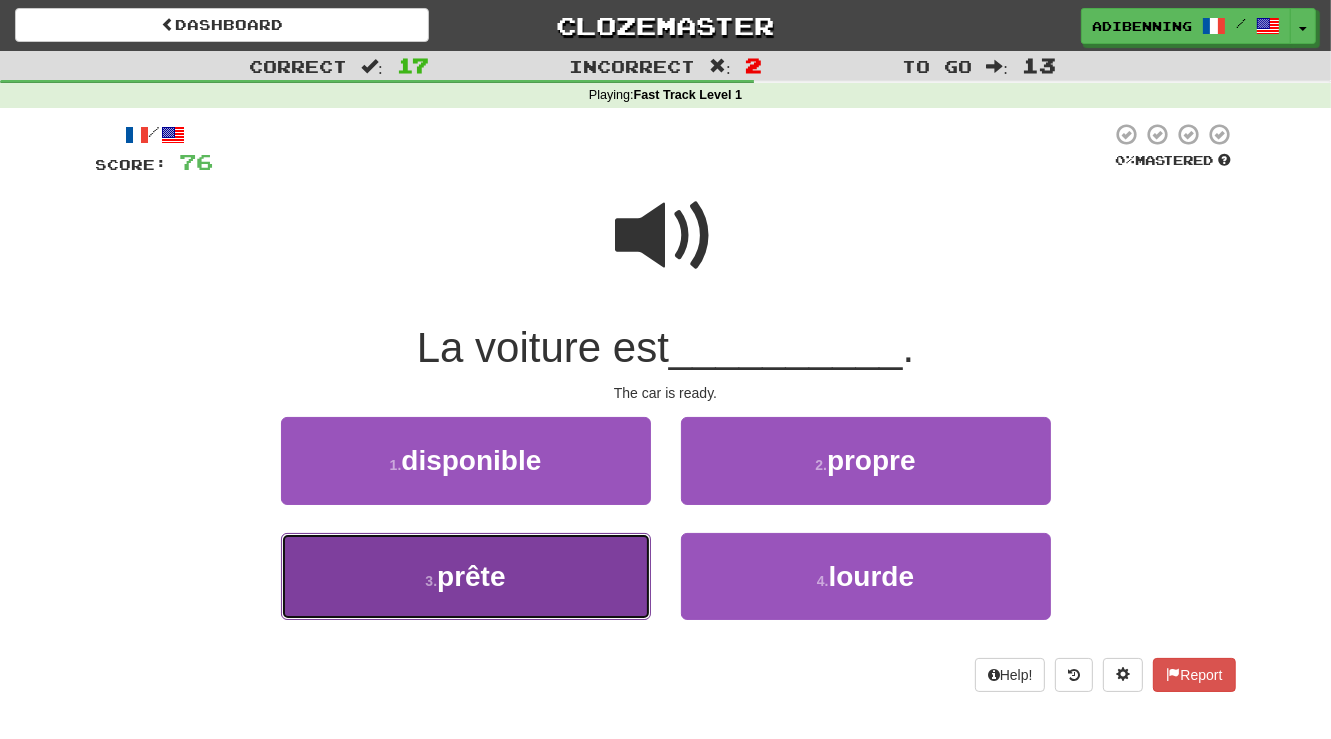 click on "3 .  prête" at bounding box center [466, 576] 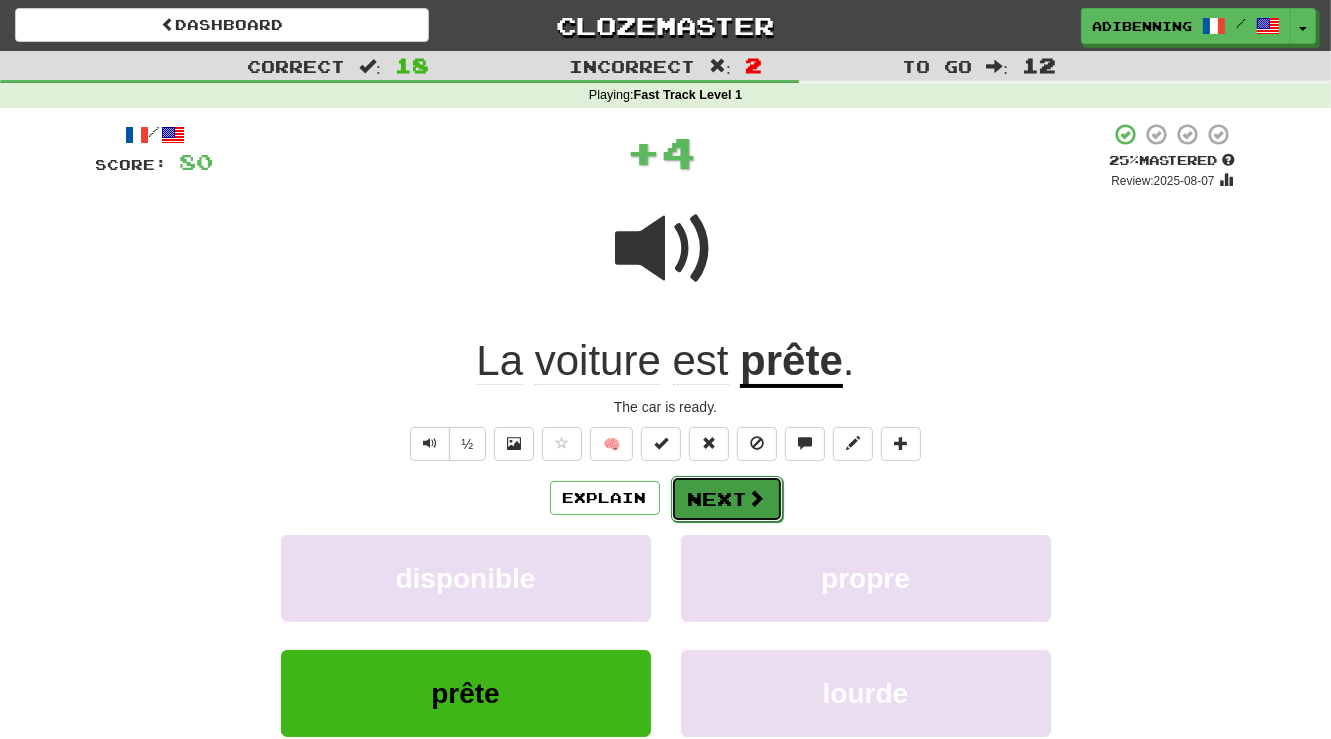 click on "Next" at bounding box center [727, 499] 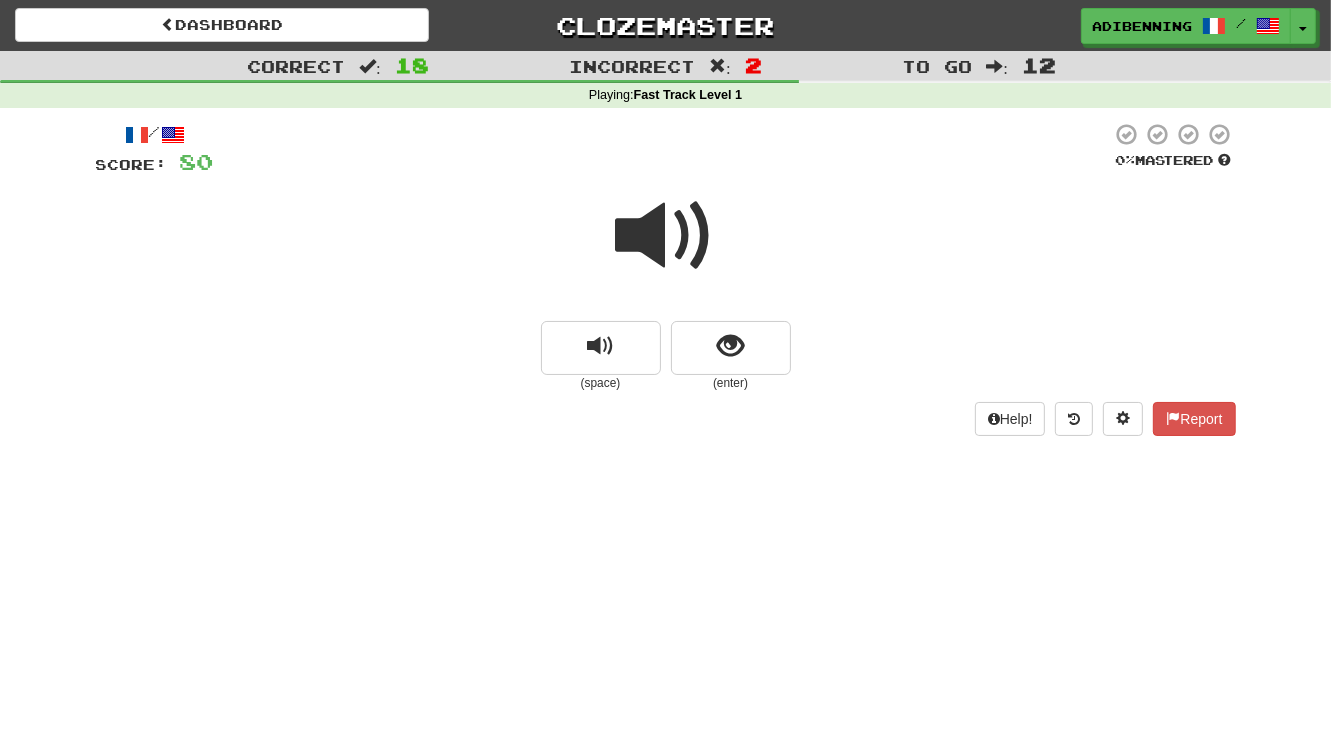 click at bounding box center (666, 236) 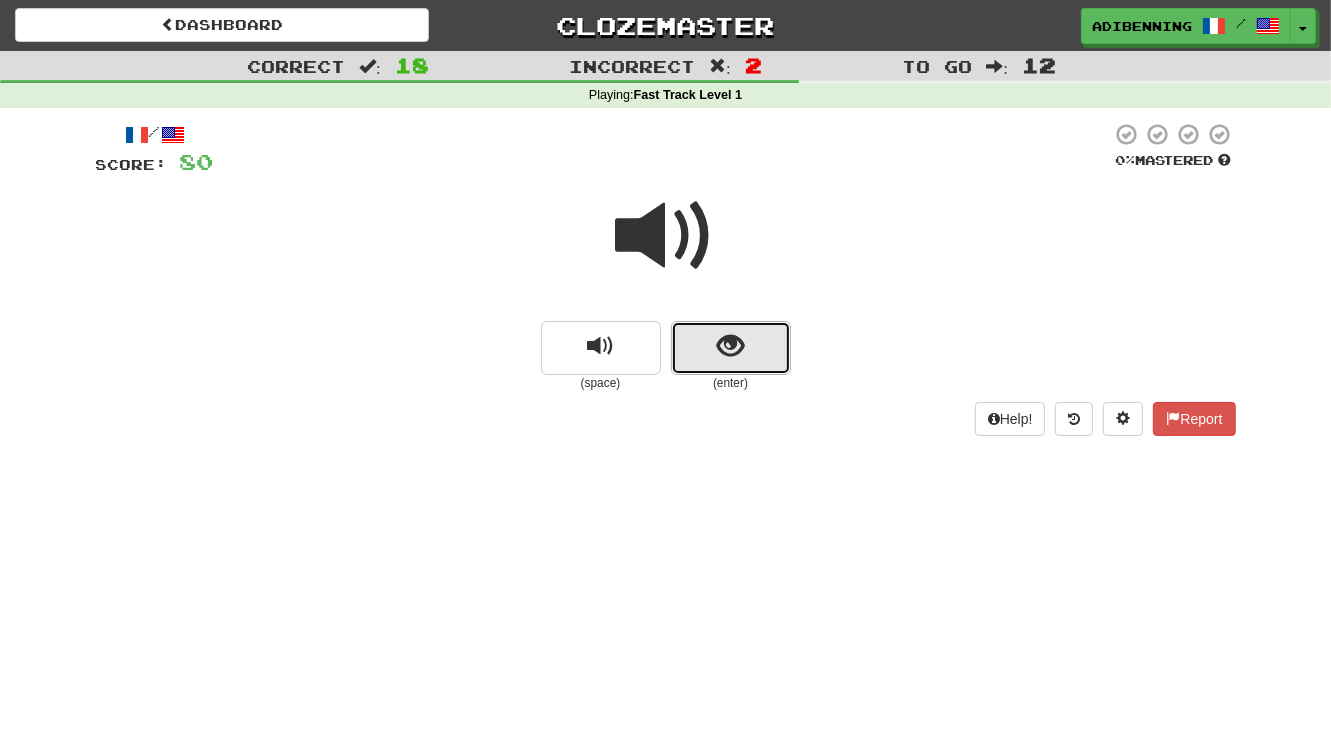 click at bounding box center [731, 348] 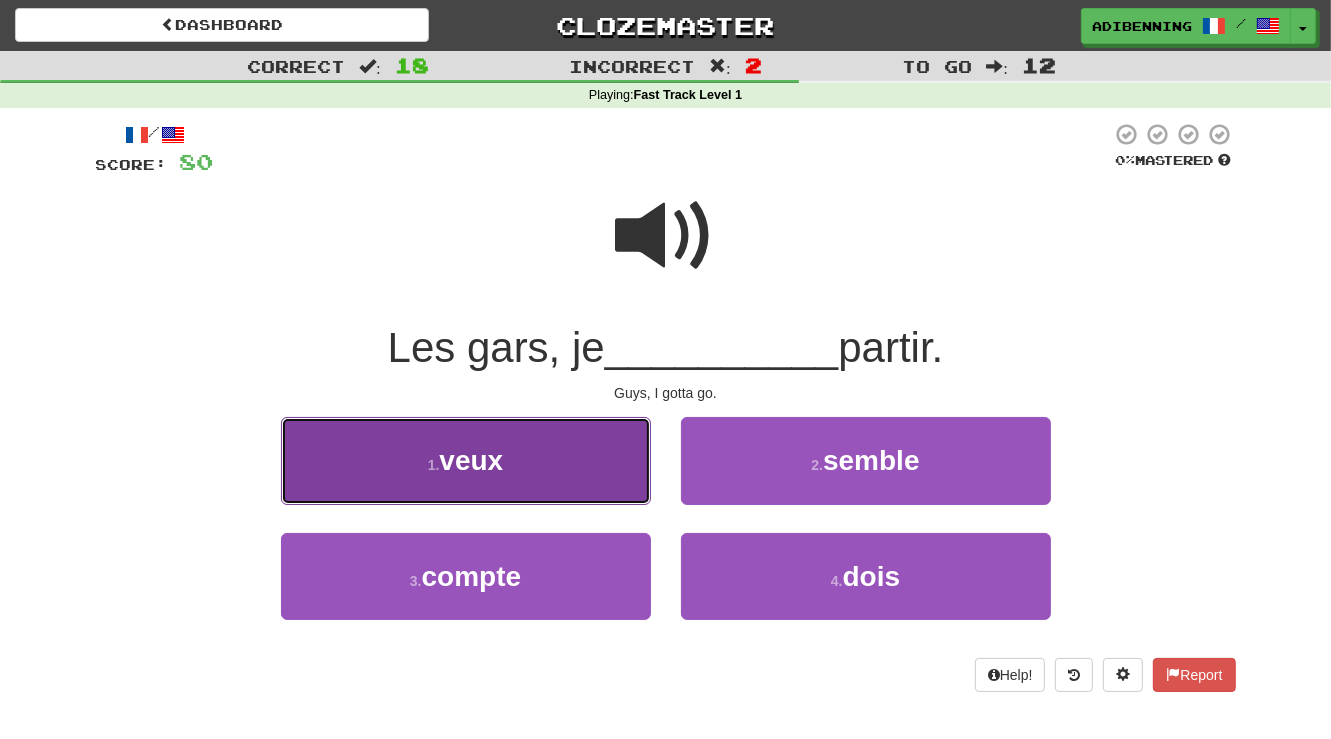 click on "1 .  veux" at bounding box center [466, 460] 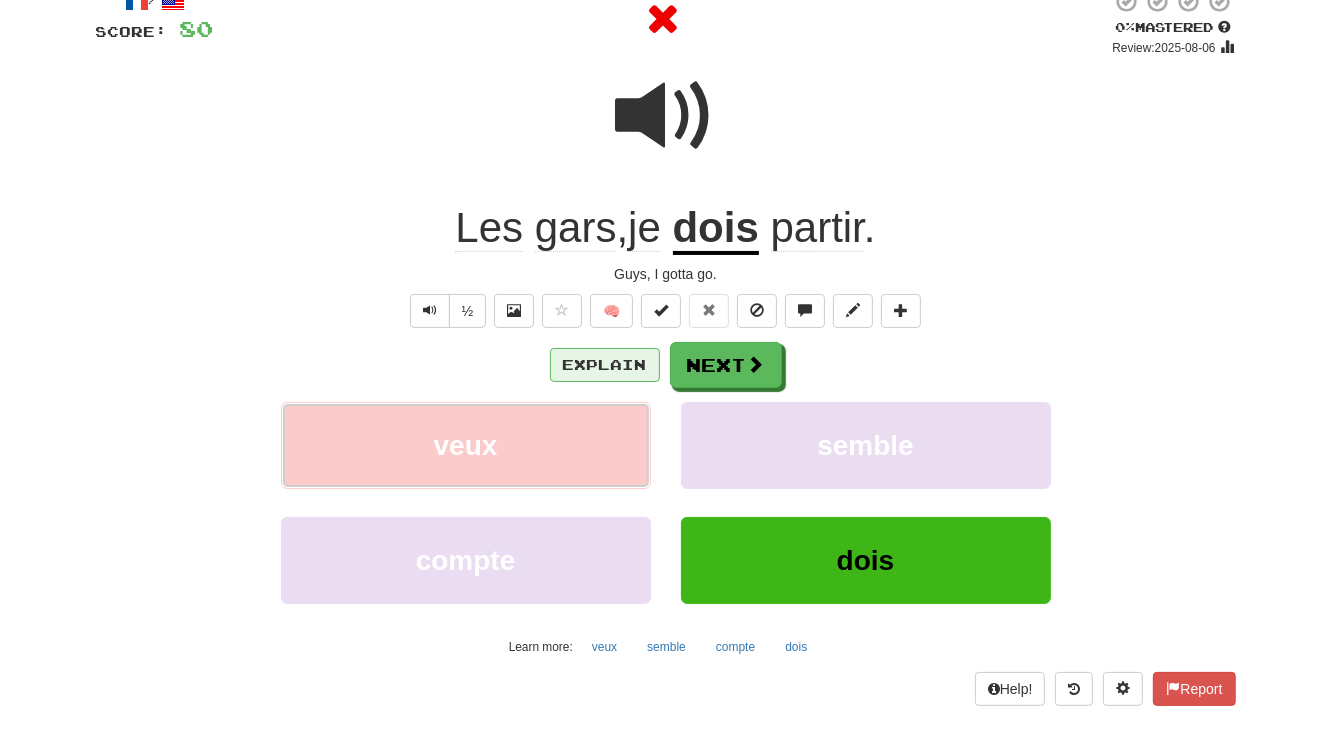 scroll, scrollTop: 140, scrollLeft: 0, axis: vertical 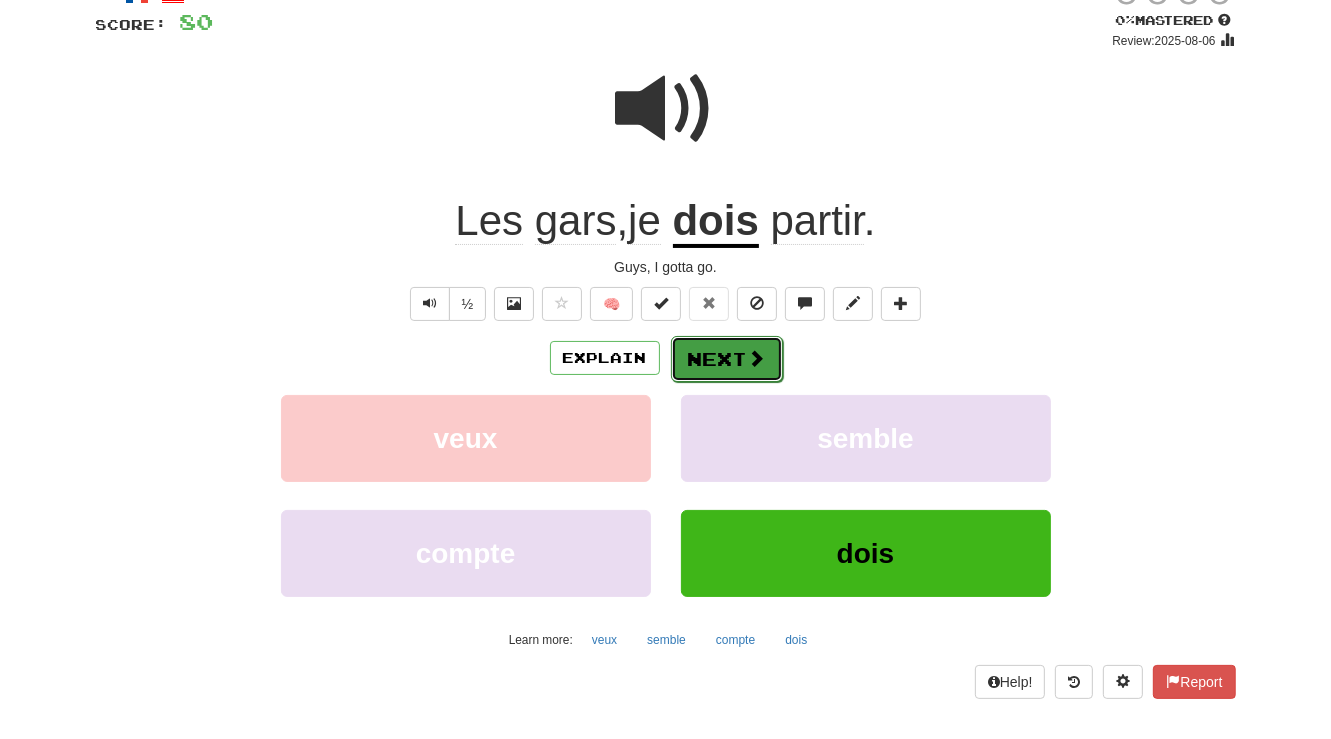 click on "Next" at bounding box center [727, 359] 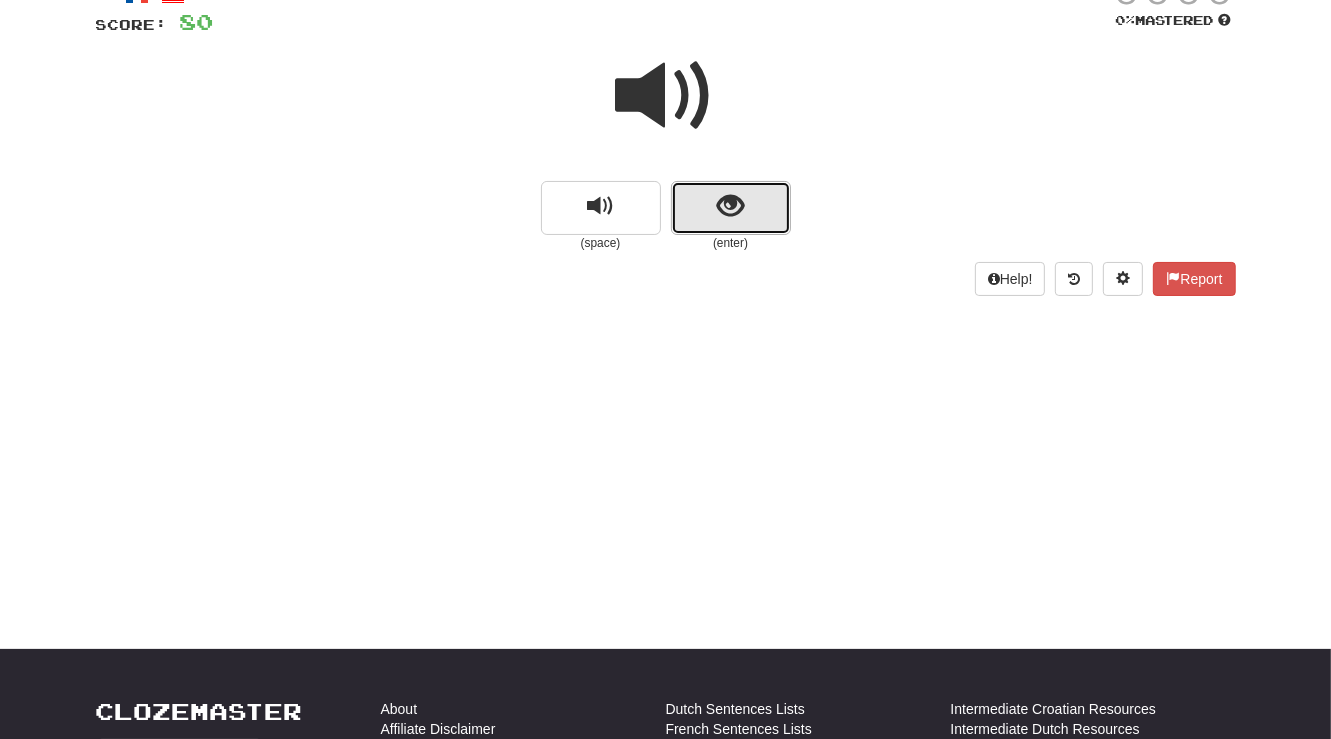 click at bounding box center [730, 206] 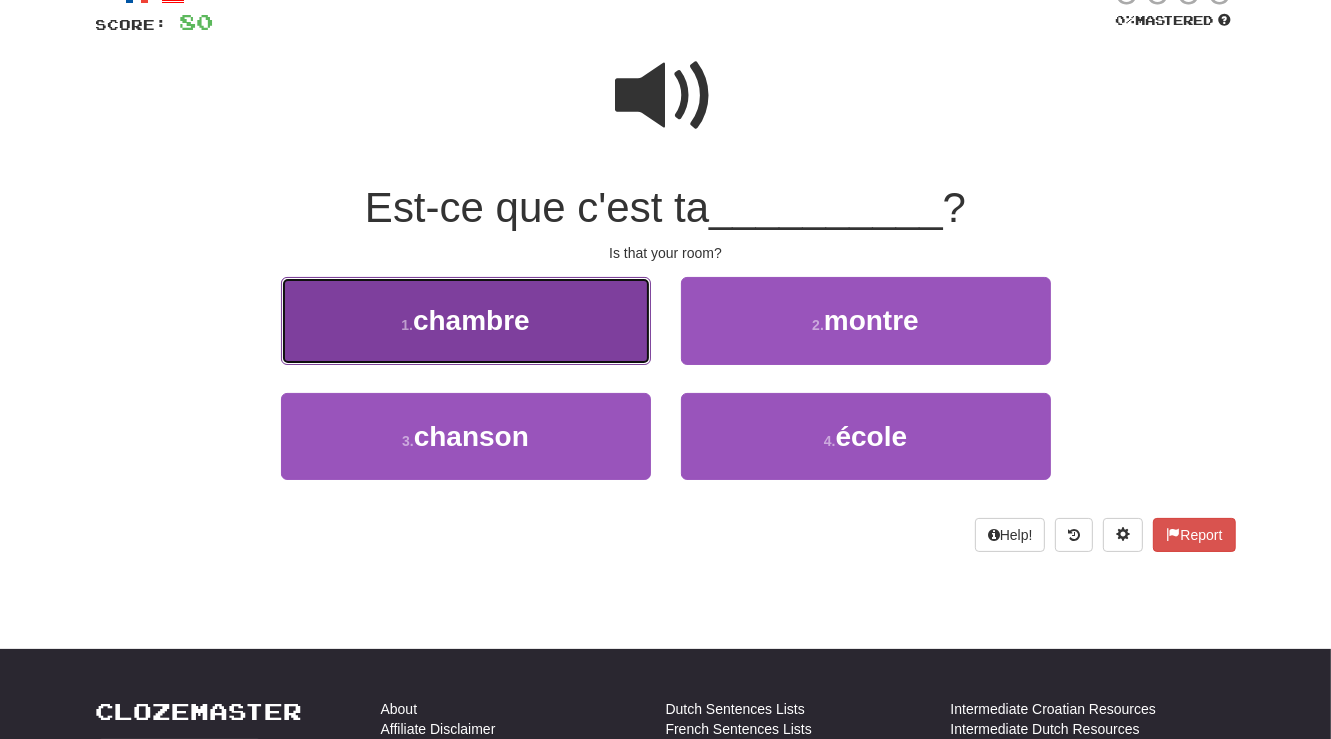 click on "1 .  chambre" at bounding box center [466, 320] 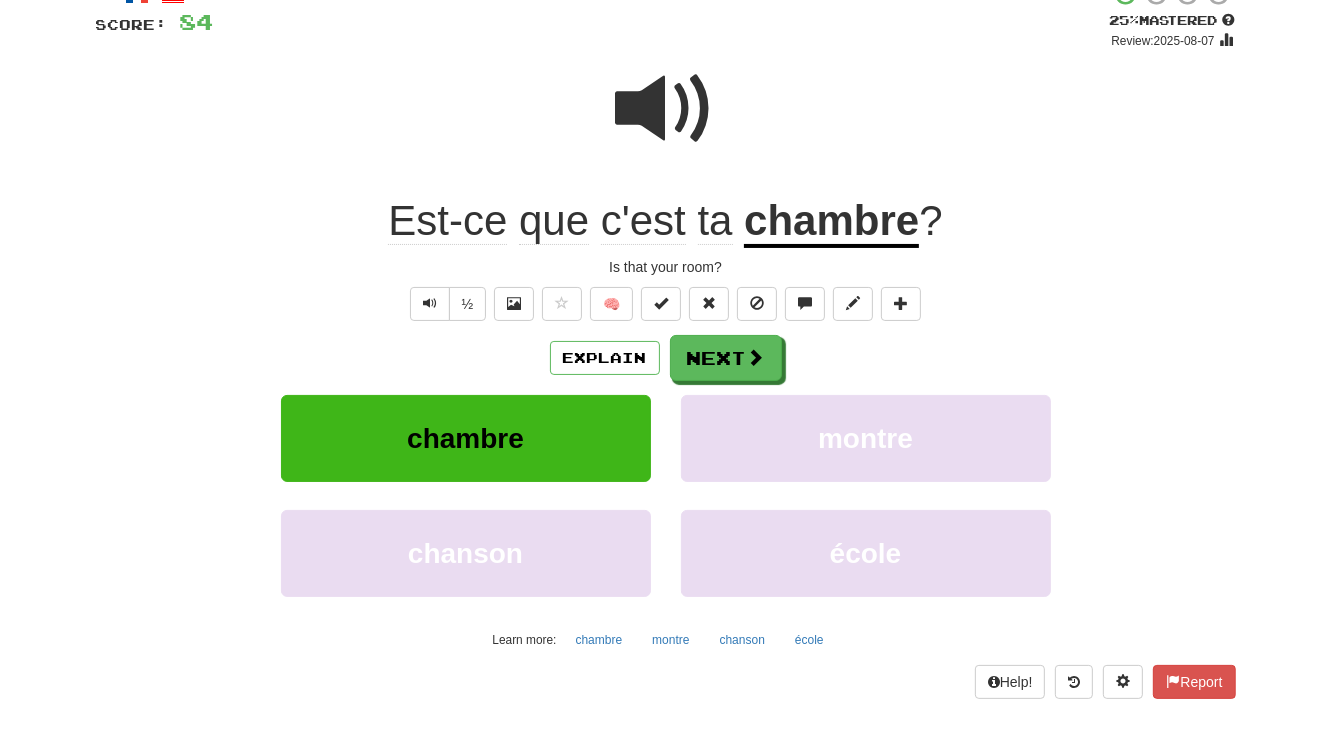 click on "Explain Next chambre montre chanson école Learn more: chambre montre chanson école" at bounding box center [666, 495] 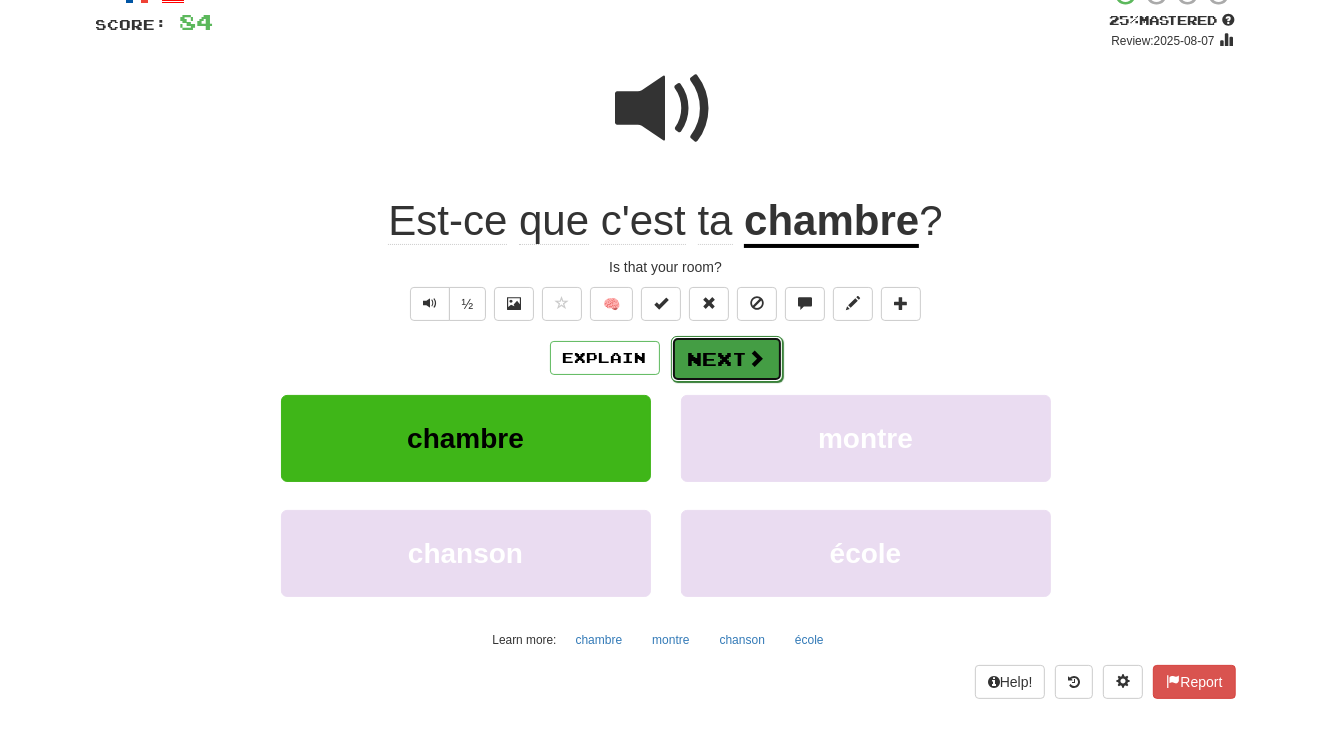 click on "Next" at bounding box center (727, 359) 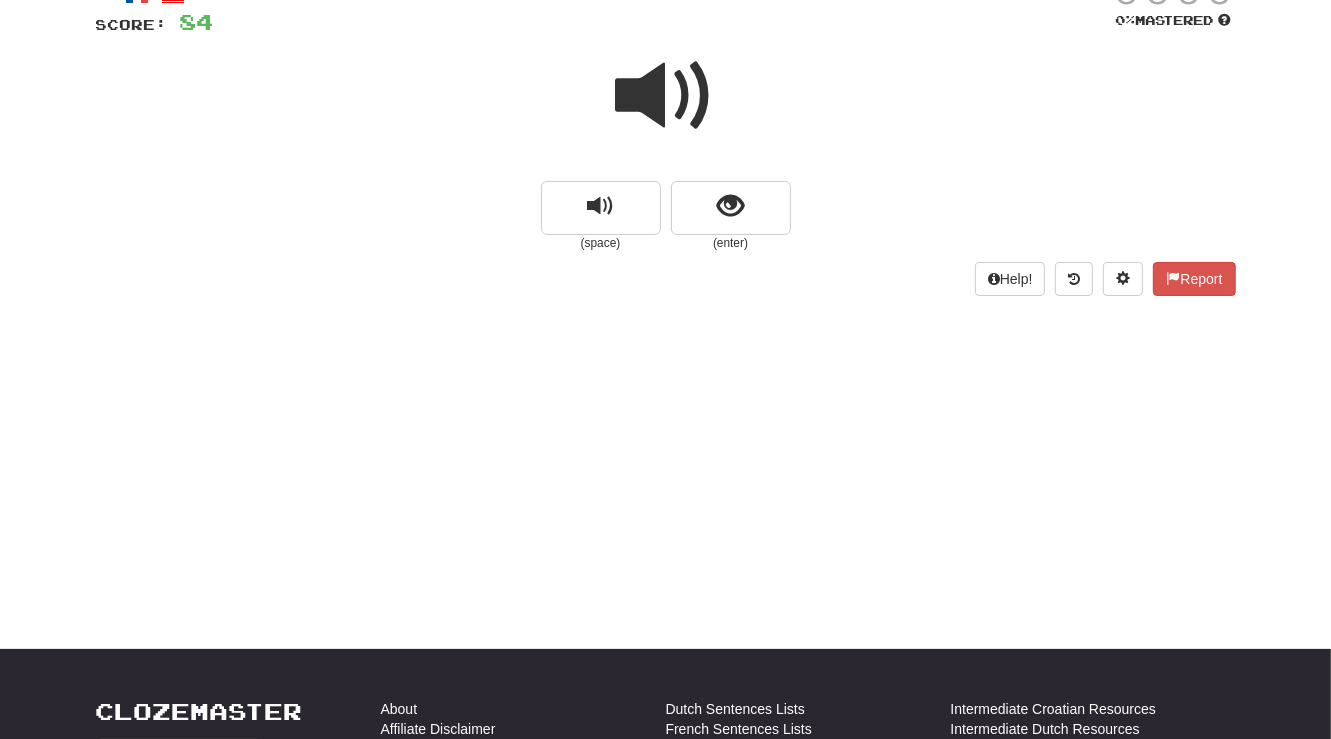 click at bounding box center (666, 96) 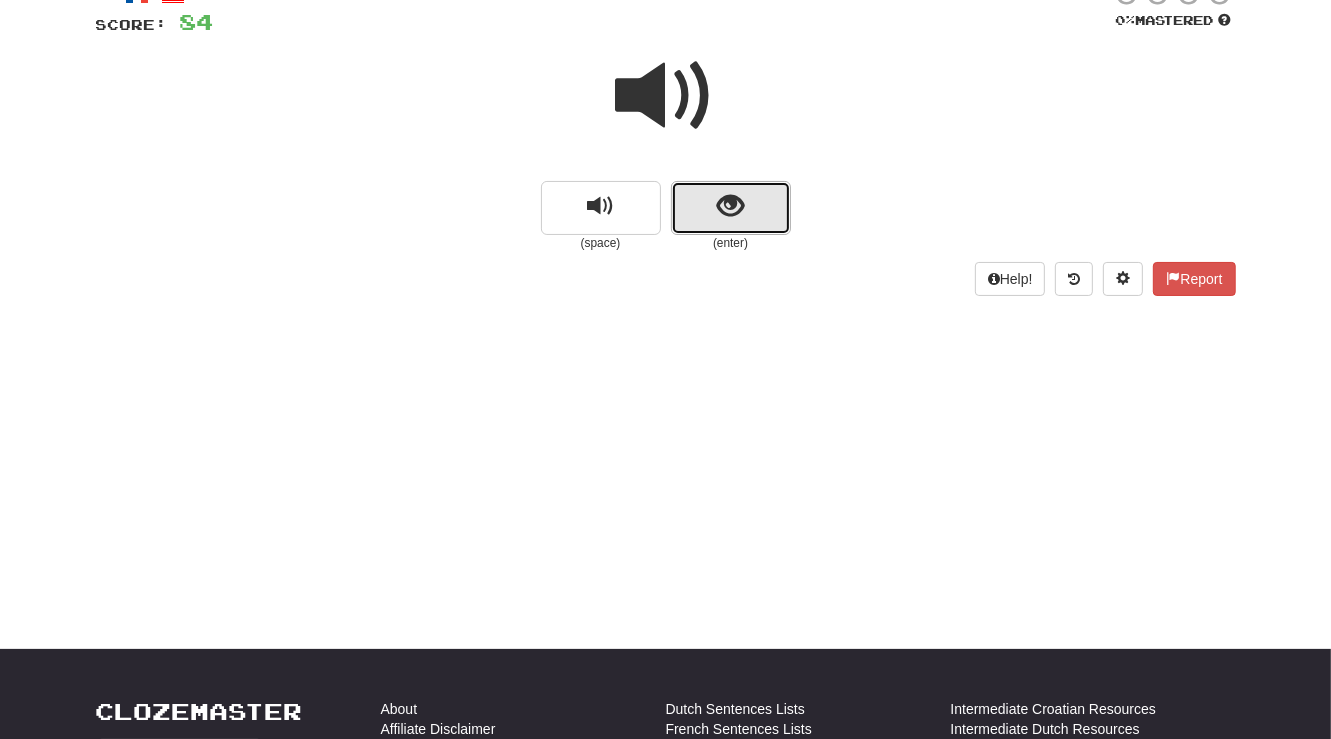 click at bounding box center (731, 208) 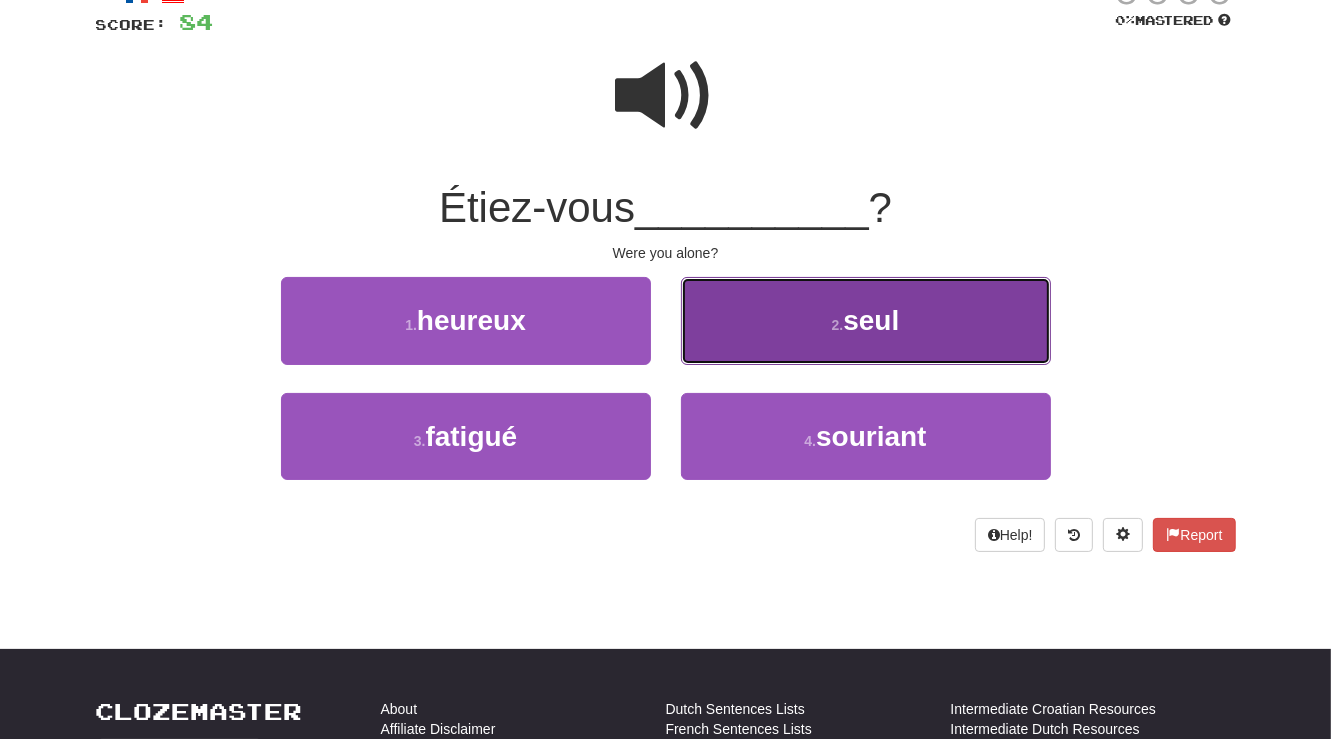 click on "2 .  seul" at bounding box center [866, 320] 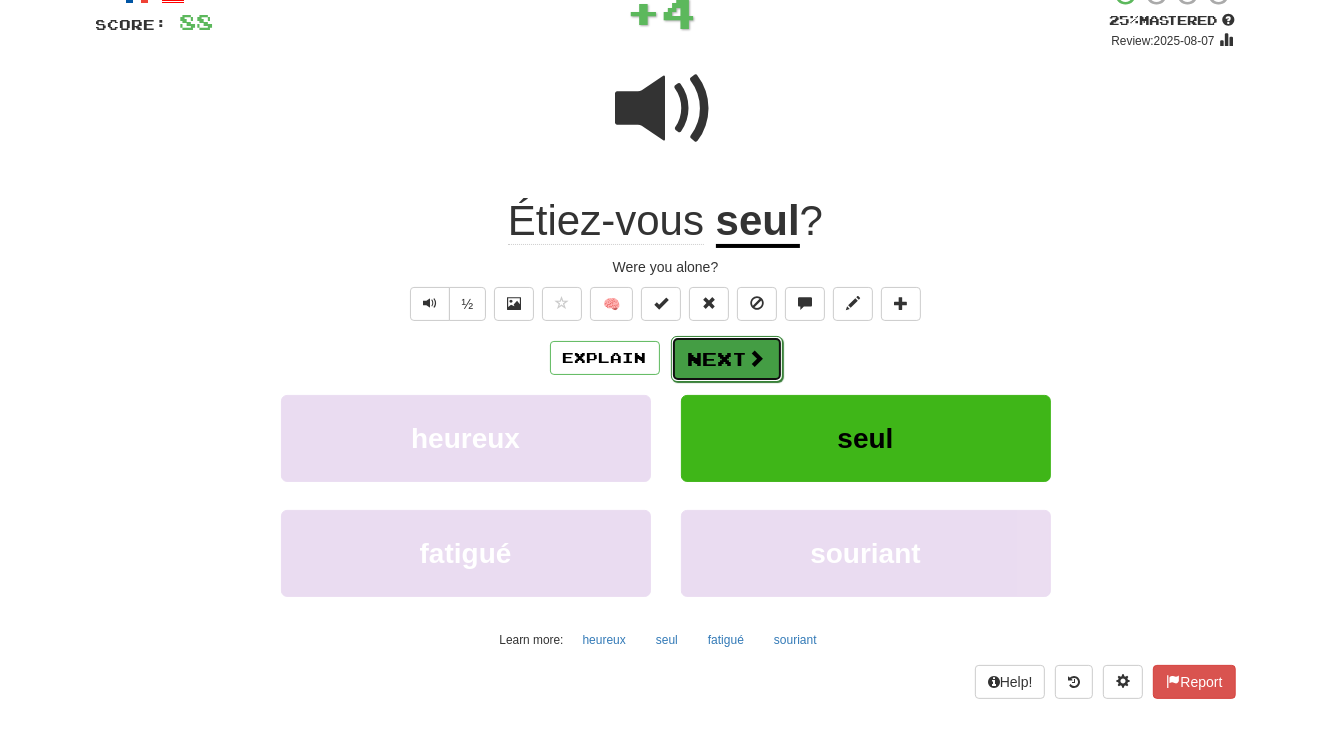 click on "Next" at bounding box center (727, 359) 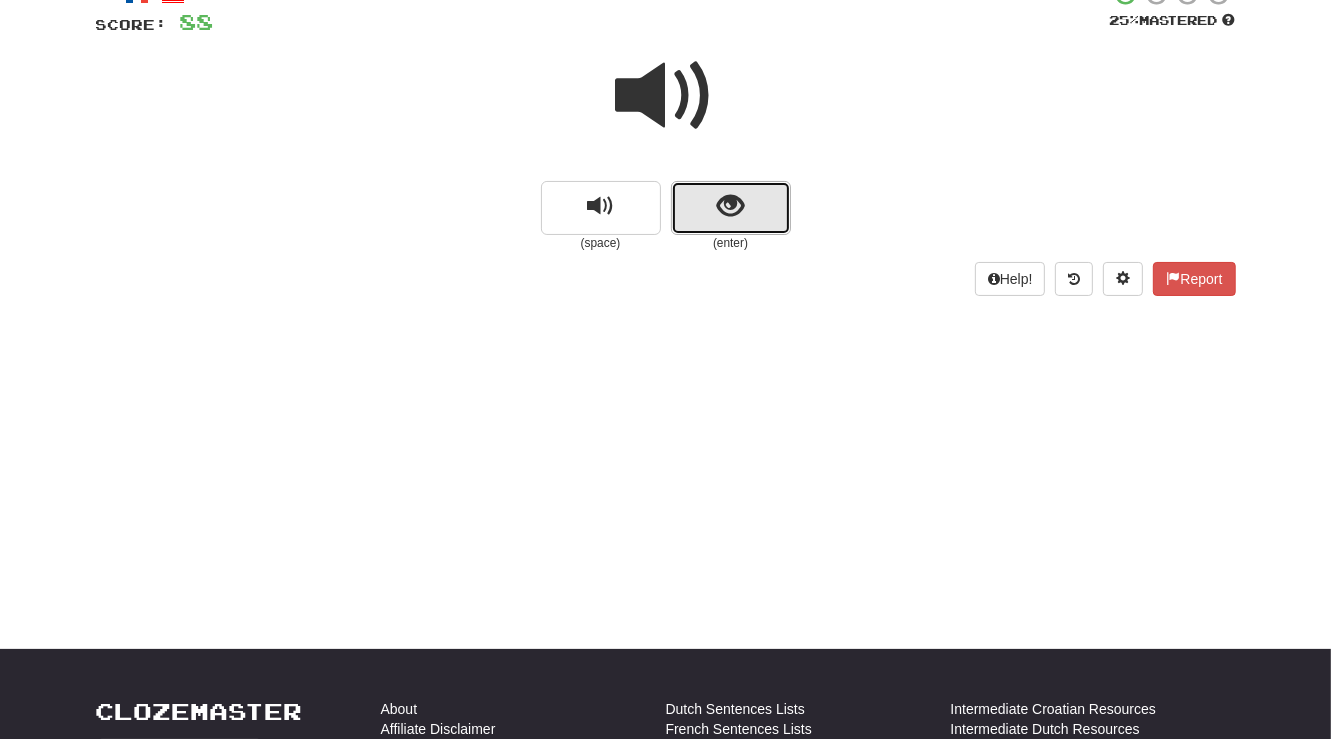 click at bounding box center (730, 206) 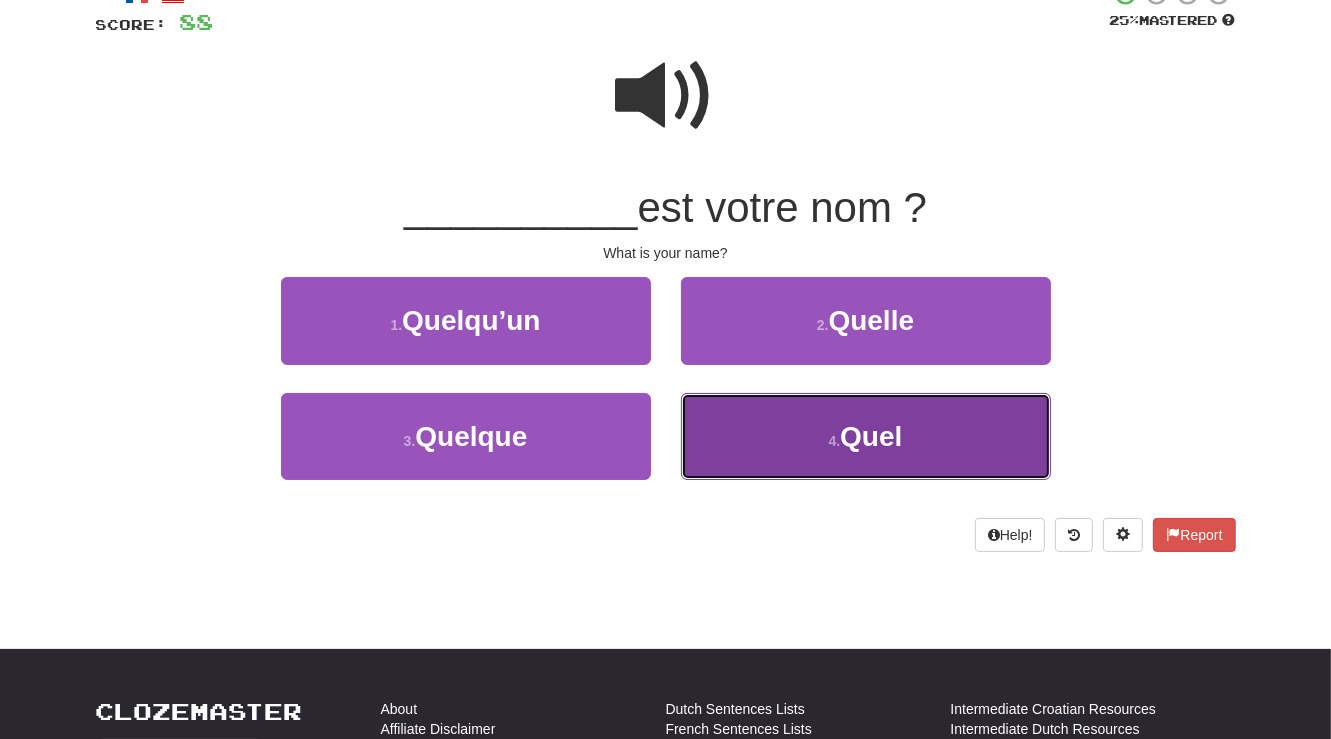 click on "Quel" at bounding box center (871, 436) 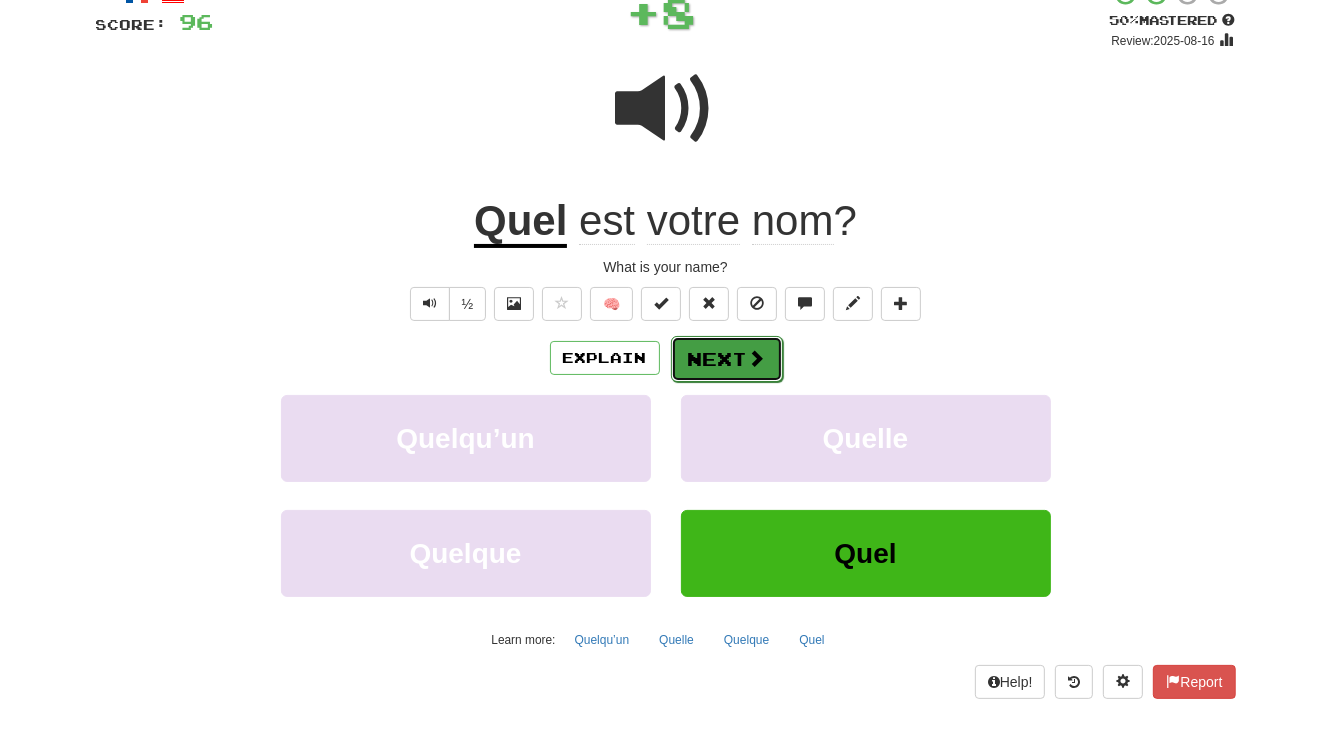 click on "Next" at bounding box center (727, 359) 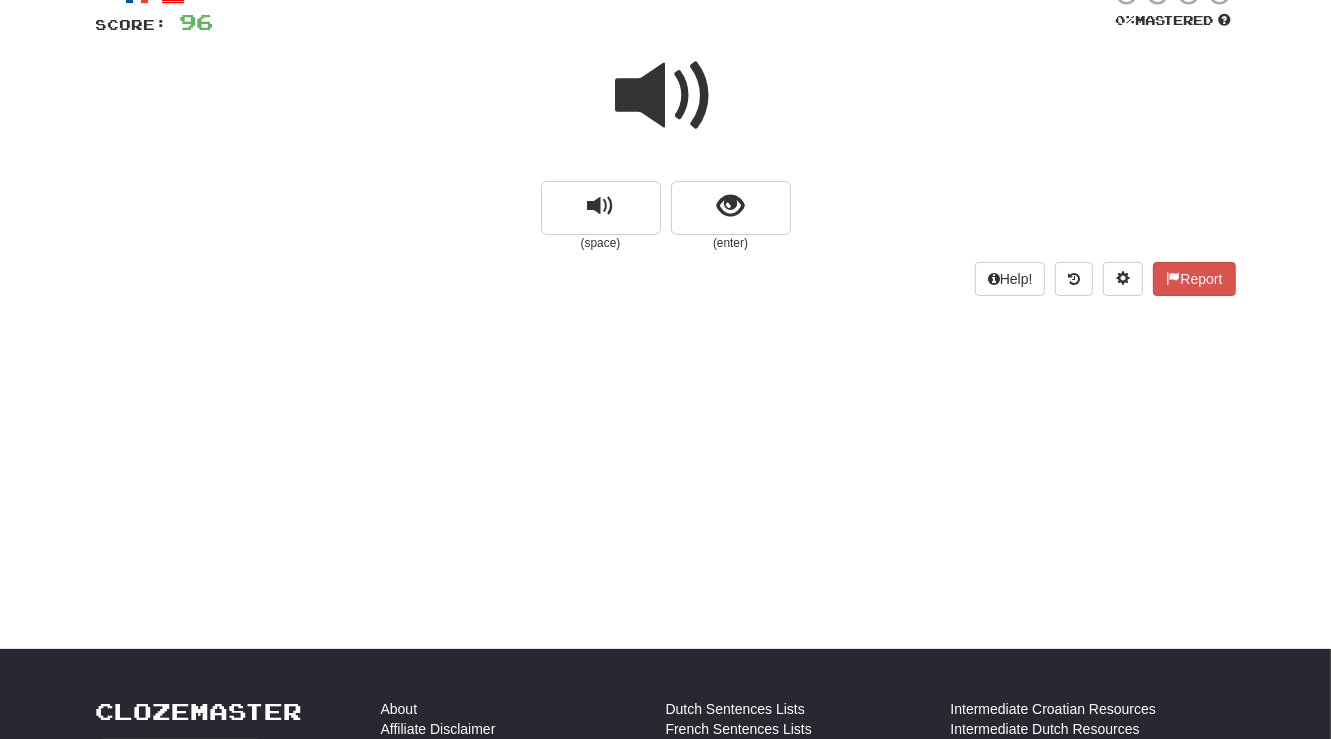 click at bounding box center [666, 96] 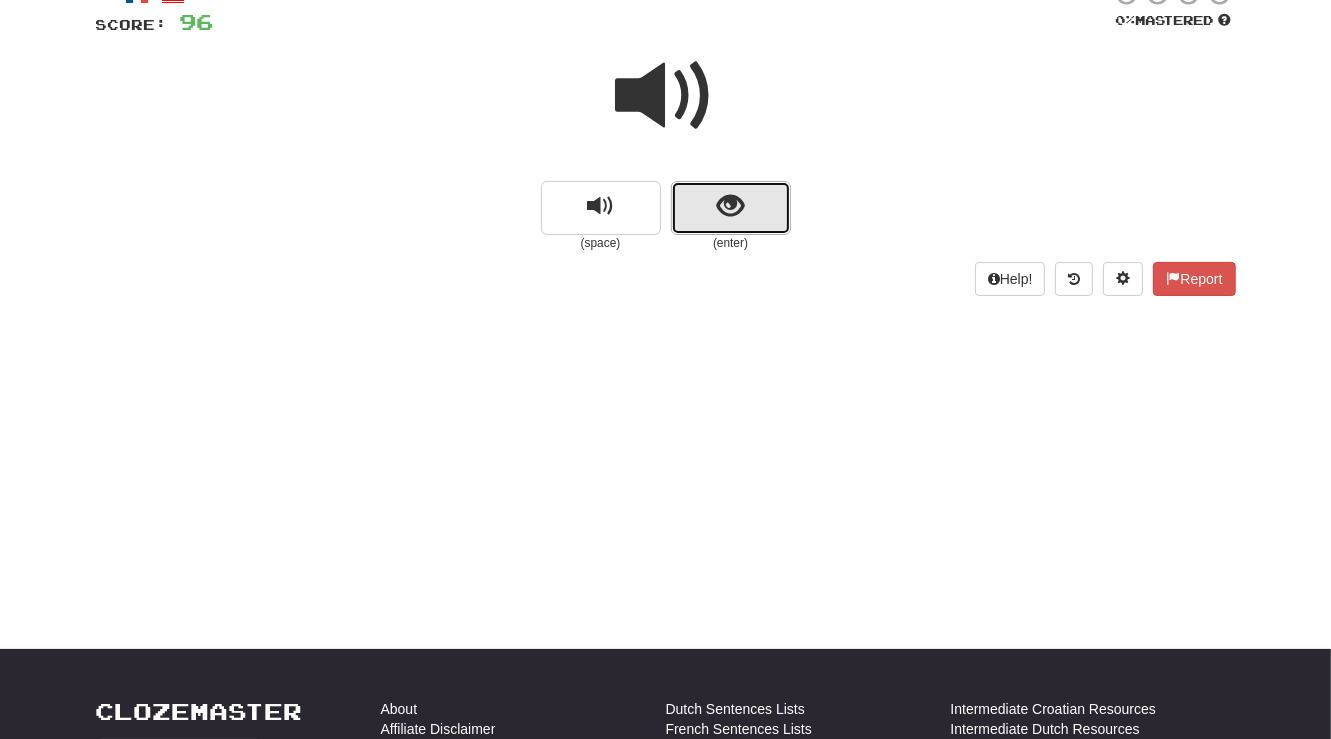 click at bounding box center [731, 208] 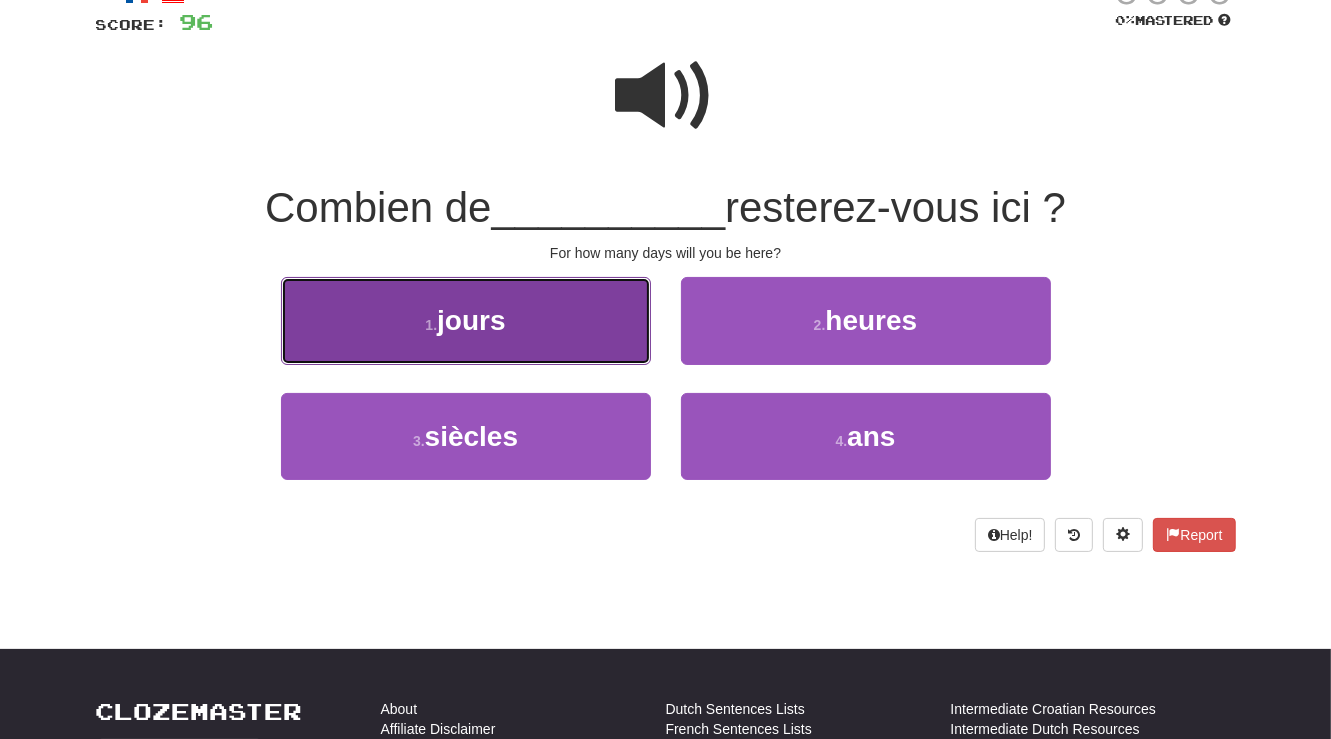 click on "1 .  jours" at bounding box center [466, 320] 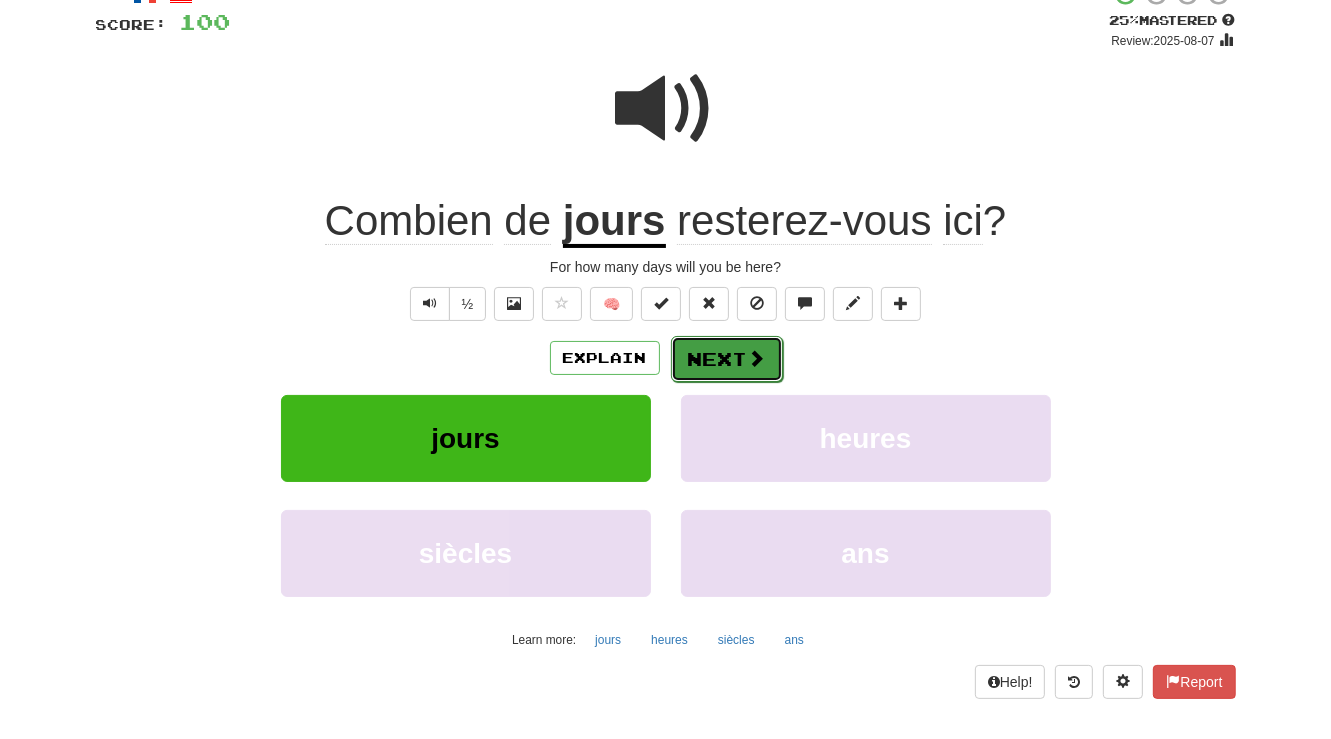 click on "Next" at bounding box center (727, 359) 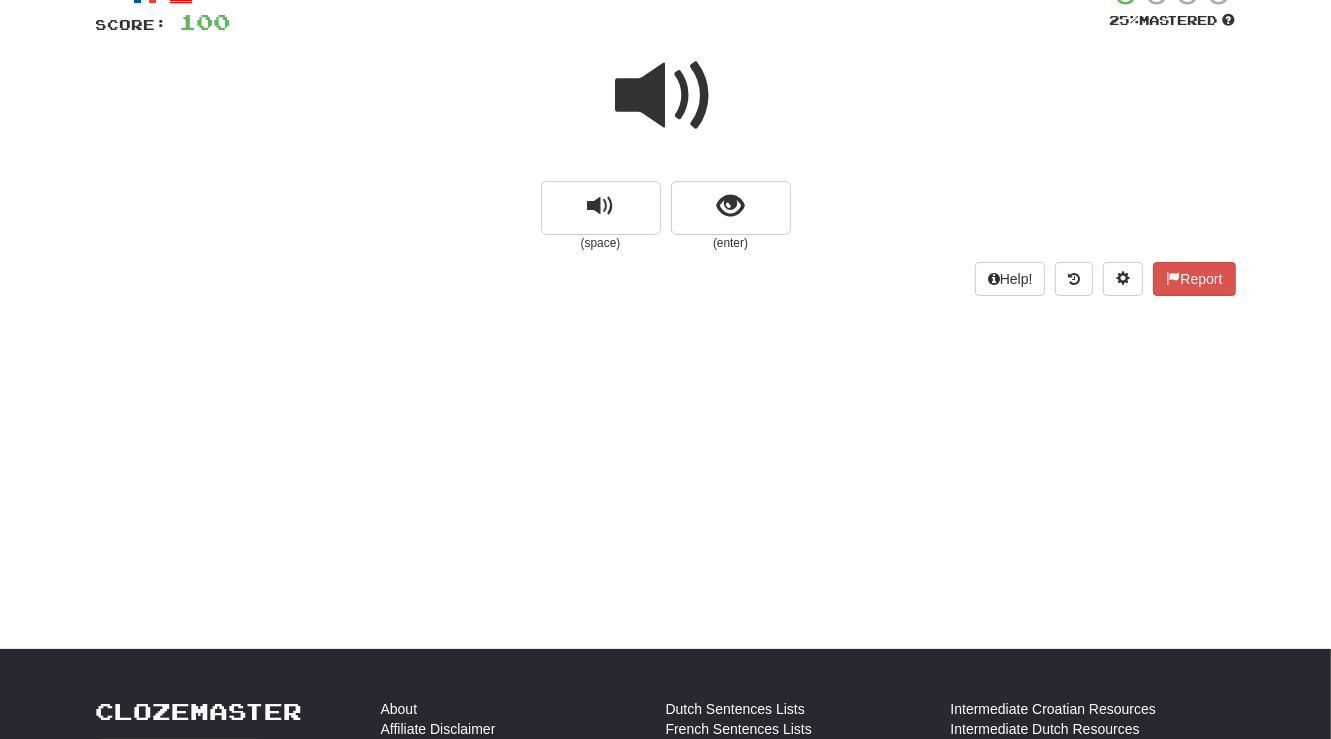 click at bounding box center [666, 96] 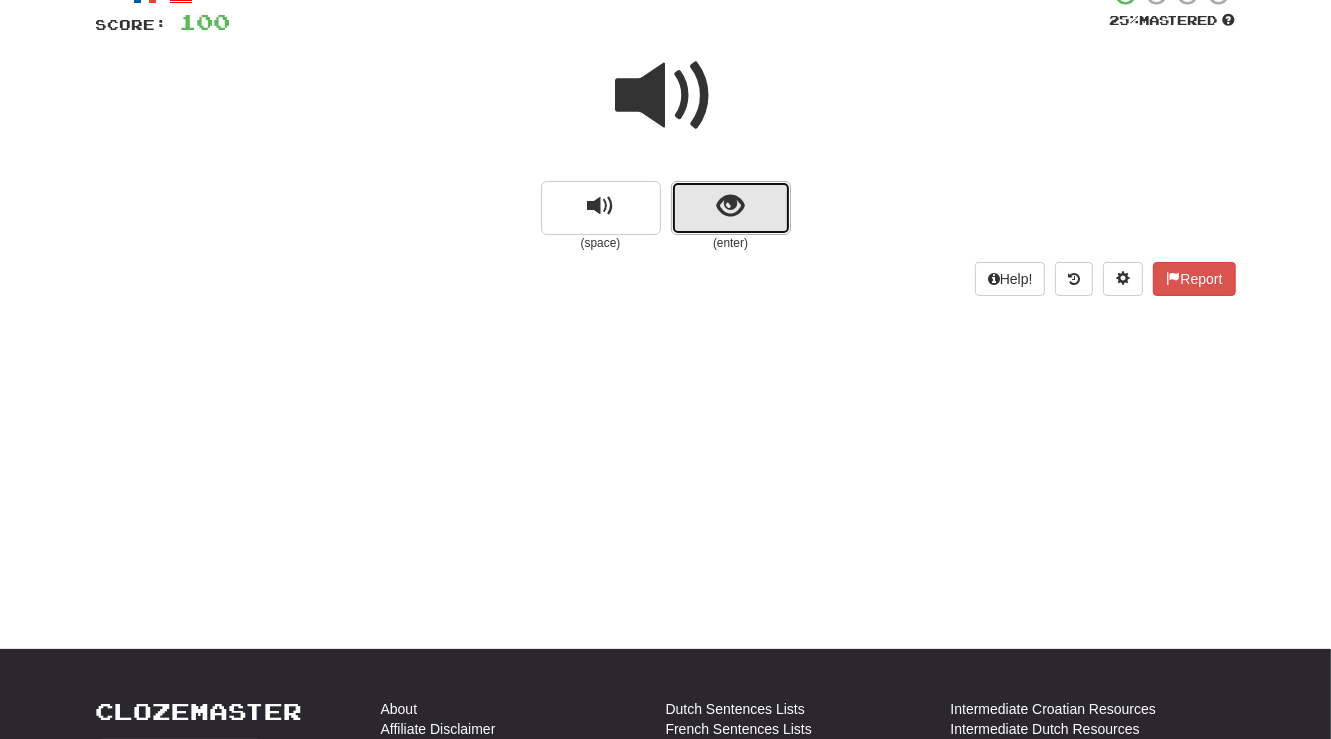 click at bounding box center (730, 206) 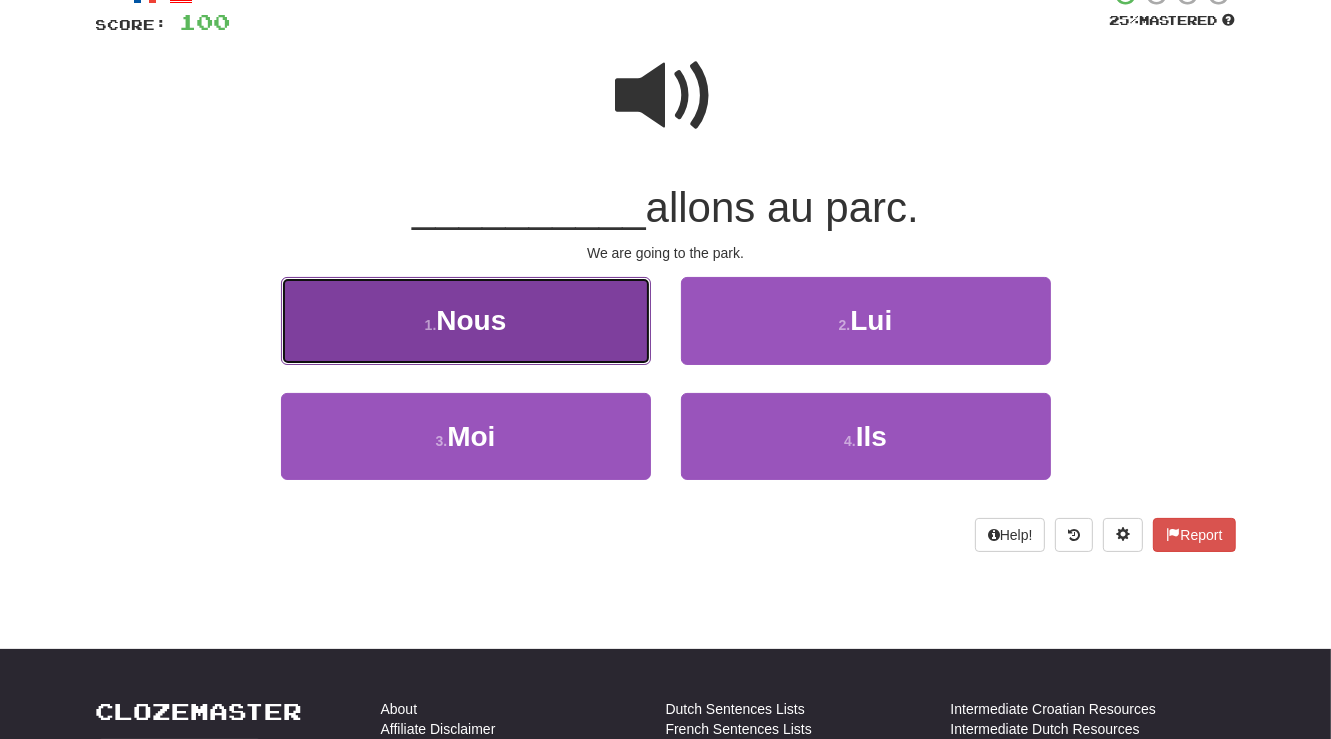click on "1 .  Nous" at bounding box center (466, 320) 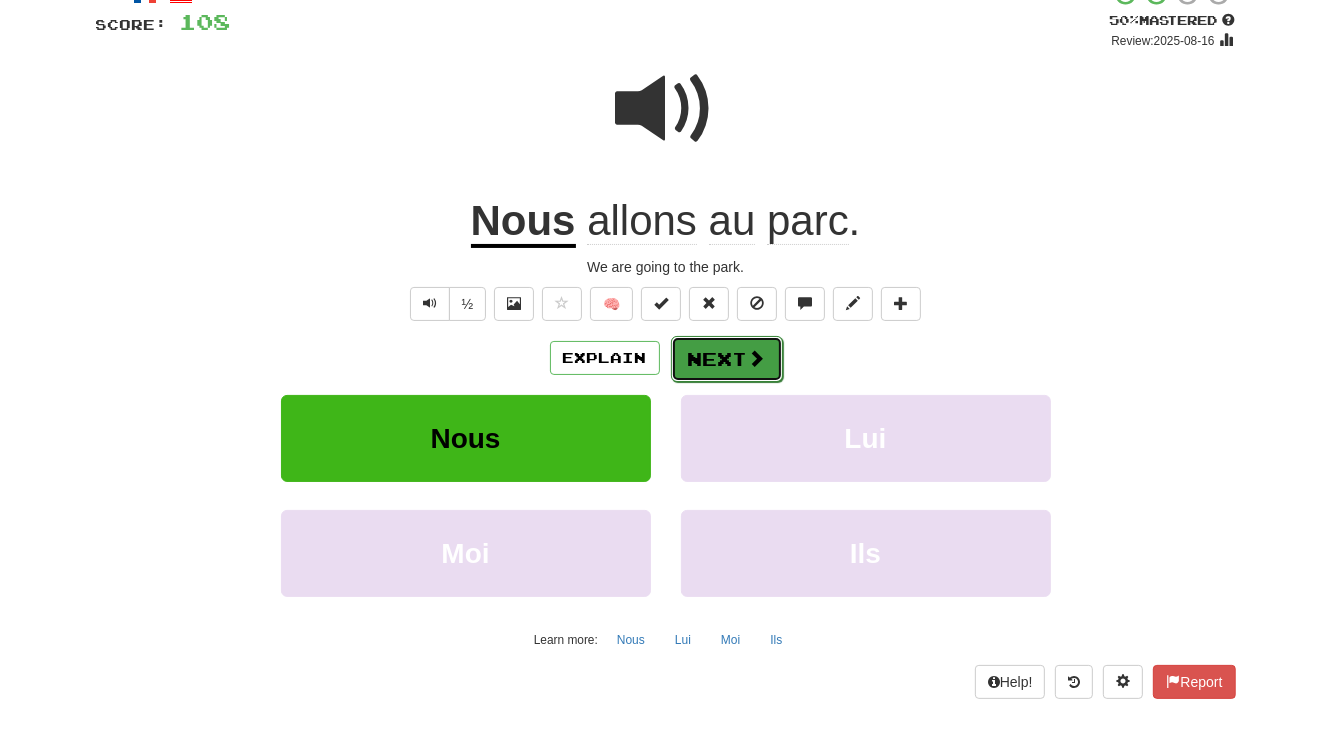 click on "Next" at bounding box center [727, 359] 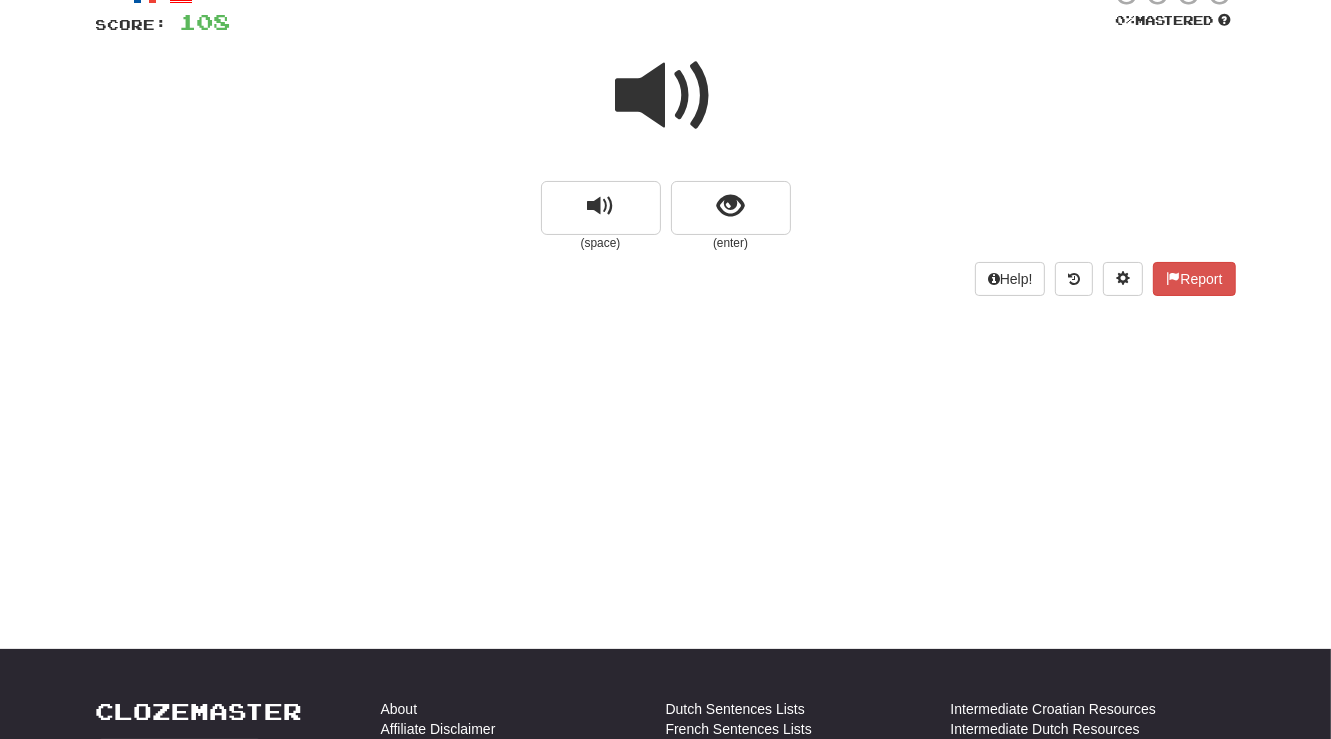click at bounding box center (666, 96) 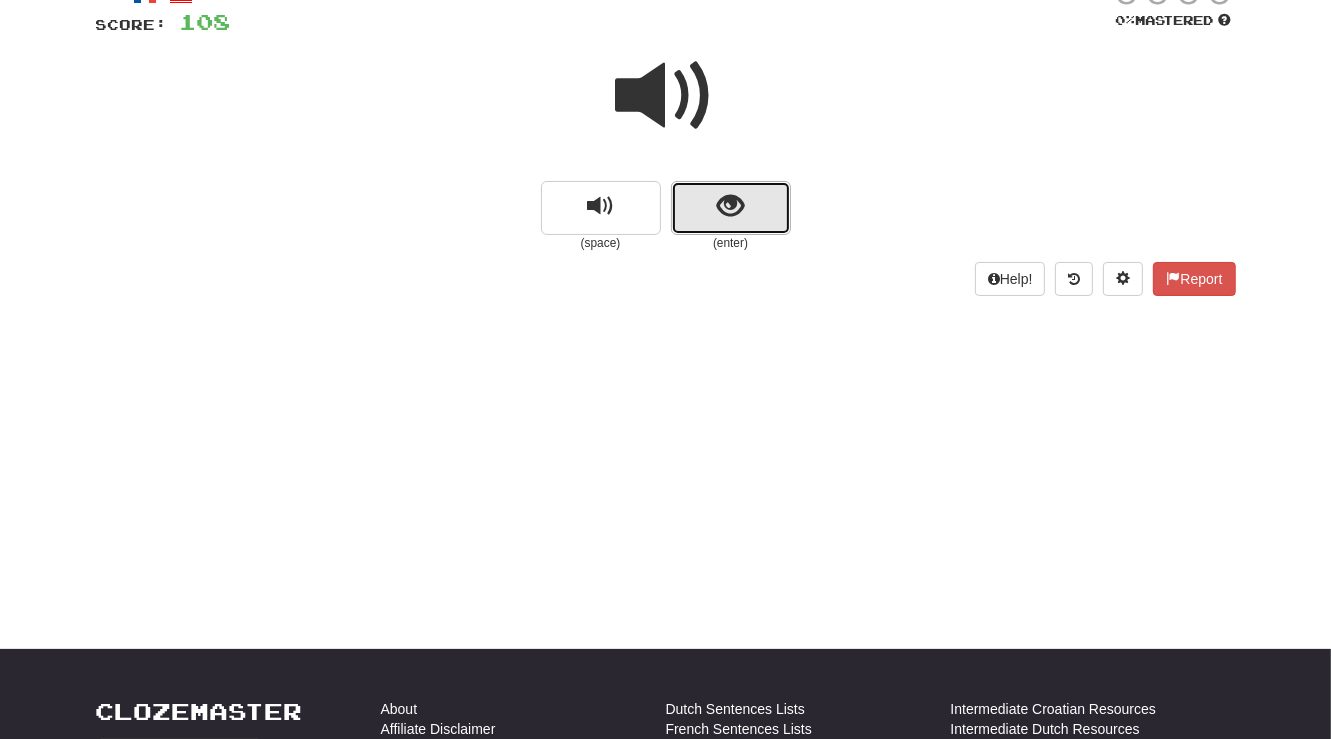 click at bounding box center (730, 206) 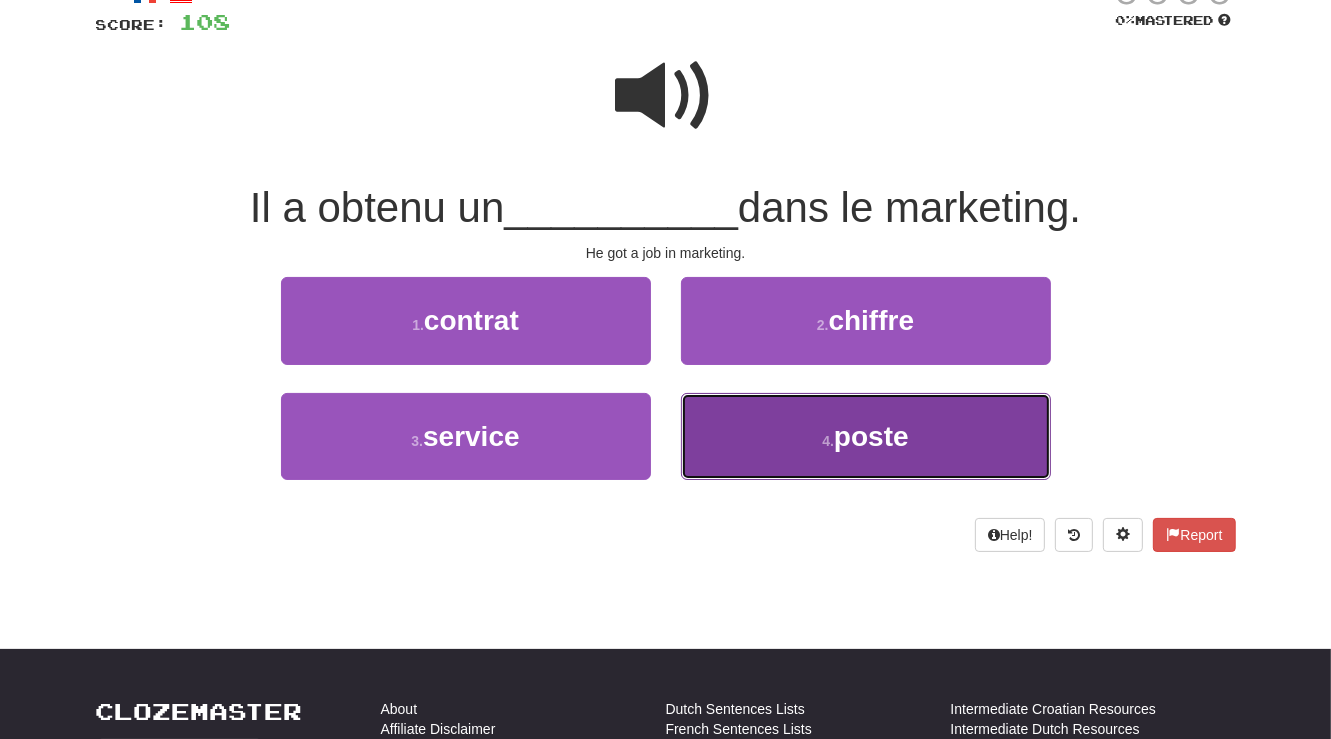 click on "4 ." at bounding box center [828, 441] 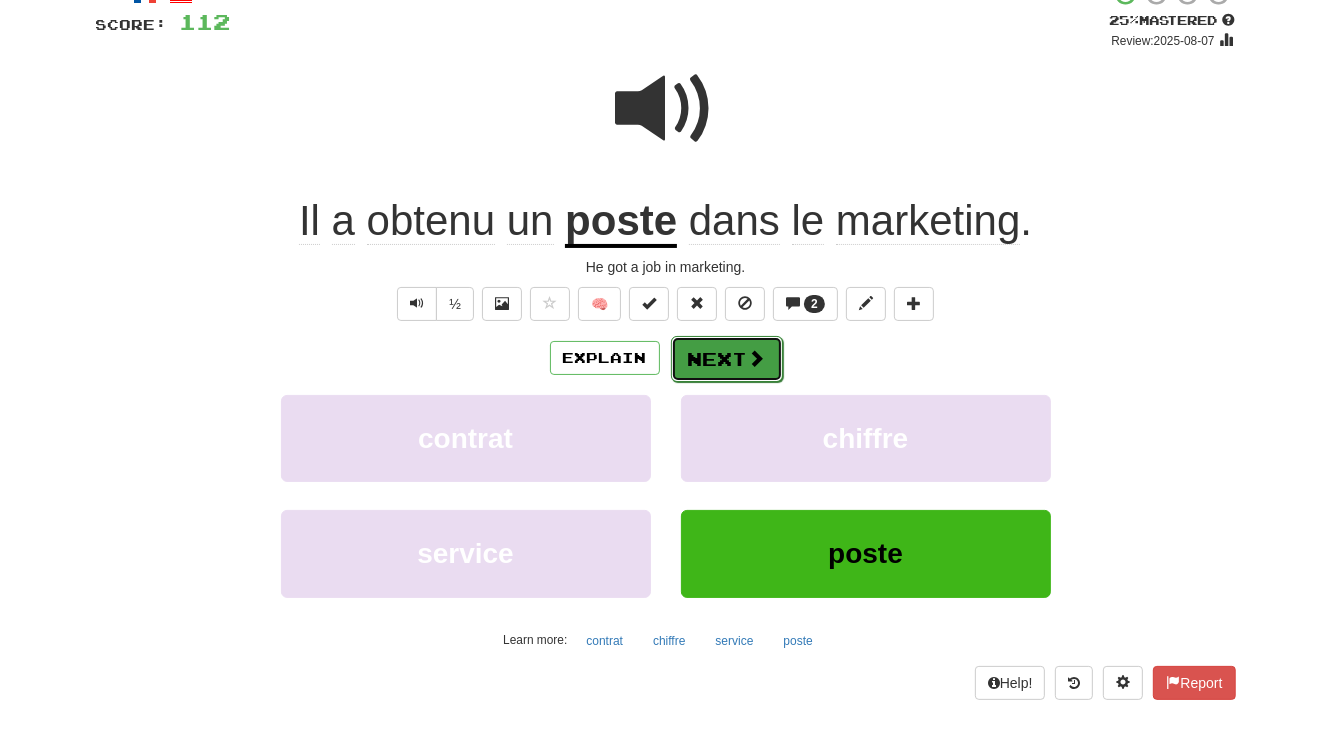 click on "Next" at bounding box center (727, 359) 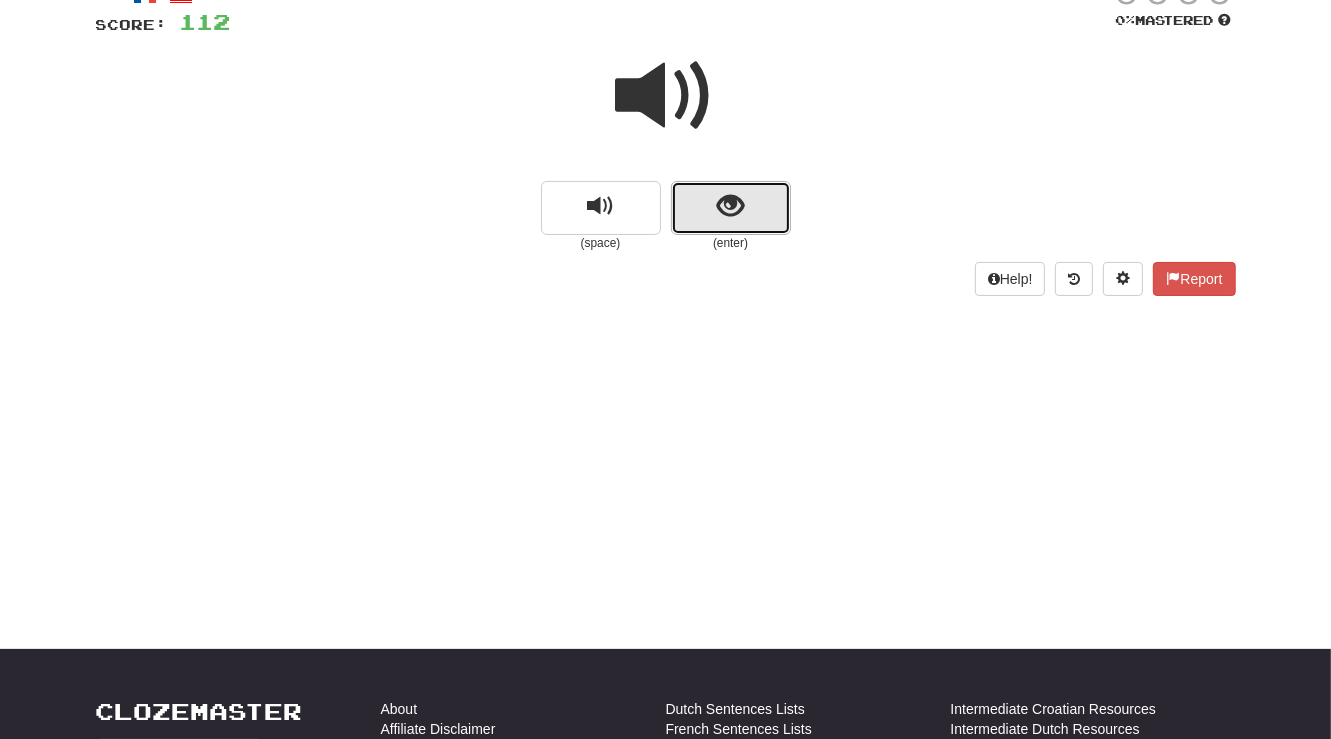 click at bounding box center (730, 206) 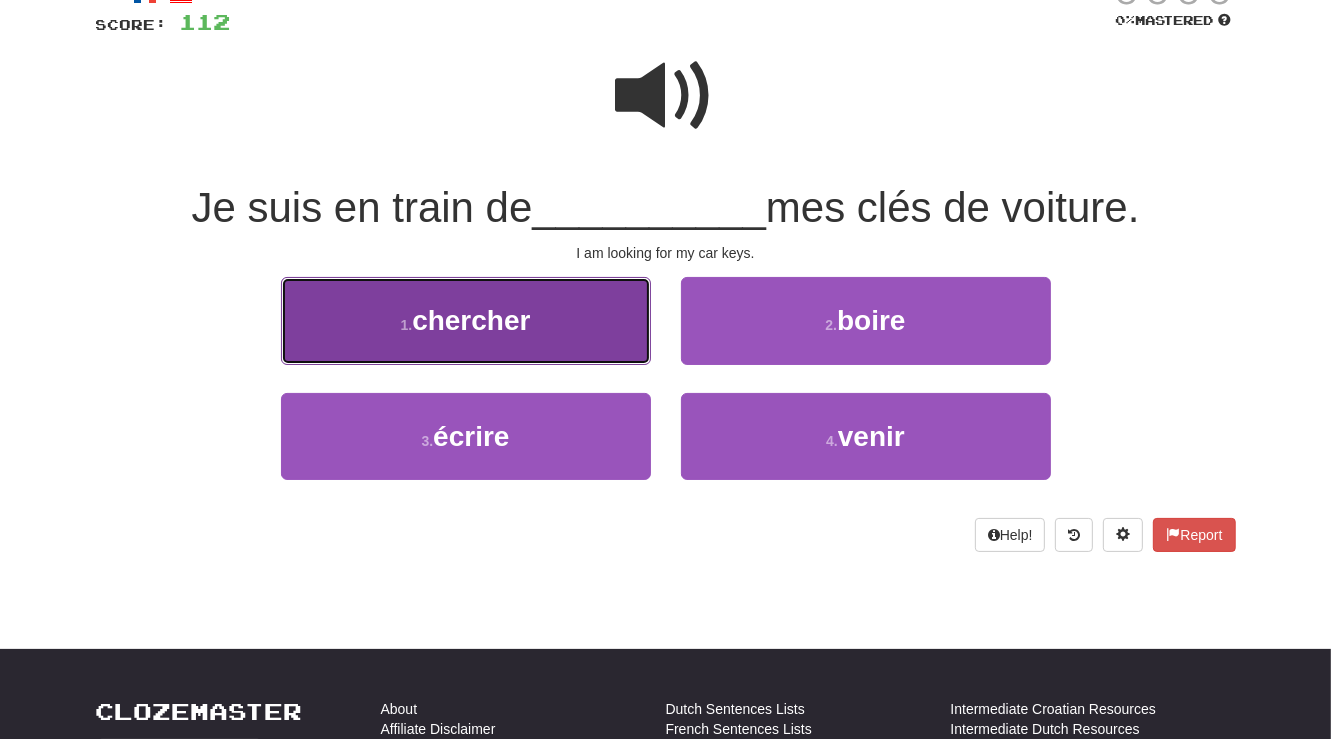 click on "1 .  chercher" at bounding box center (466, 320) 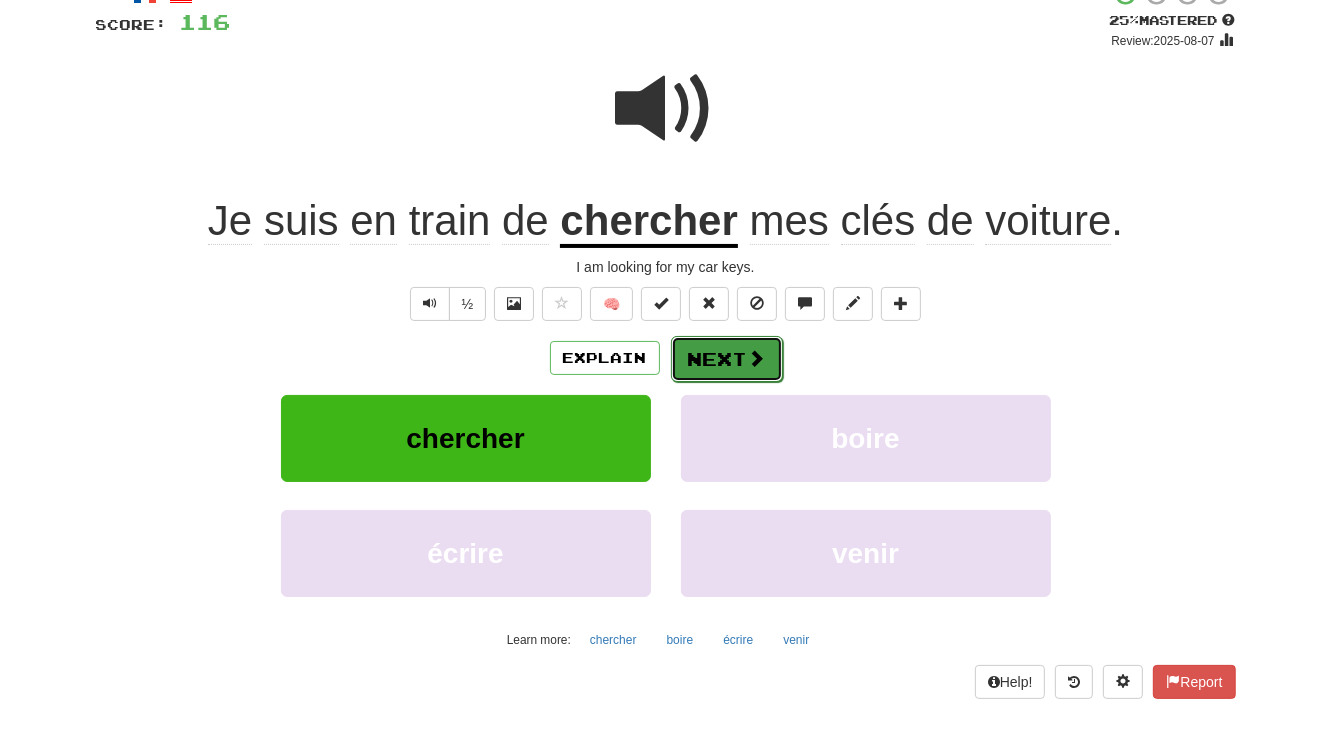 click on "Next" at bounding box center (727, 359) 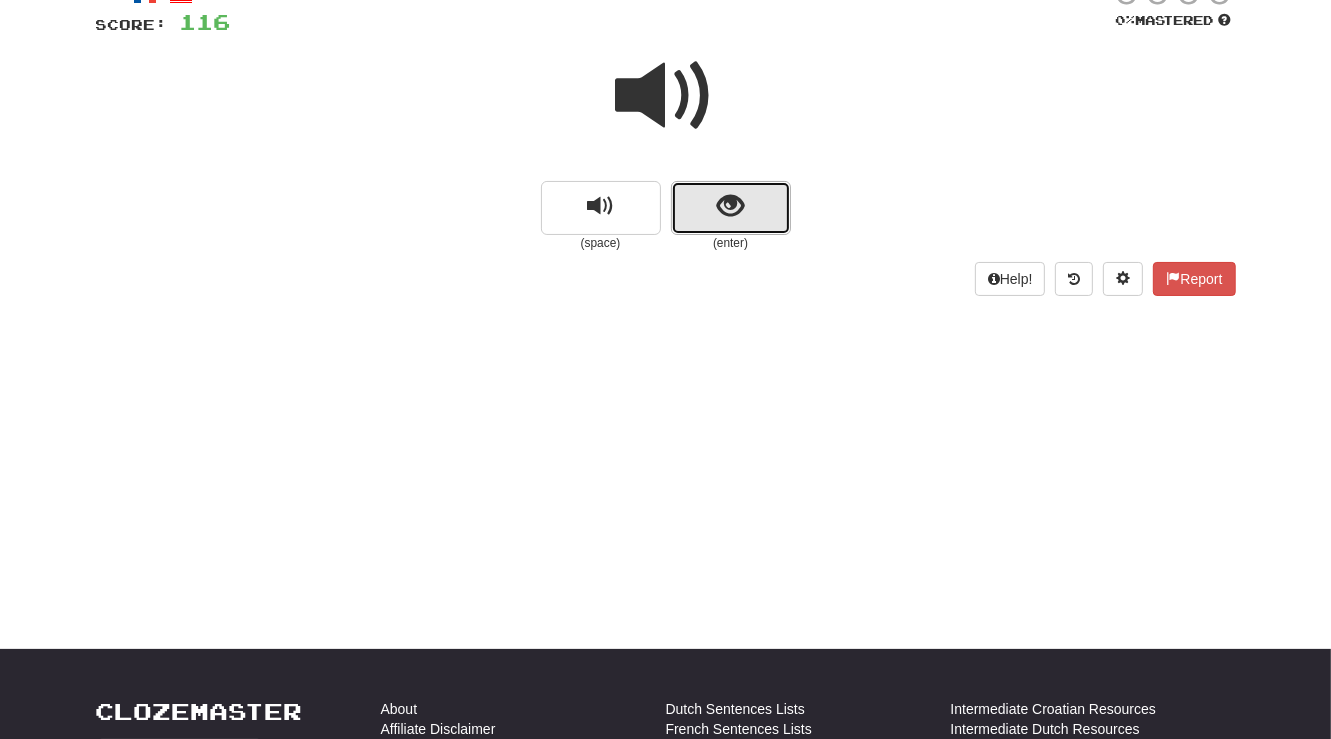 click at bounding box center (731, 208) 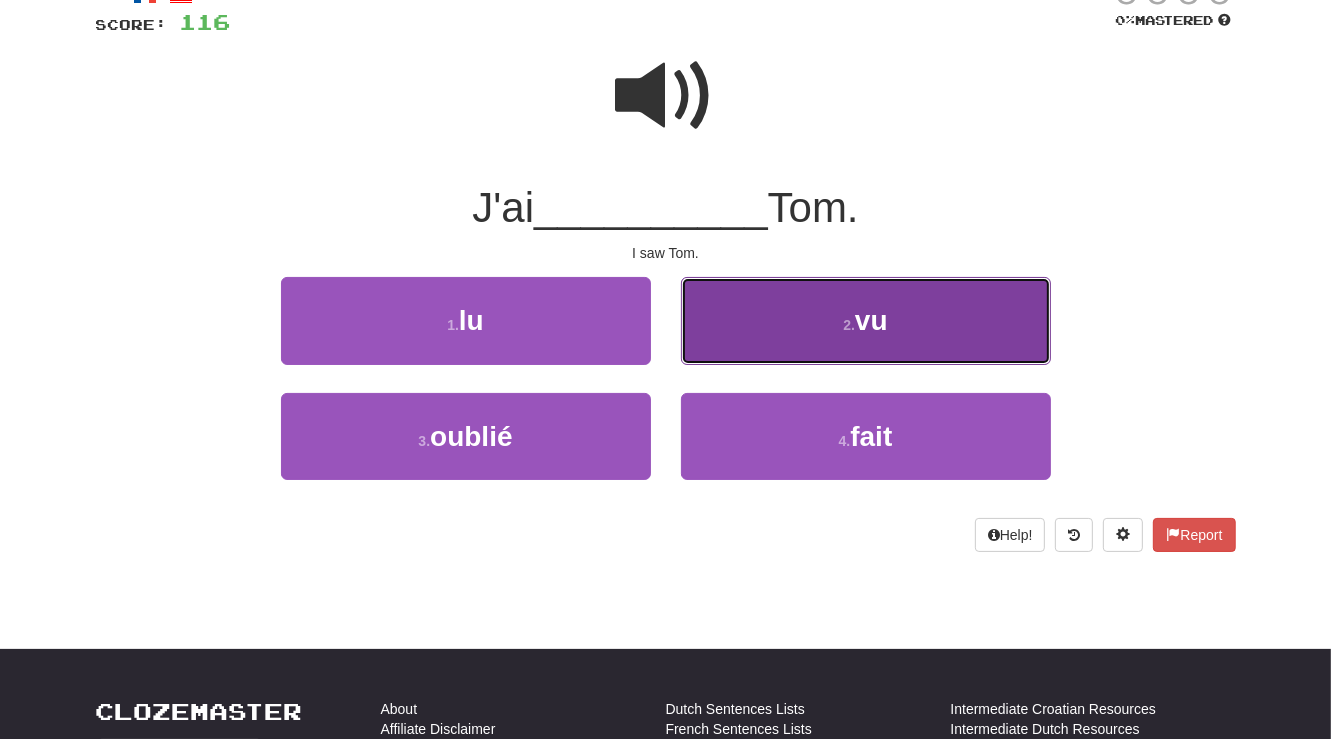 click on "2 .  vu" at bounding box center (866, 320) 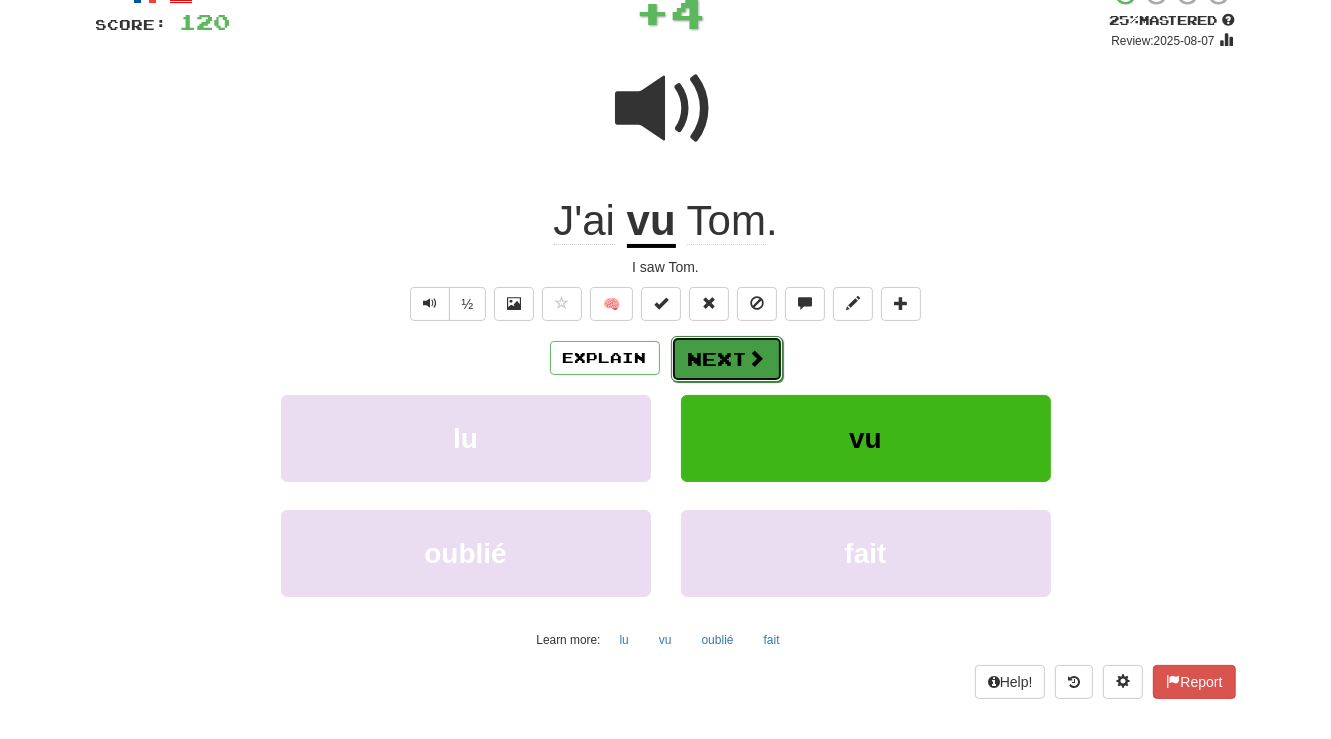 click on "Next" at bounding box center (727, 359) 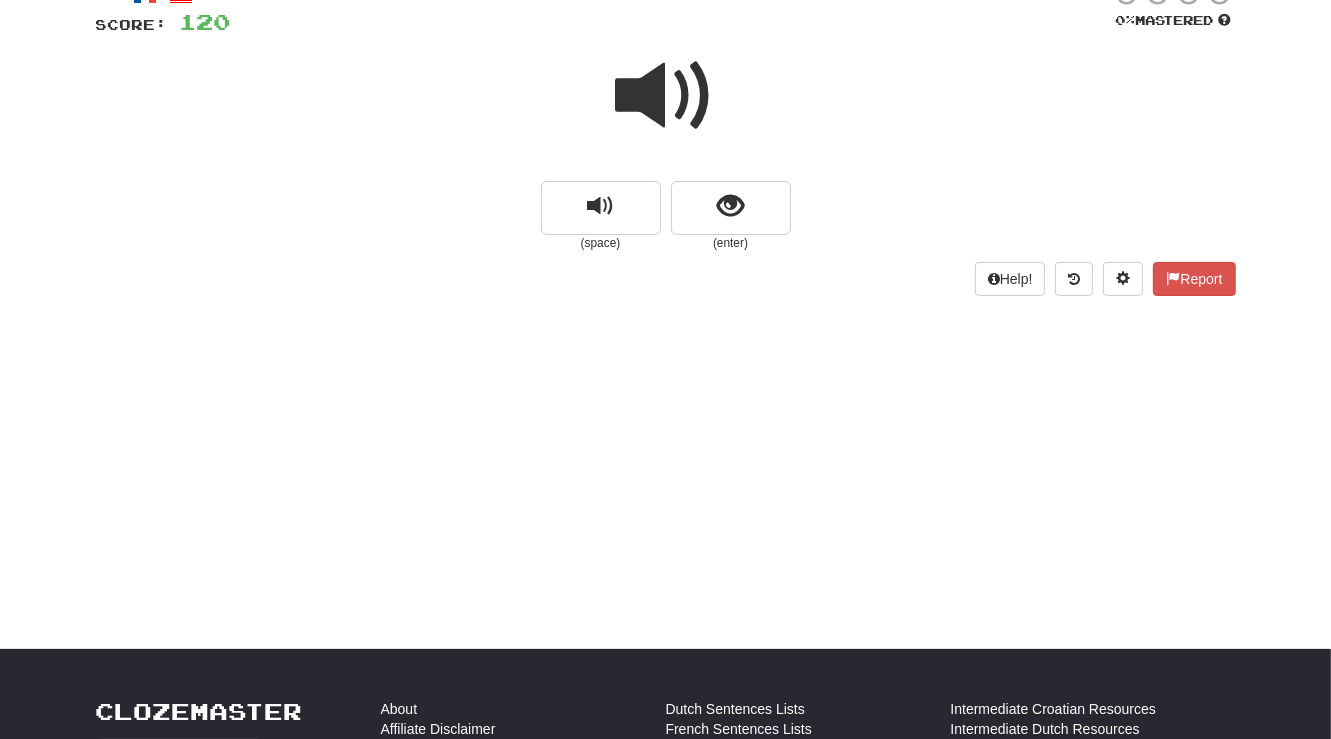 click at bounding box center [666, 96] 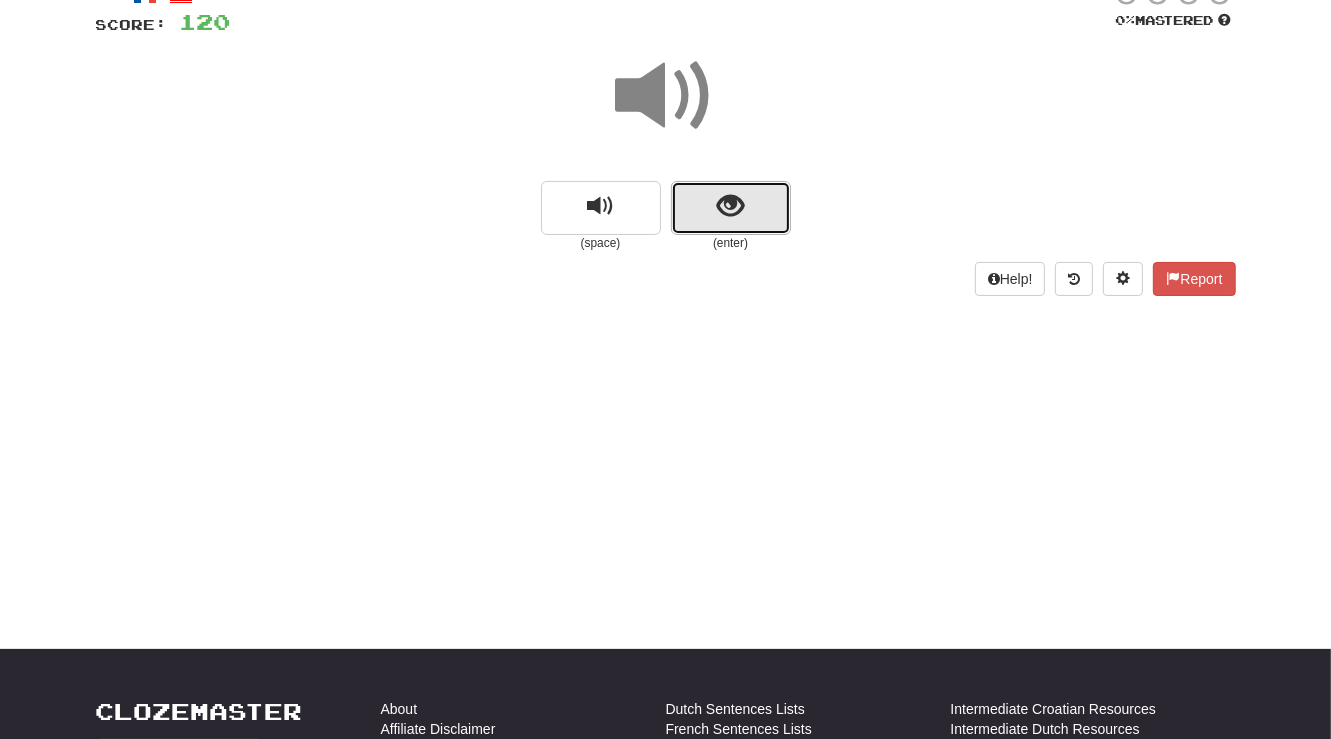 click at bounding box center [730, 206] 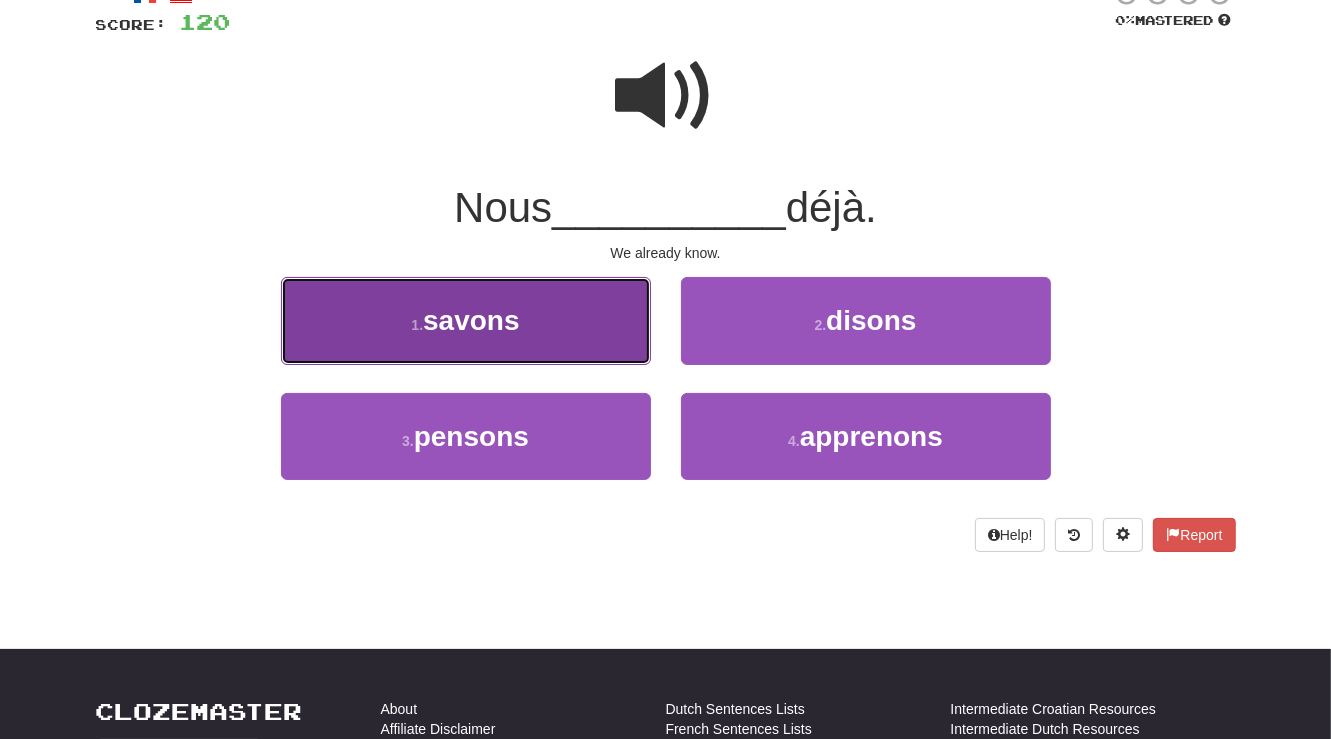 click on "1 .  savons" at bounding box center [466, 320] 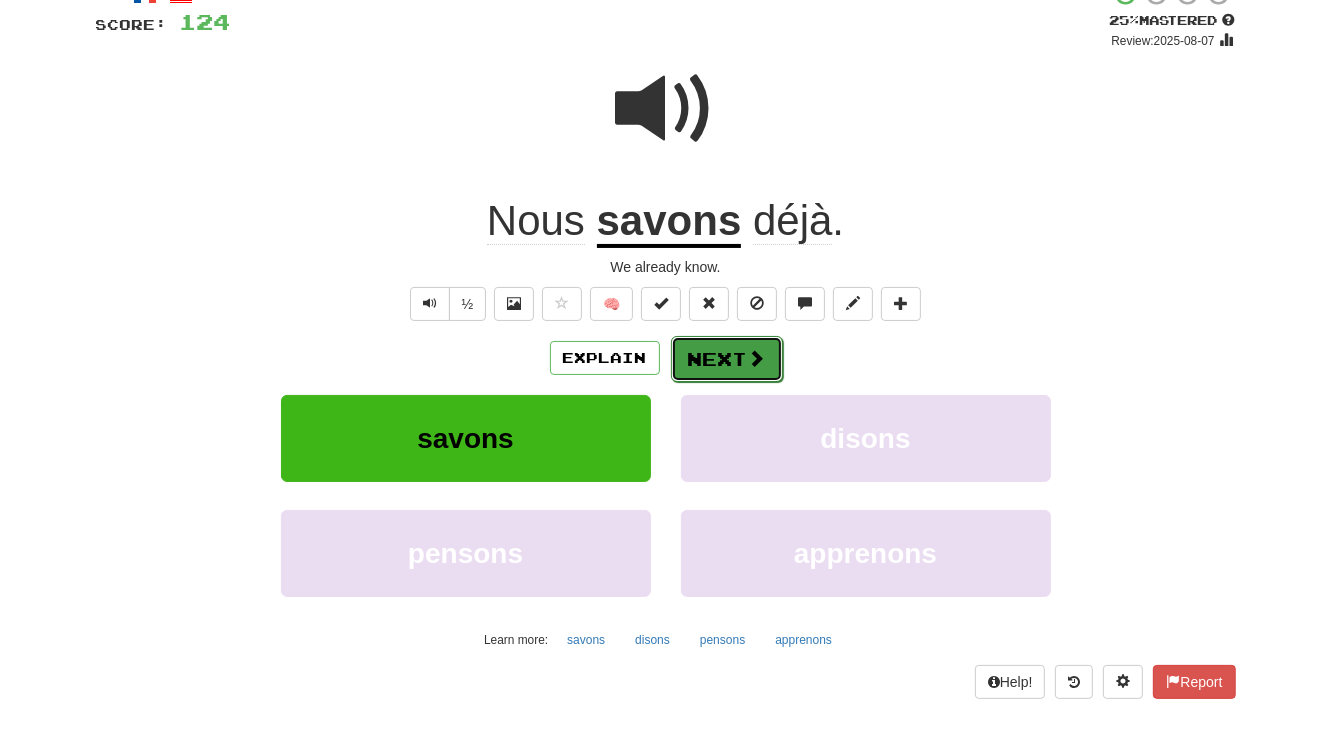 click on "Next" at bounding box center [727, 359] 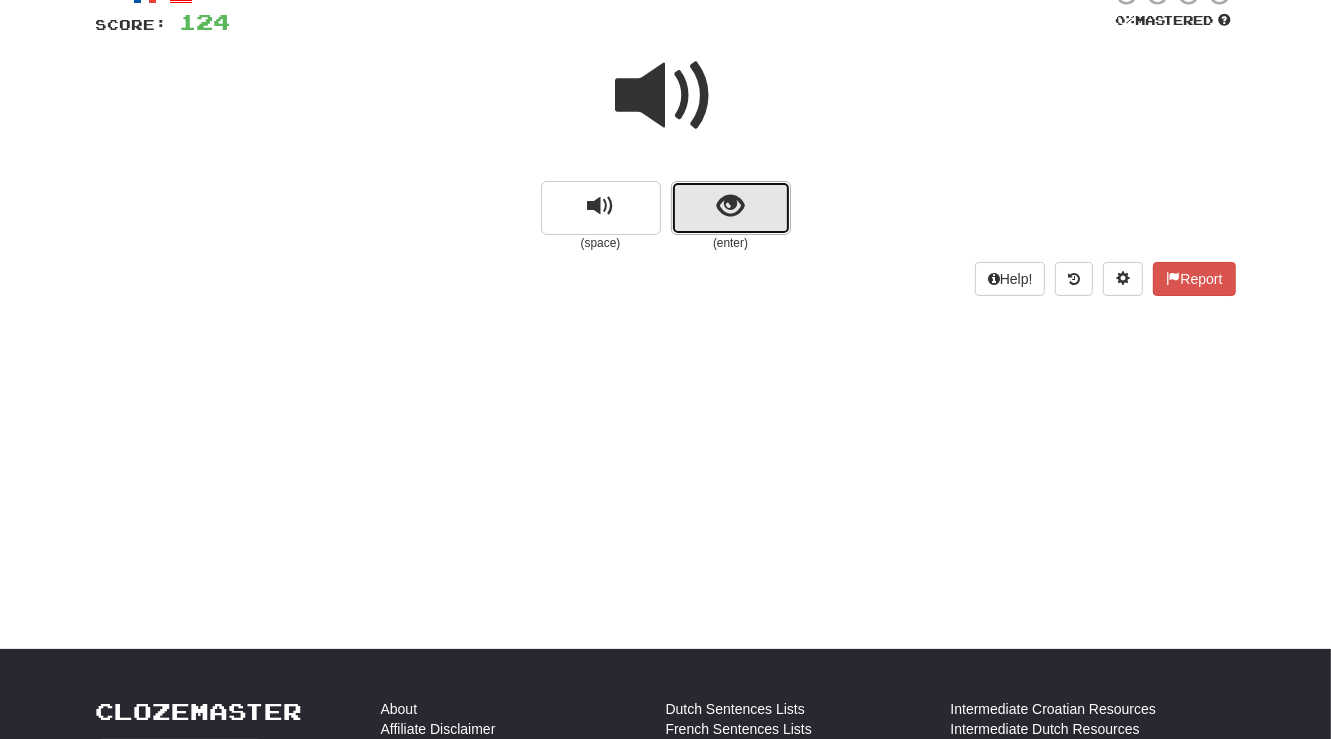 click at bounding box center (730, 206) 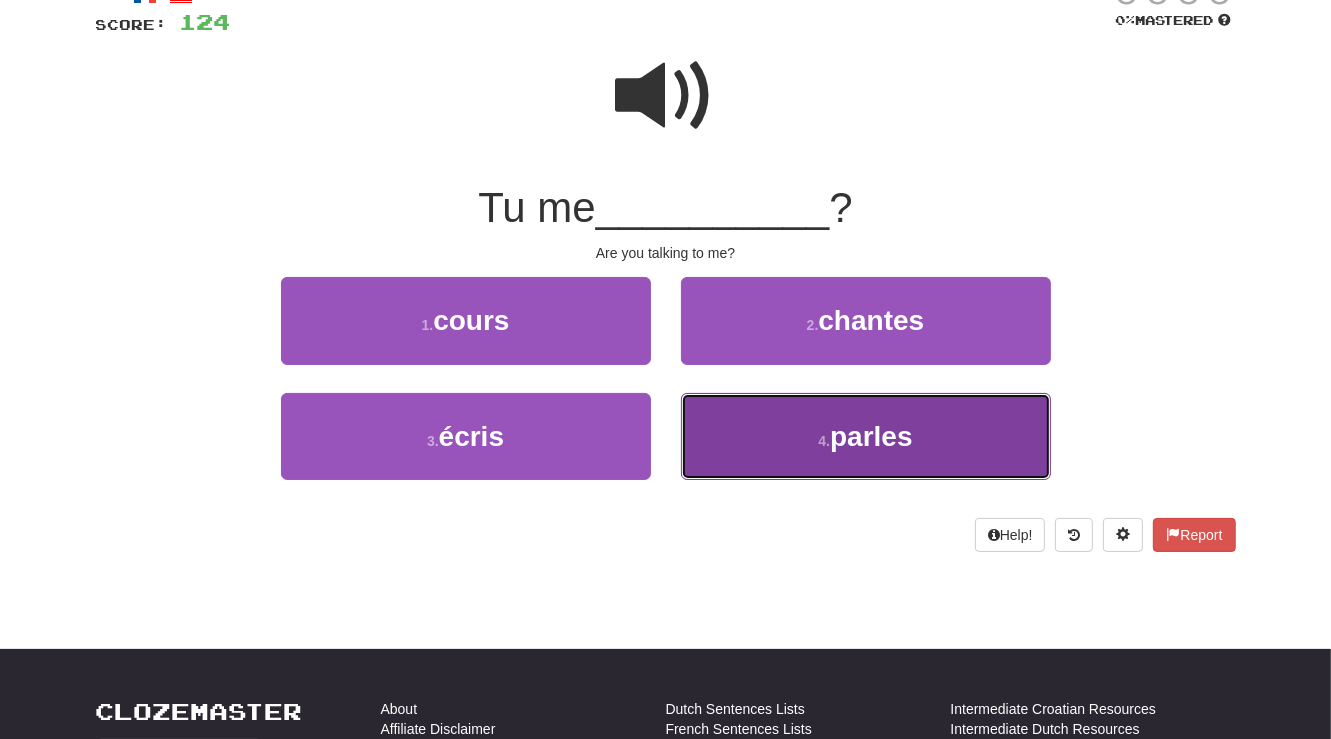 click on "4 .  parles" at bounding box center (866, 436) 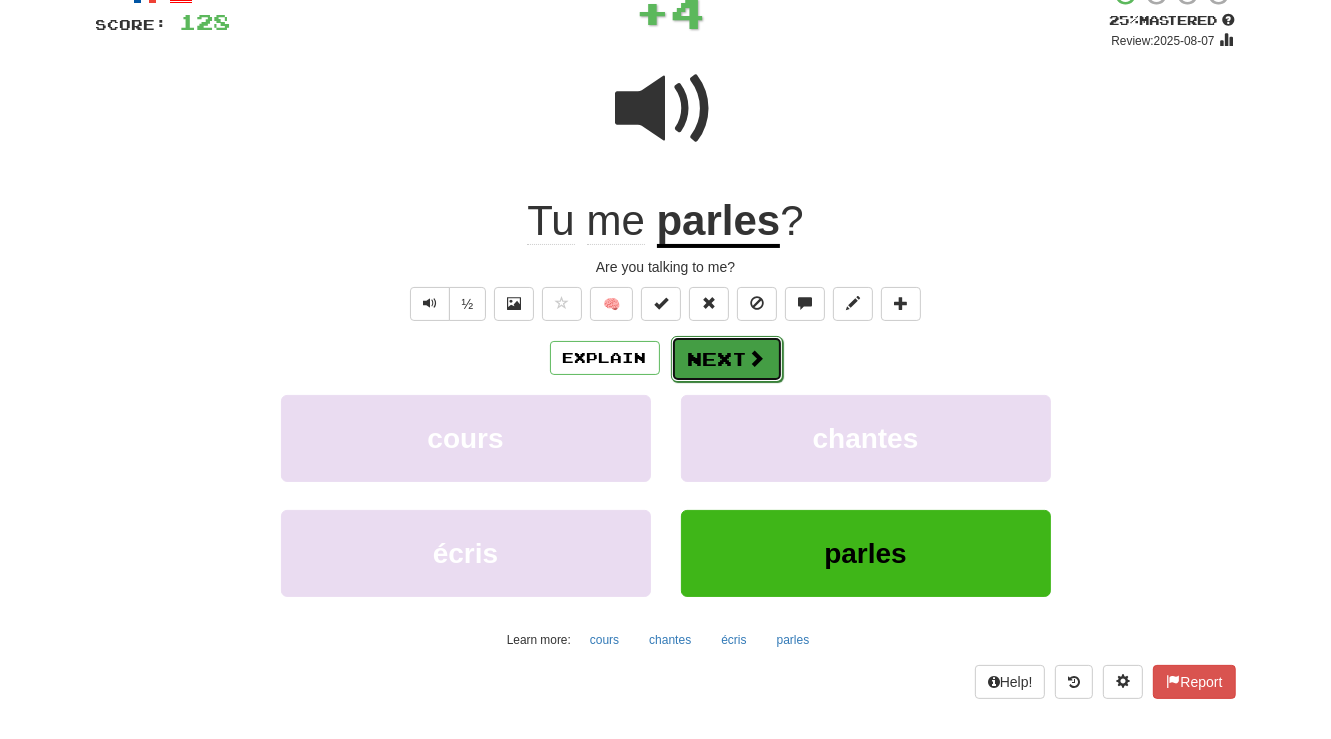 click on "Next" at bounding box center [727, 359] 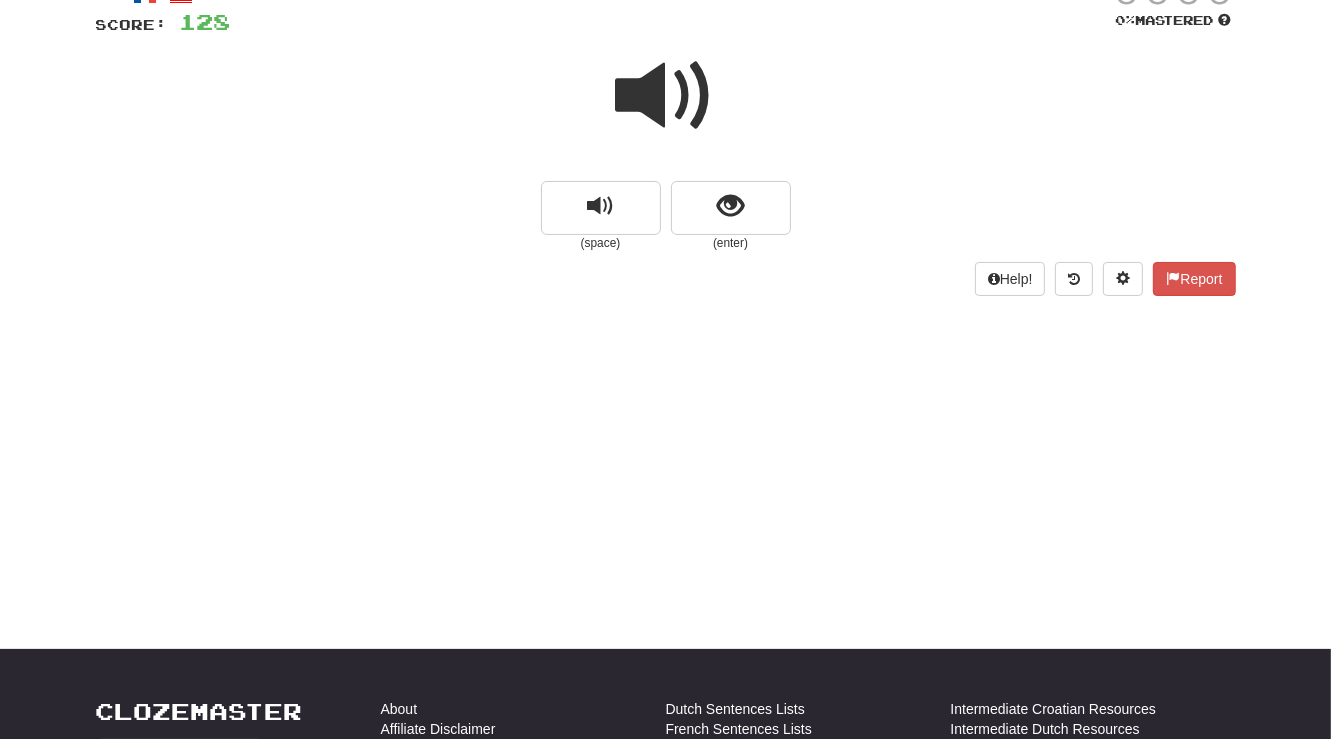 click at bounding box center (666, 96) 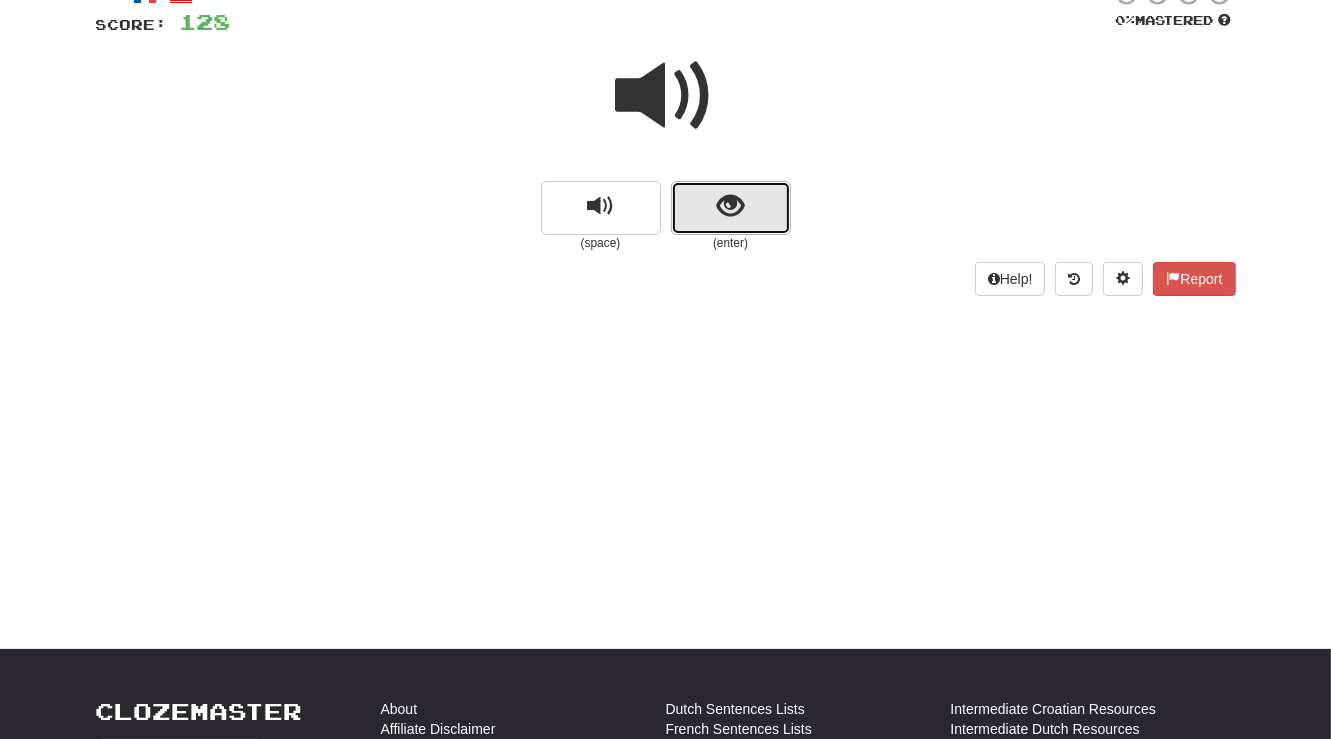click at bounding box center (731, 208) 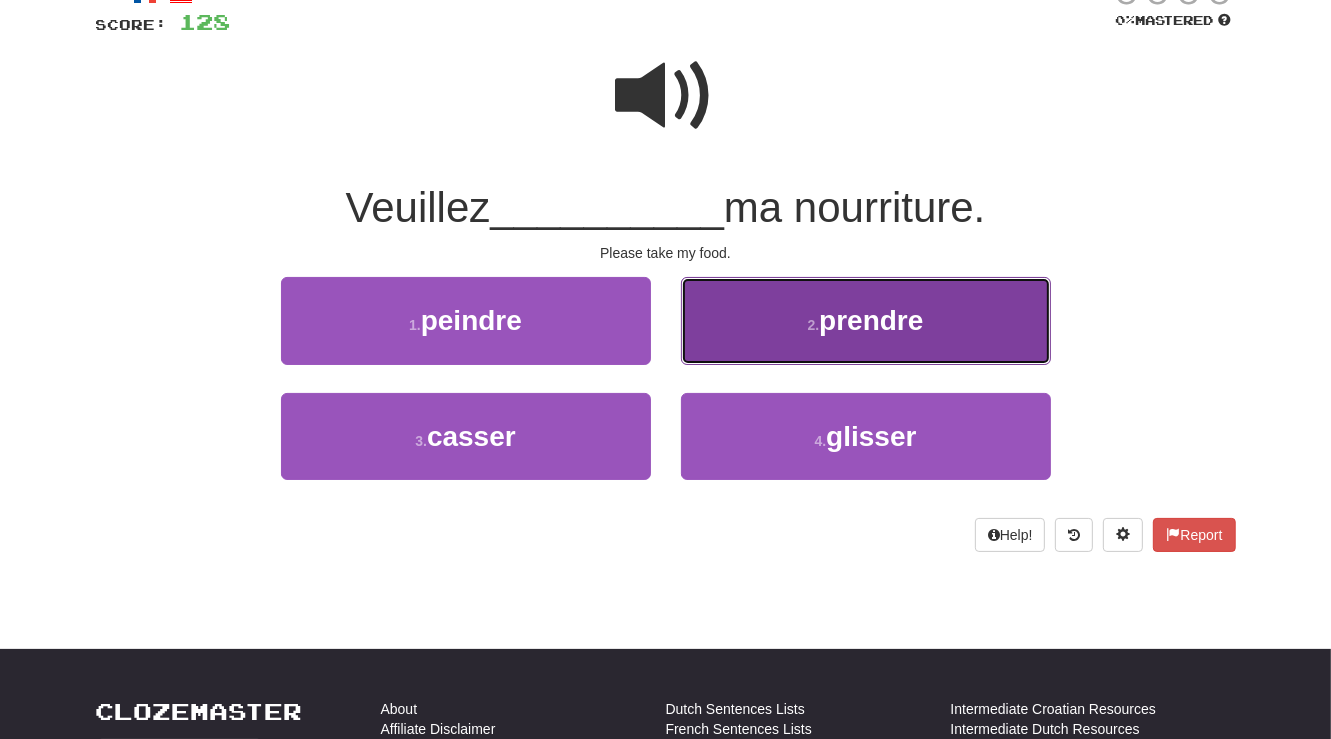 click on "2 .  prendre" at bounding box center (866, 320) 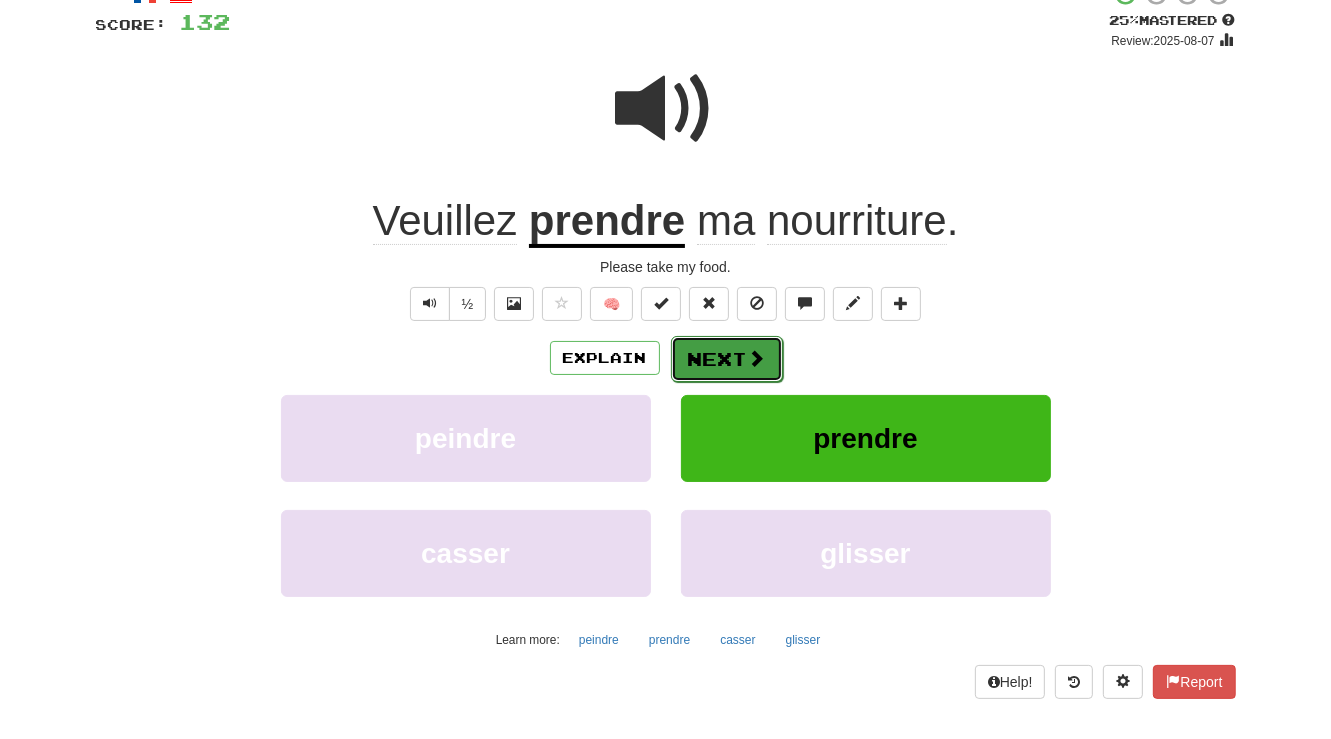 click on "Next" at bounding box center [727, 359] 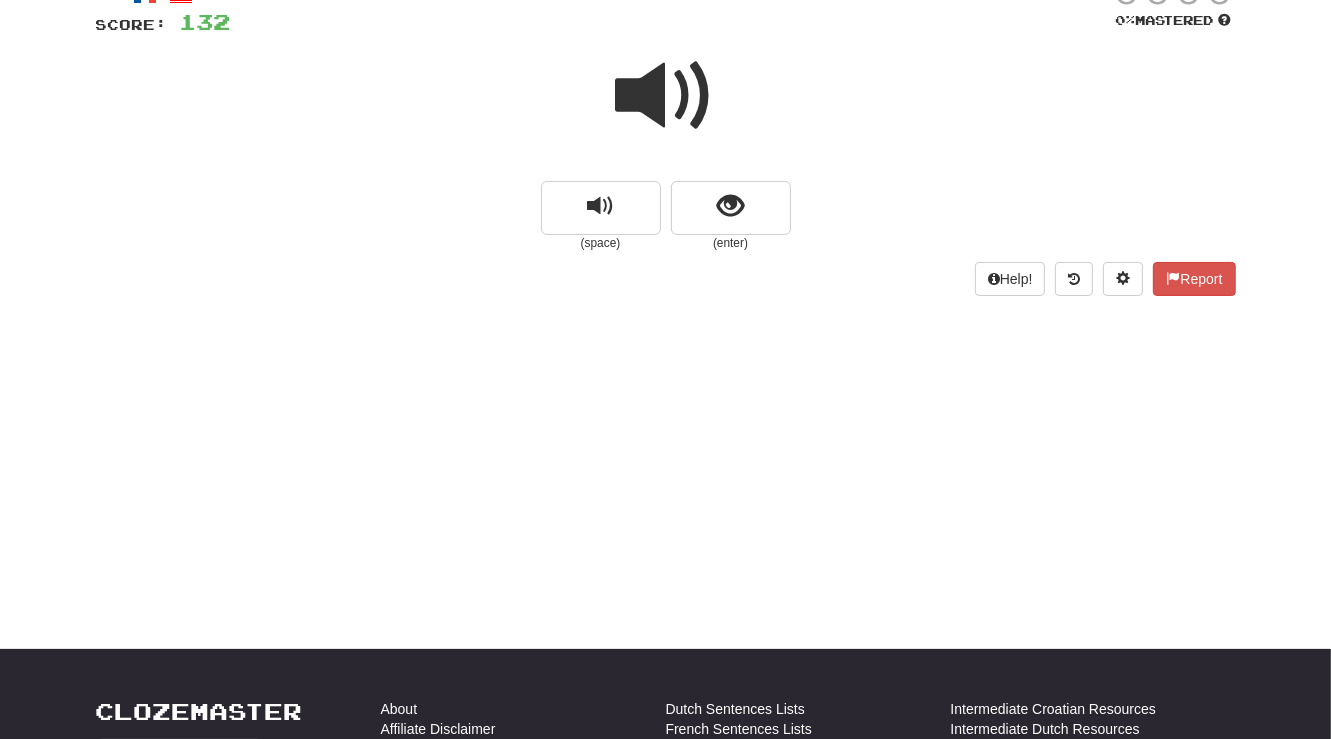 click at bounding box center [666, 96] 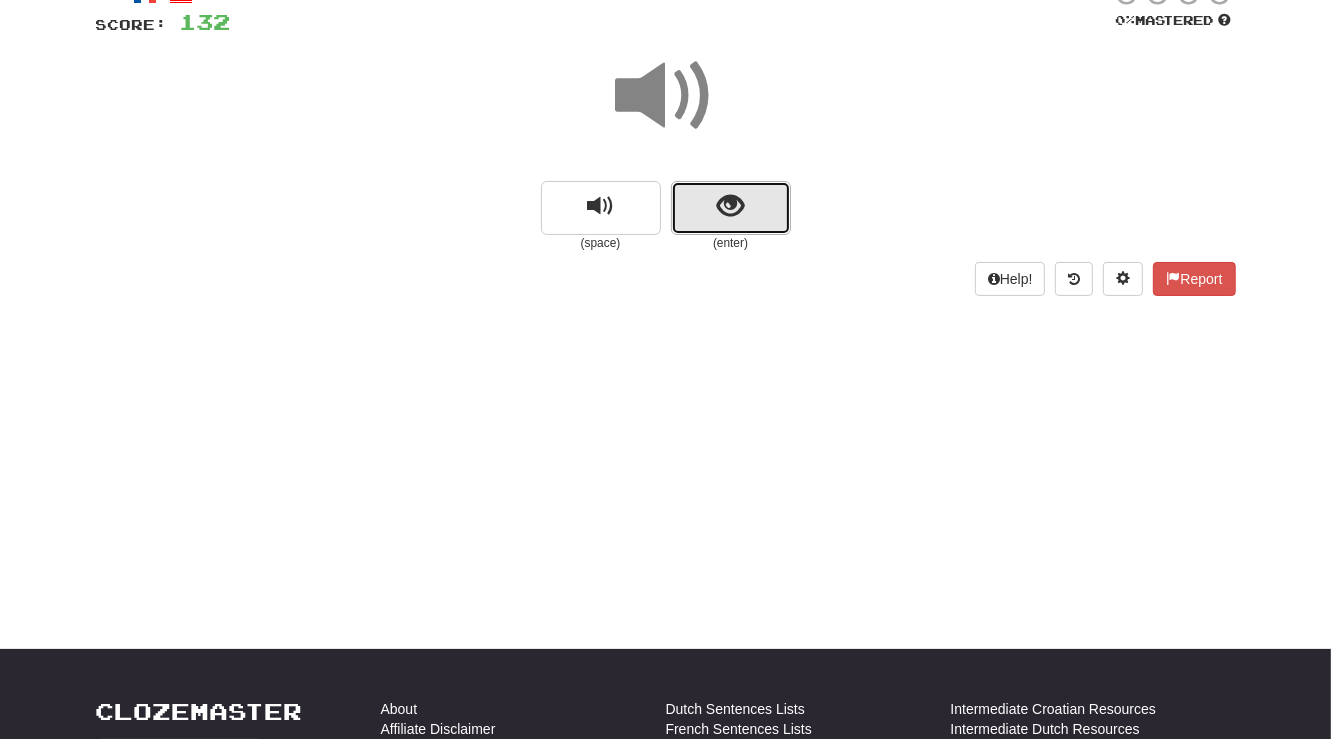 click at bounding box center [730, 206] 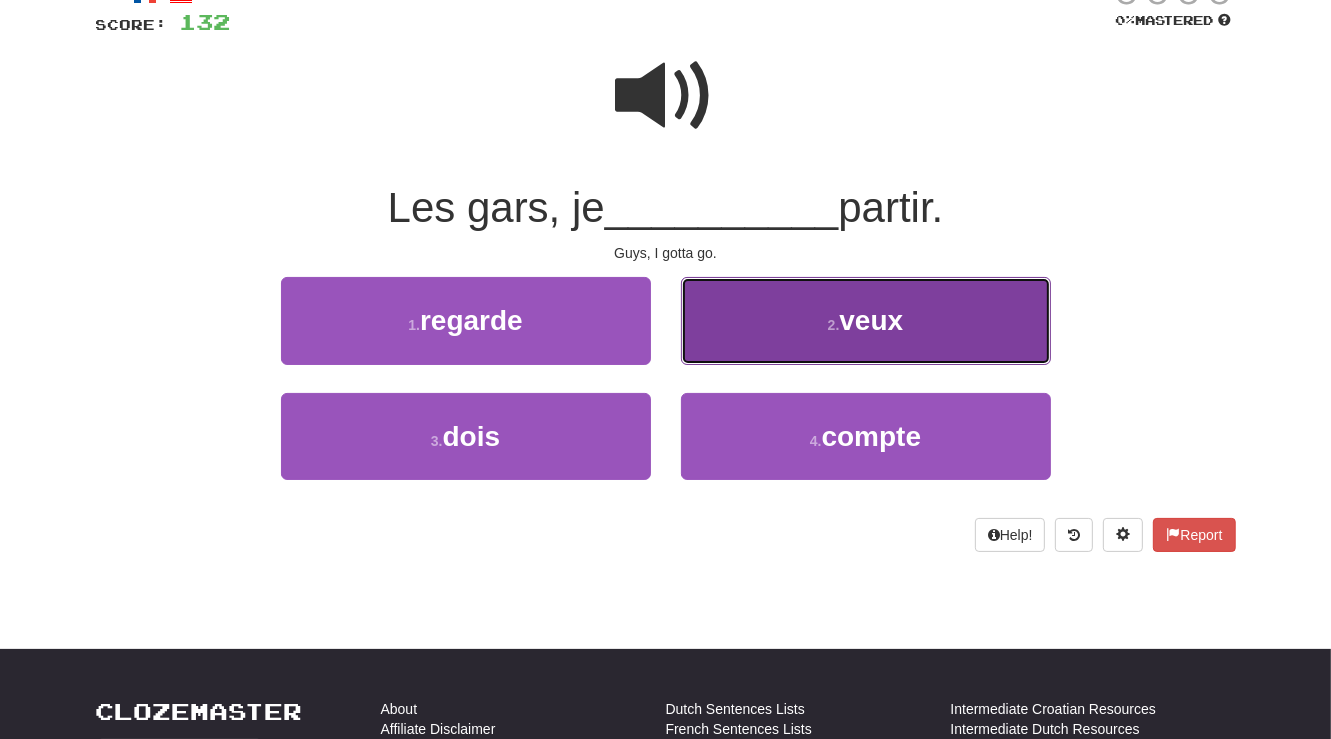 click on "2 .  veux" at bounding box center [866, 320] 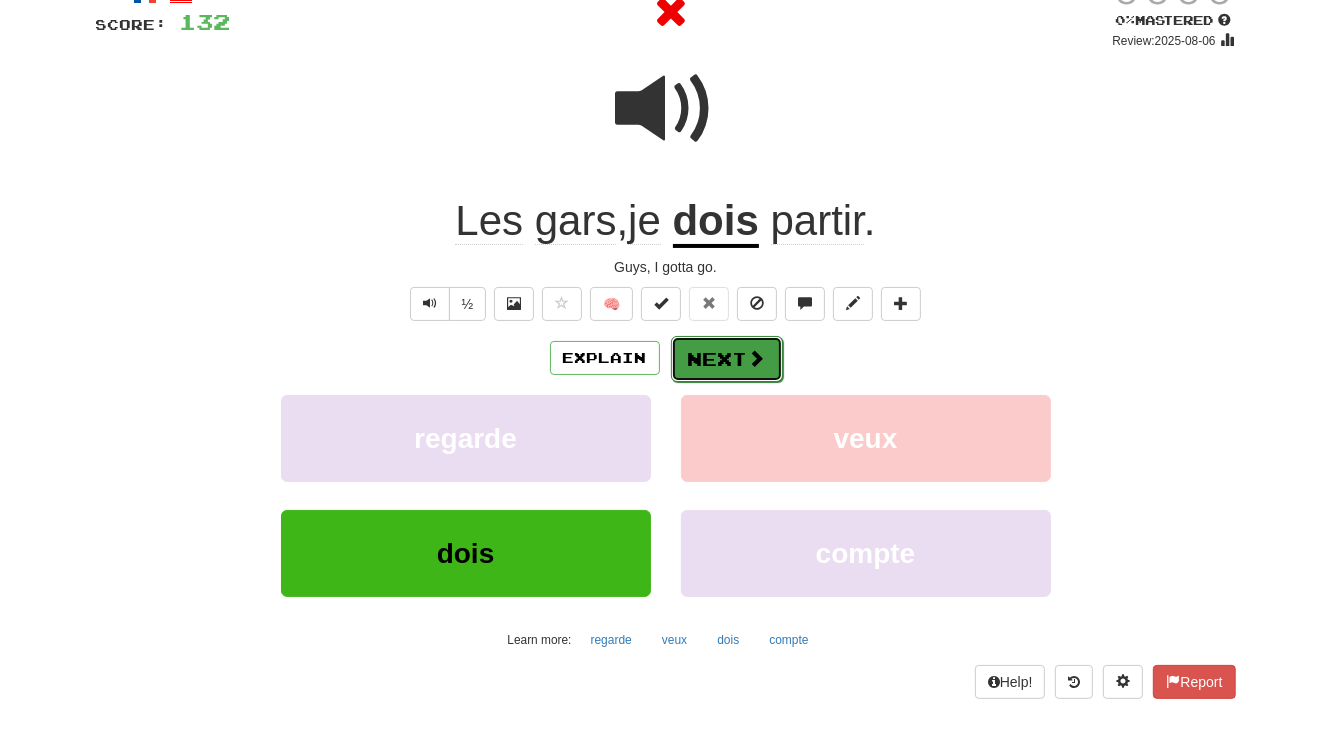 click on "Next" at bounding box center (727, 359) 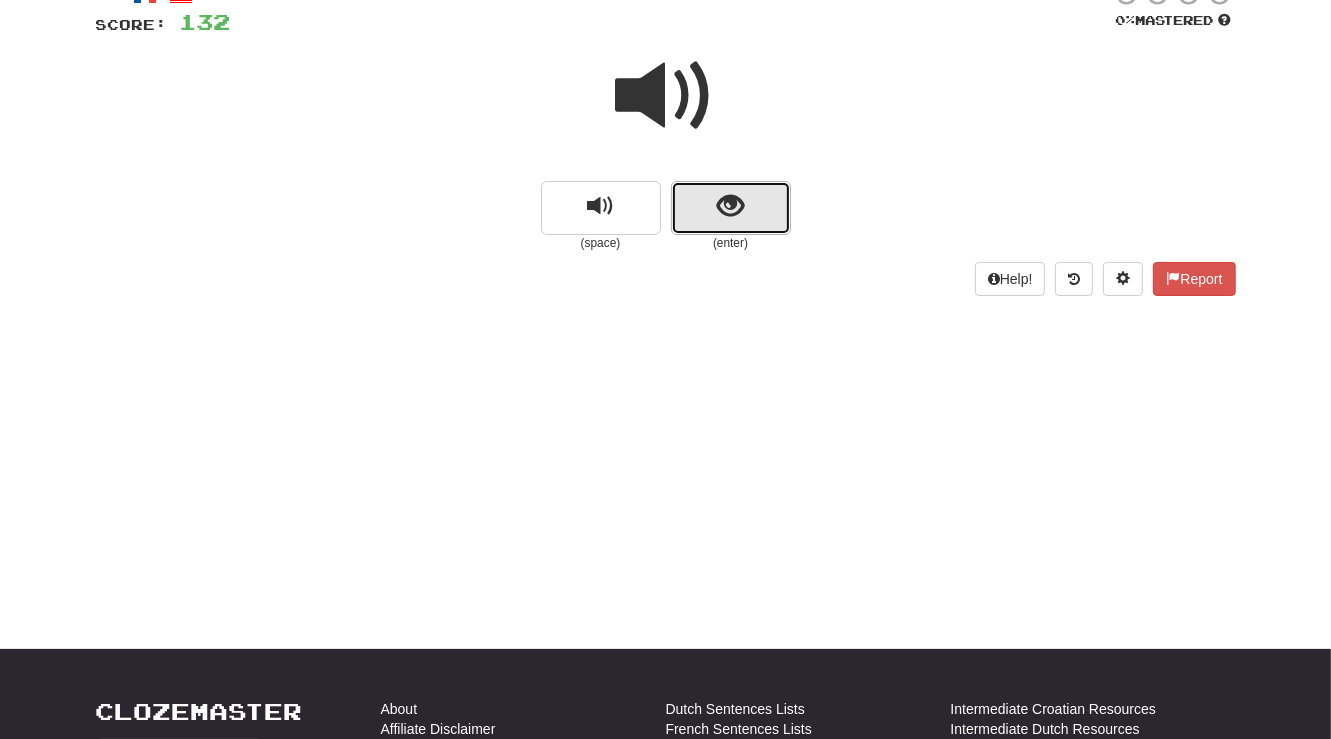 click at bounding box center [730, 206] 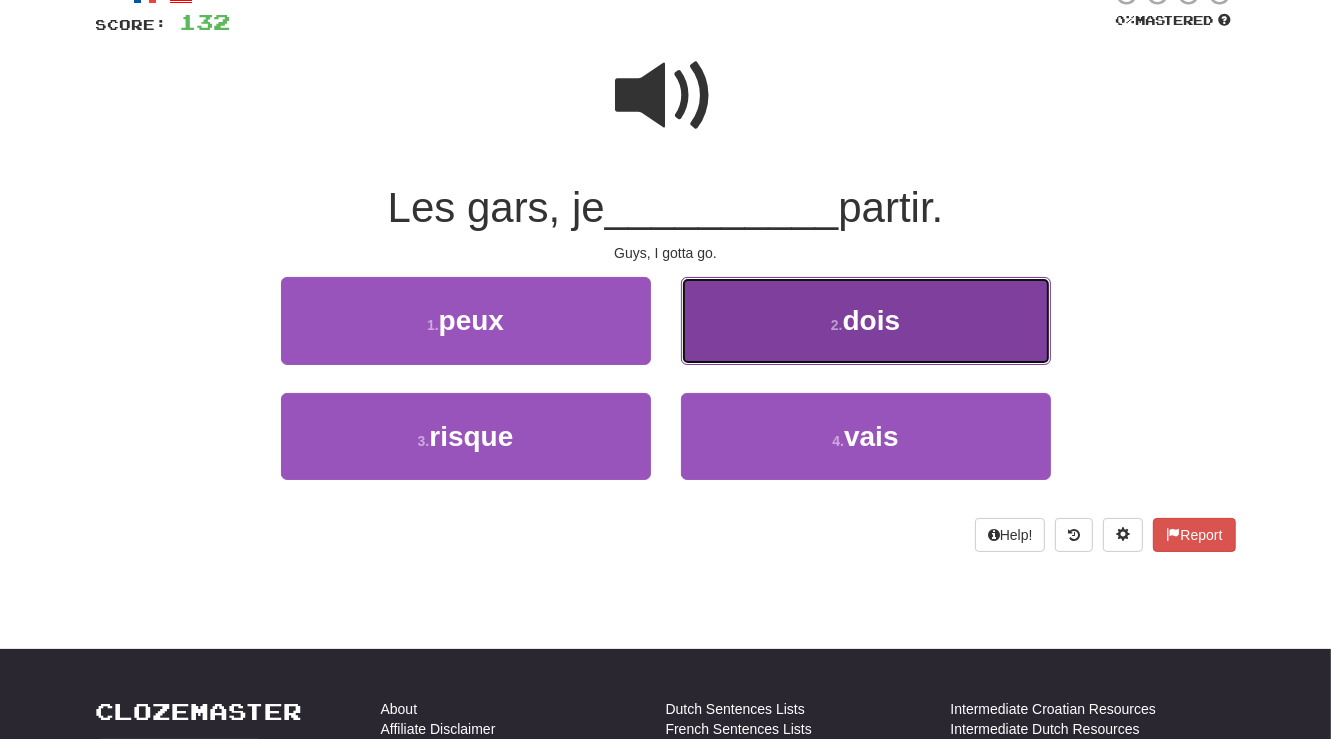 click on "2 .  dois" at bounding box center [866, 320] 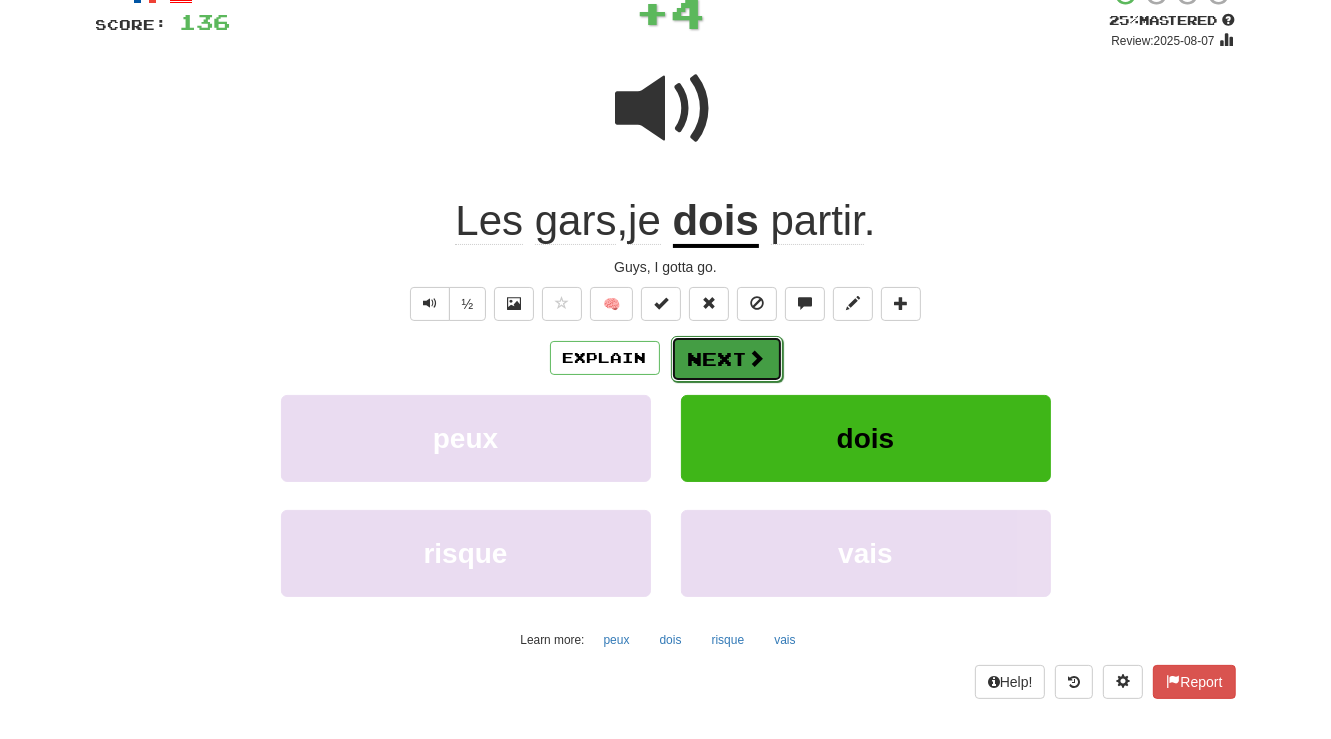 click on "Next" at bounding box center (727, 359) 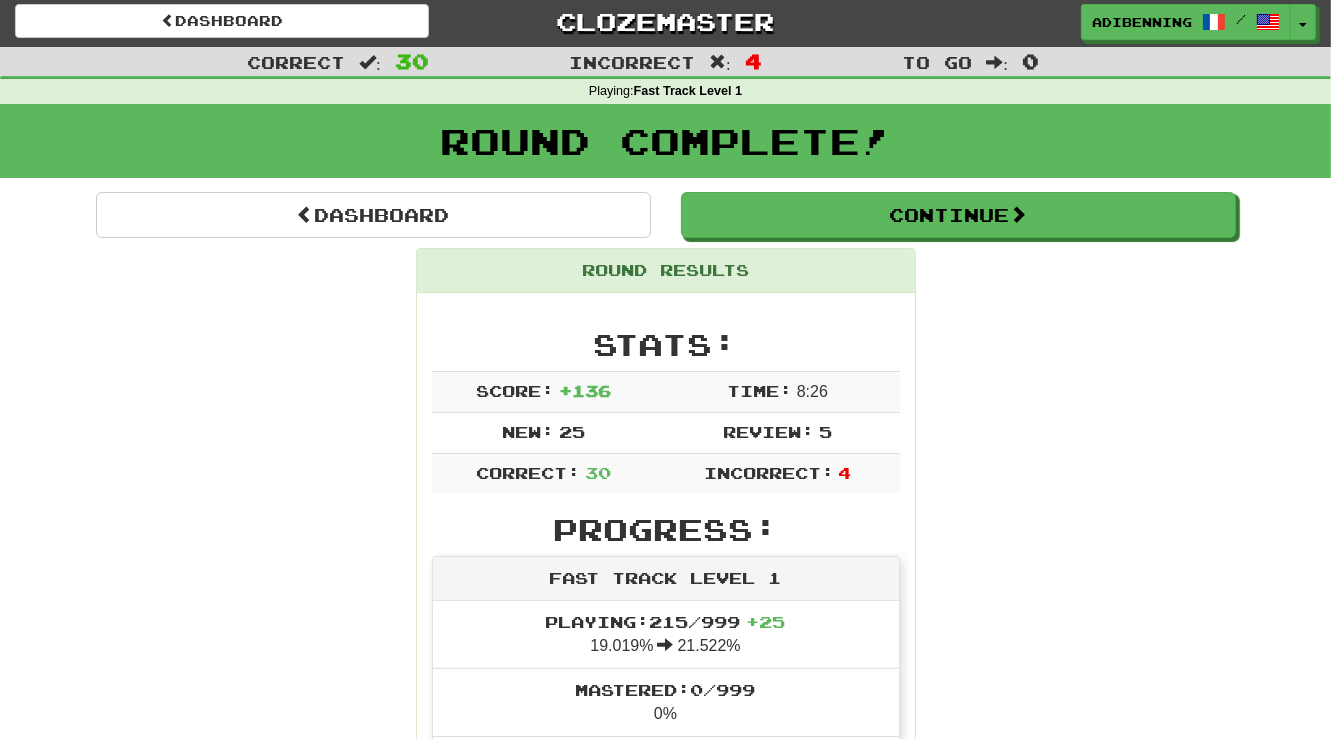 scroll, scrollTop: 6, scrollLeft: 0, axis: vertical 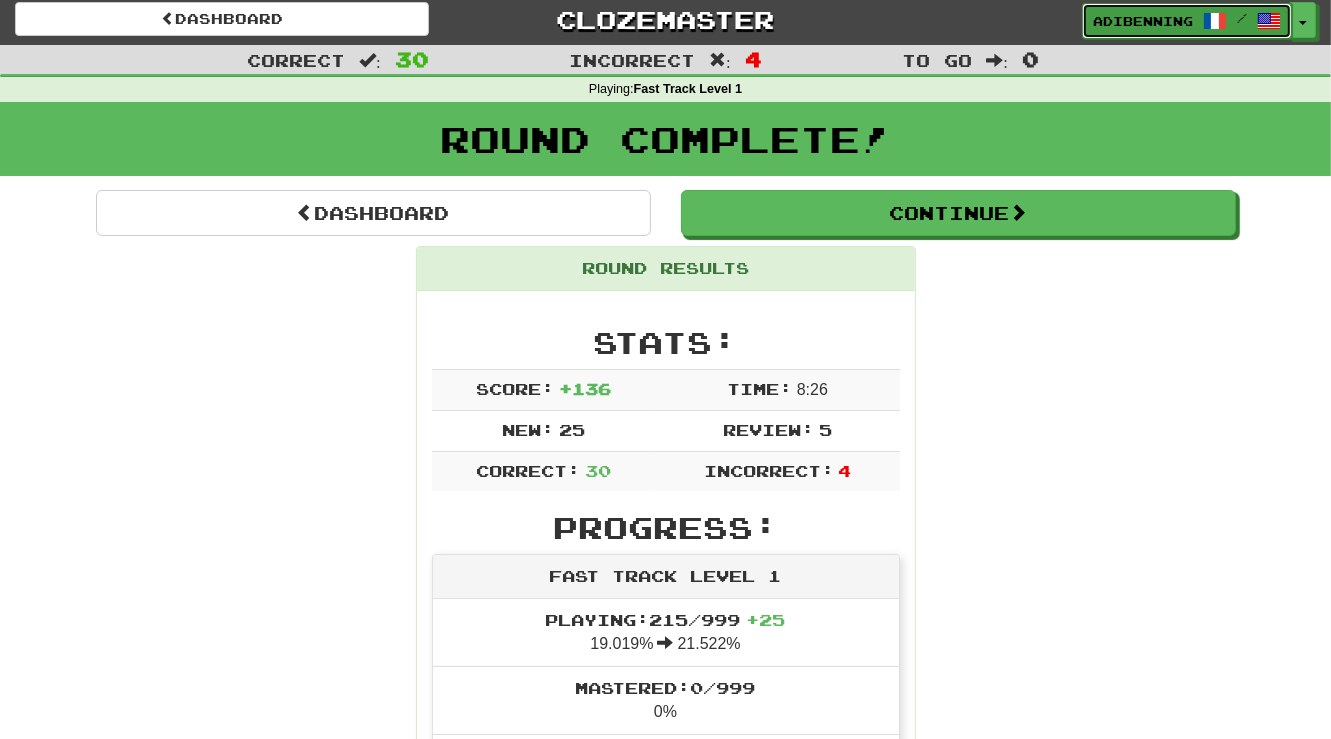 click on "adibenning" at bounding box center (1143, 21) 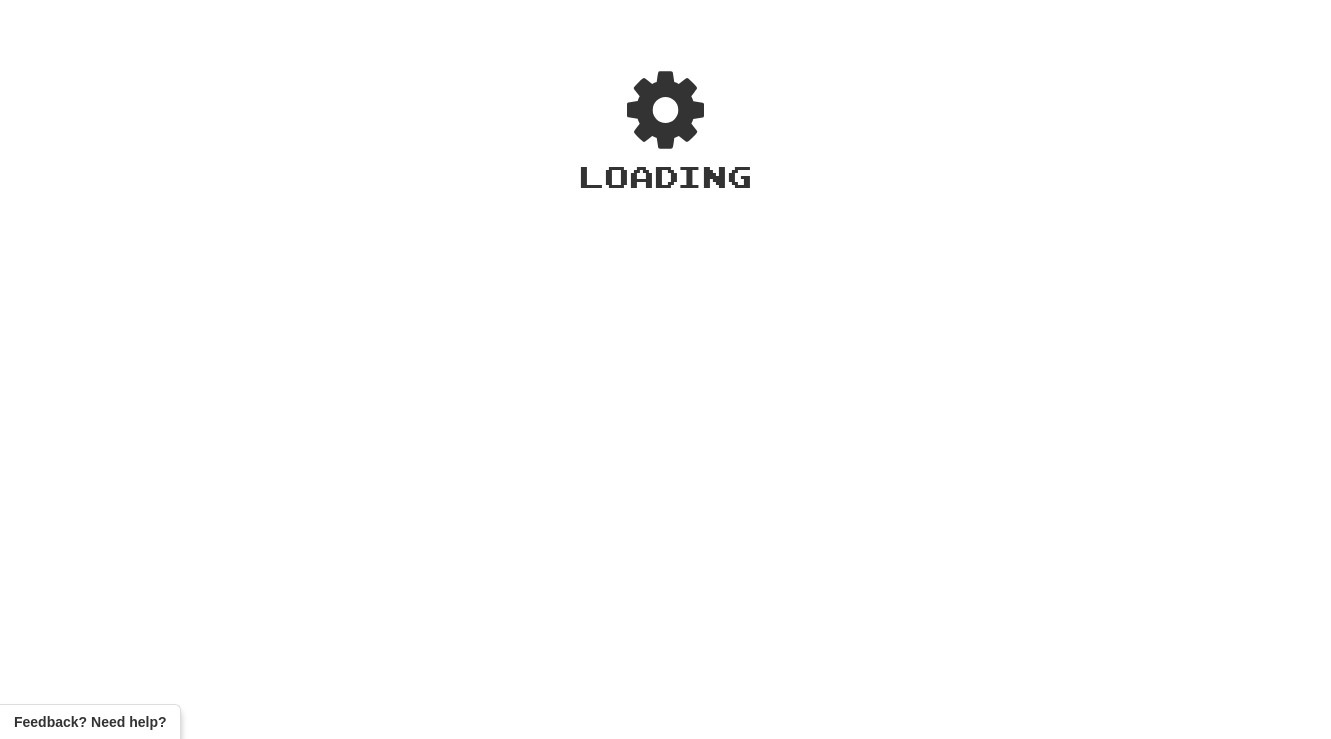 scroll, scrollTop: 0, scrollLeft: 0, axis: both 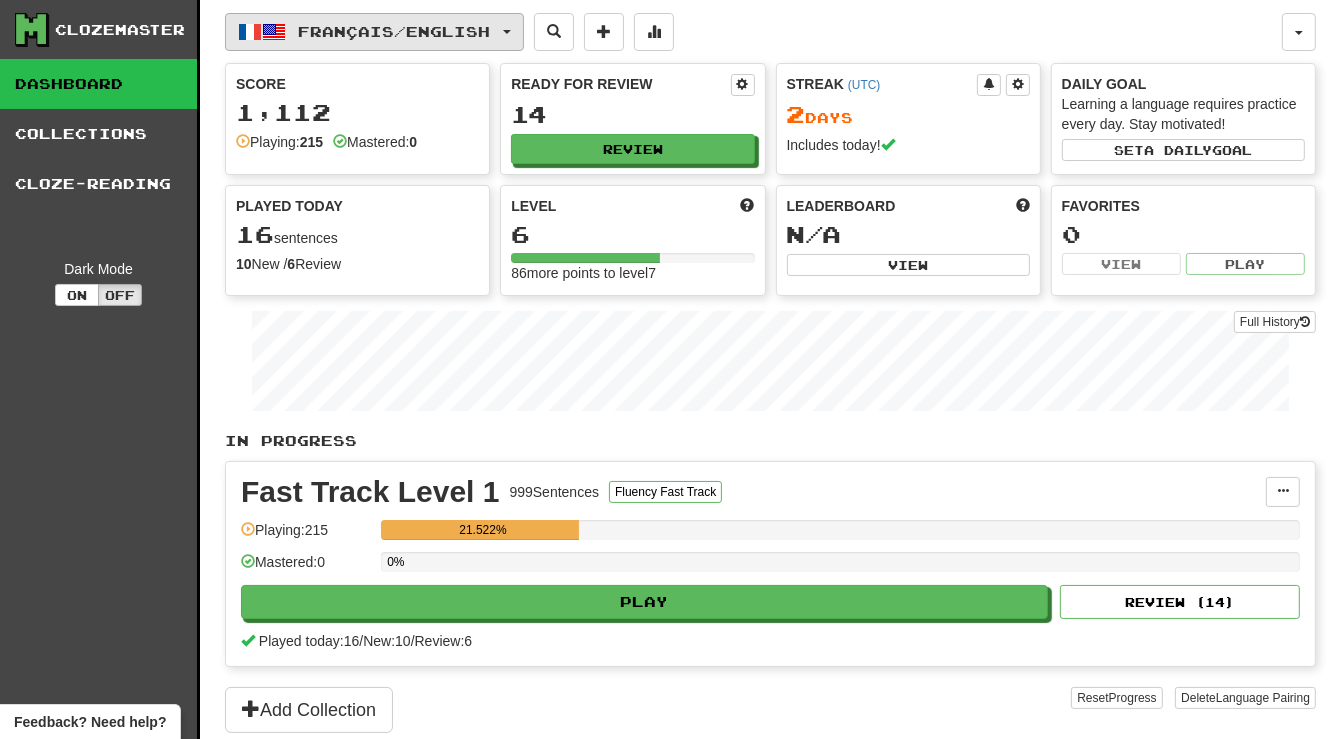 click on "Français  /  English" at bounding box center (395, 31) 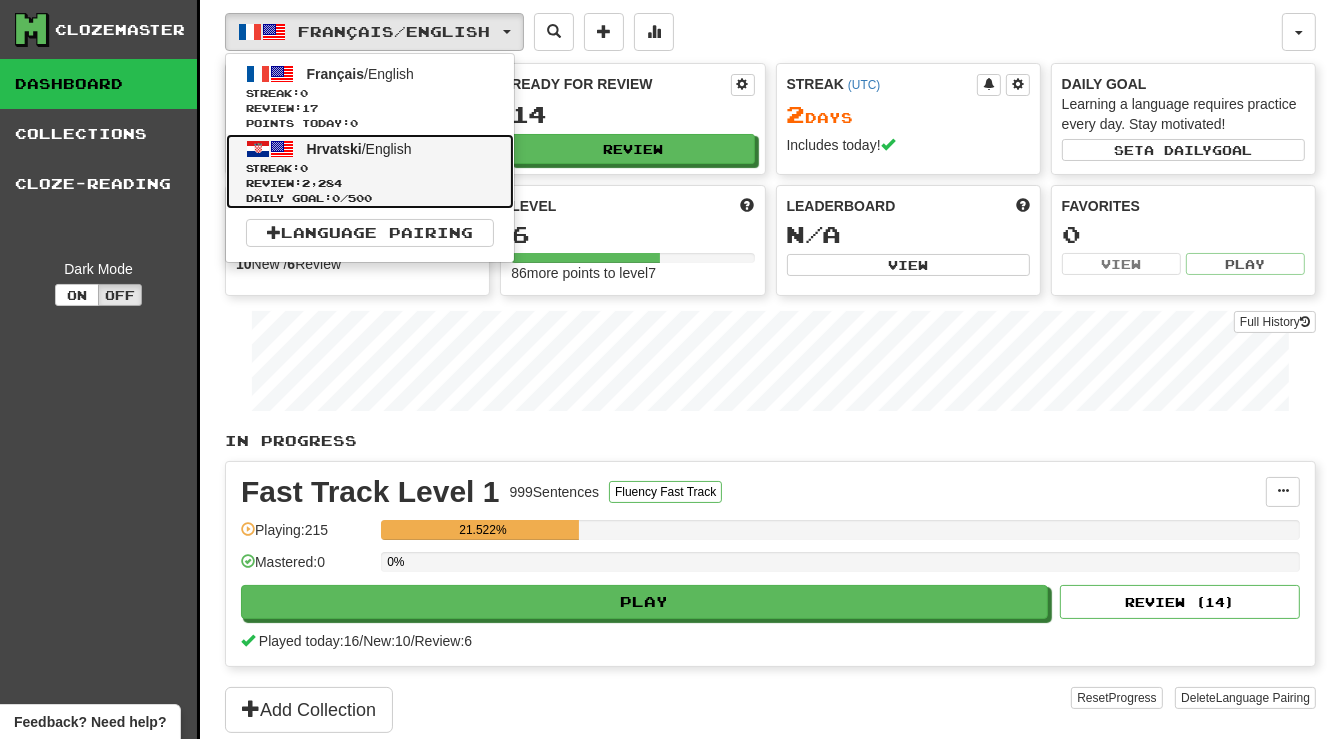 click on "Hrvatski" at bounding box center [334, 149] 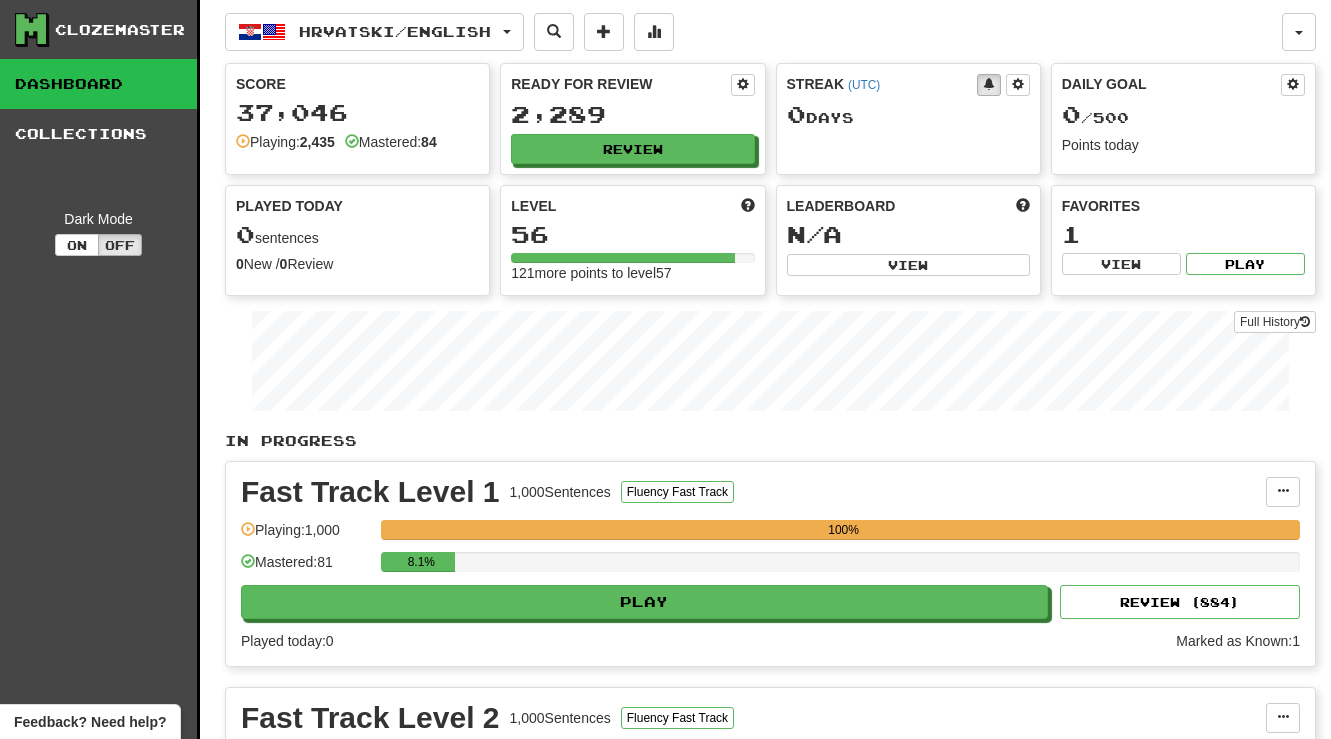 scroll, scrollTop: 0, scrollLeft: 0, axis: both 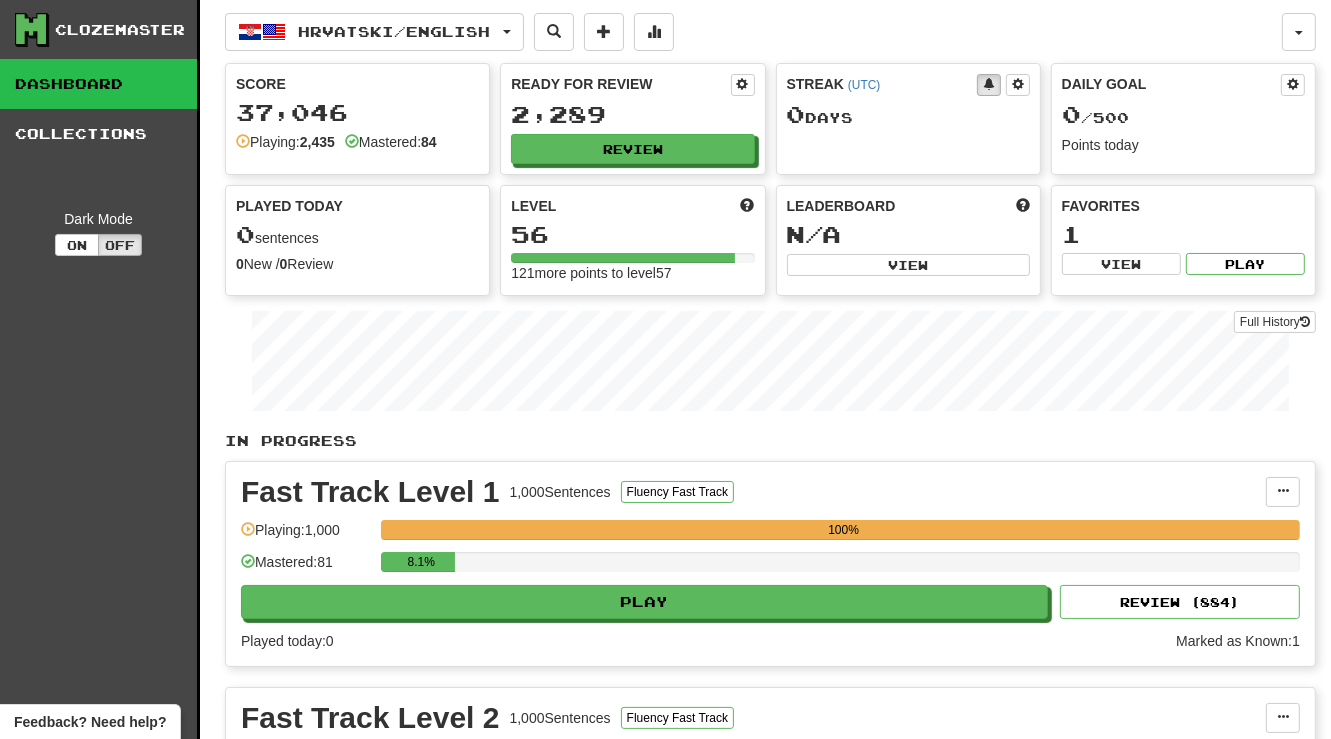 click on "100%" at bounding box center (843, 530) 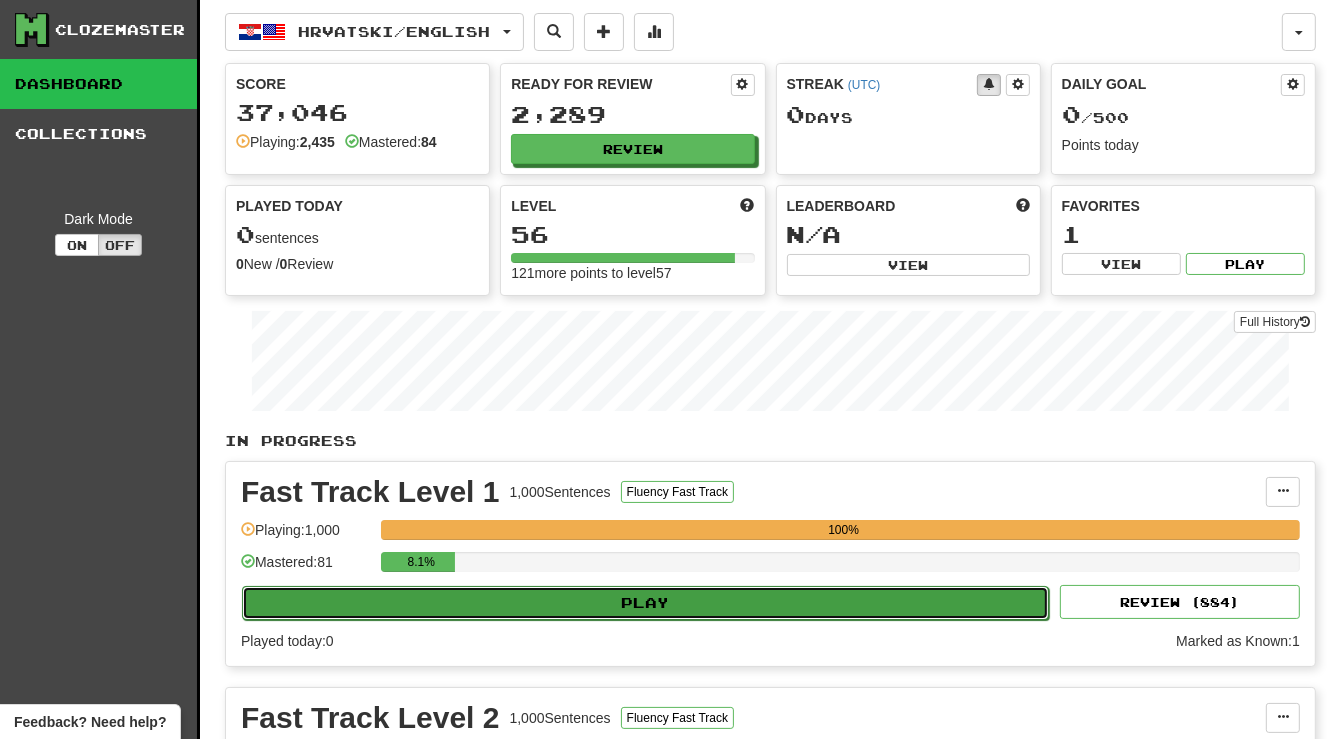 click on "Play" at bounding box center [645, 603] 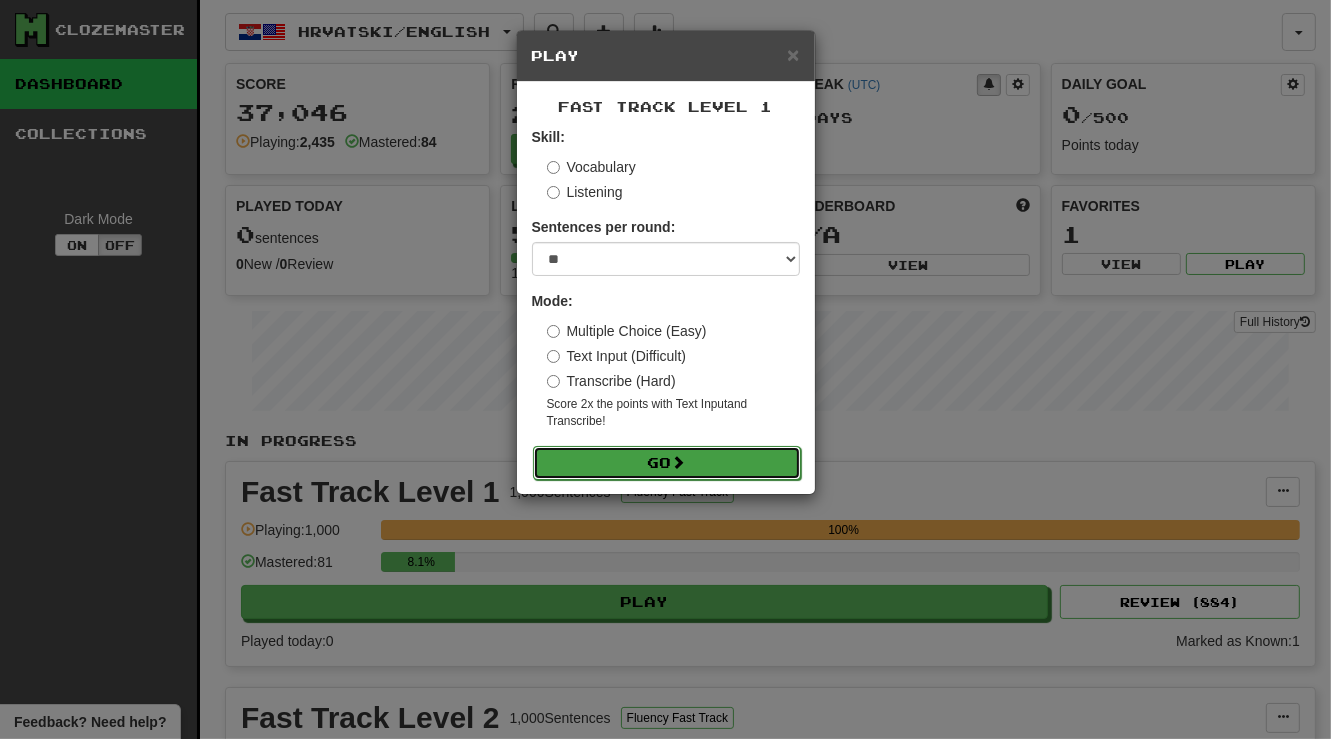 click on "Go" at bounding box center [667, 463] 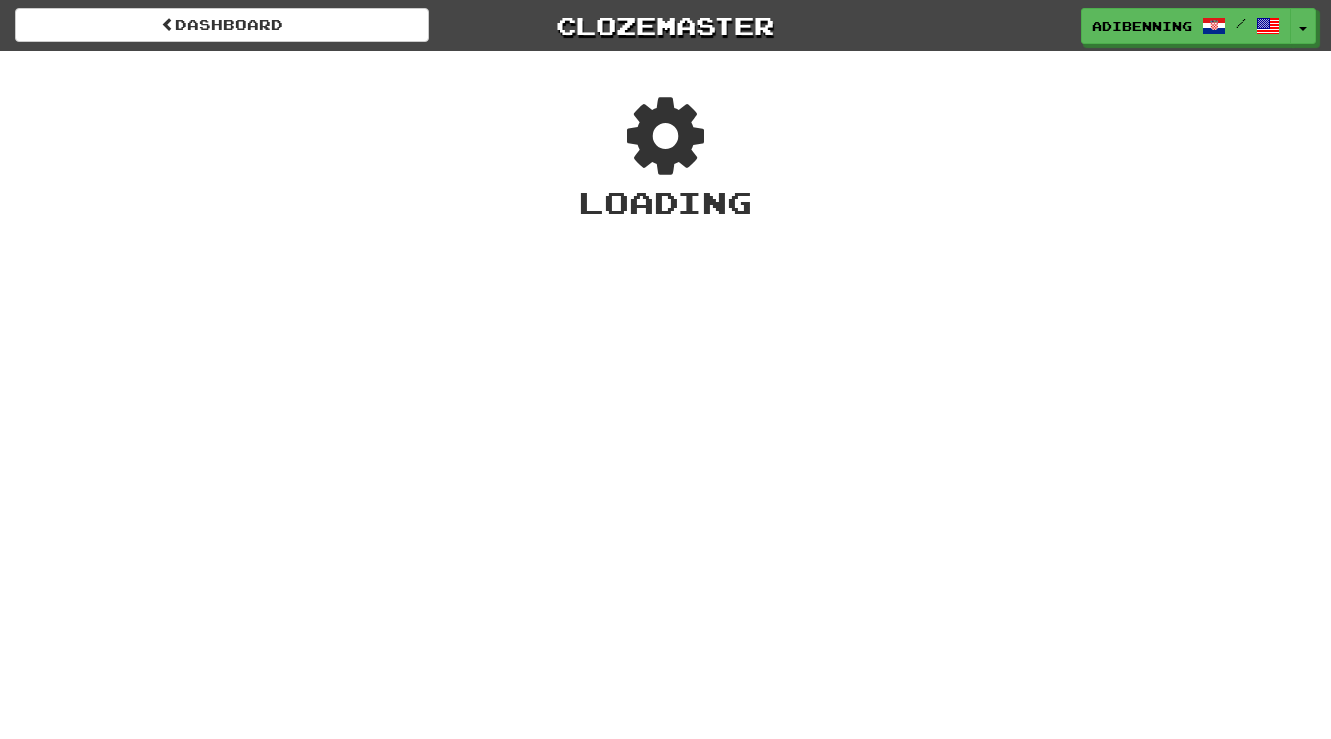 scroll, scrollTop: 0, scrollLeft: 0, axis: both 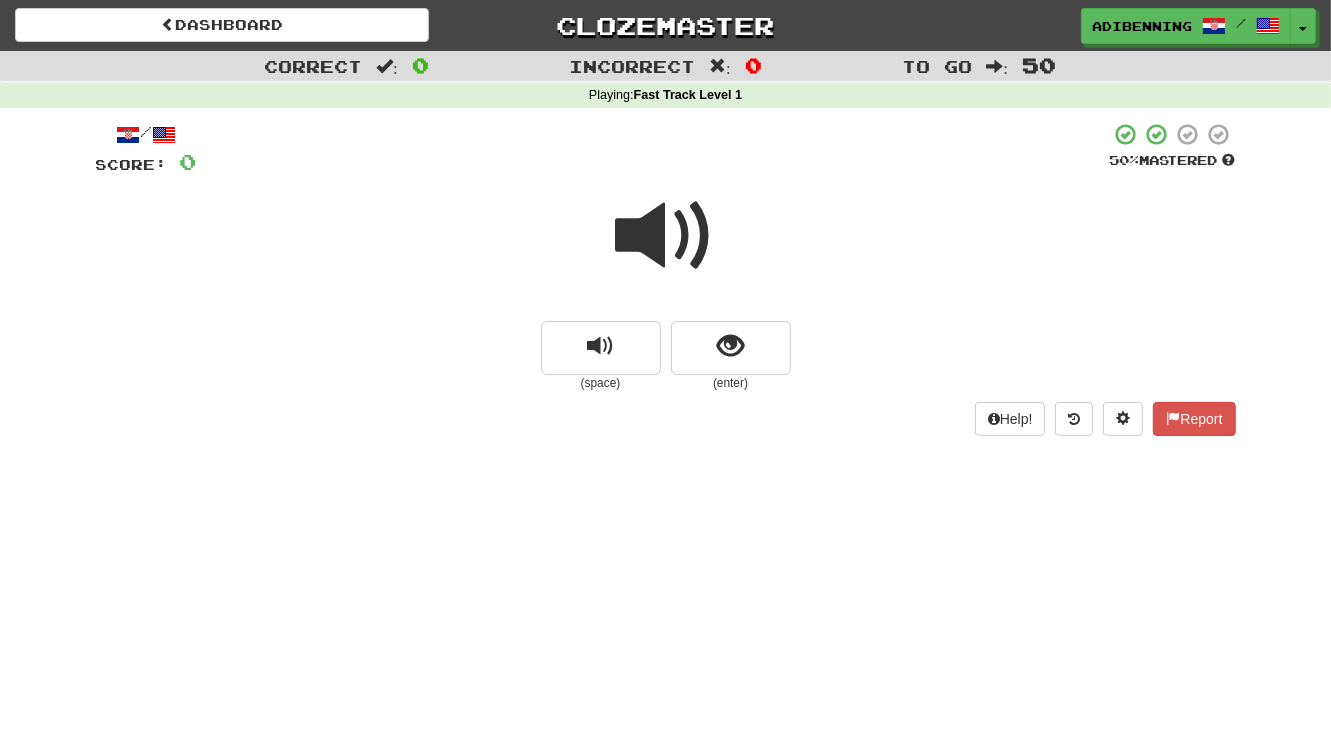 click at bounding box center (666, 236) 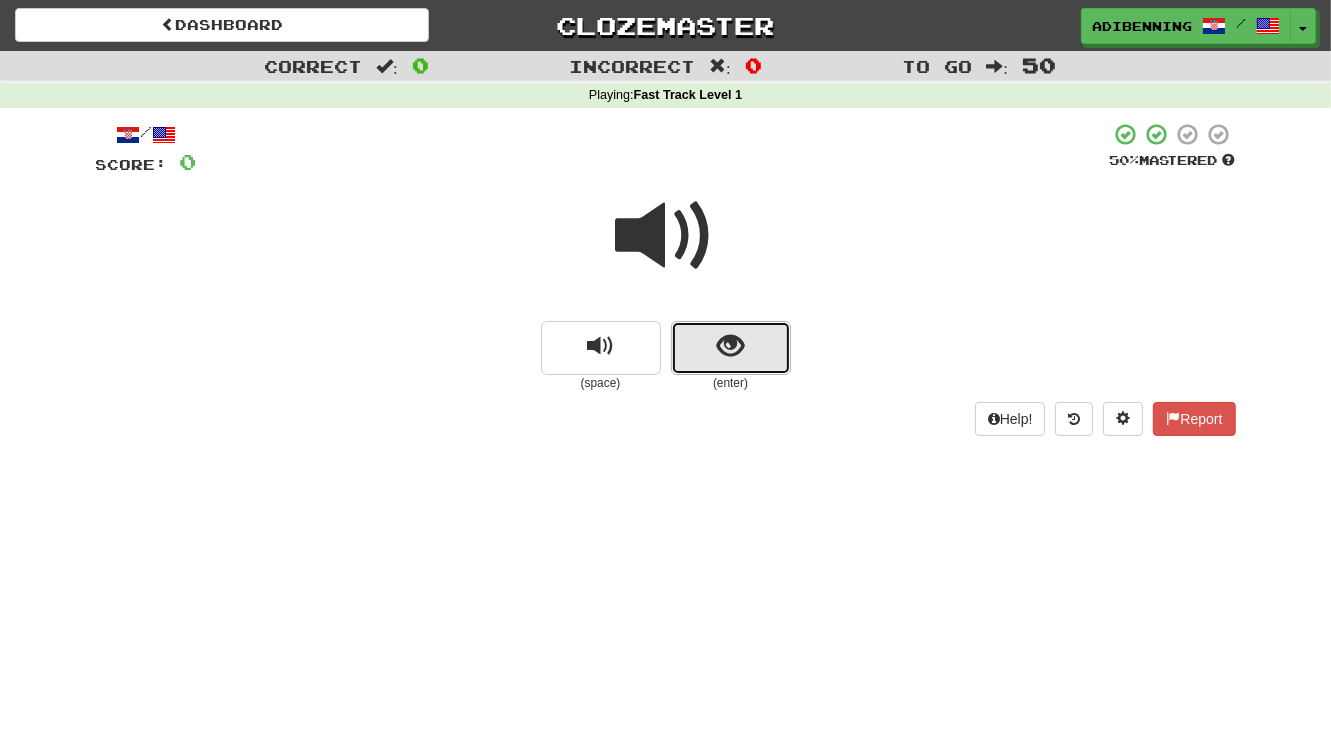 click at bounding box center (730, 346) 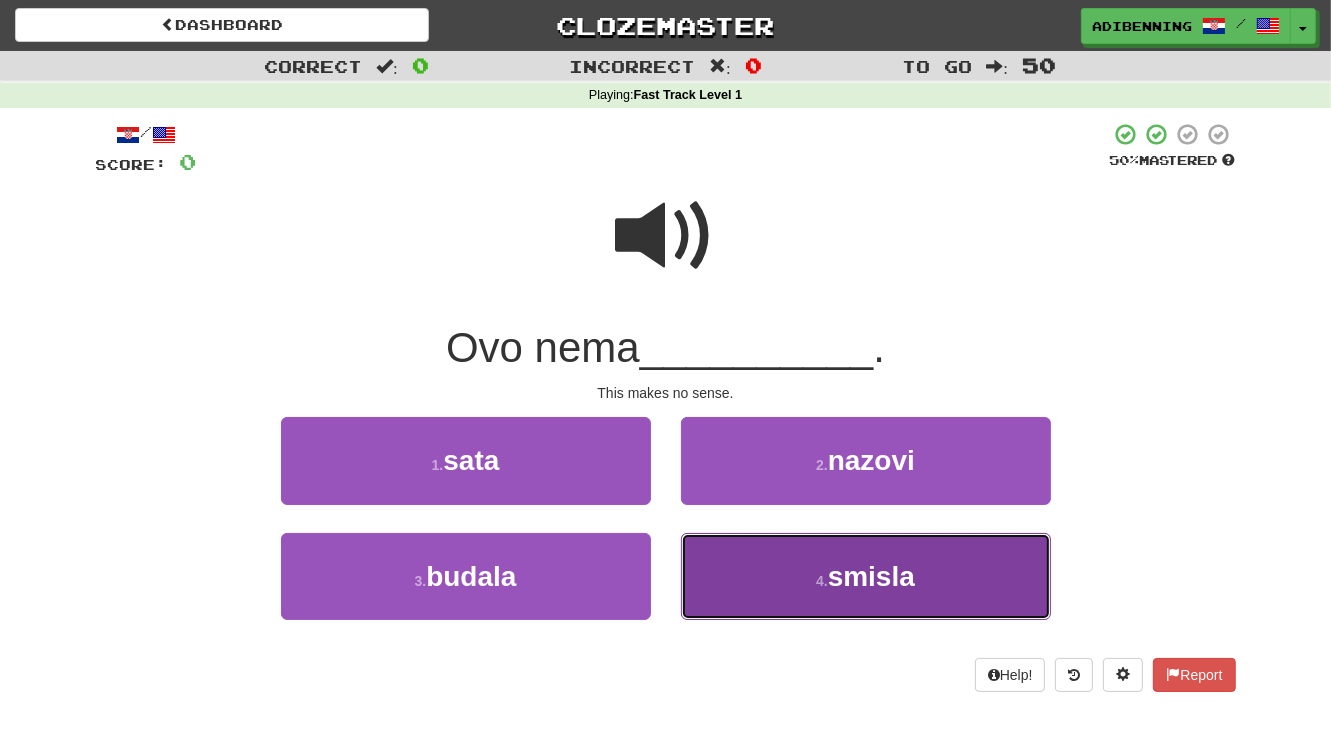 click on "smisla" at bounding box center (871, 576) 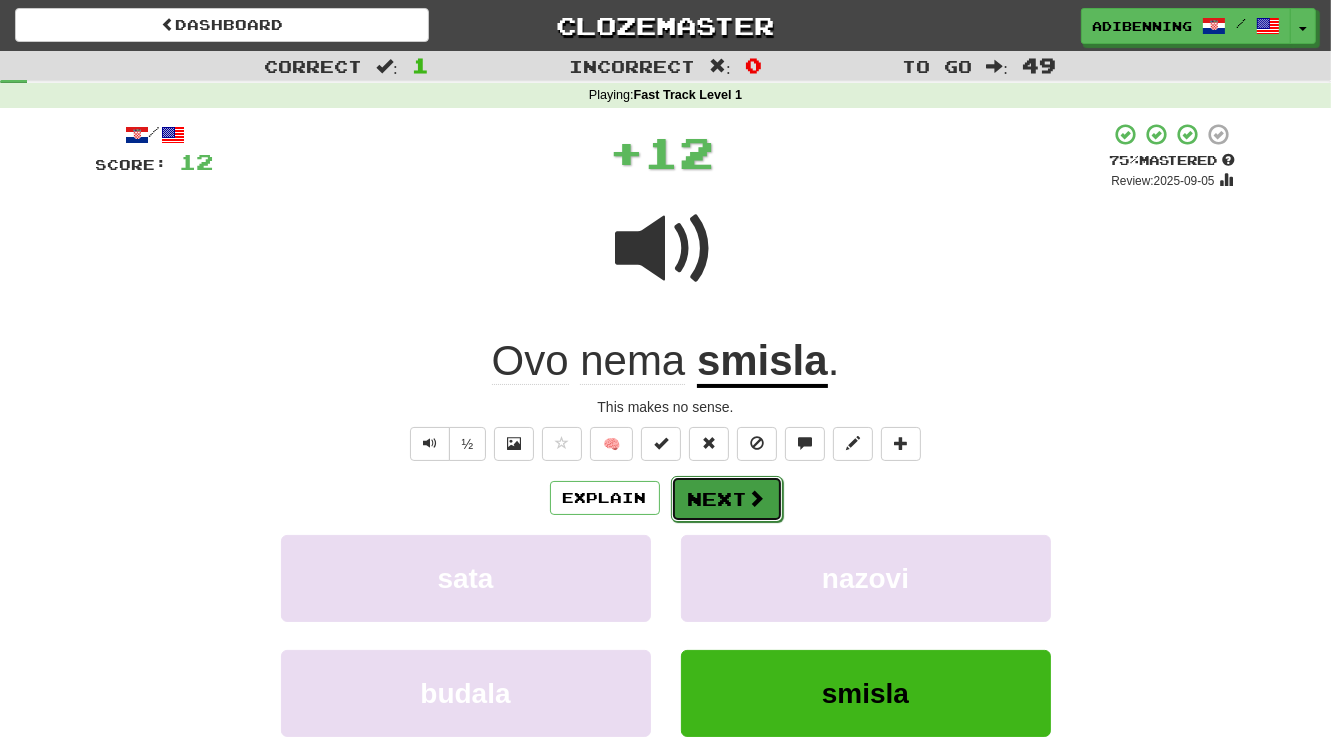click at bounding box center [757, 498] 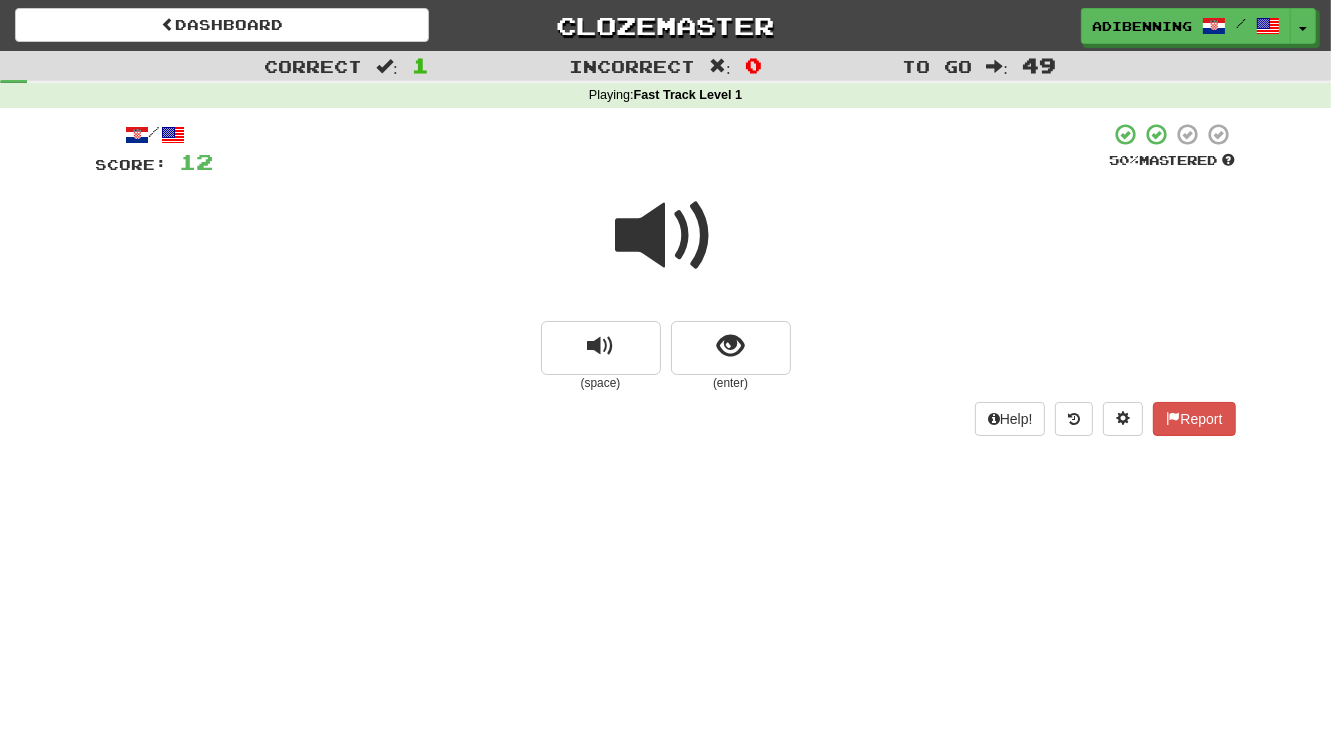 click at bounding box center (666, 236) 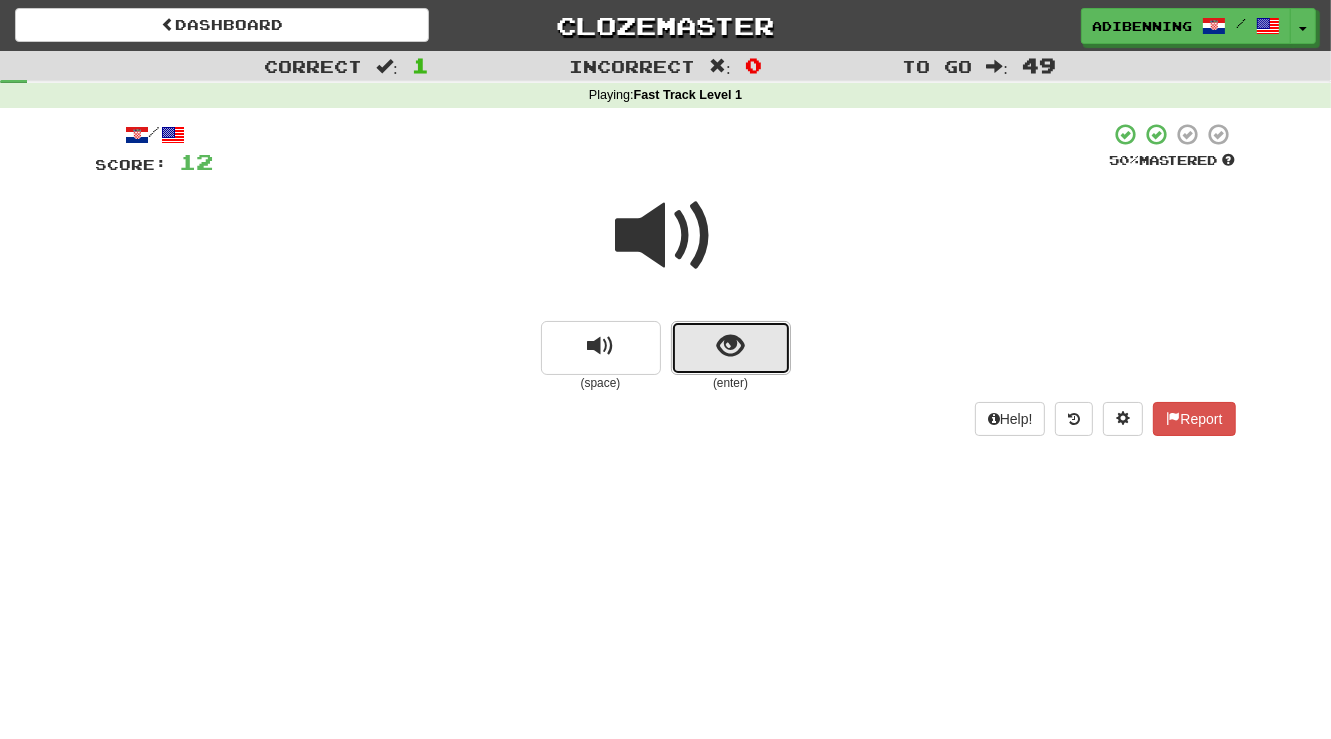 click at bounding box center (730, 346) 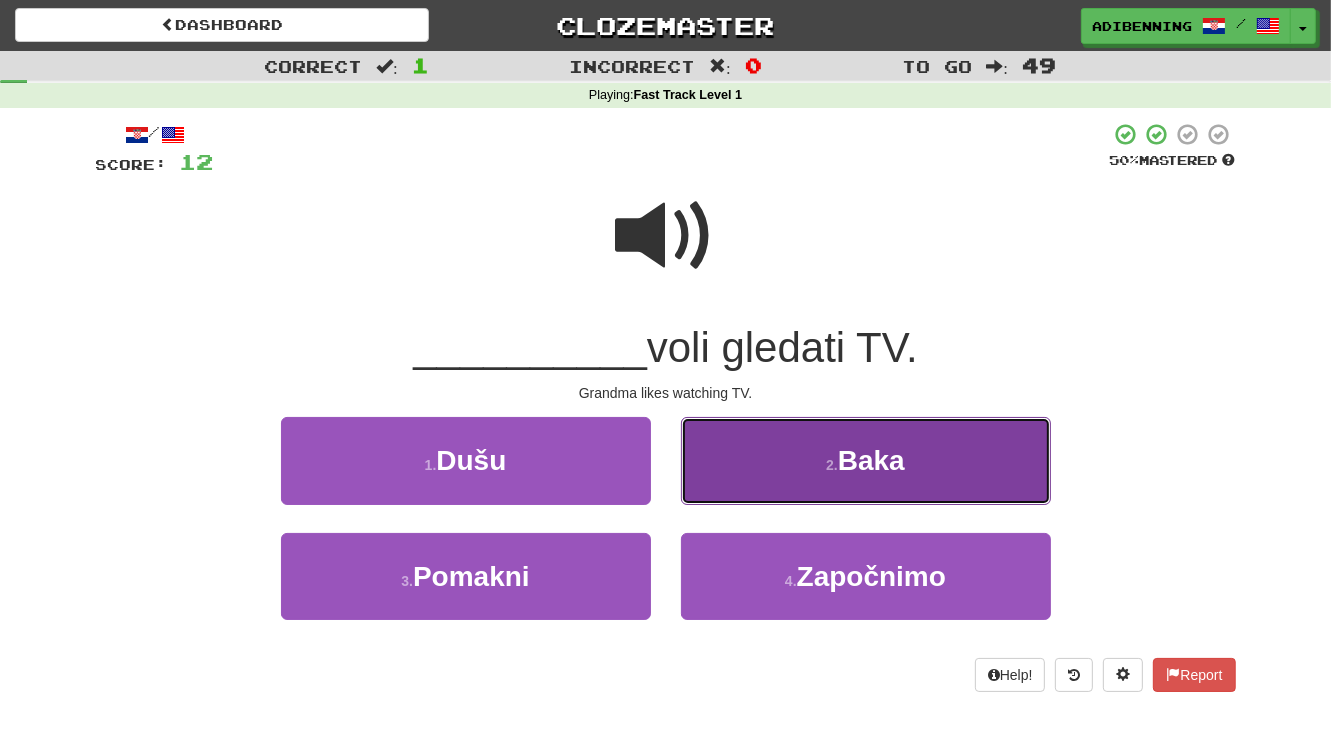click on "Baka" at bounding box center [871, 460] 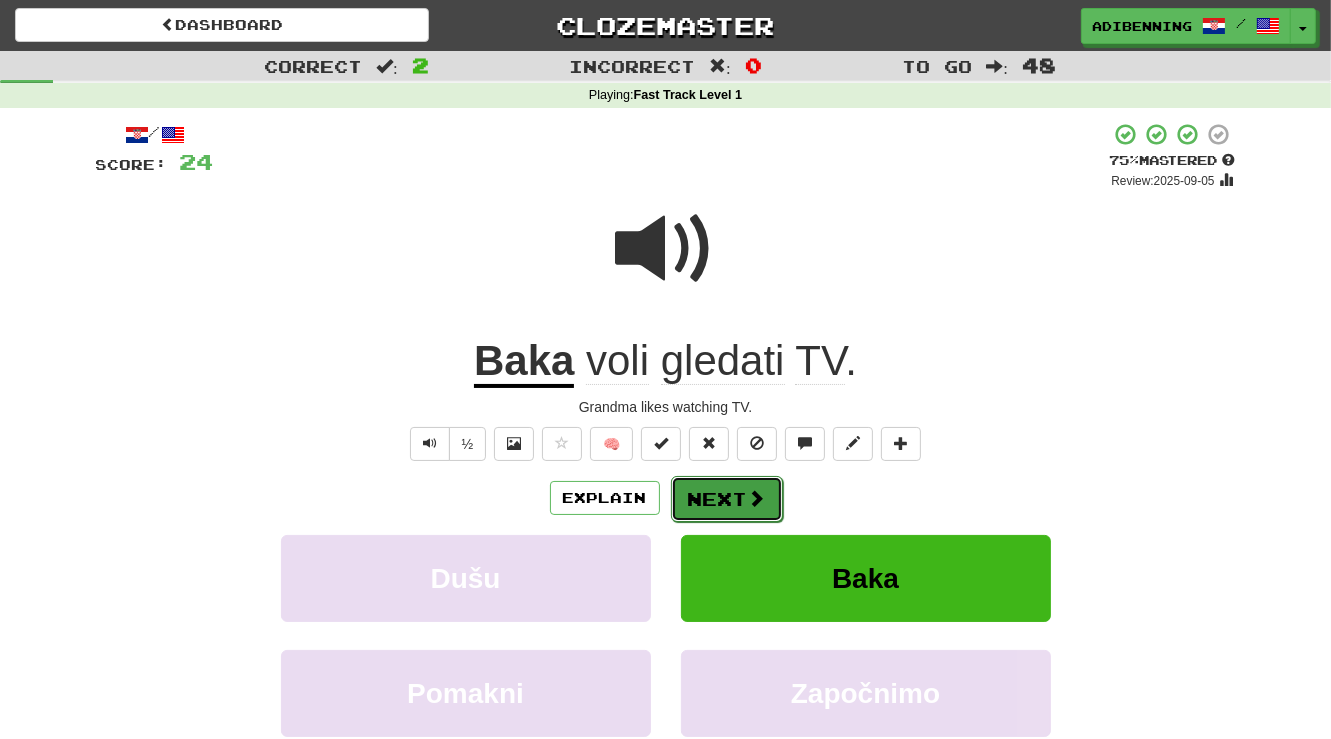 click on "Next" at bounding box center (727, 499) 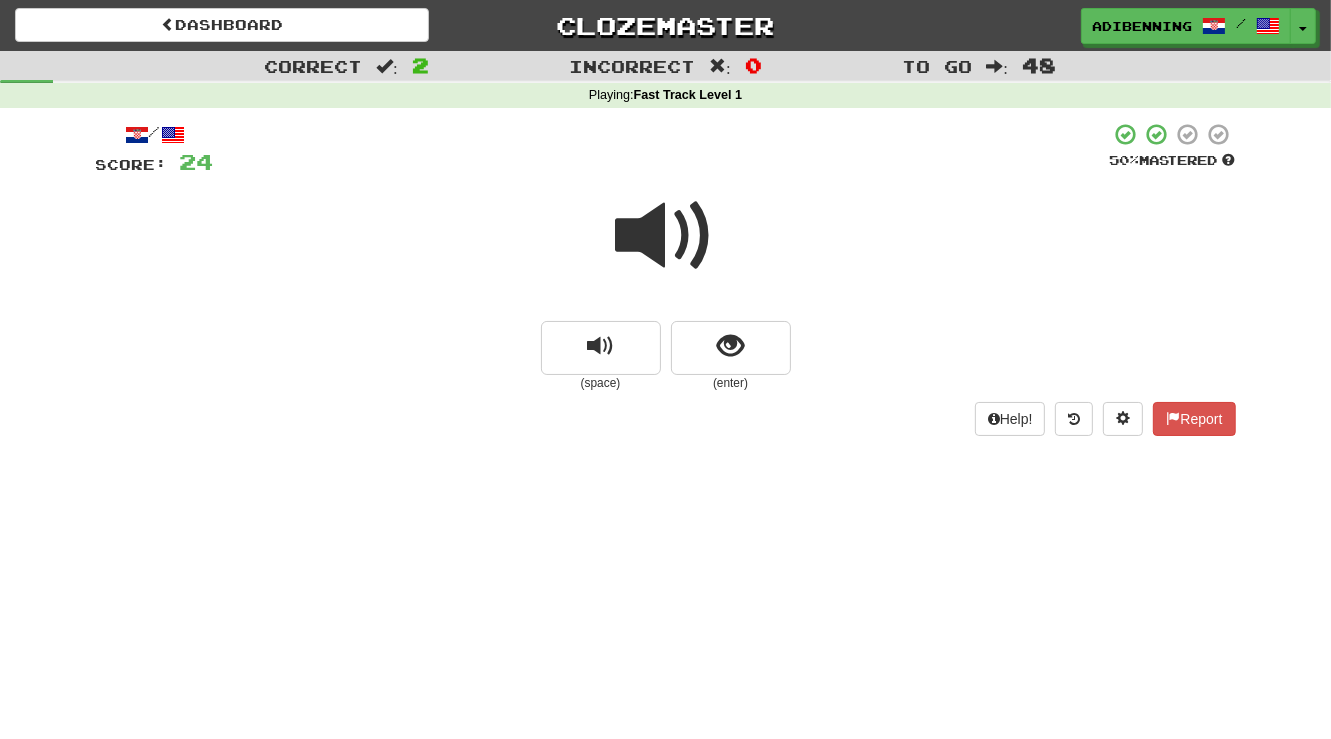 click at bounding box center (666, 236) 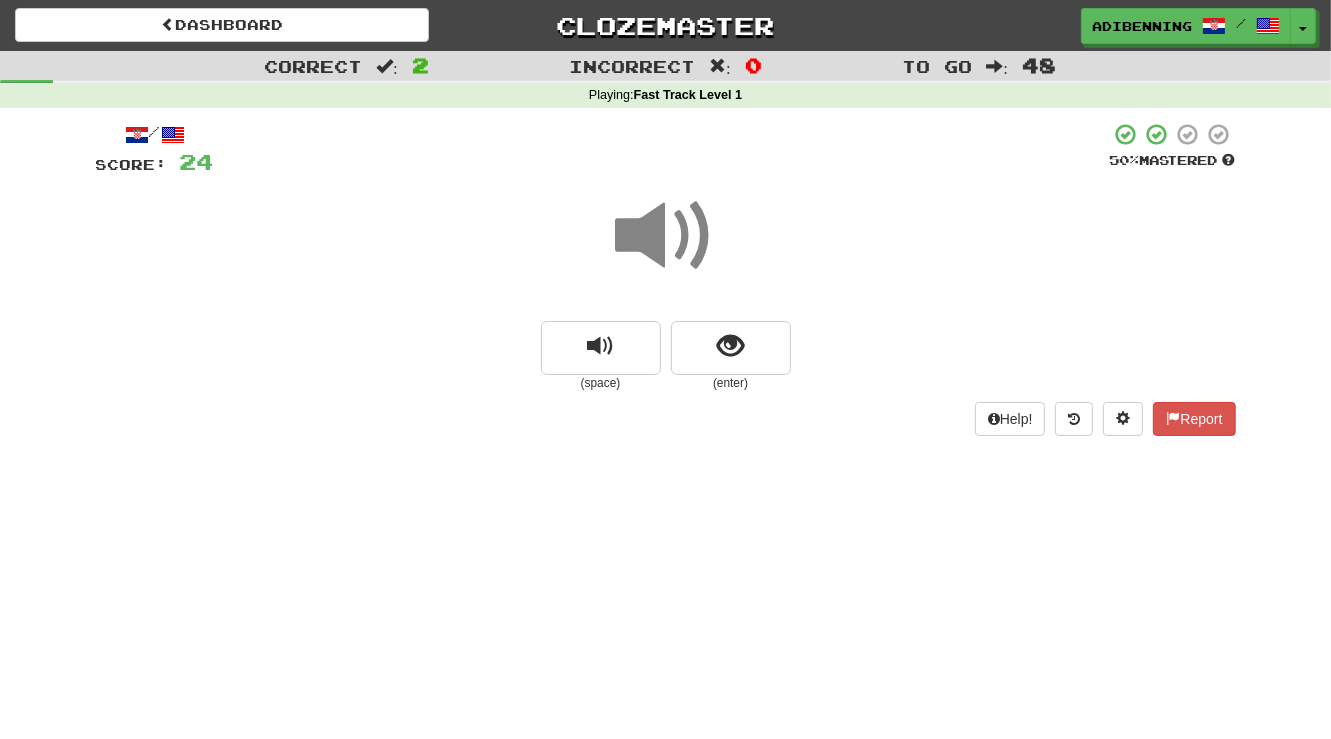 click at bounding box center (666, 236) 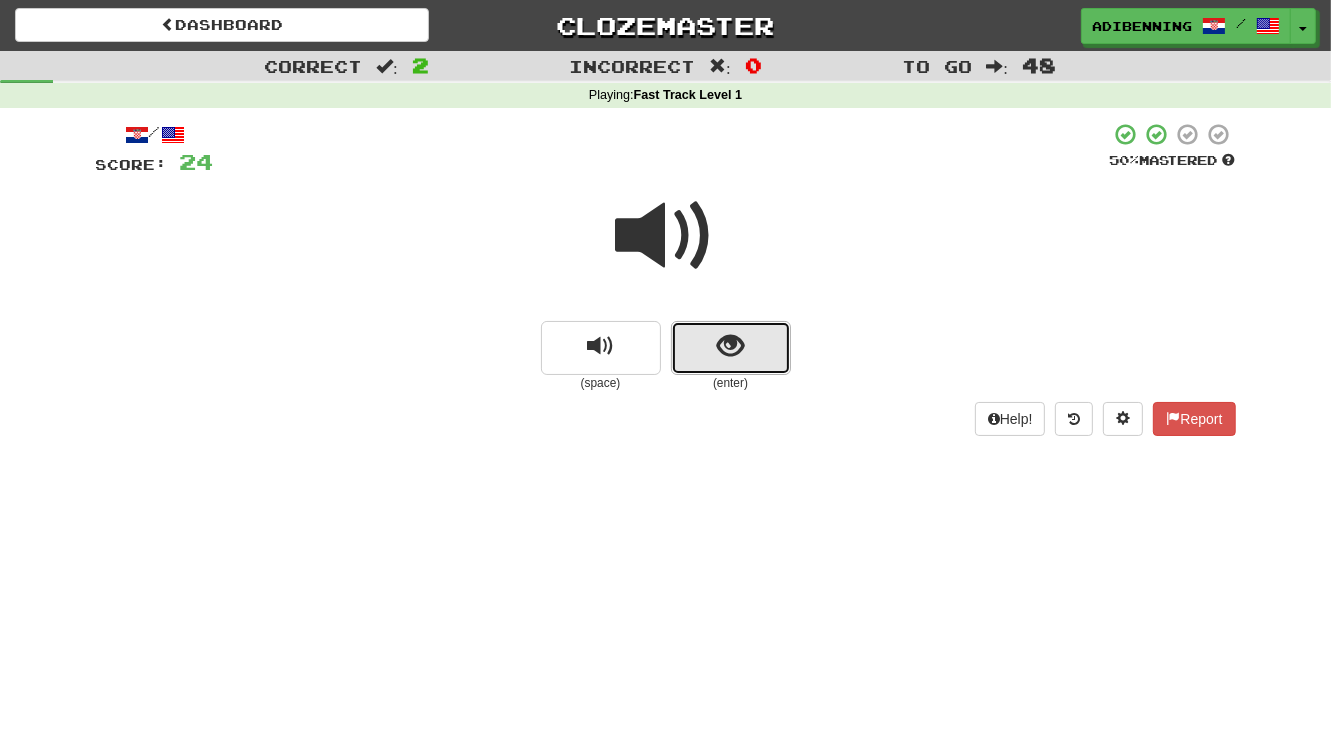 click at bounding box center [730, 346] 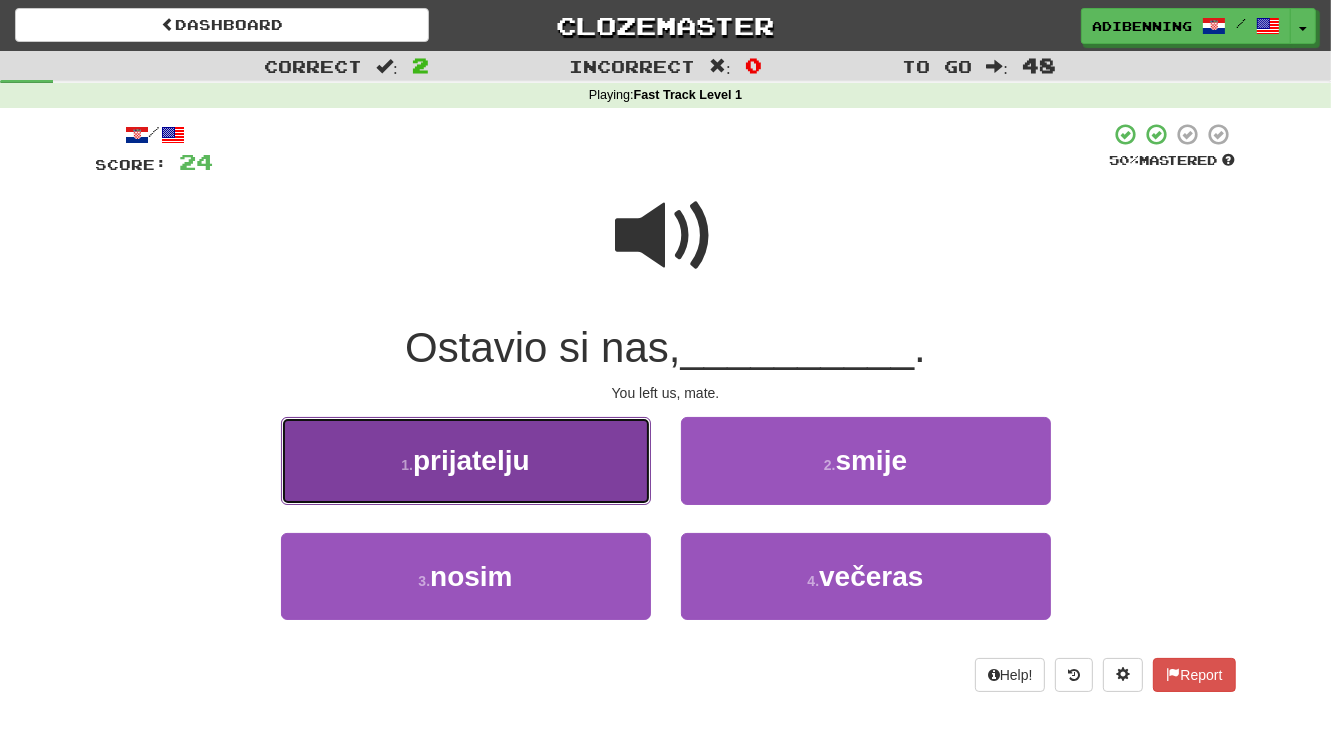 click on "1 .  prijatelju" at bounding box center (466, 460) 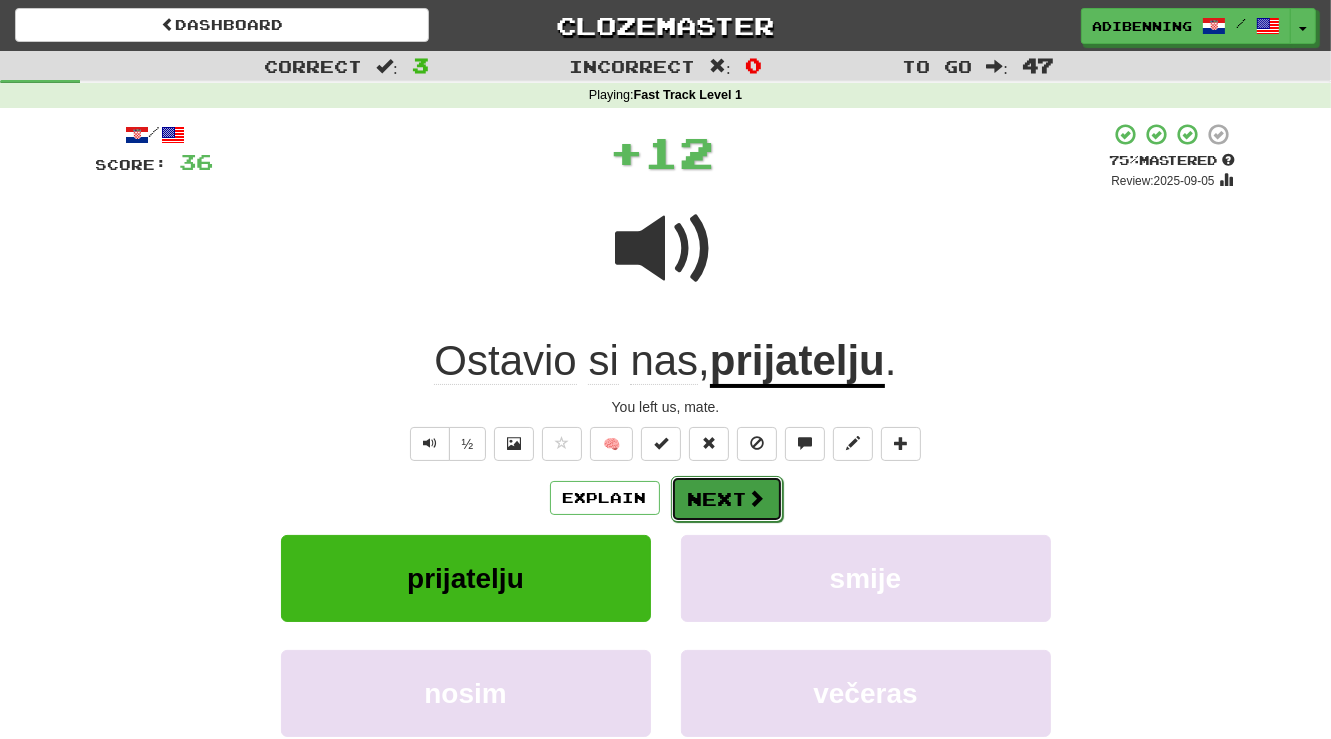 click on "Next" at bounding box center (727, 499) 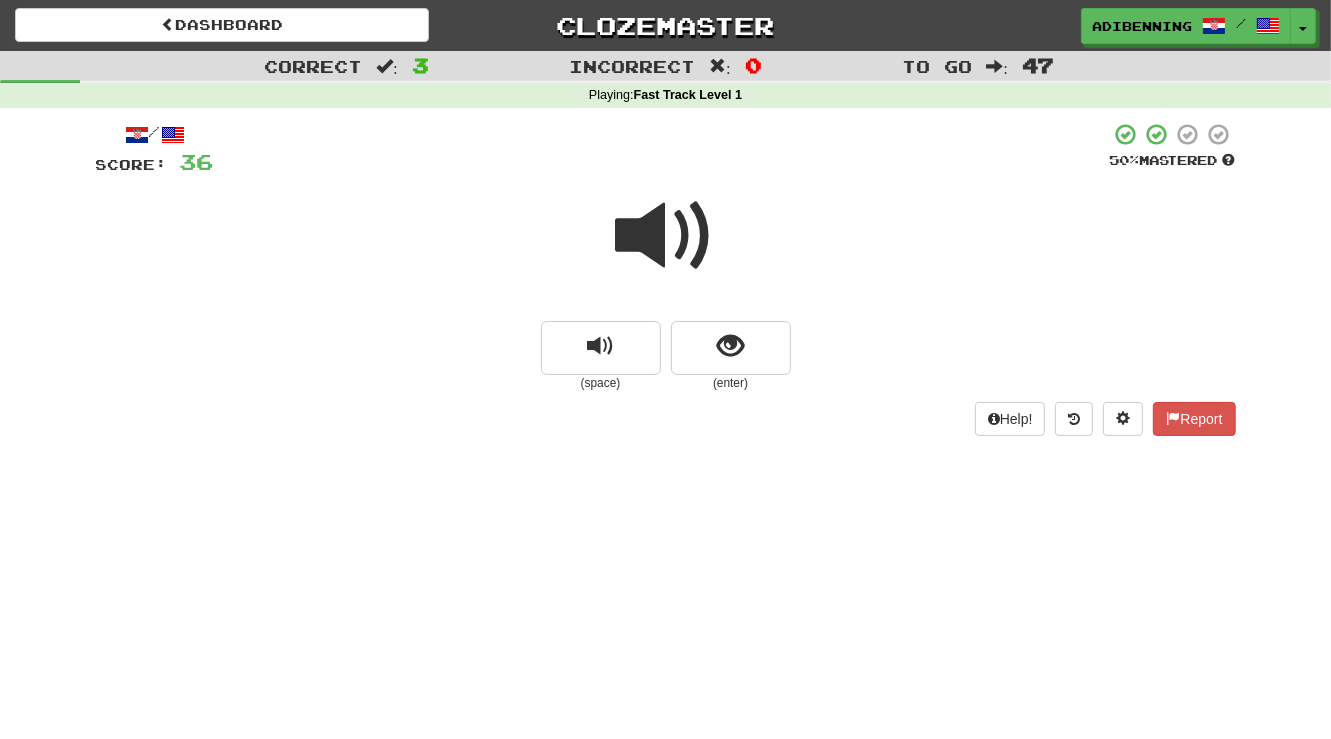 click at bounding box center [666, 236] 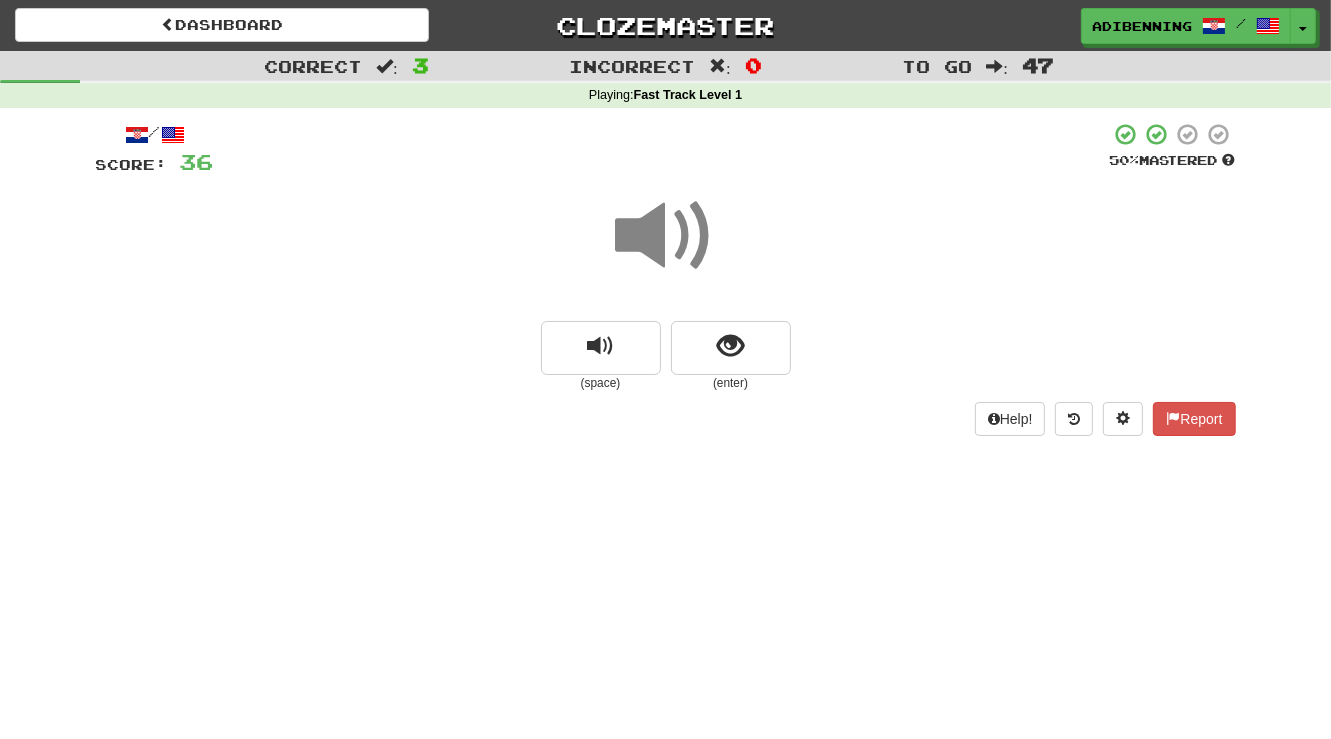 click at bounding box center [666, 236] 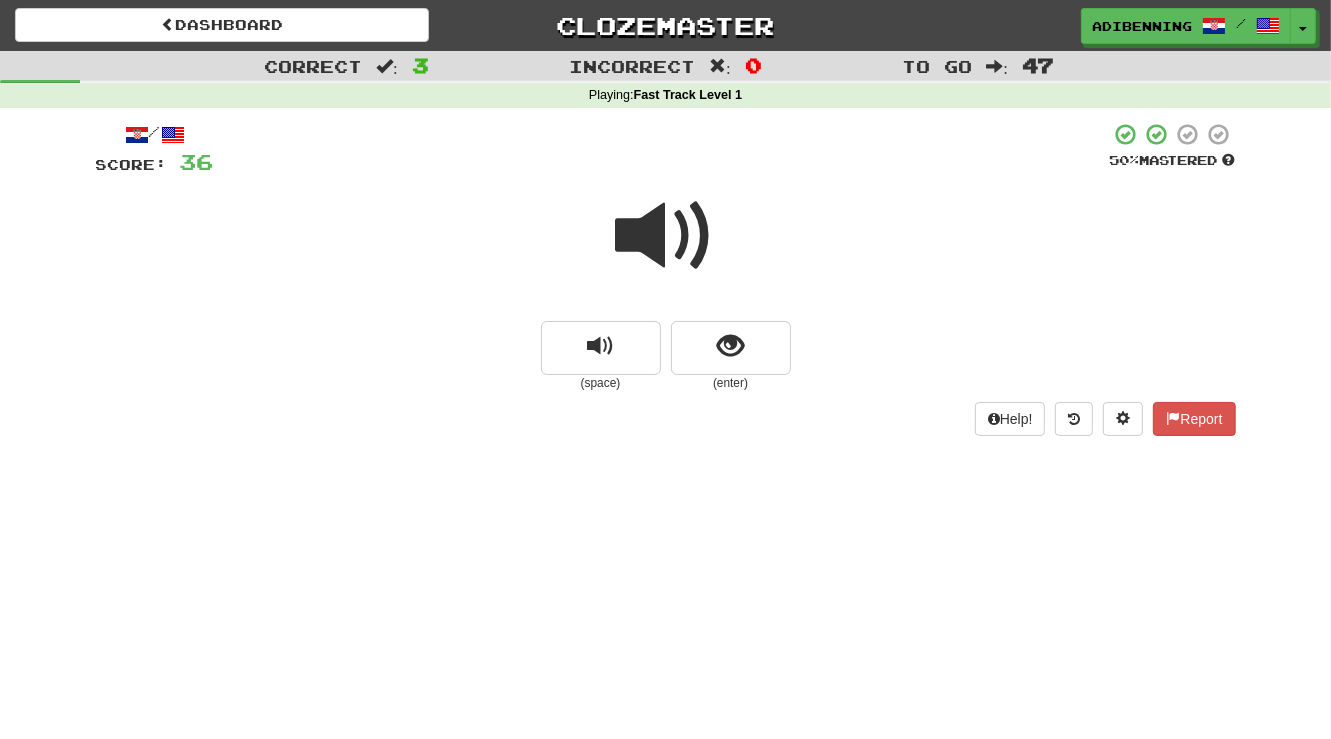 click at bounding box center (666, 236) 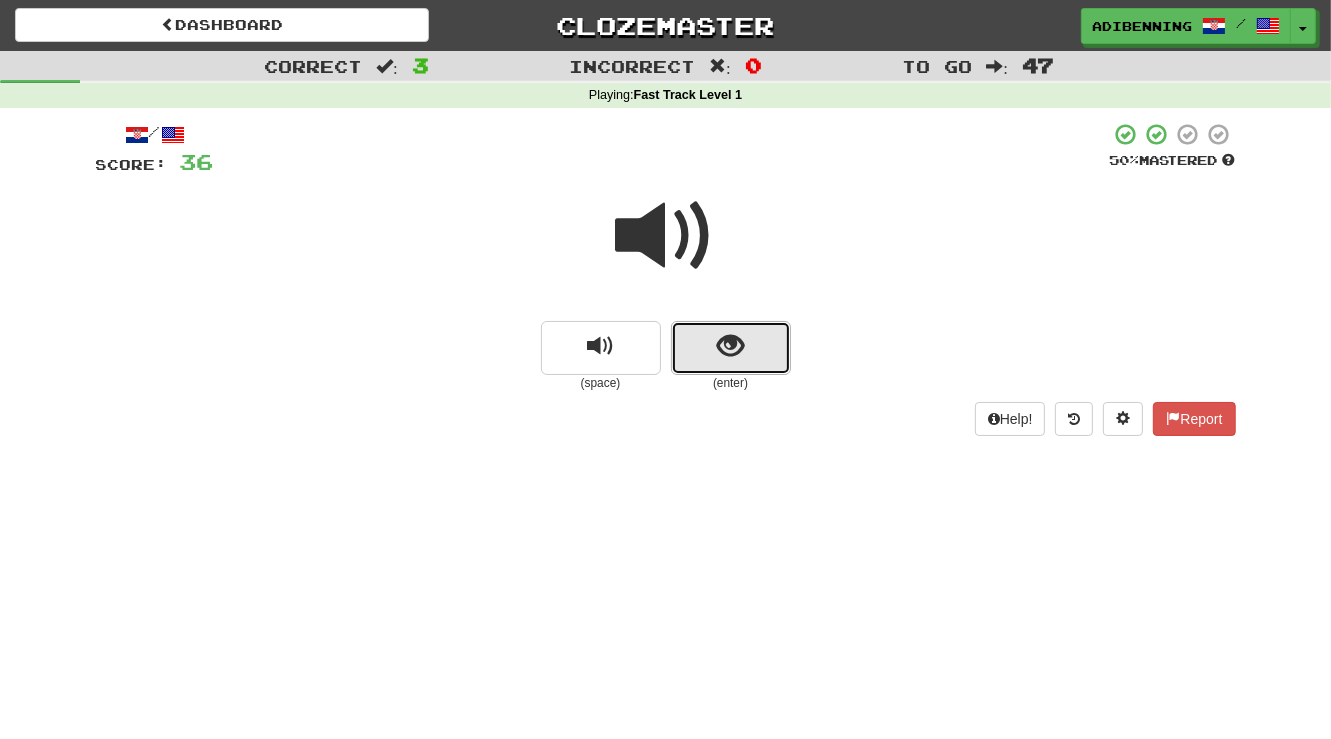 click at bounding box center (730, 346) 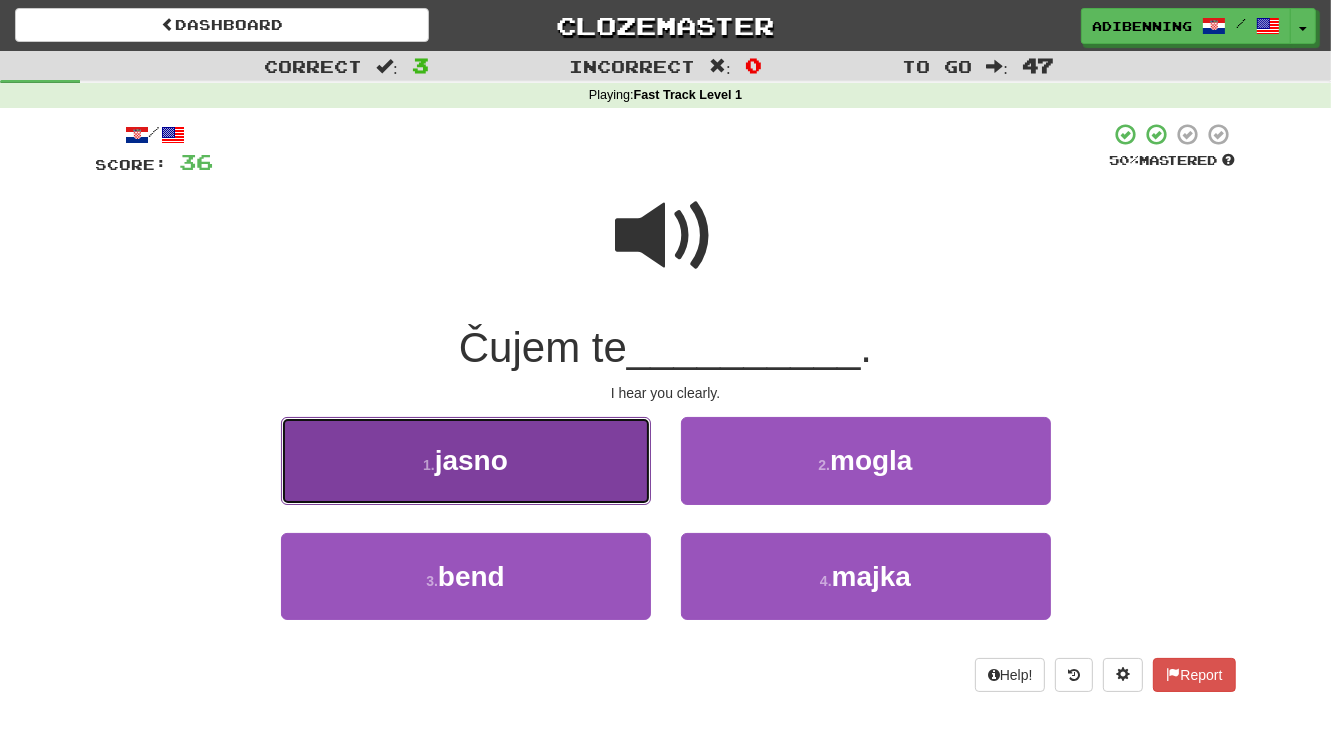 click on "1 .  jasno" at bounding box center [466, 460] 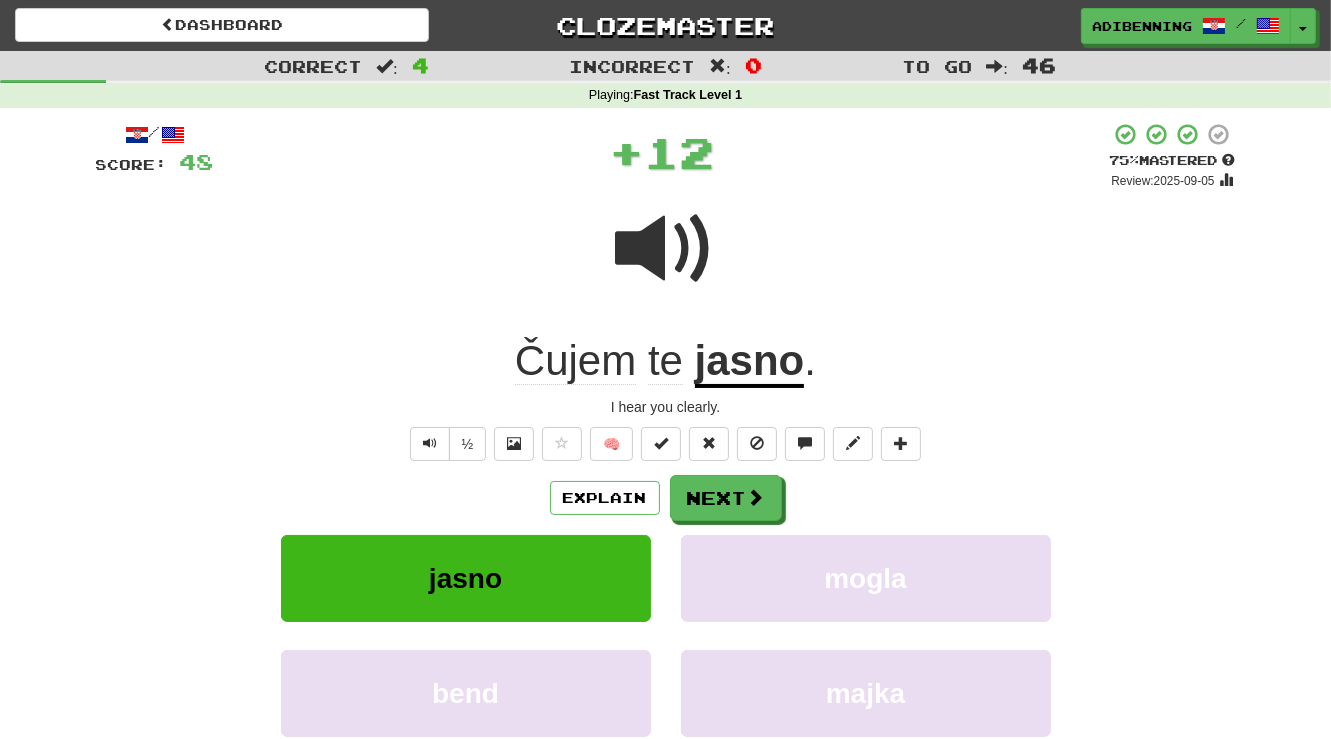 click at bounding box center [666, 249] 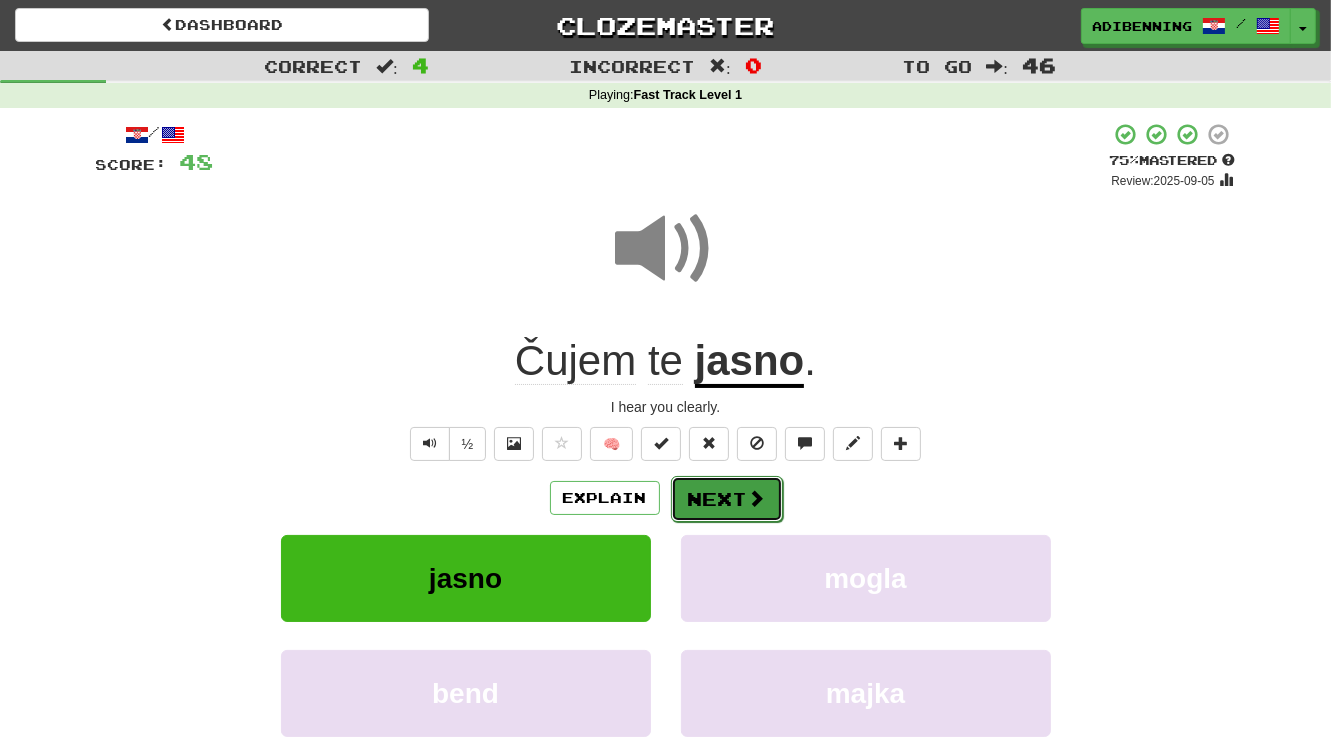 click on "Next" at bounding box center (727, 499) 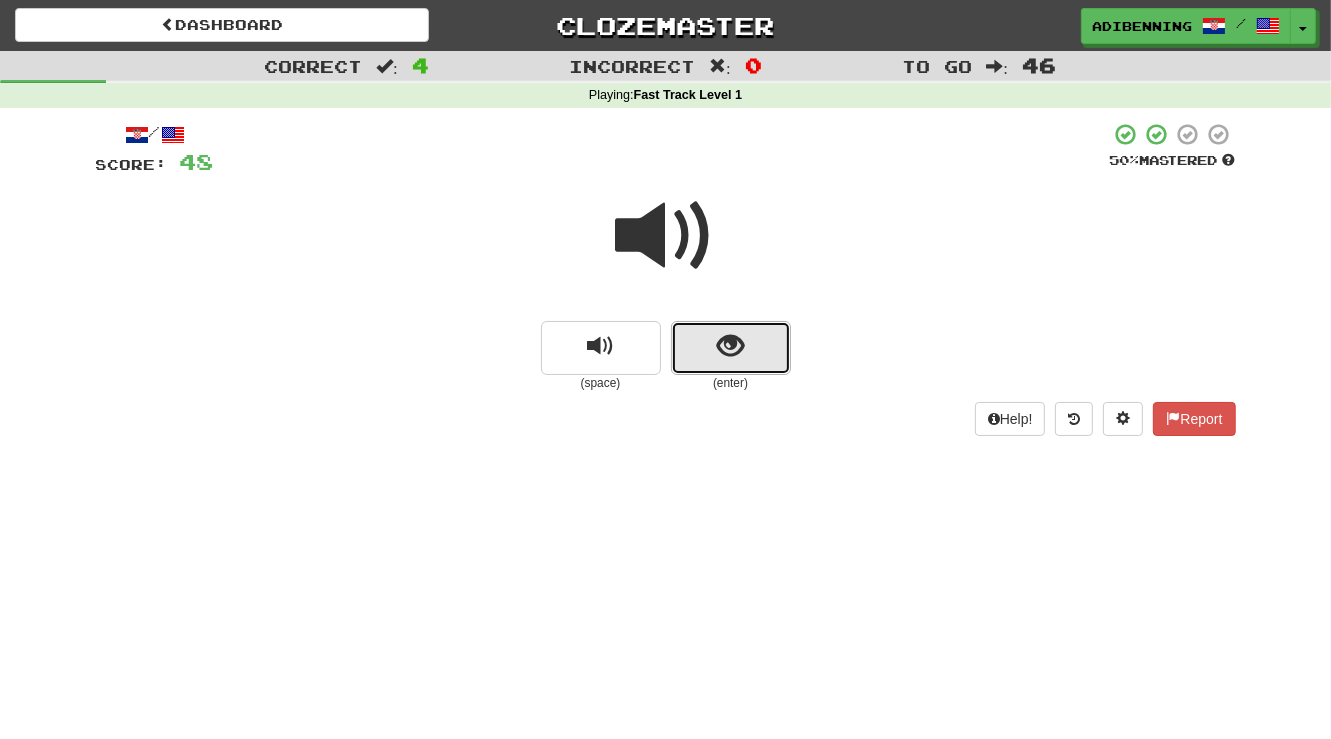 click at bounding box center (730, 346) 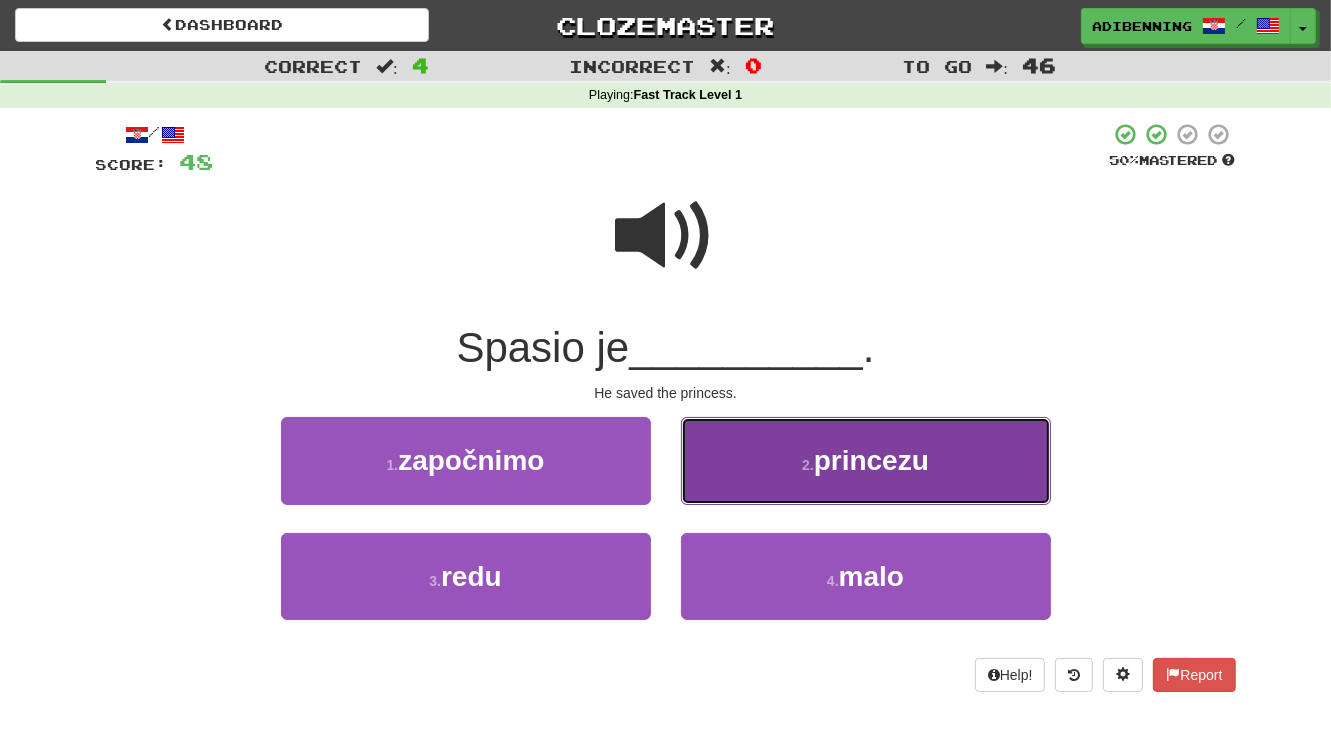 click on "2 .  princezu" at bounding box center [866, 460] 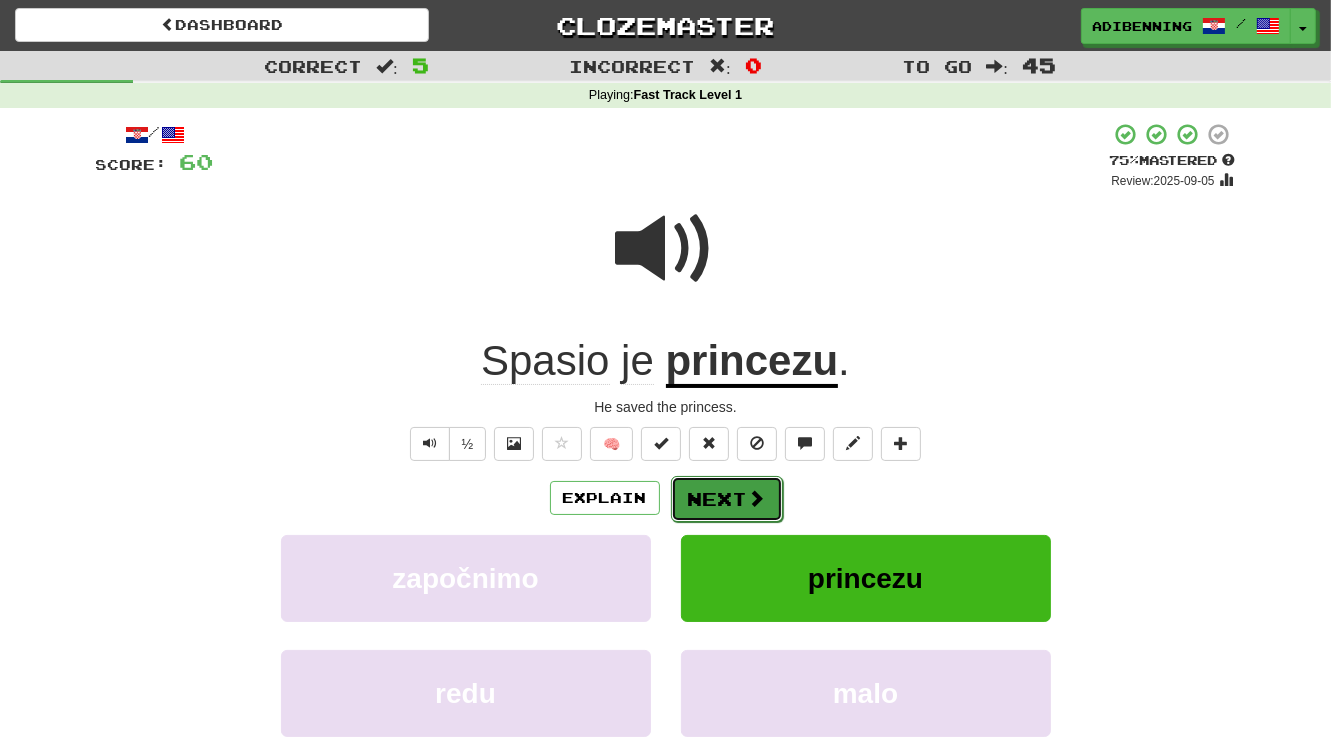 click on "Next" at bounding box center [727, 499] 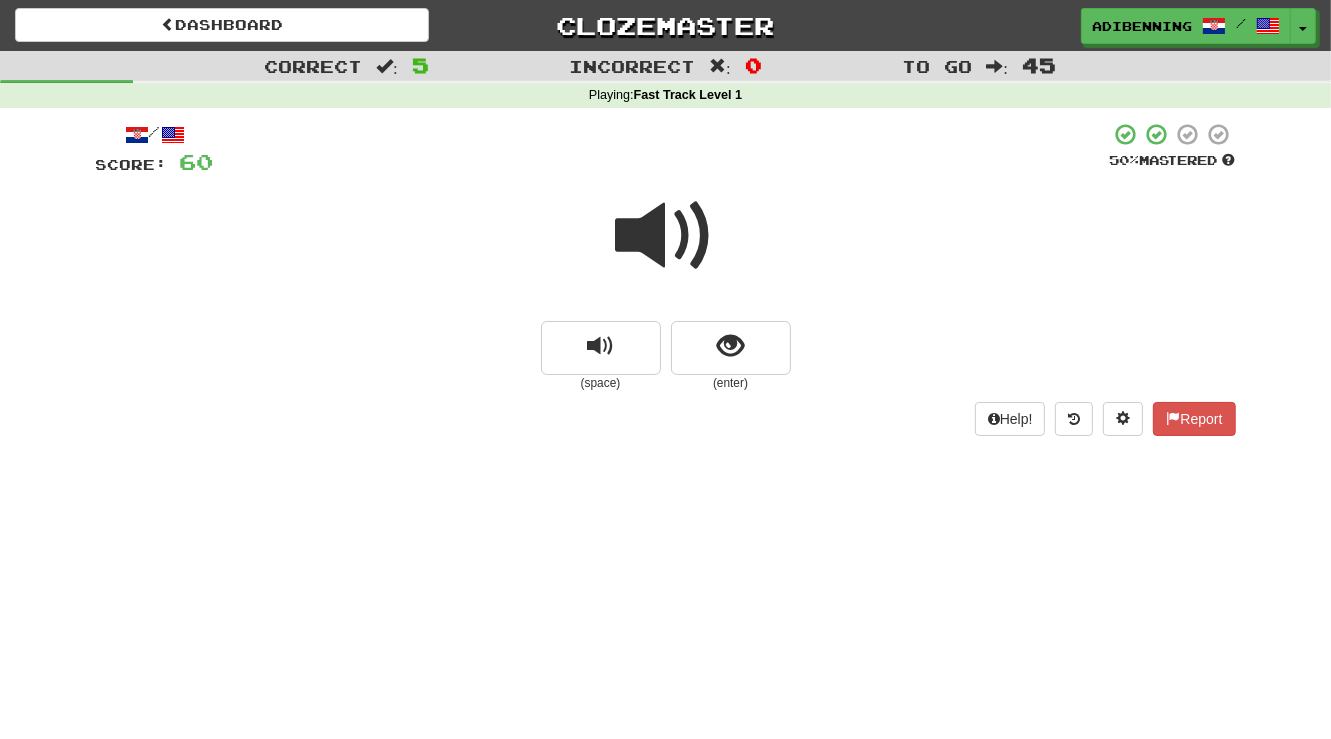click at bounding box center [666, 236] 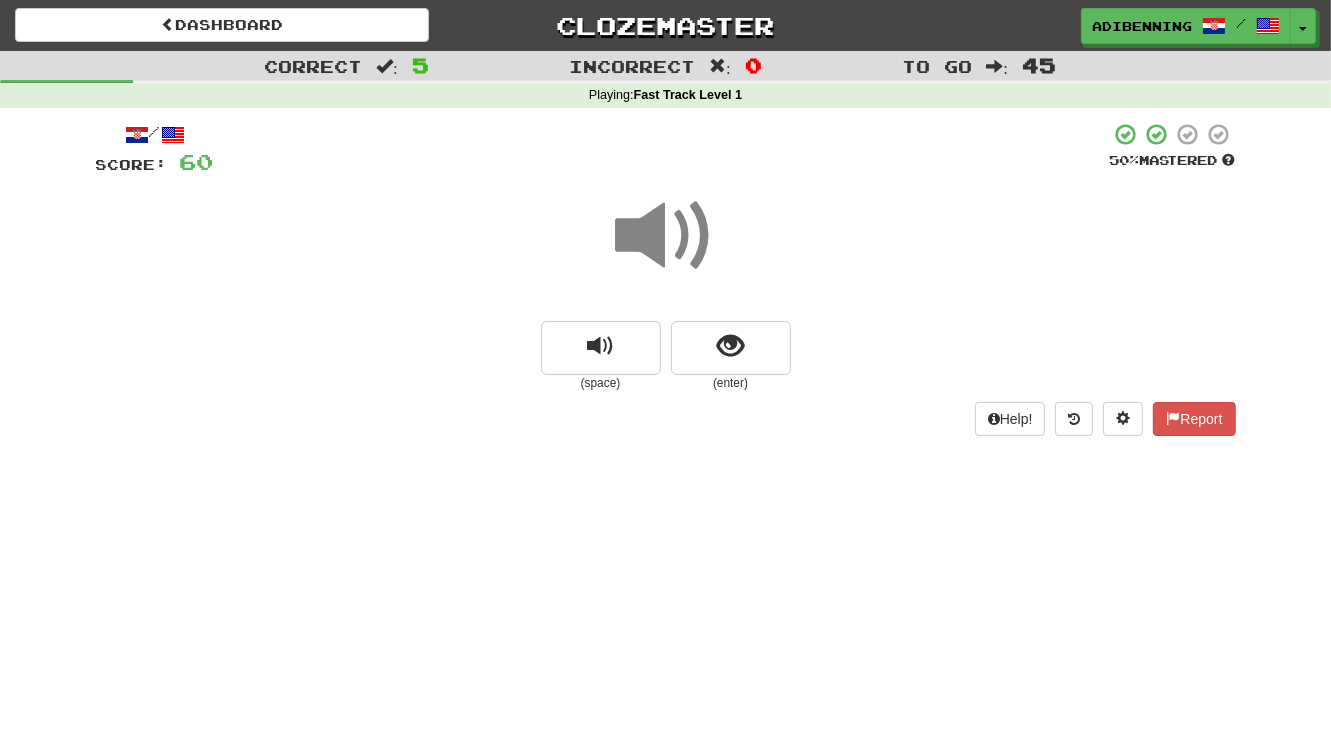 click at bounding box center (666, 236) 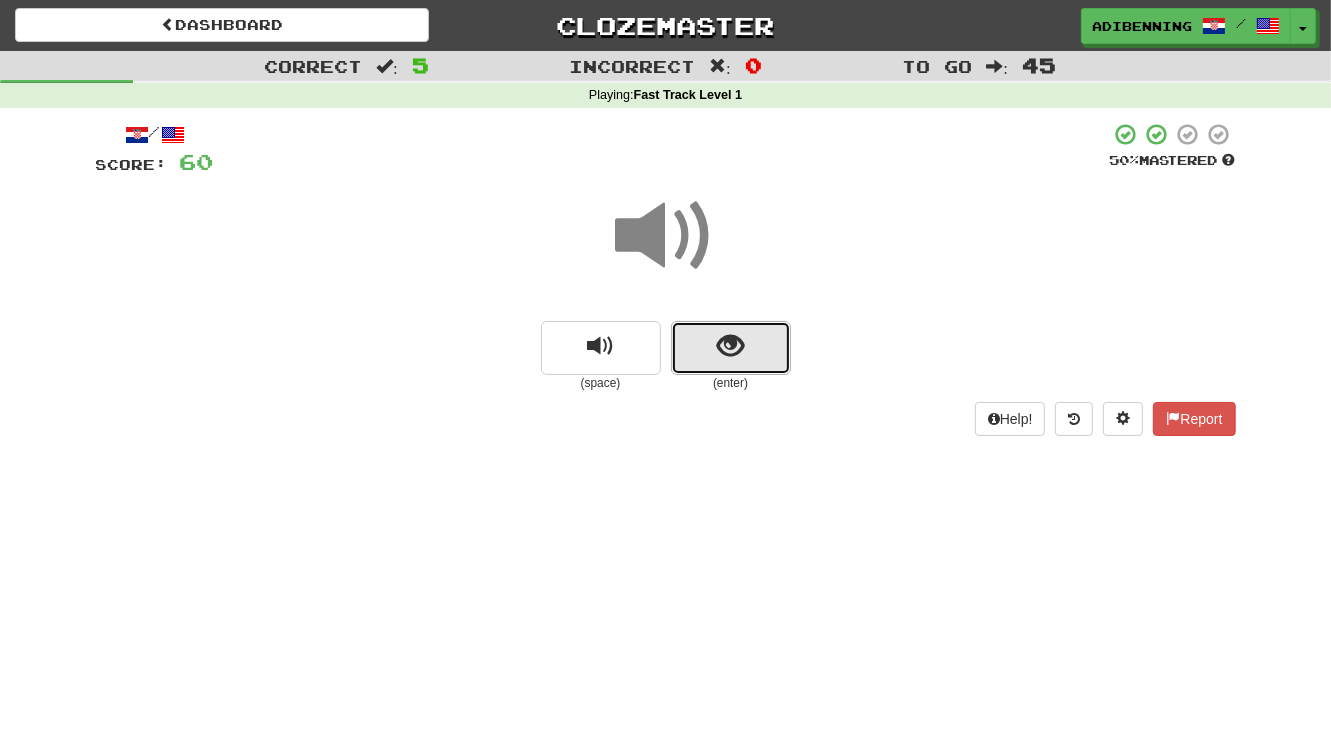 click at bounding box center (730, 346) 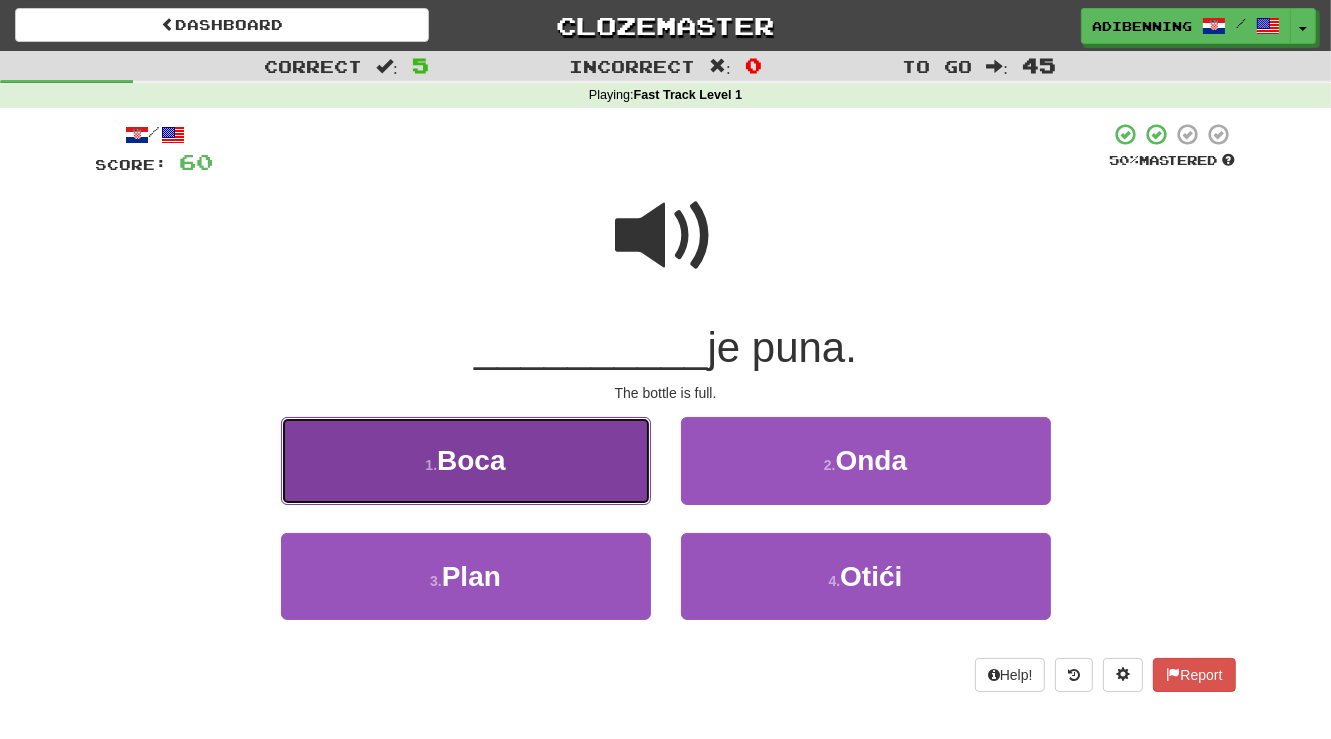 click on "[NUMBER] . Boca" at bounding box center [466, 460] 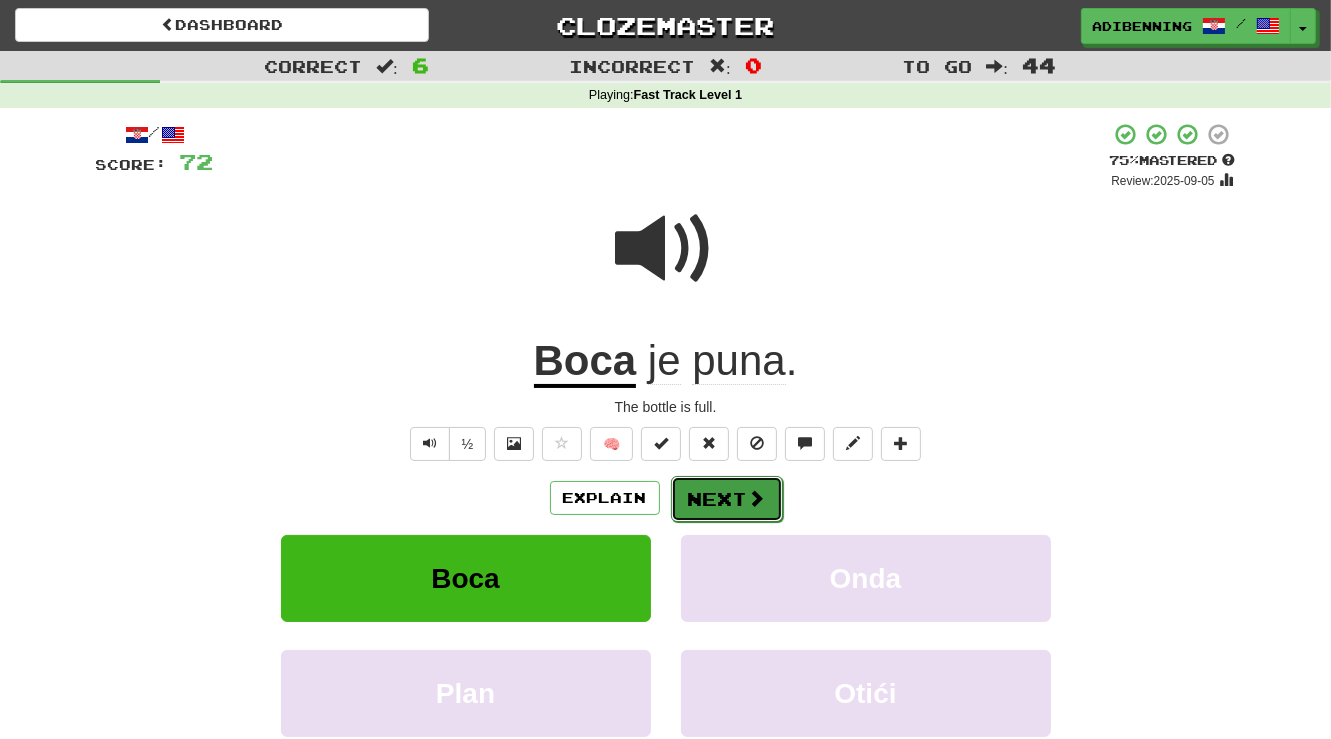 click on "Next" at bounding box center [727, 499] 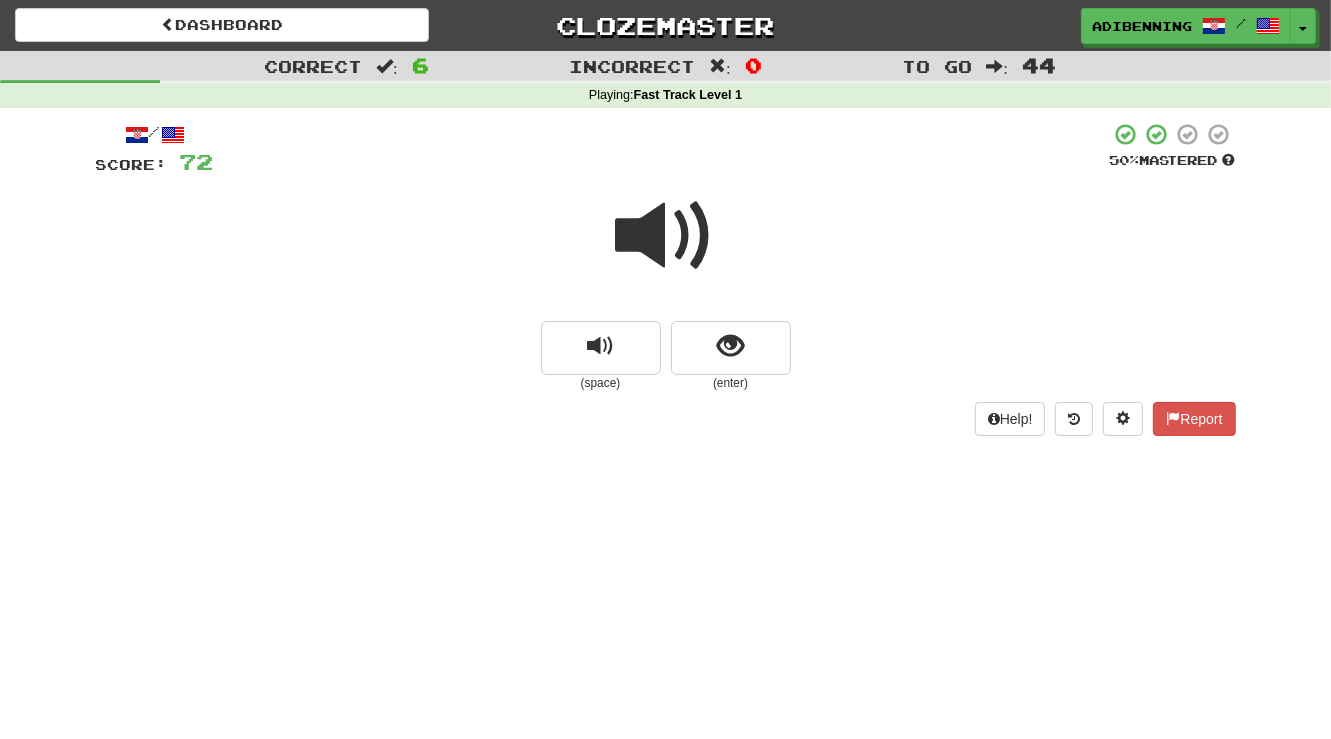 click at bounding box center (666, 236) 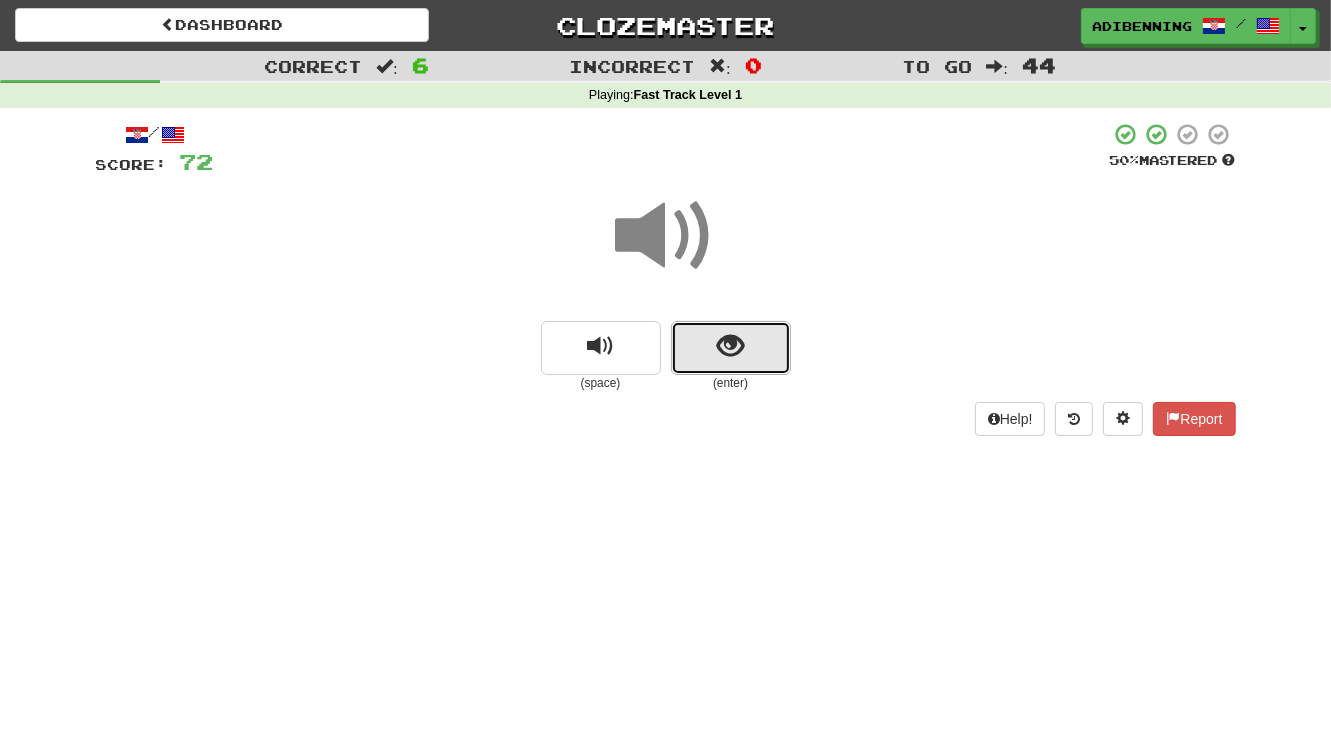 click at bounding box center [730, 346] 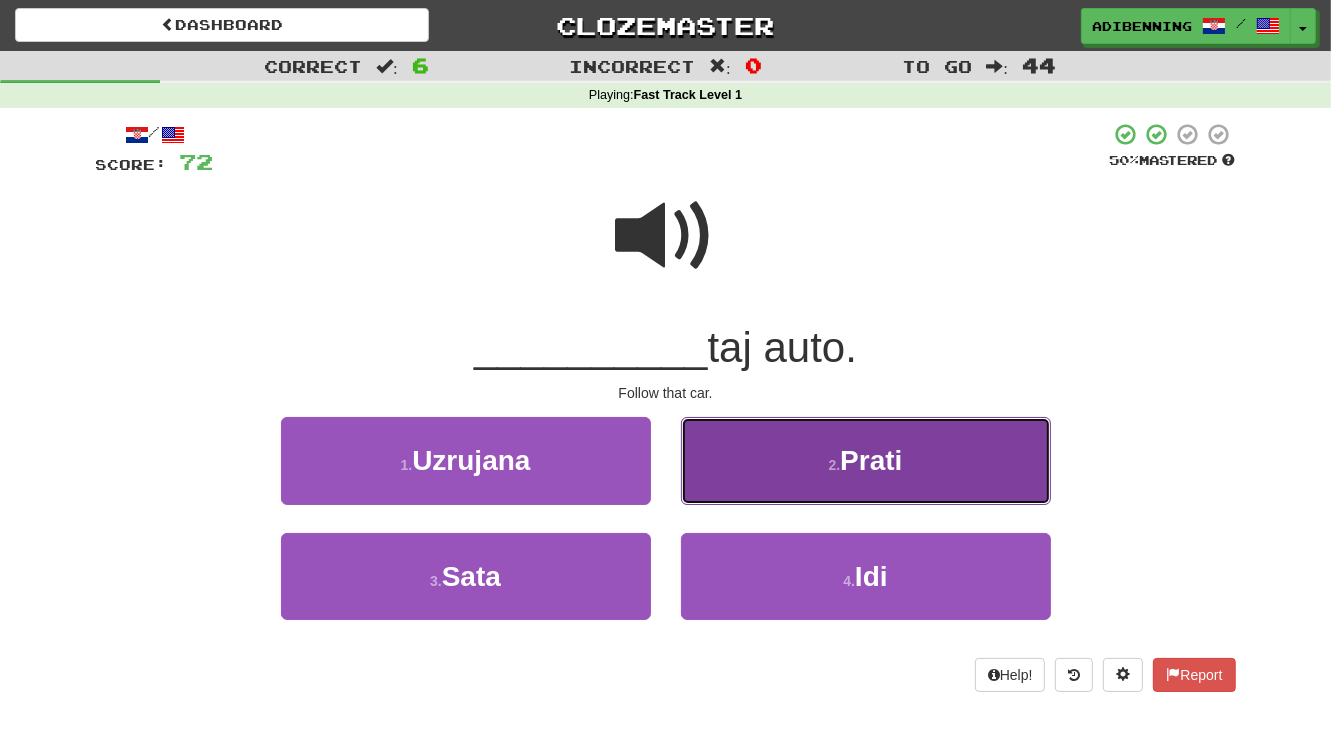 click on "2 ." at bounding box center (835, 465) 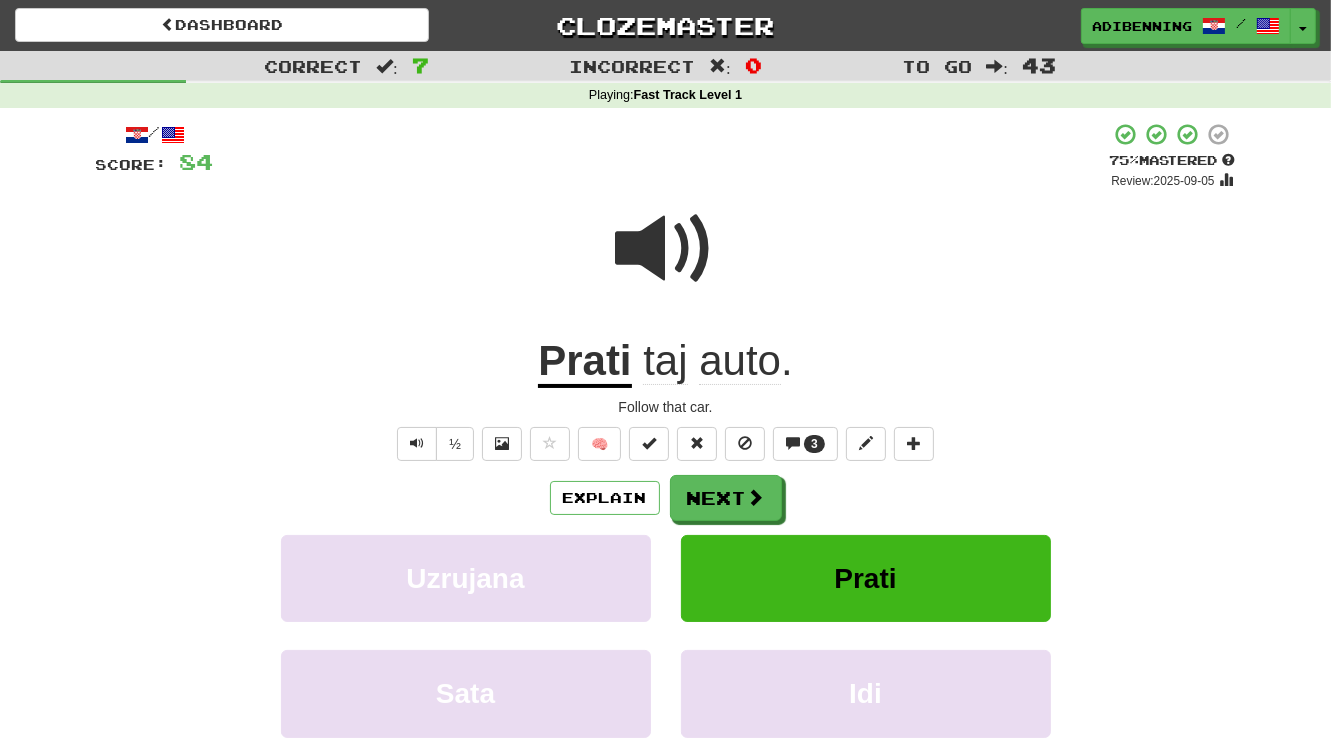 click at bounding box center (666, 249) 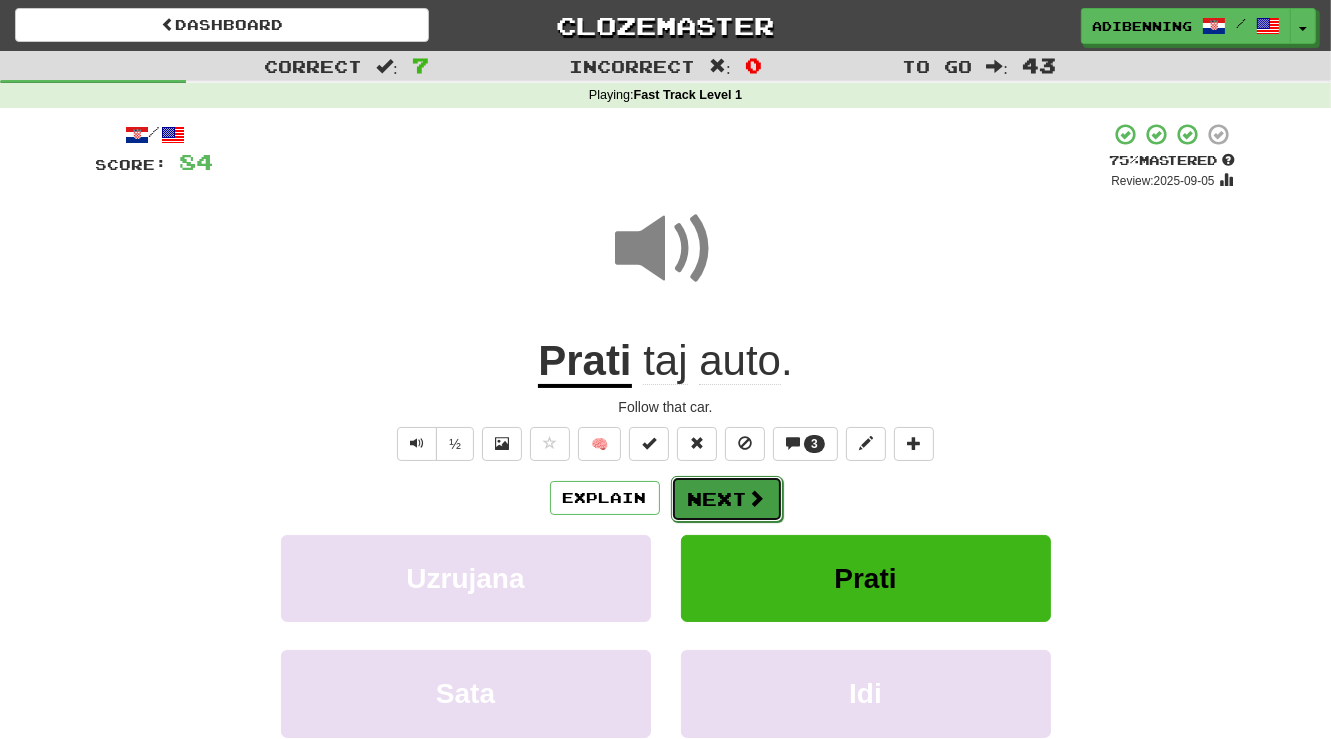 click at bounding box center [757, 498] 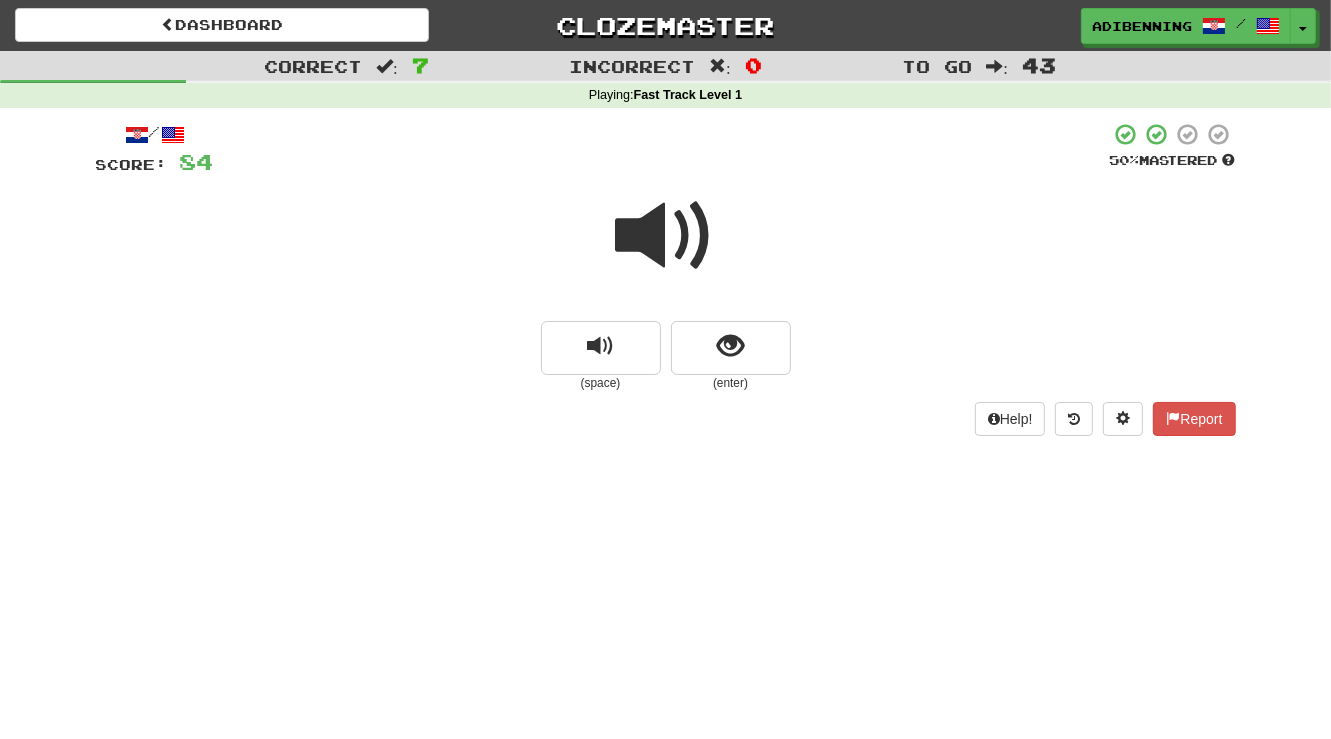 click at bounding box center (666, 236) 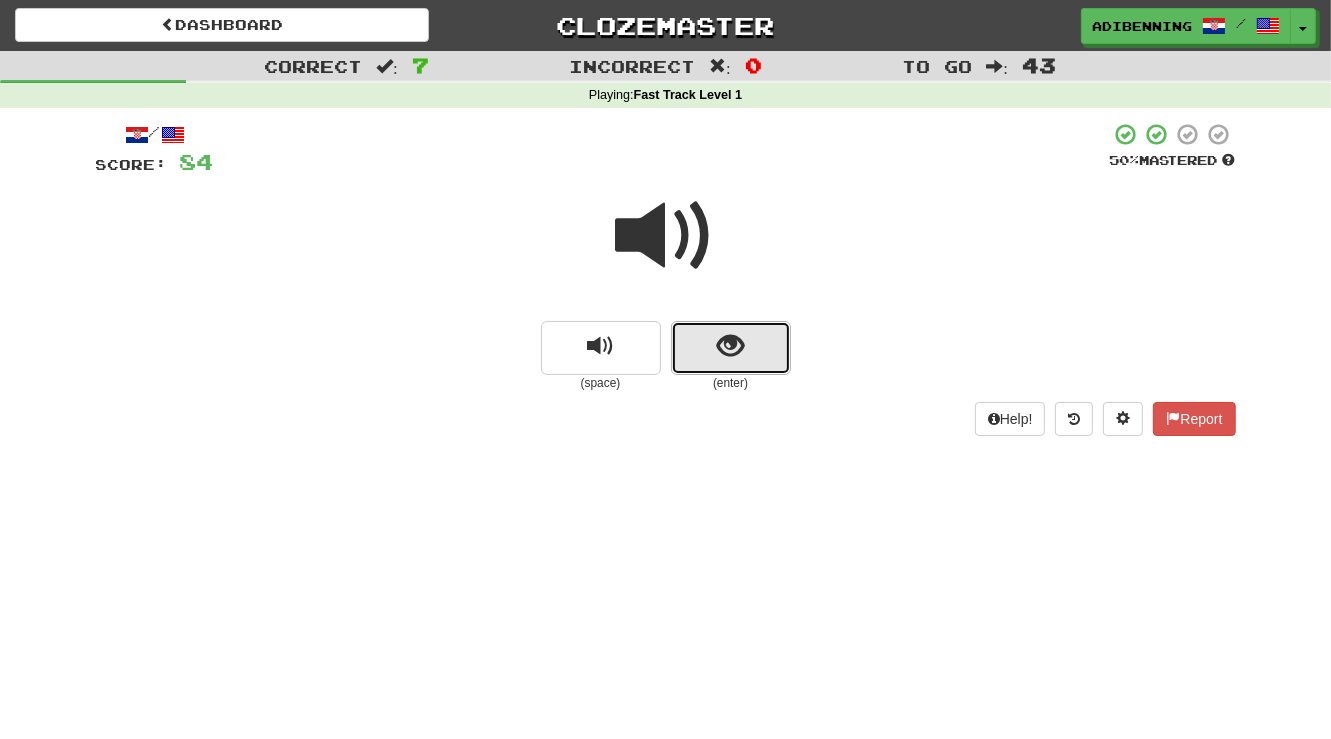 click at bounding box center (730, 346) 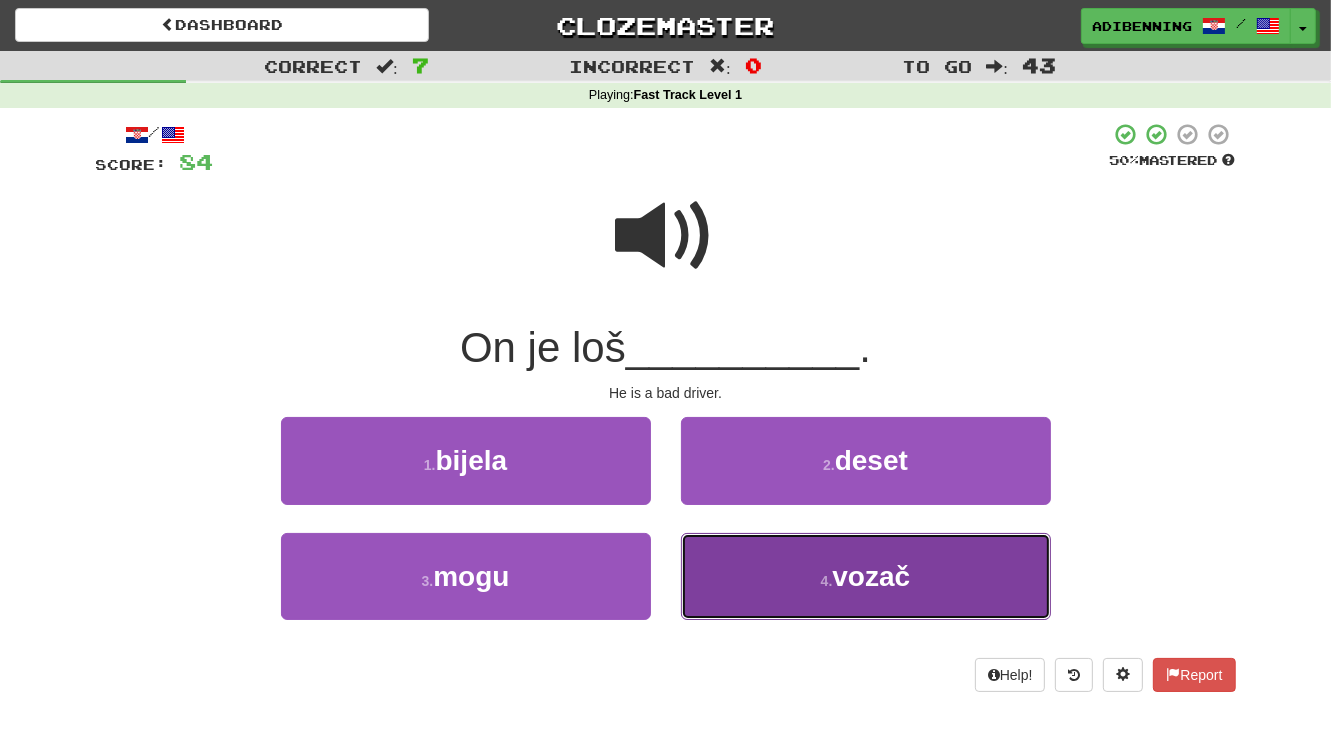 click on "4 ." at bounding box center (827, 581) 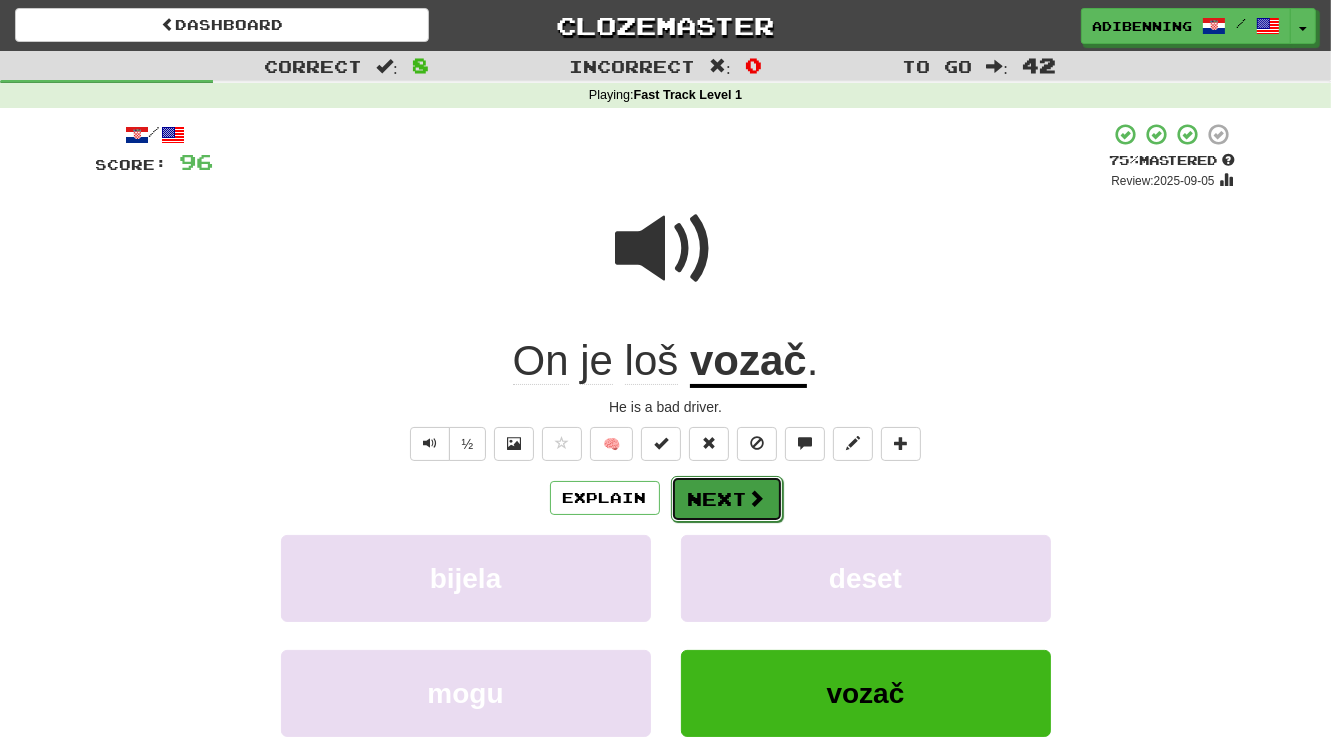click at bounding box center (757, 498) 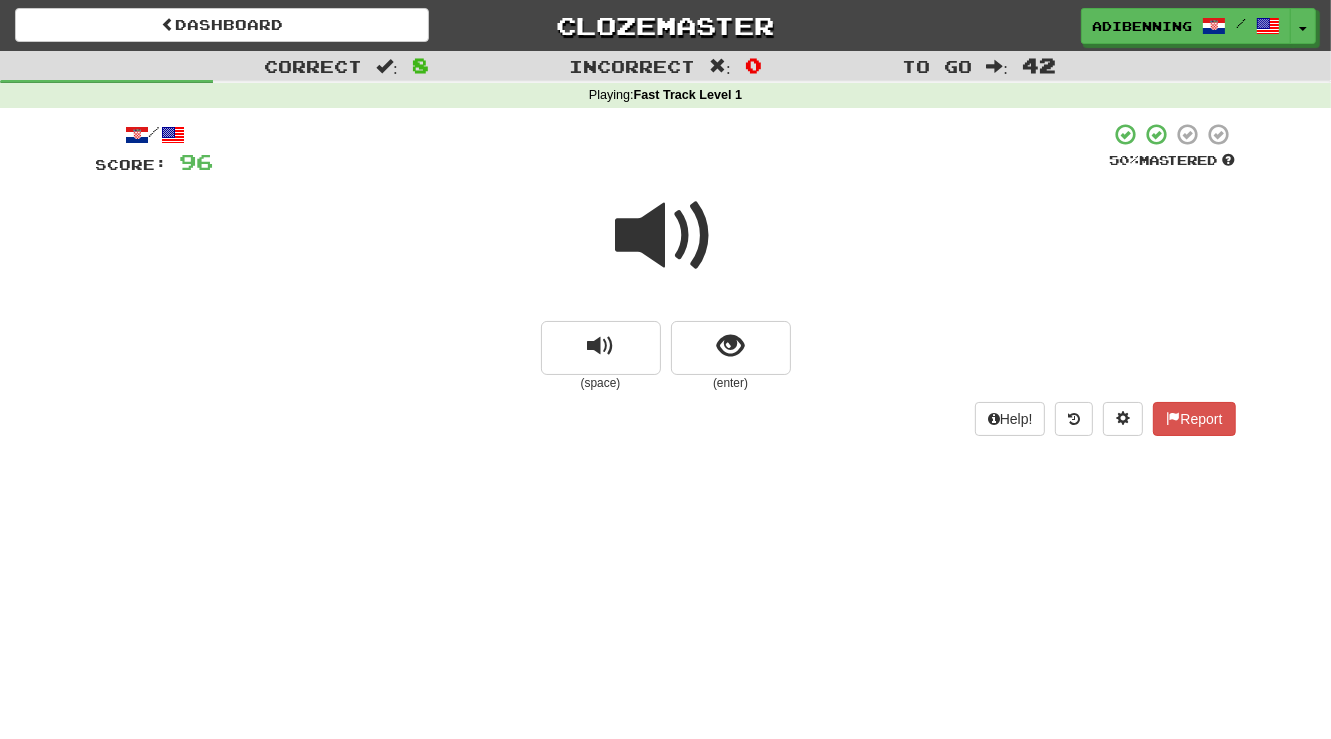 click at bounding box center [666, 236] 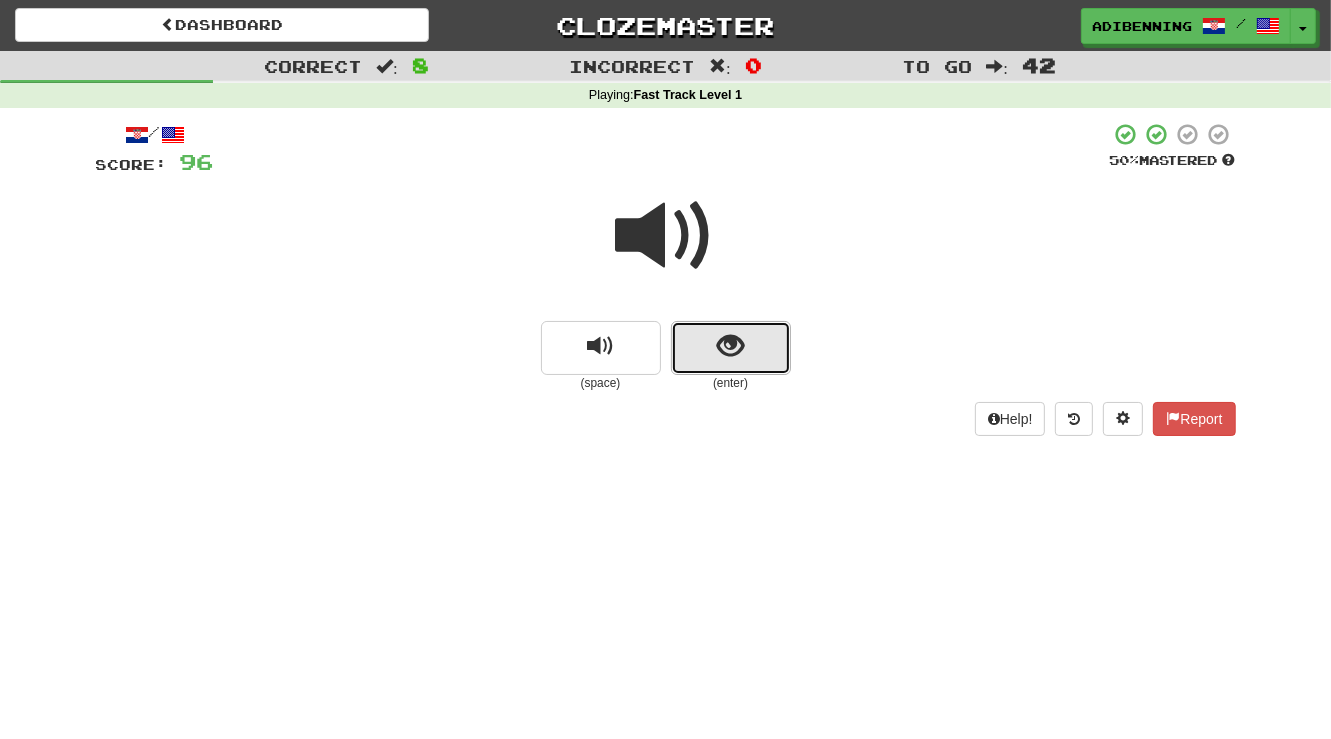 click at bounding box center [730, 346] 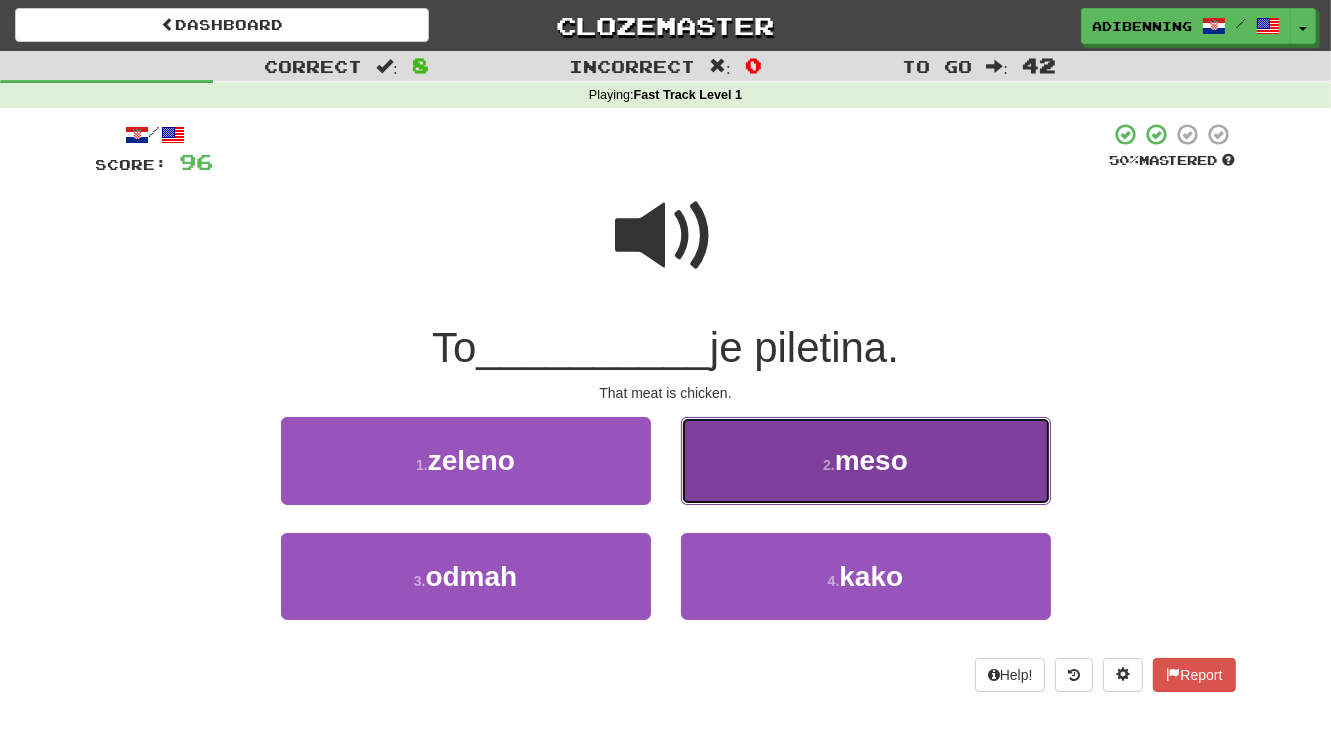click on "[NUMBER] . meso" at bounding box center (866, 460) 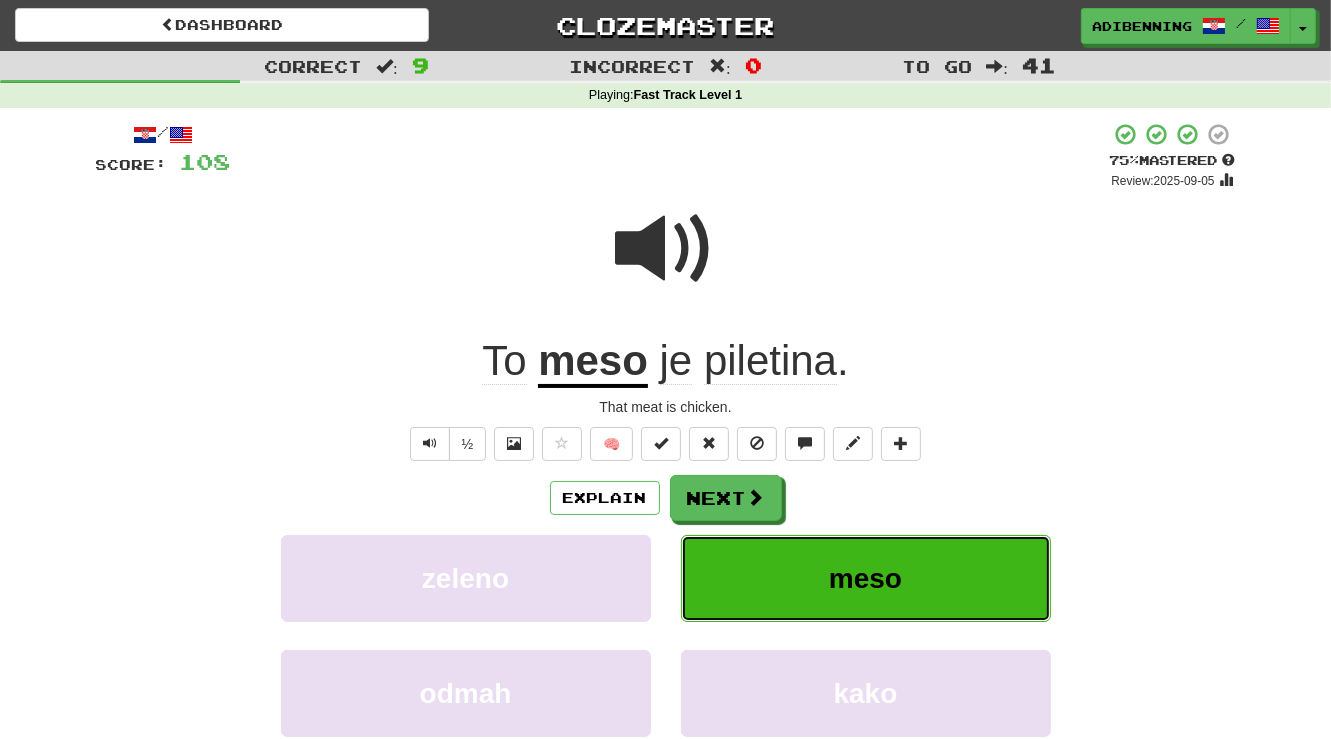 click on "meso" at bounding box center (866, 578) 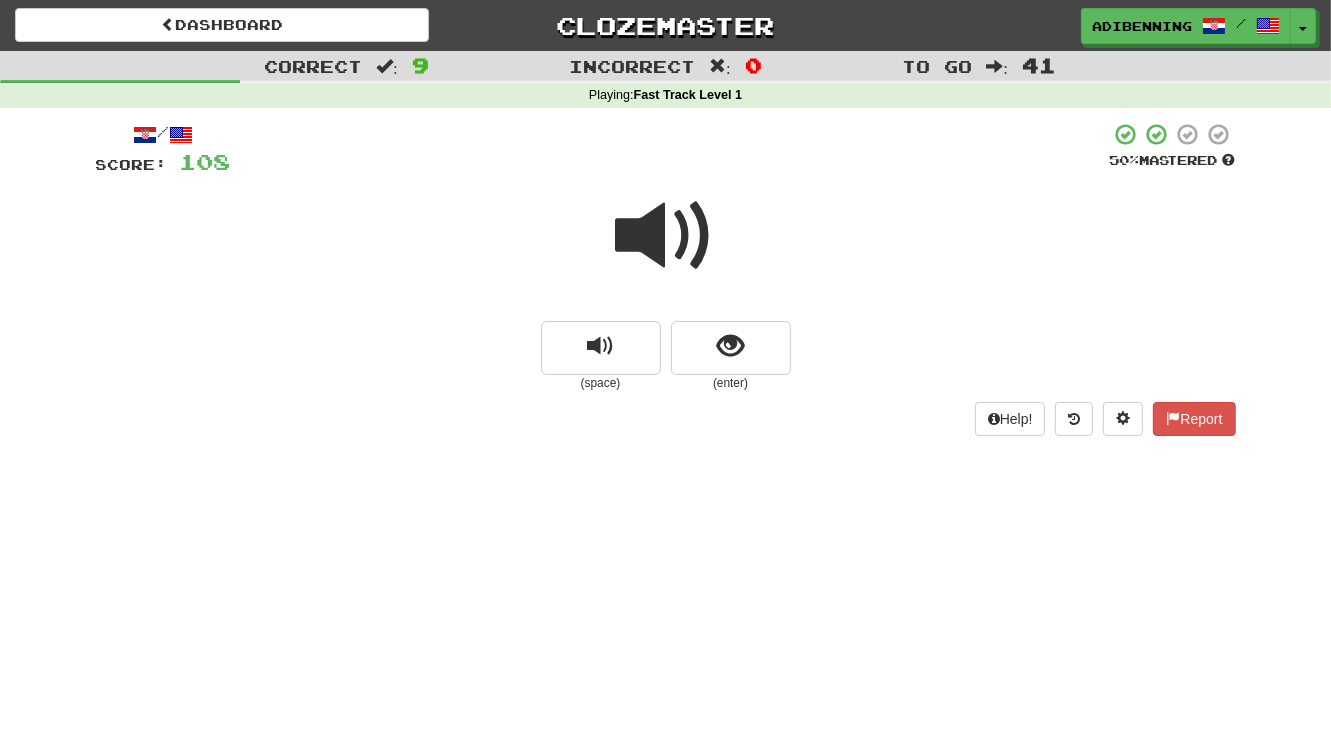 click at bounding box center [666, 236] 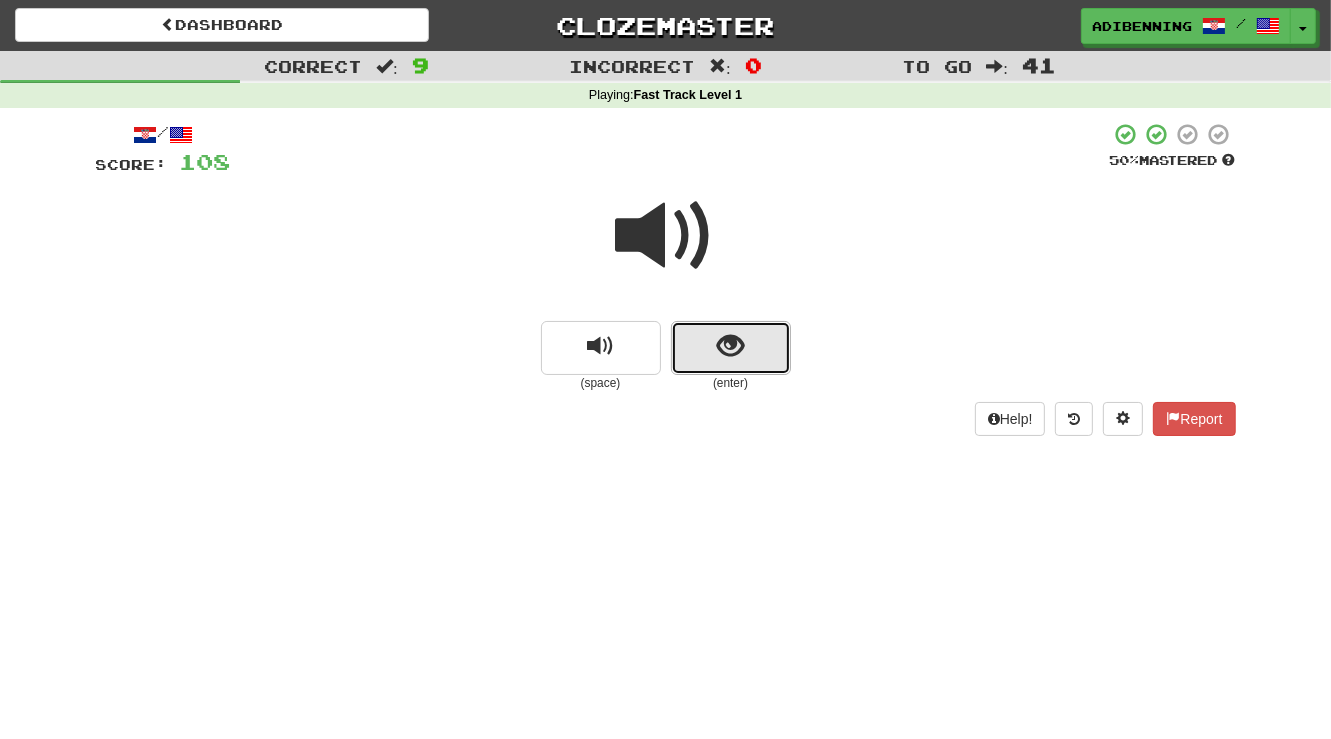 click at bounding box center [730, 346] 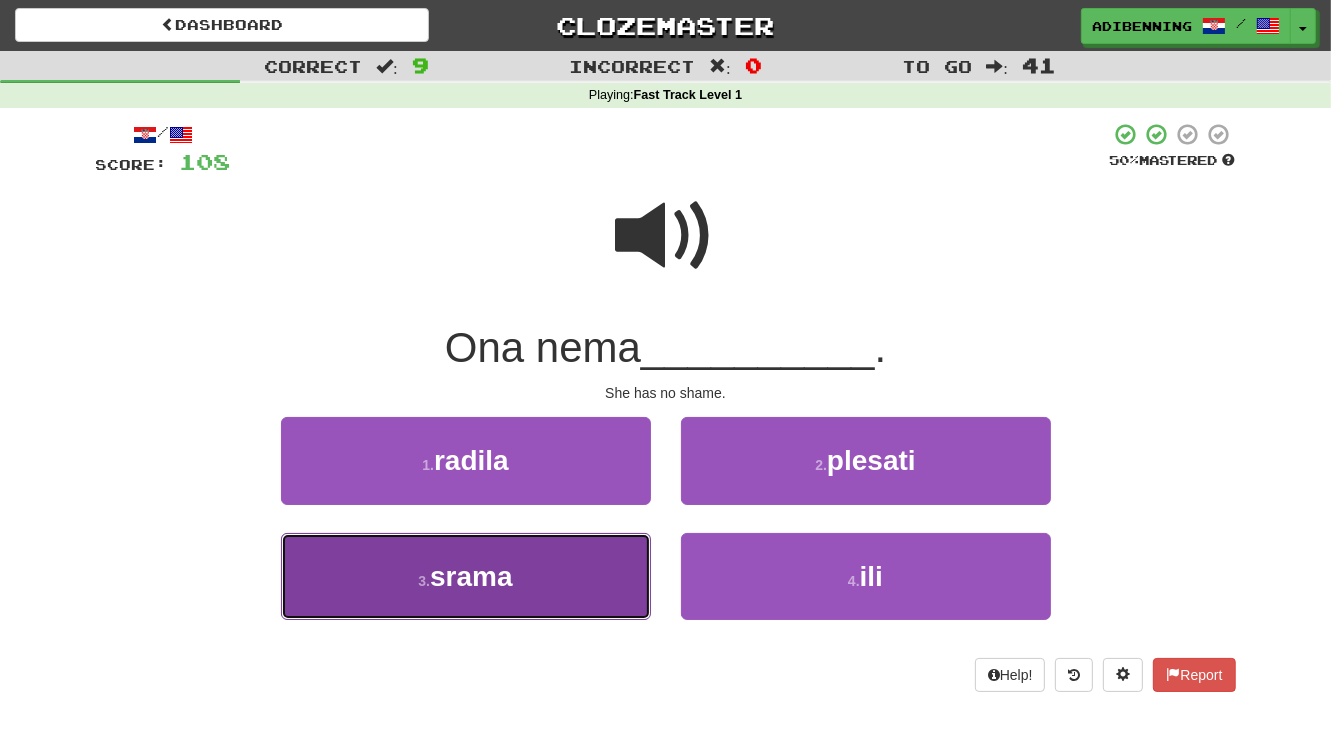 click on "srama" at bounding box center (471, 576) 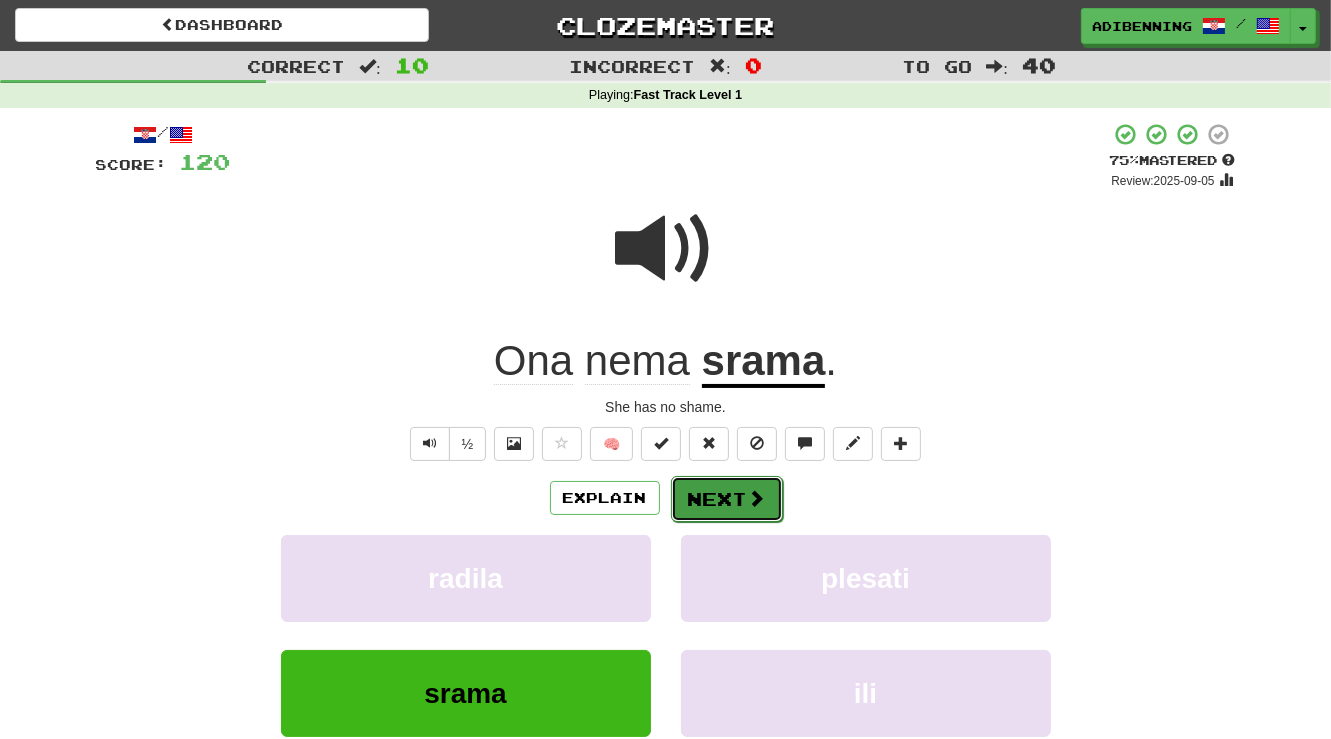 click on "Next" at bounding box center [727, 499] 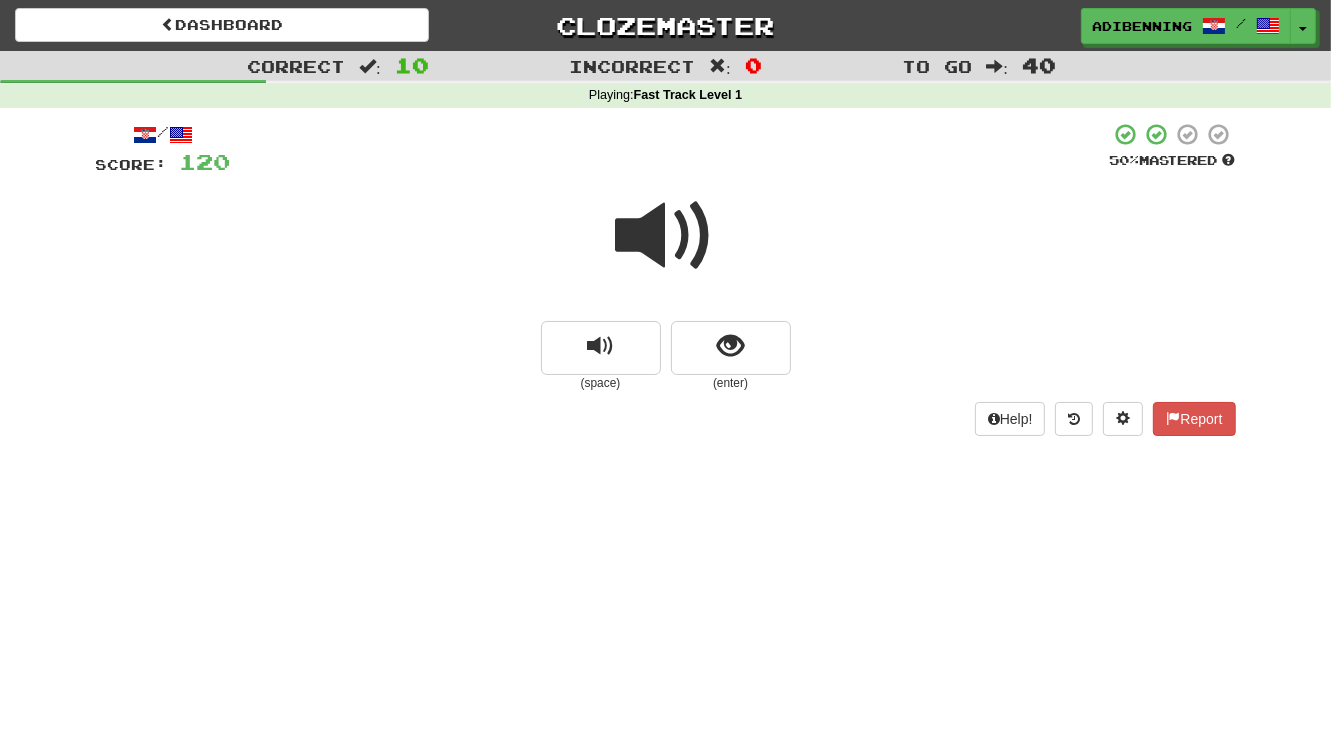 click at bounding box center (666, 236) 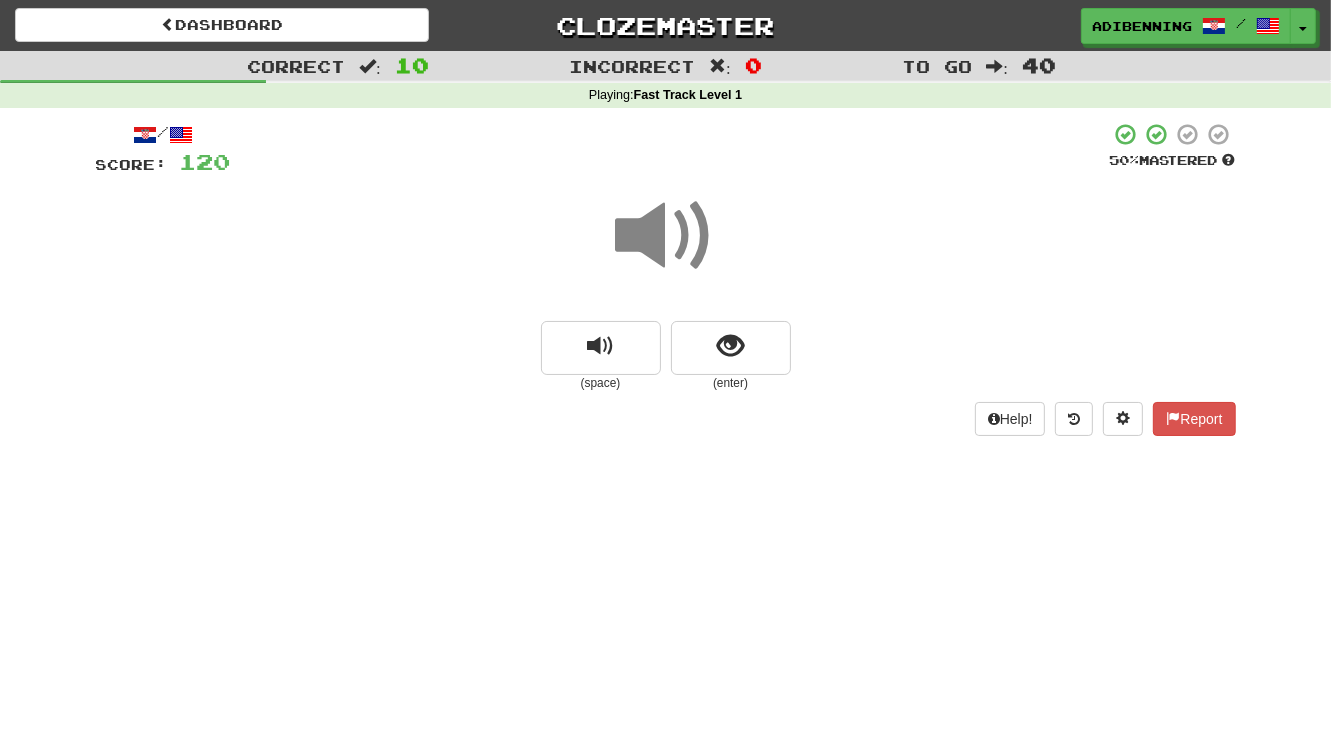 click at bounding box center [666, 236] 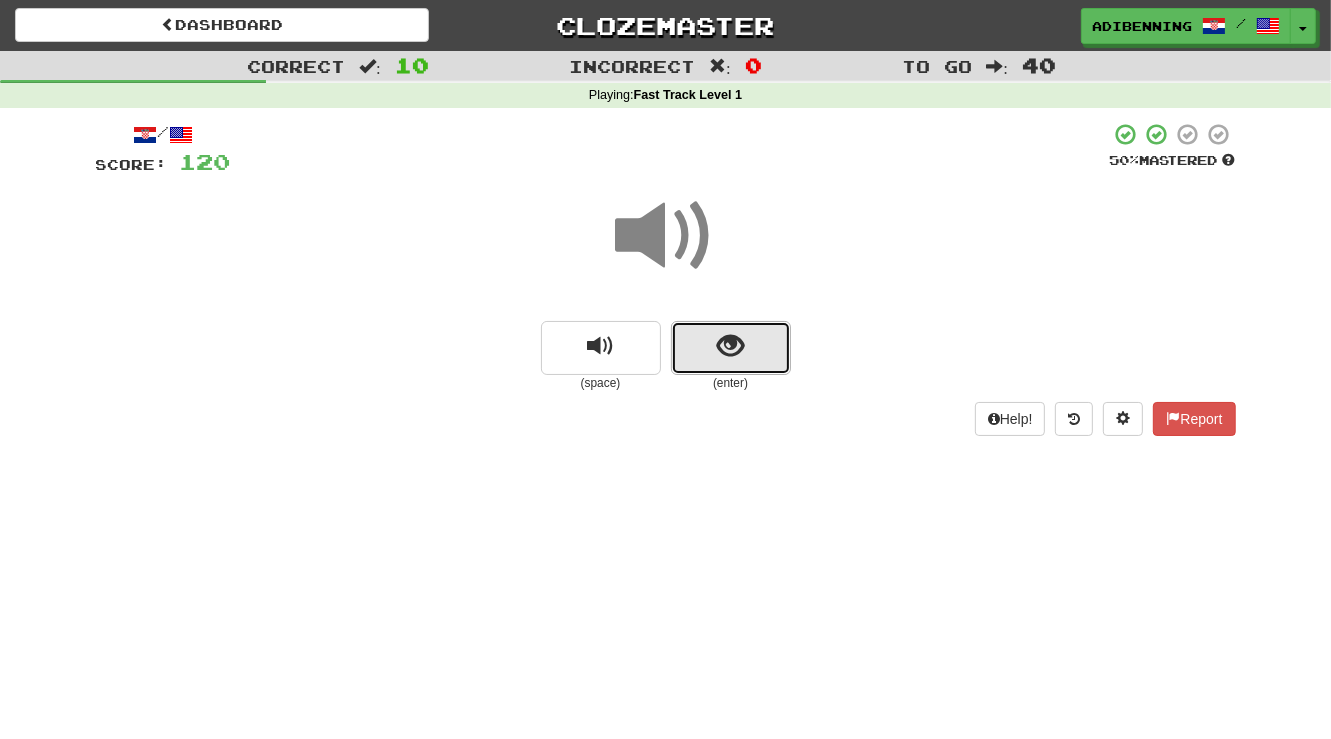 click at bounding box center [730, 346] 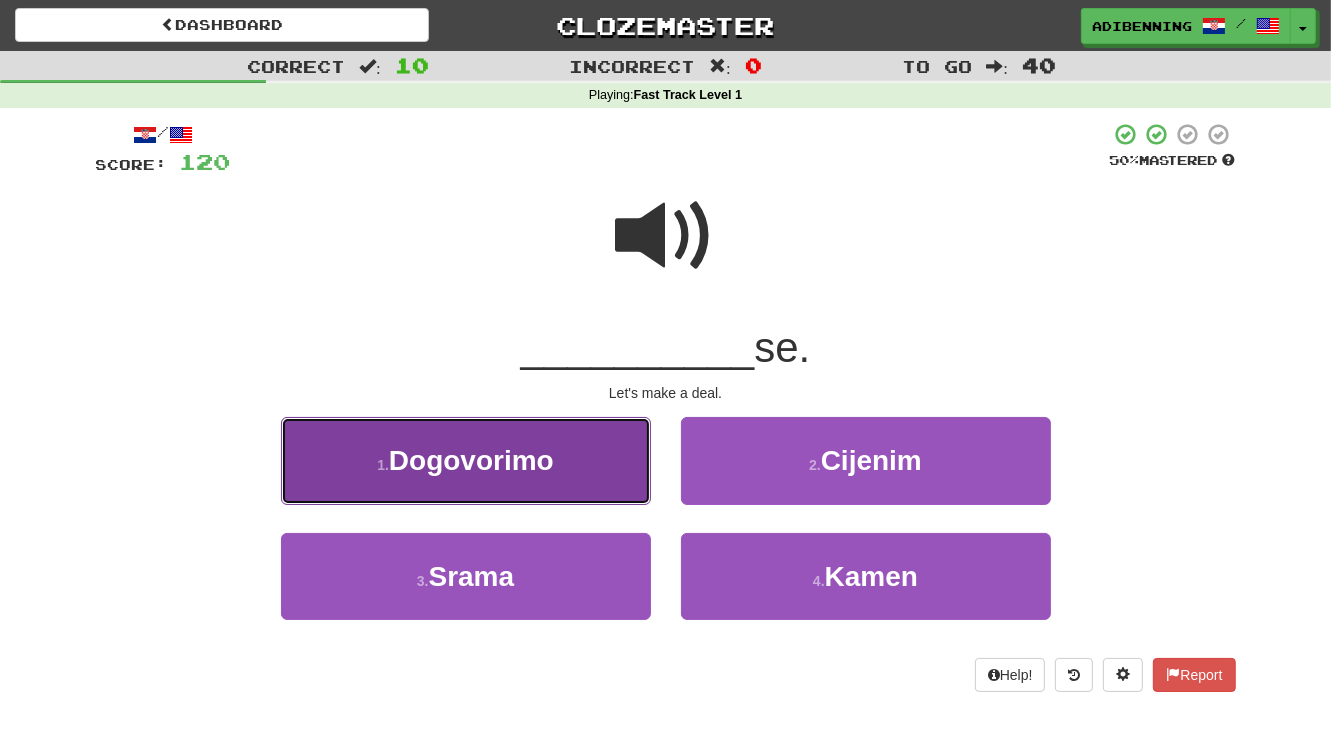 click on "[NUMBER] . Dogovorimo" at bounding box center [466, 460] 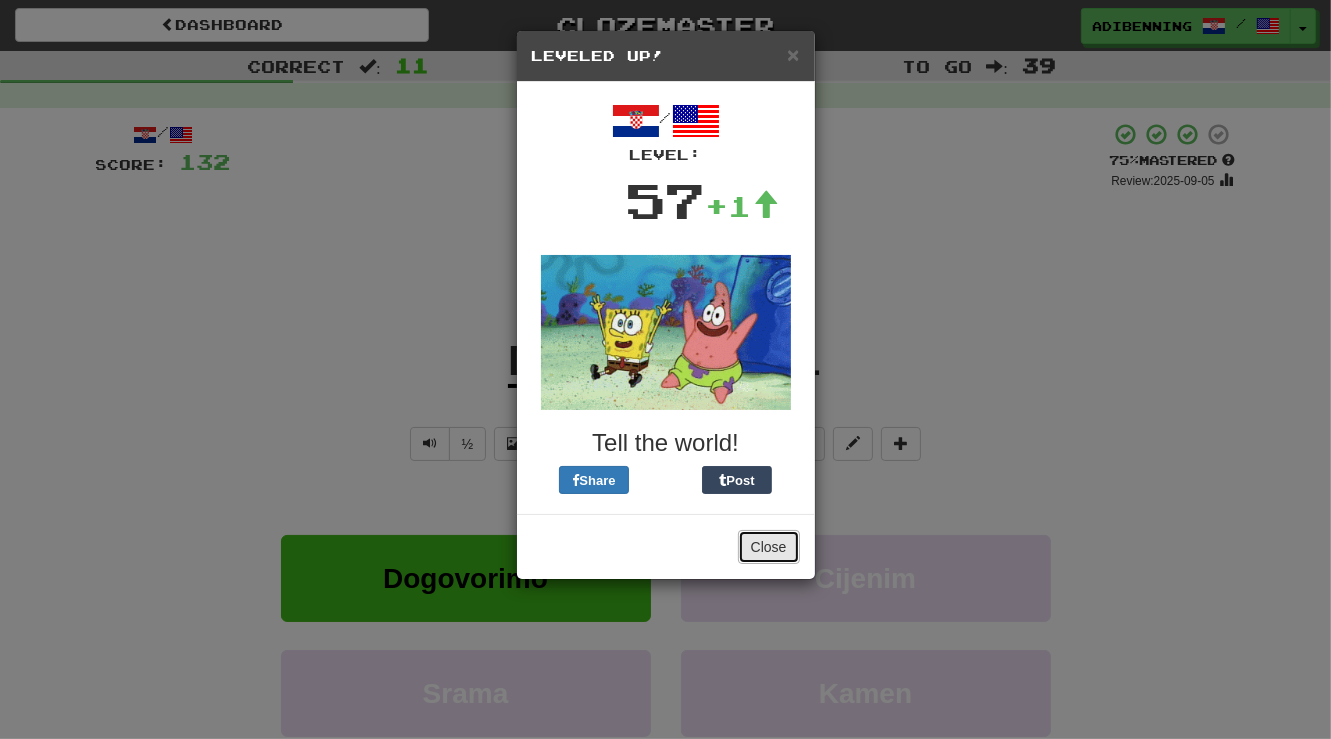 click on "Close" at bounding box center (769, 547) 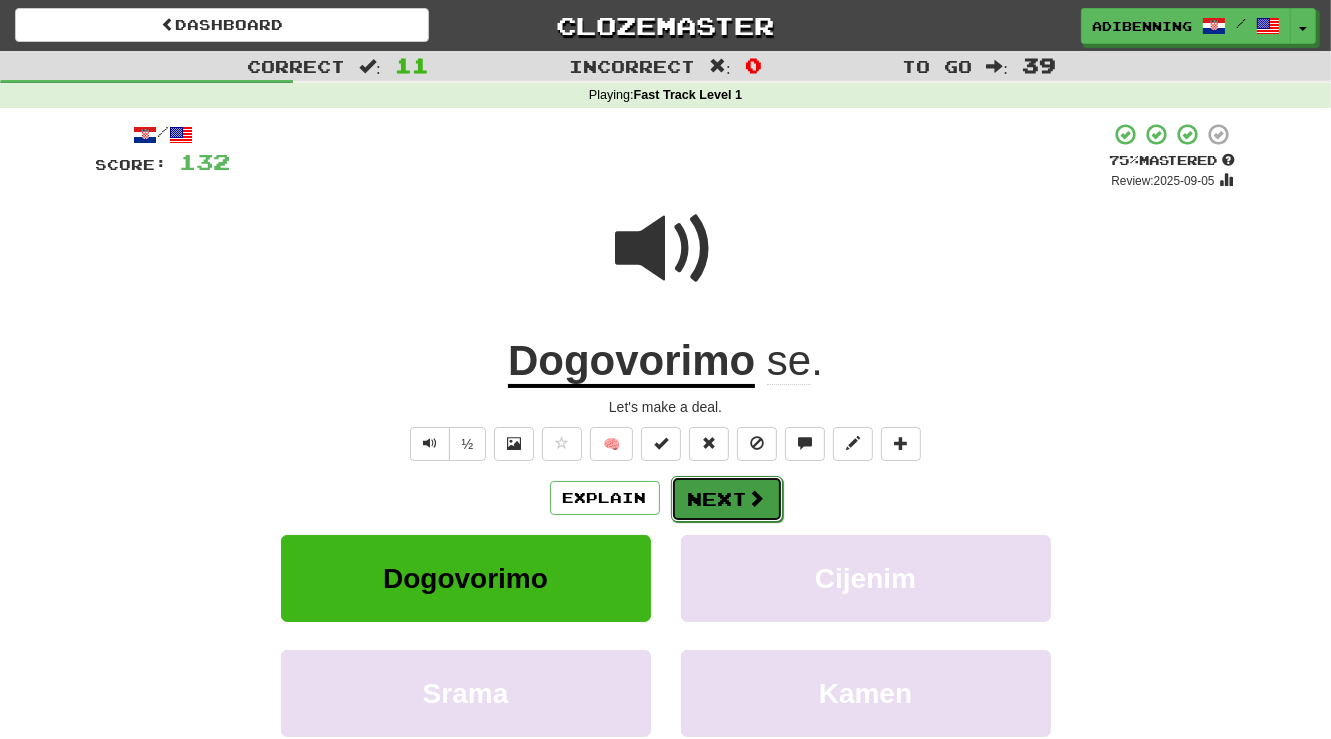 click on "Next" at bounding box center (727, 499) 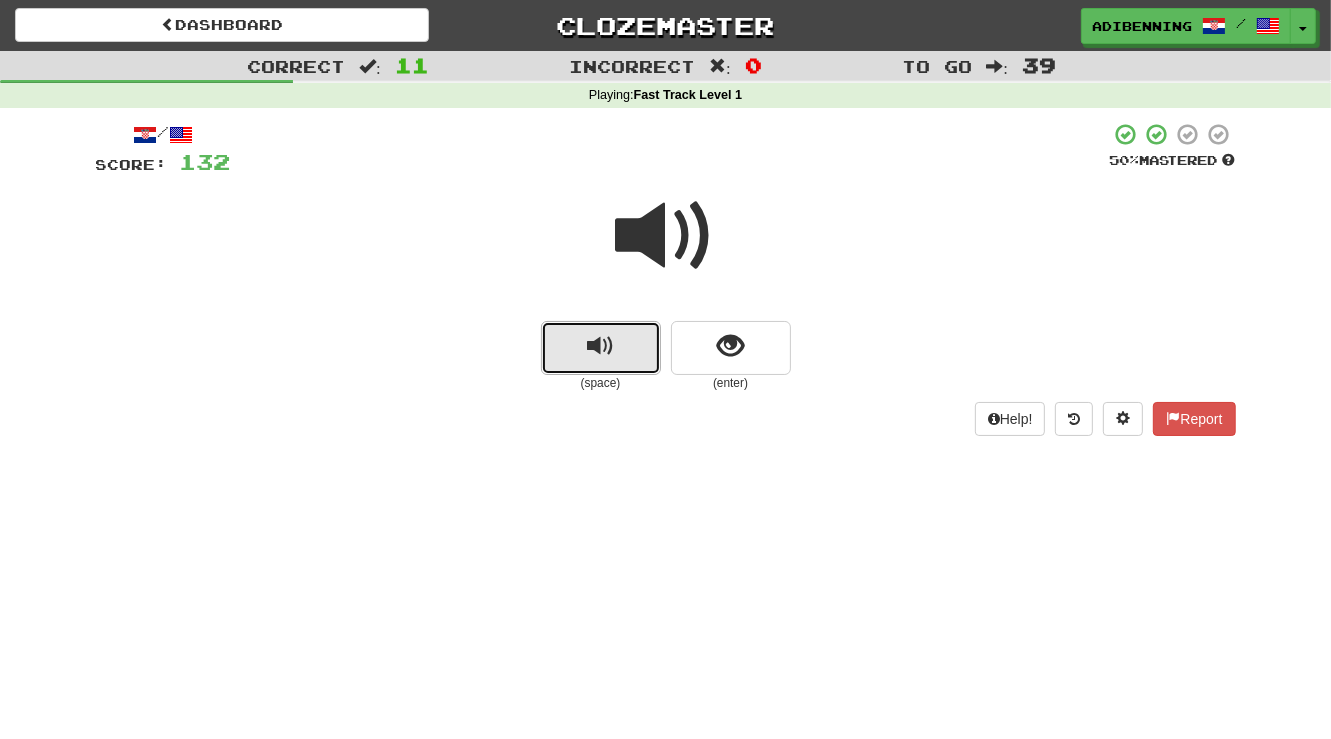 click at bounding box center [600, 346] 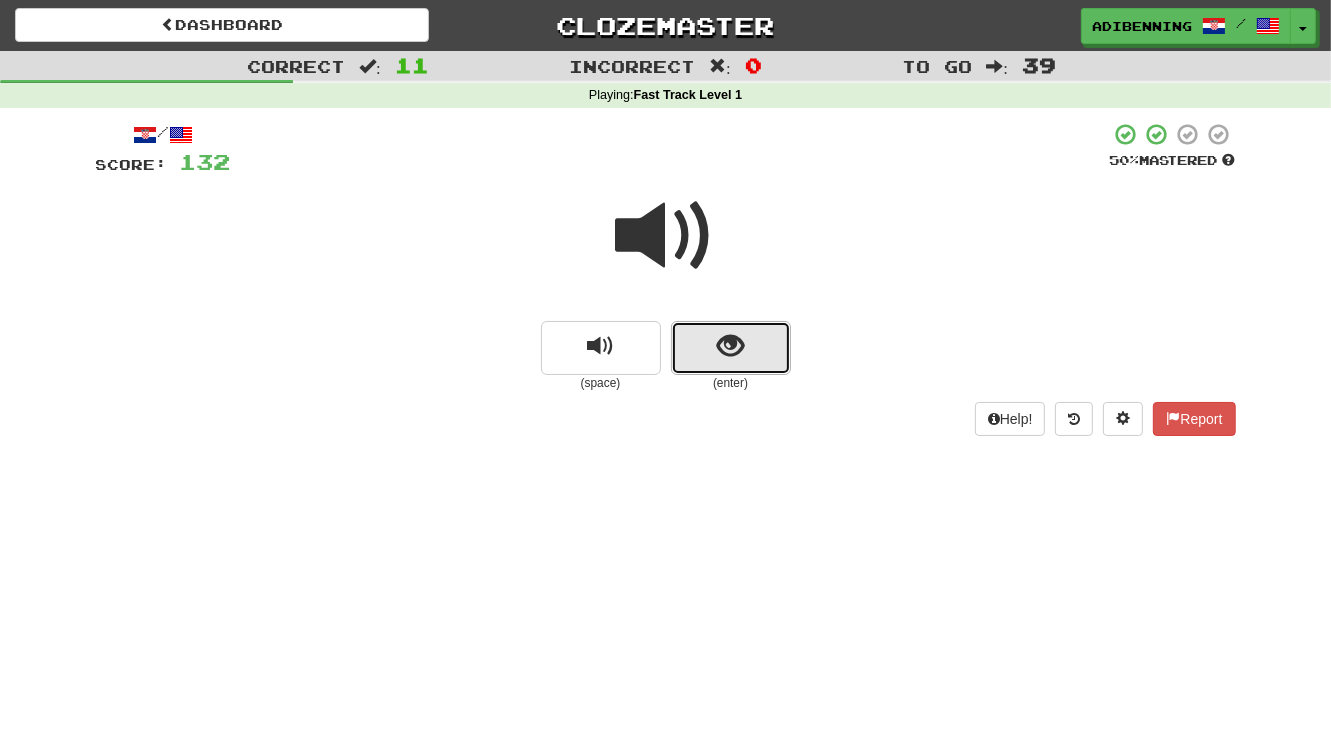 click at bounding box center [730, 346] 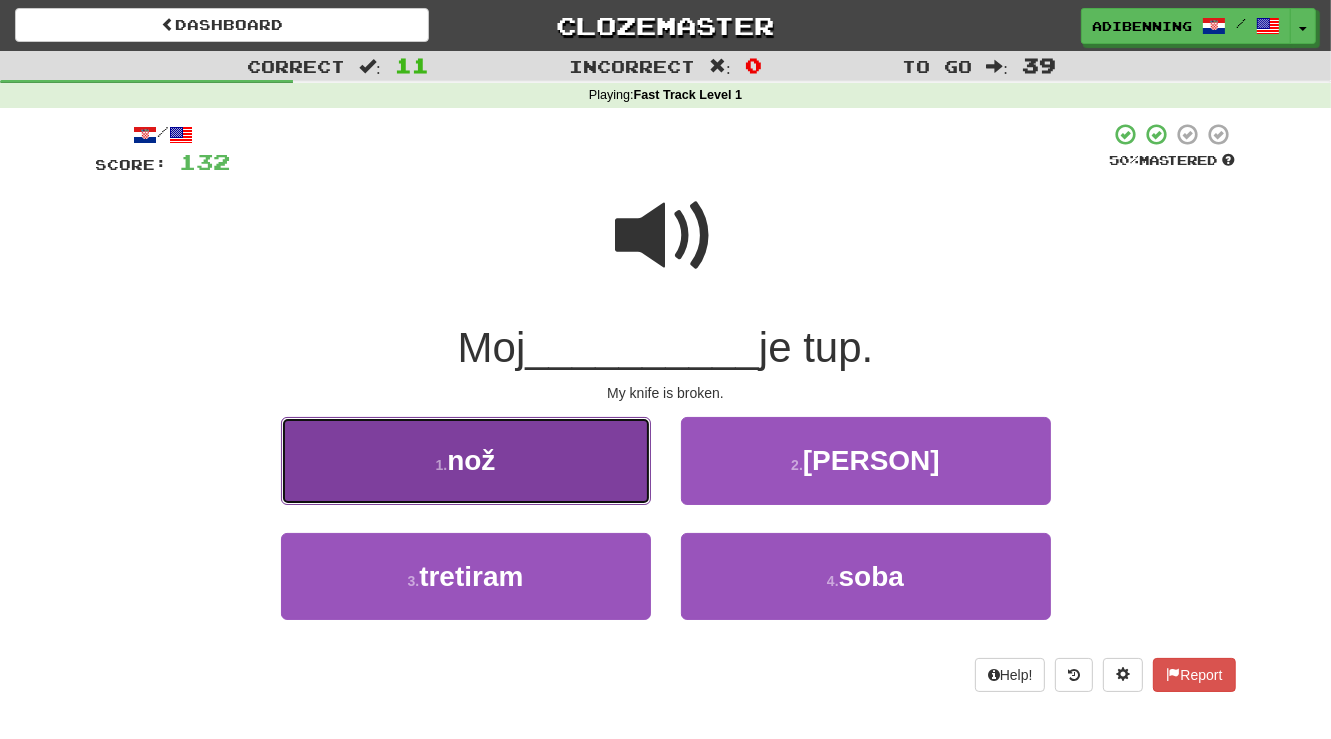 click on "1 .  nož" at bounding box center (466, 460) 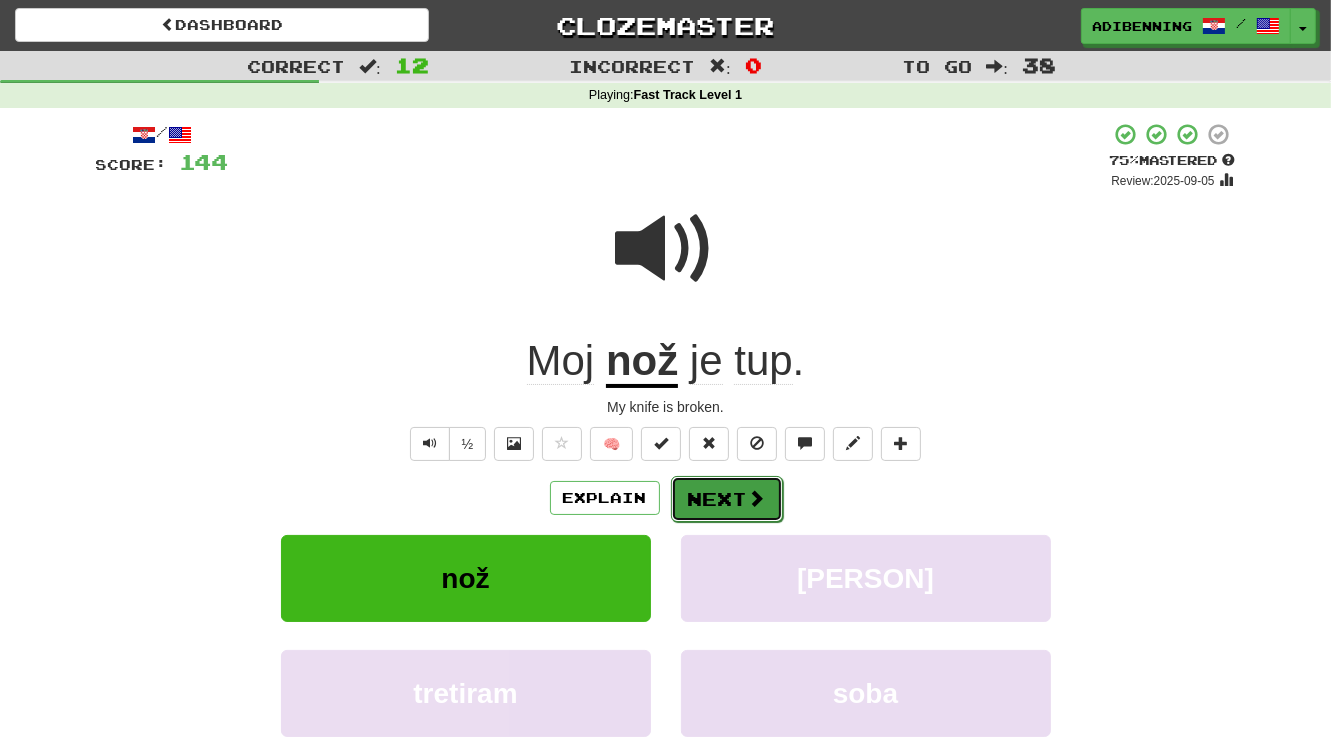 click on "Next" at bounding box center (727, 499) 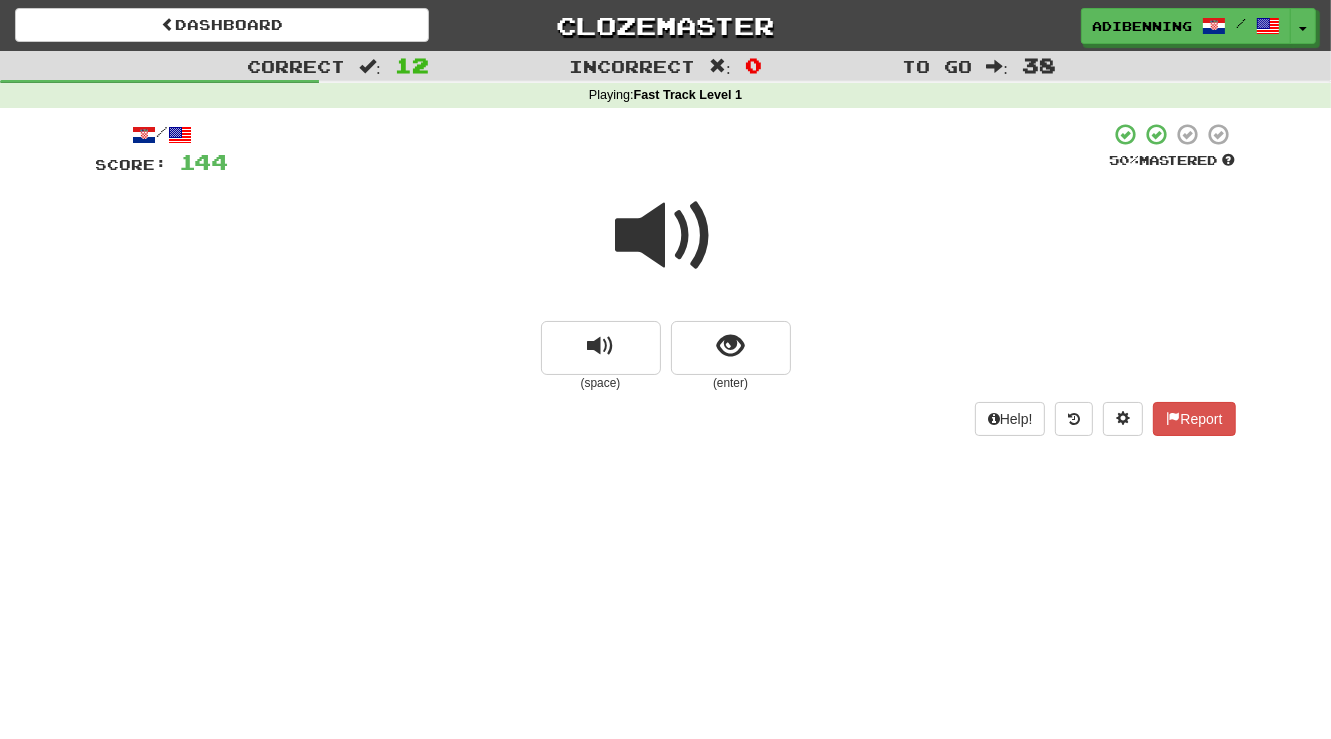 click at bounding box center (666, 236) 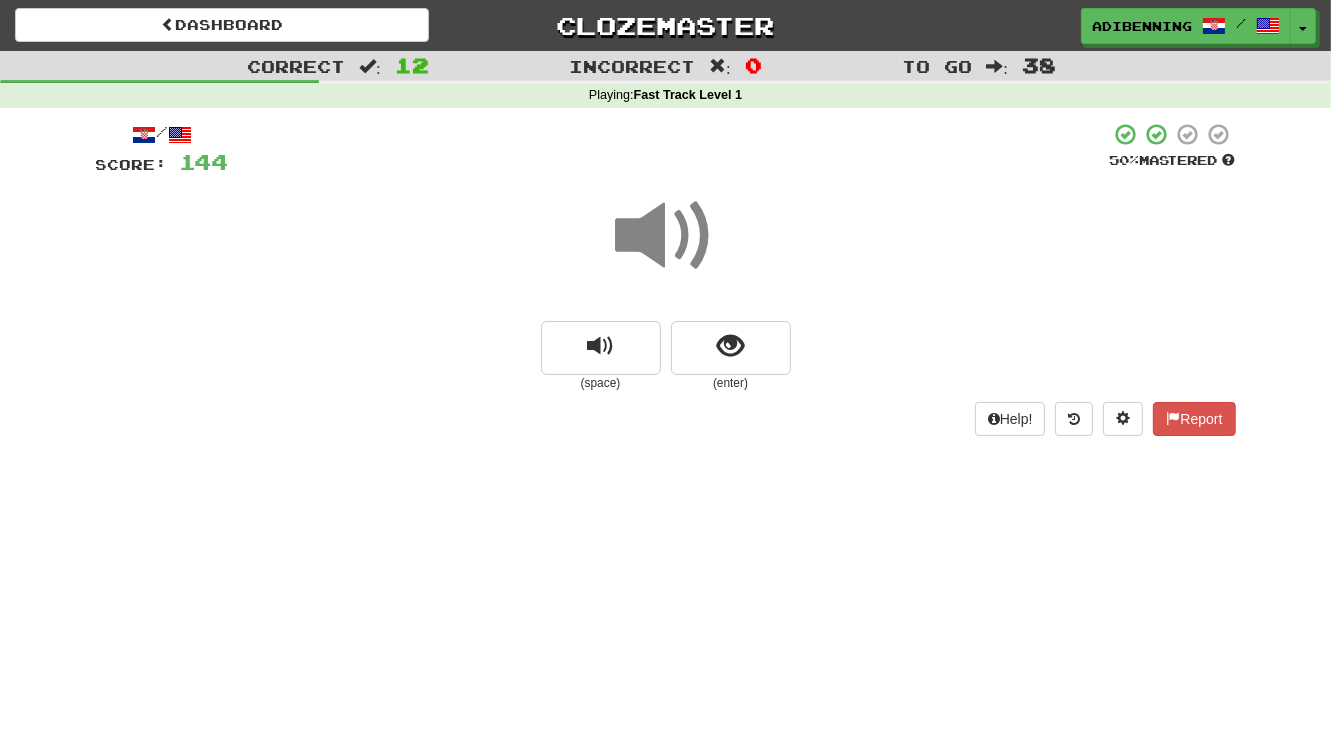 click at bounding box center [666, 236] 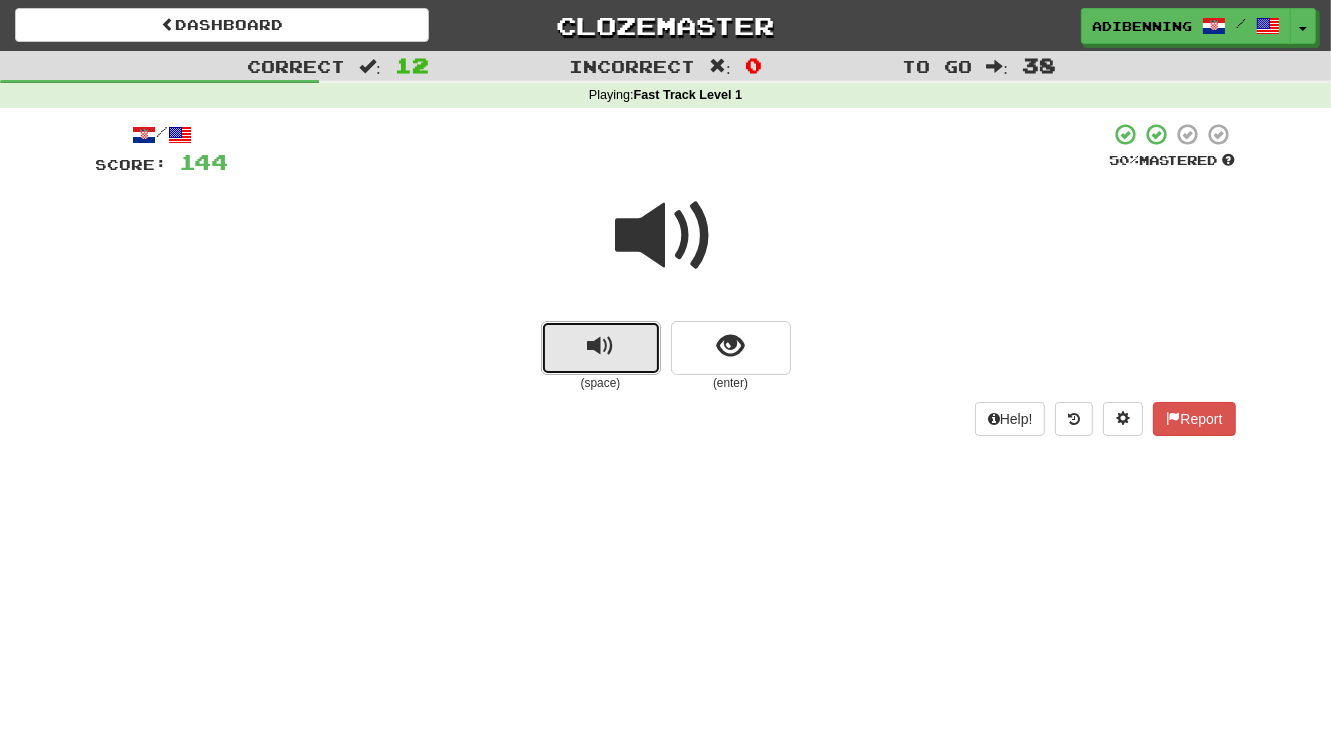 drag, startPoint x: 604, startPoint y: 337, endPoint x: 621, endPoint y: 335, distance: 17.117243 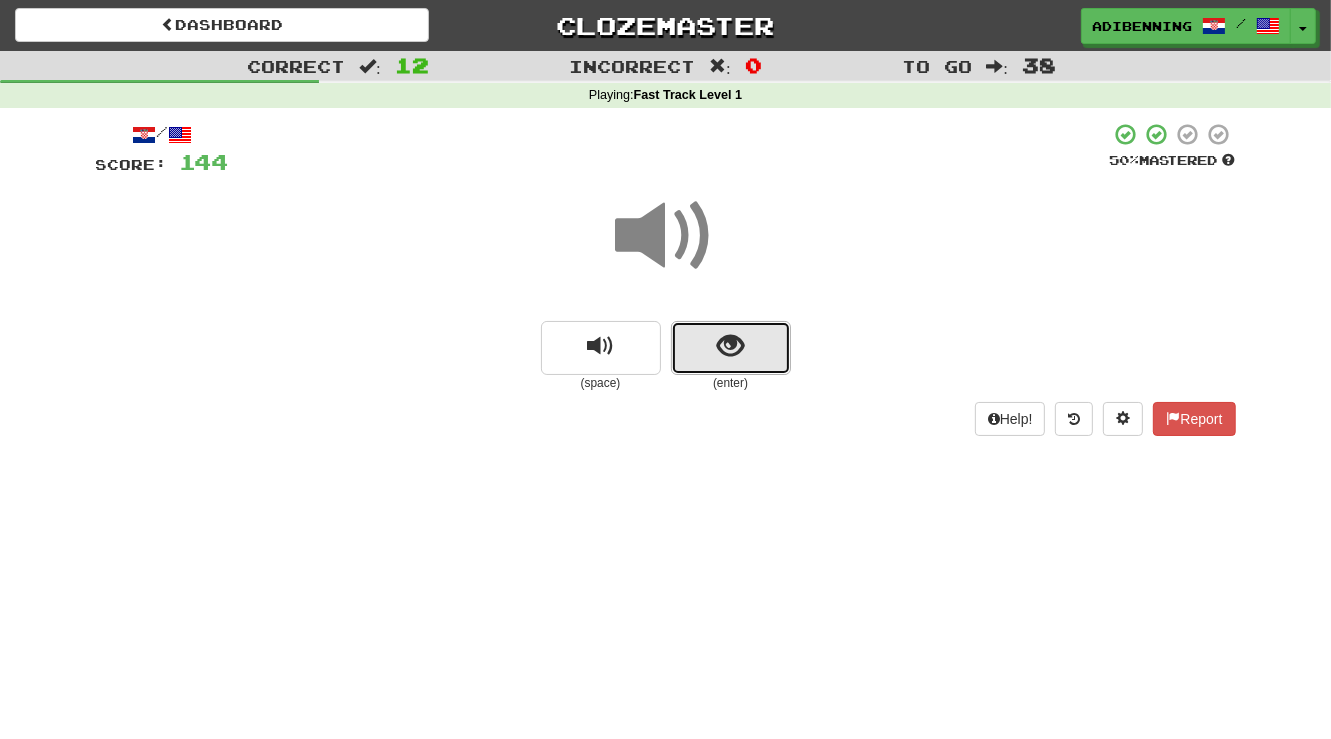 click at bounding box center (730, 346) 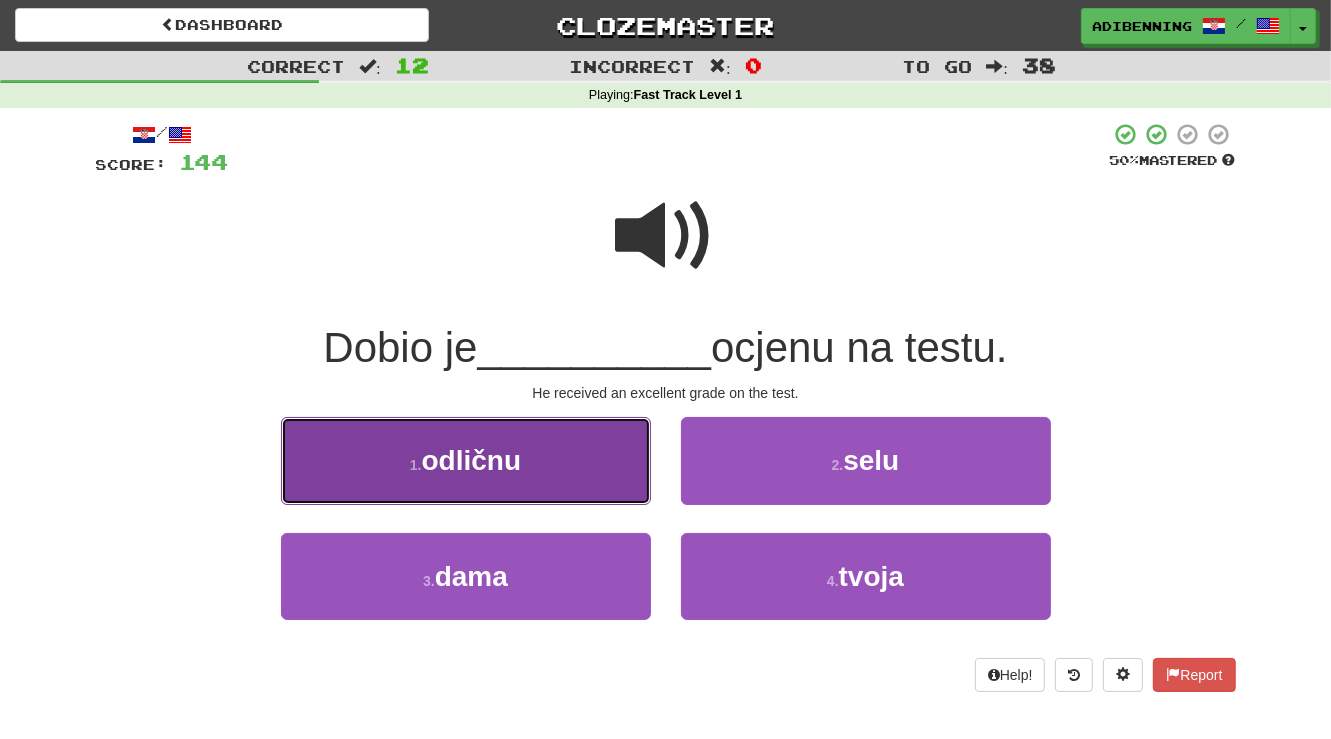 click on "odličnu" at bounding box center [472, 460] 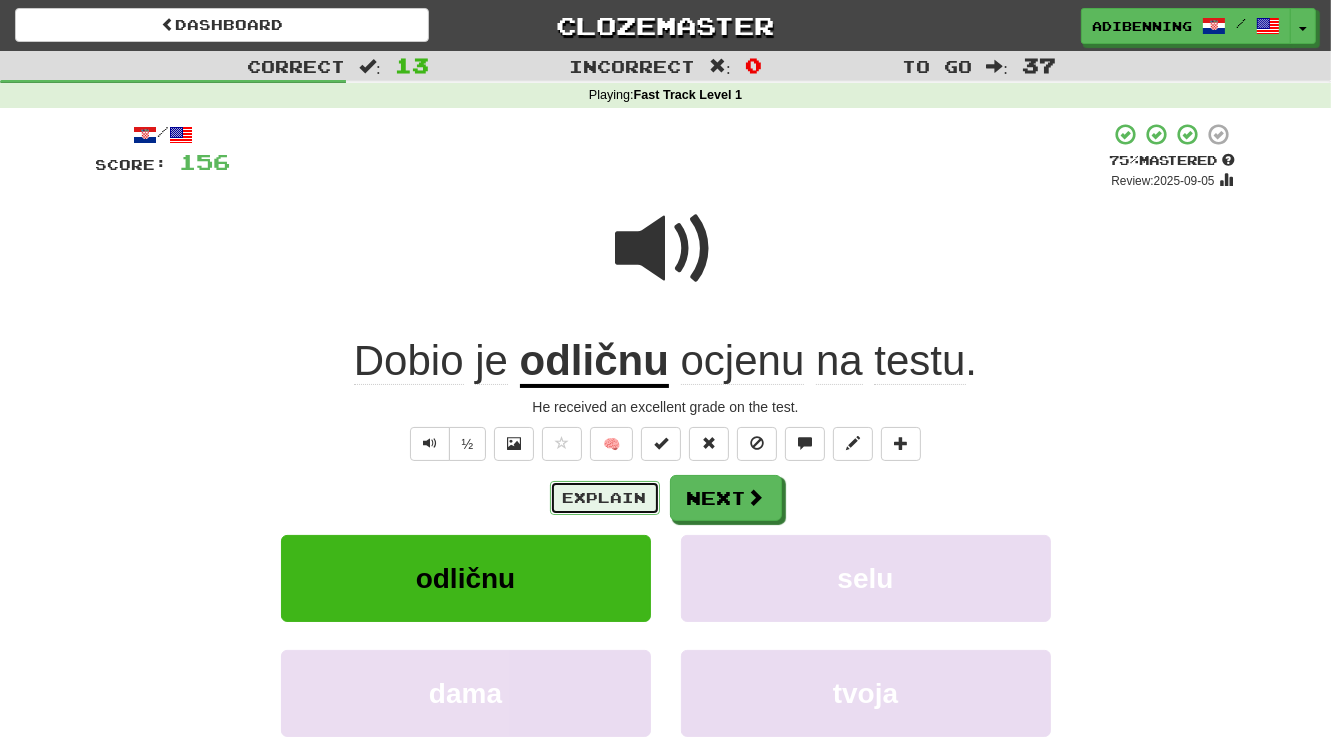 click on "Explain" at bounding box center [605, 498] 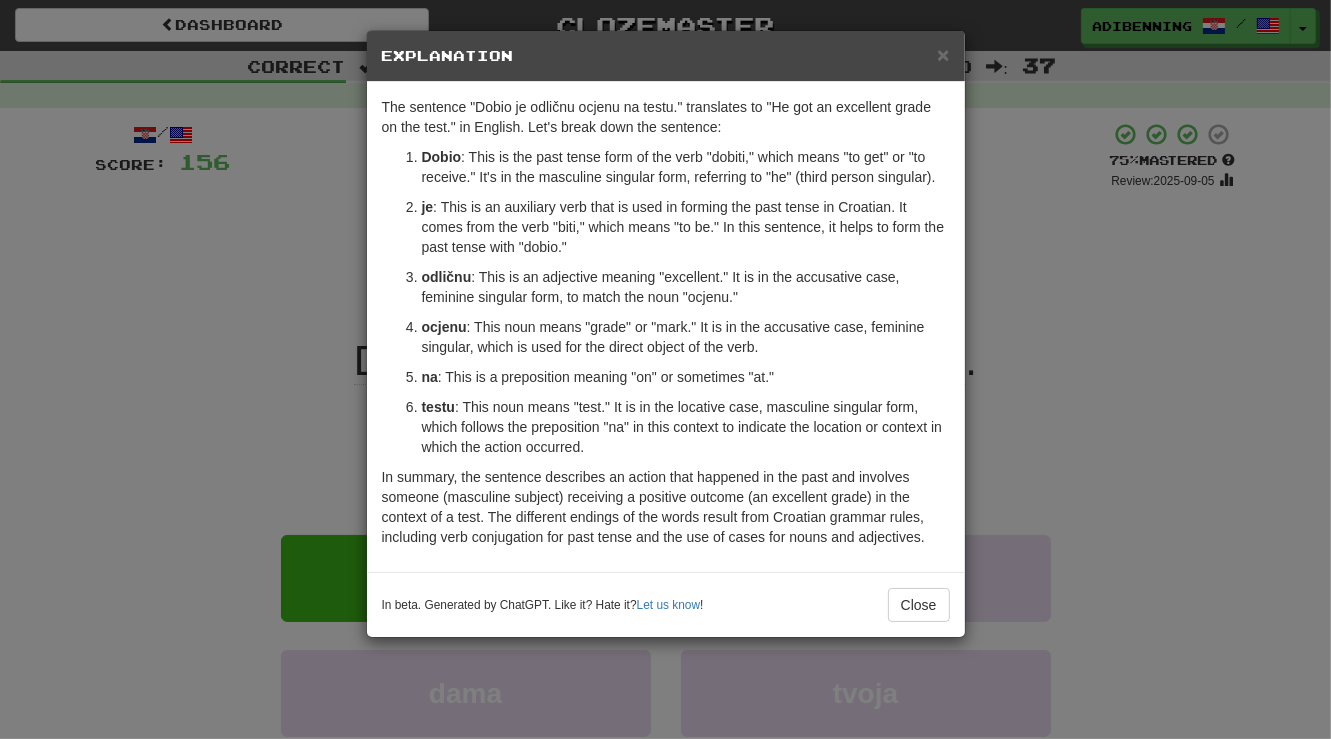 click on "In beta. Generated by ChatGPT. Like it? Hate it?  Let us know ! Close" at bounding box center [666, 604] 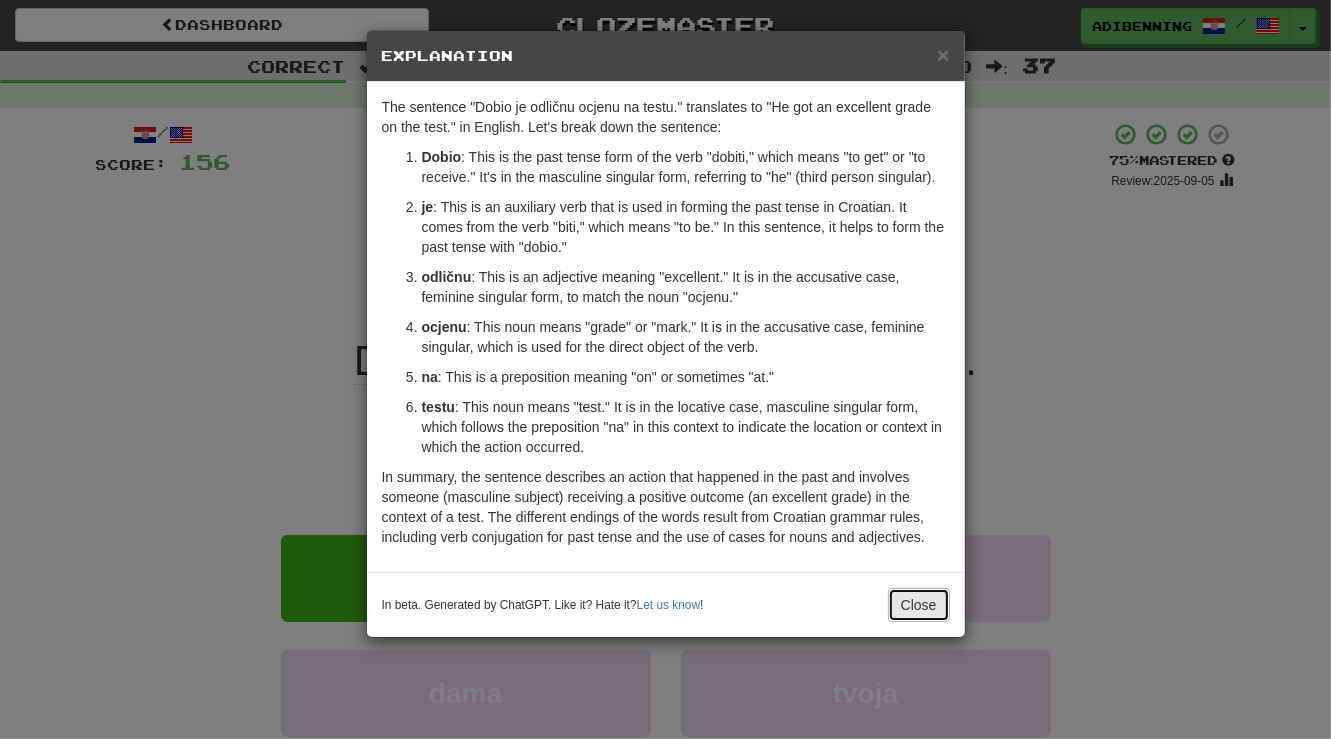 click on "Close" at bounding box center (919, 605) 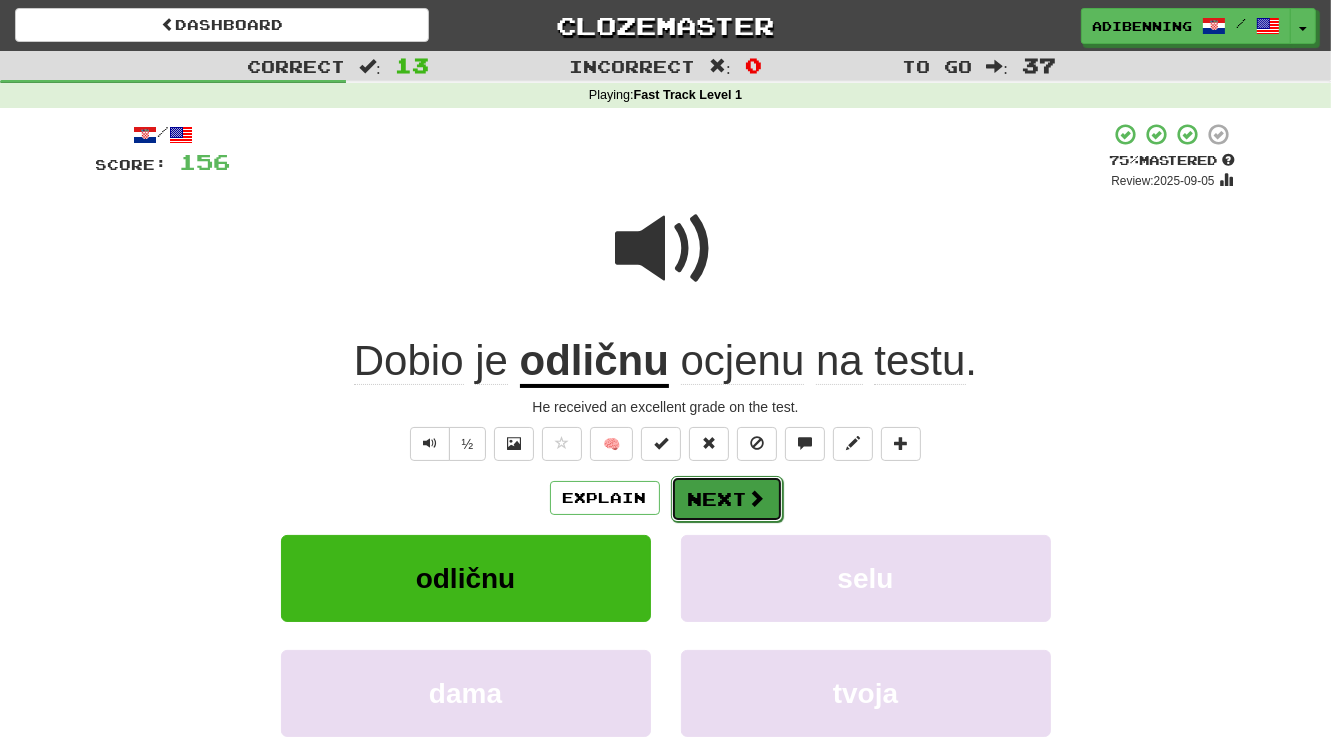 click on "Next" at bounding box center (727, 499) 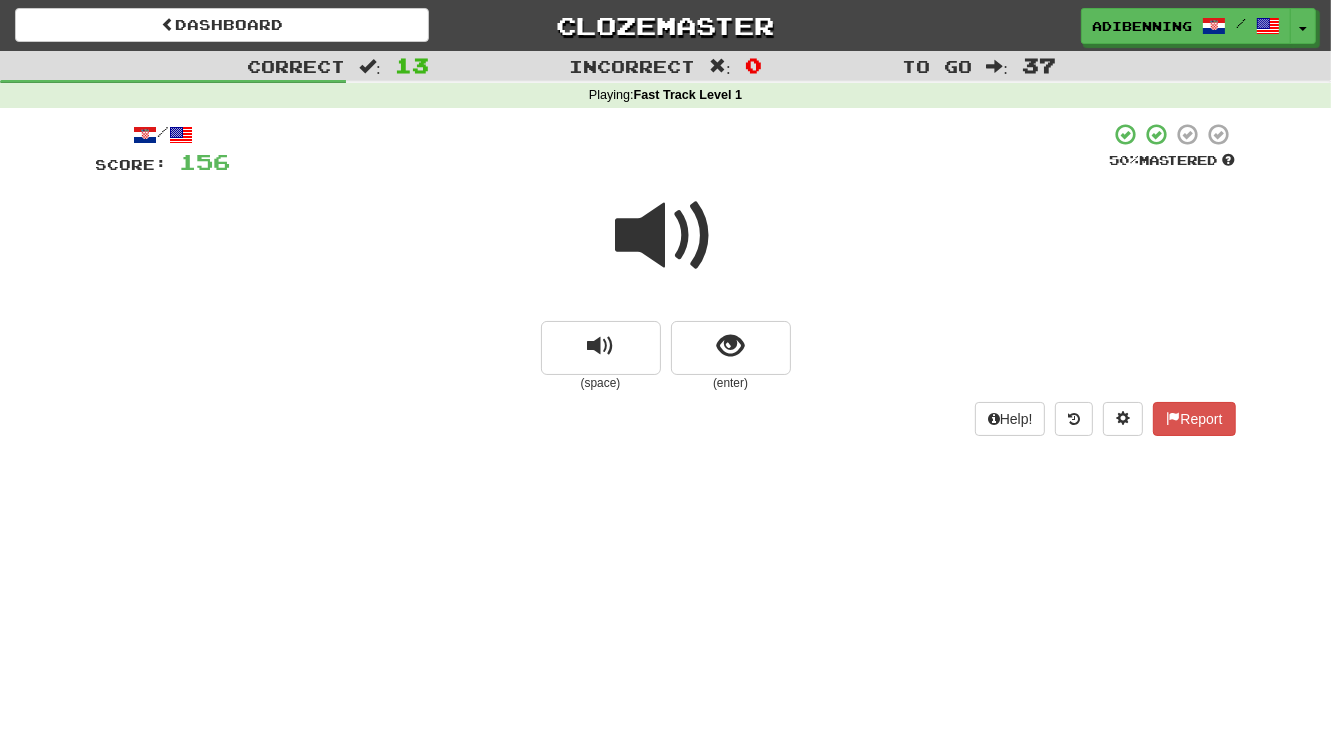 click at bounding box center (666, 236) 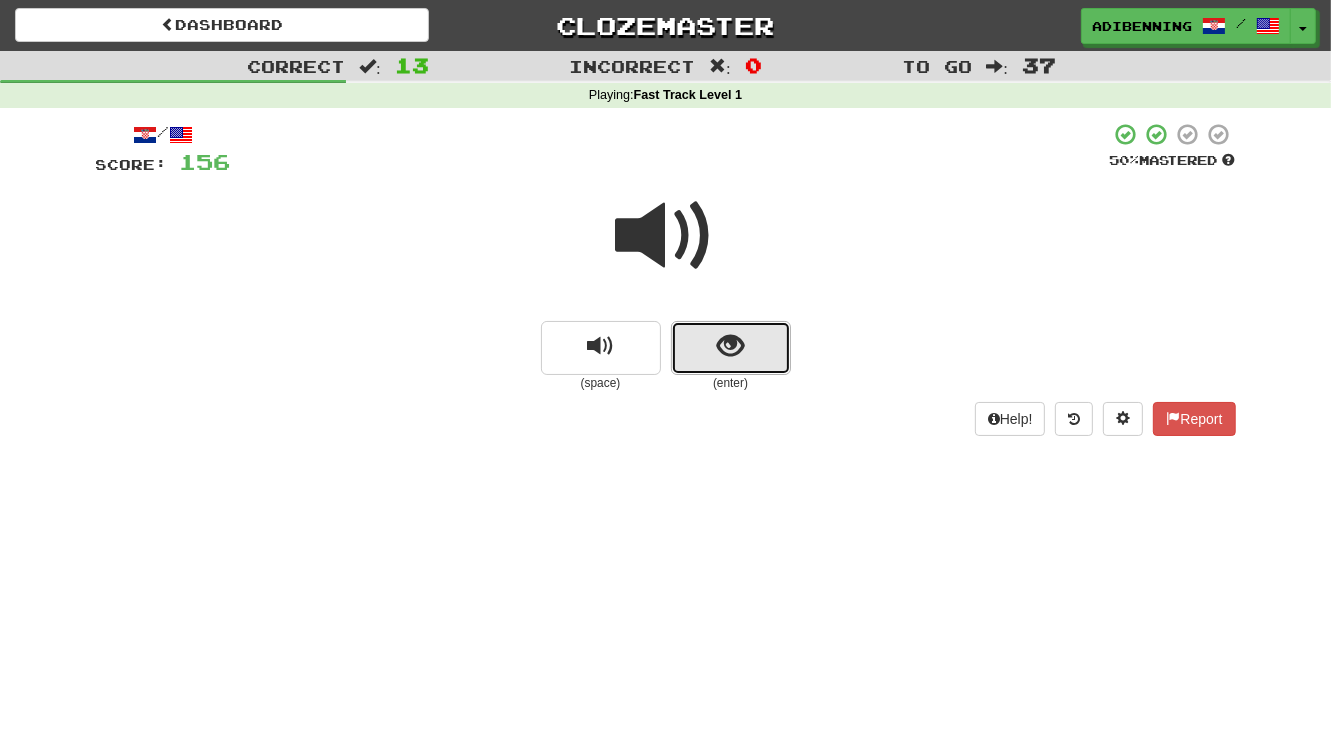 click at bounding box center [730, 346] 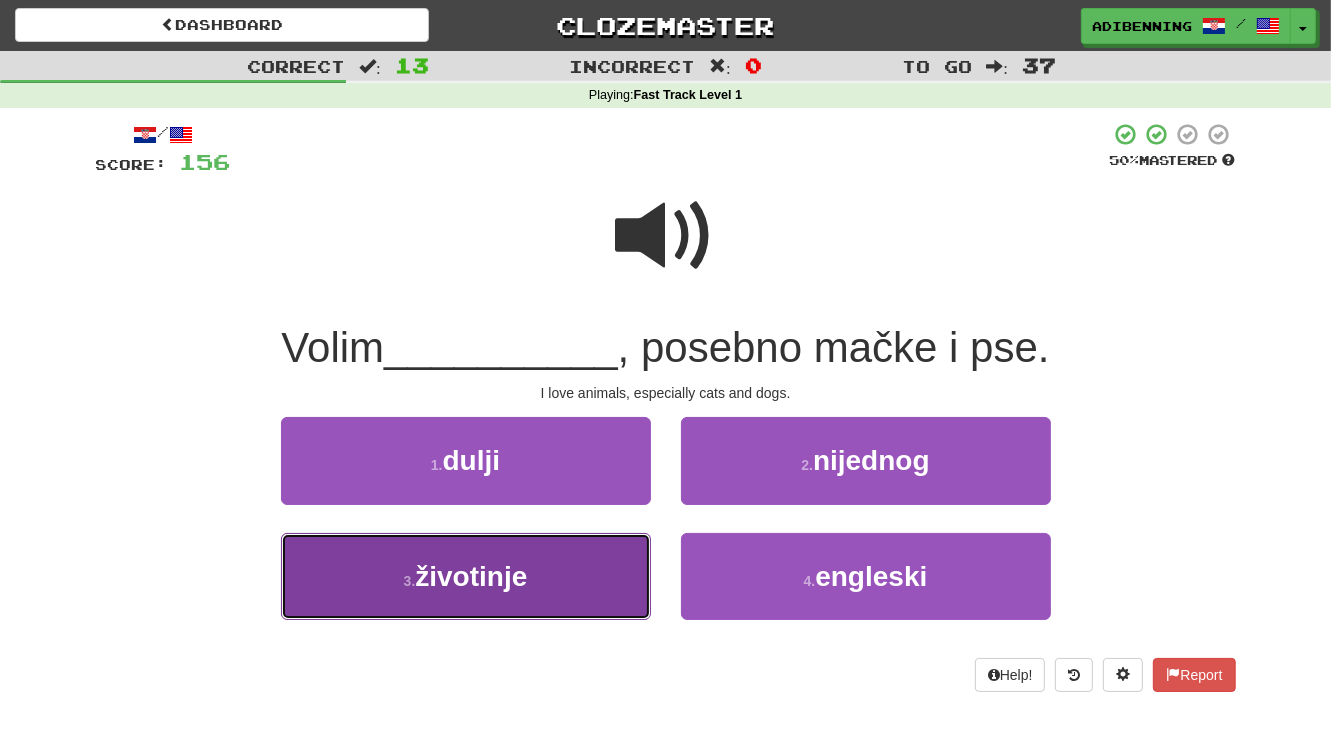 click on "životinje" at bounding box center [471, 576] 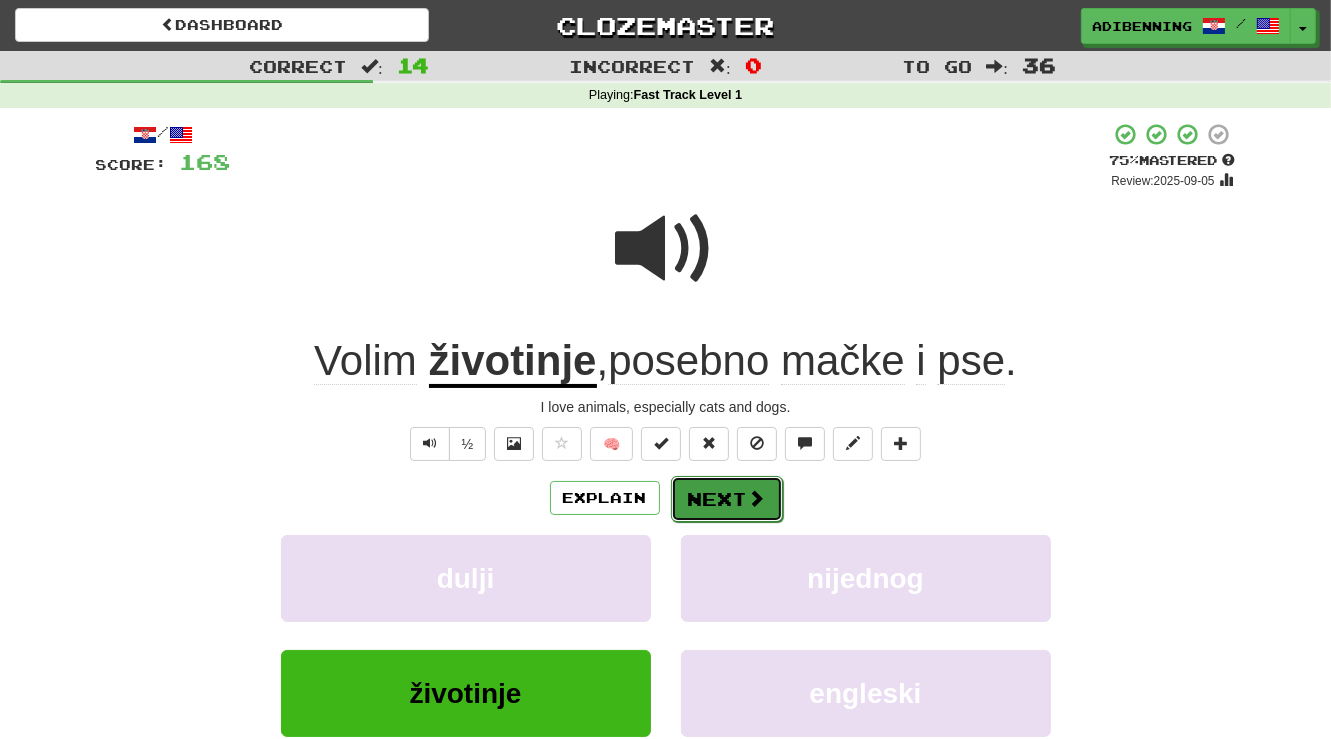 click on "Next" at bounding box center [727, 499] 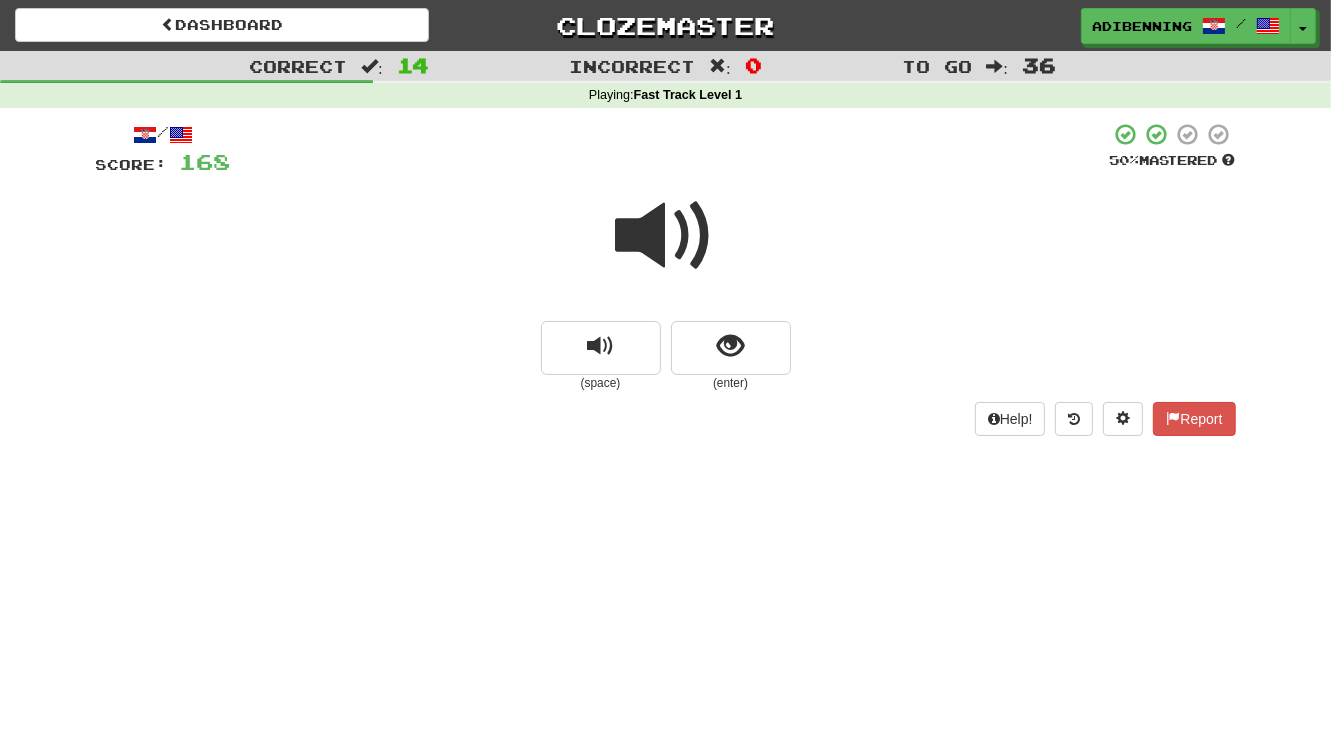 click at bounding box center (666, 236) 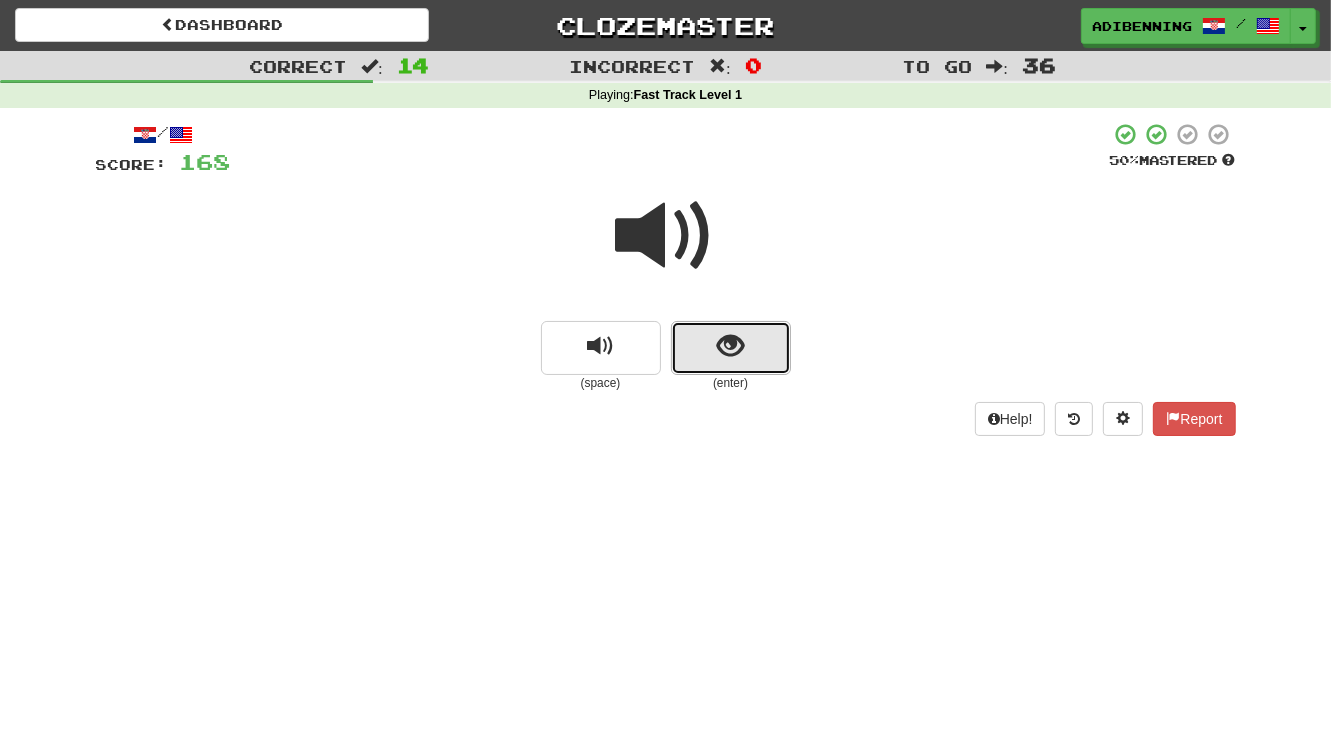 click at bounding box center [730, 346] 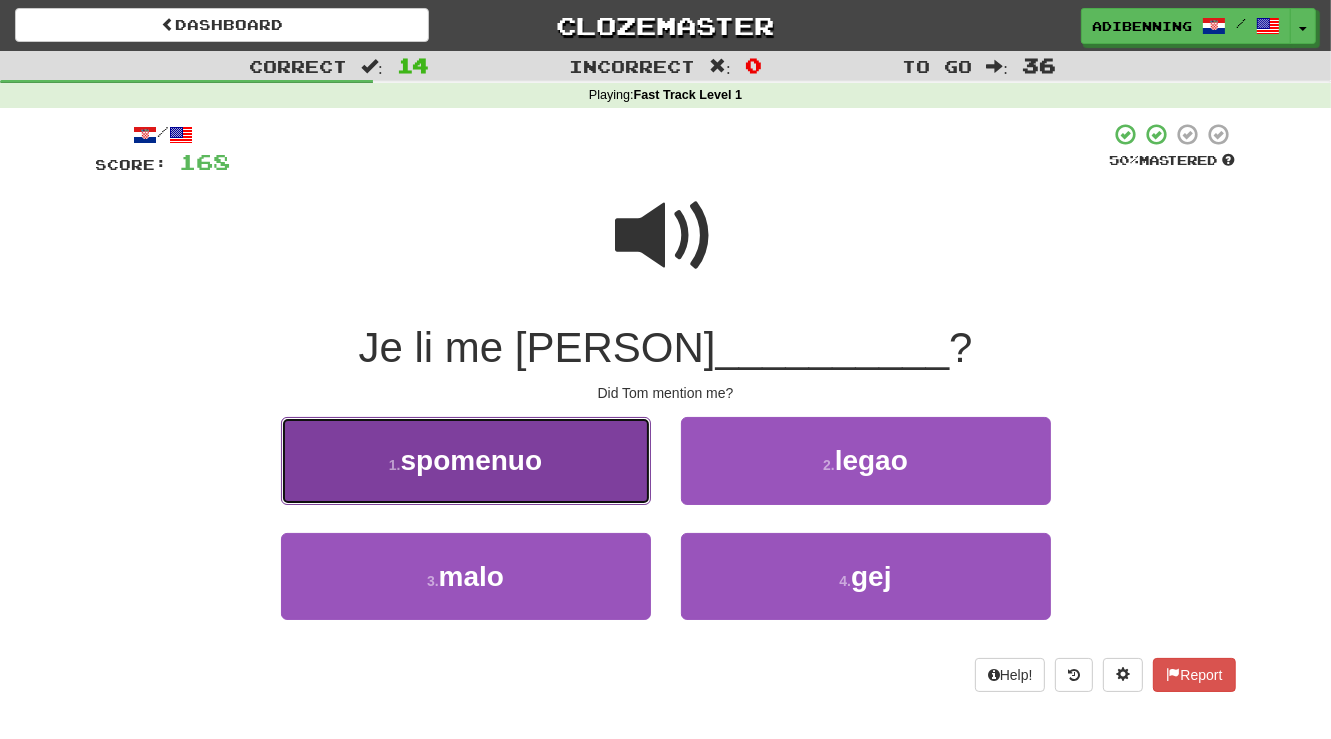 click on "spomenuo" at bounding box center (472, 460) 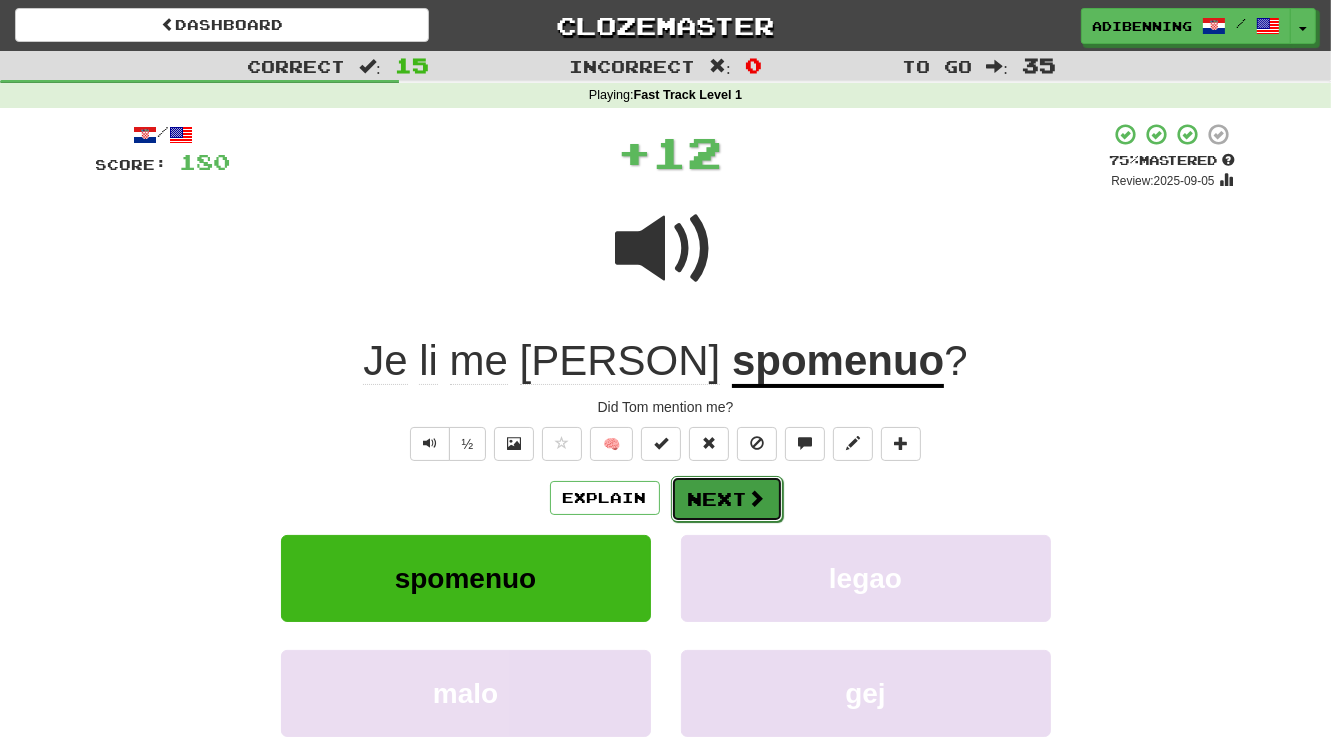 click on "Next" at bounding box center [727, 499] 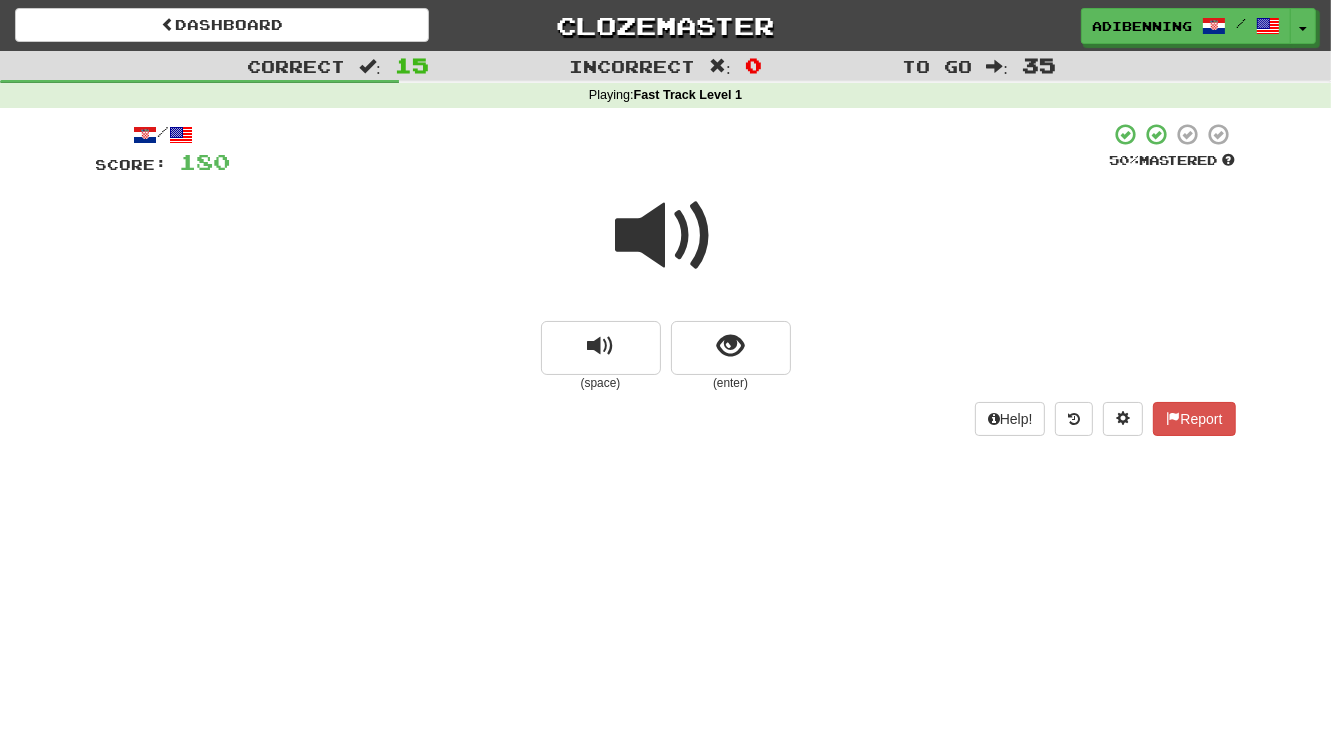 click at bounding box center [666, 236] 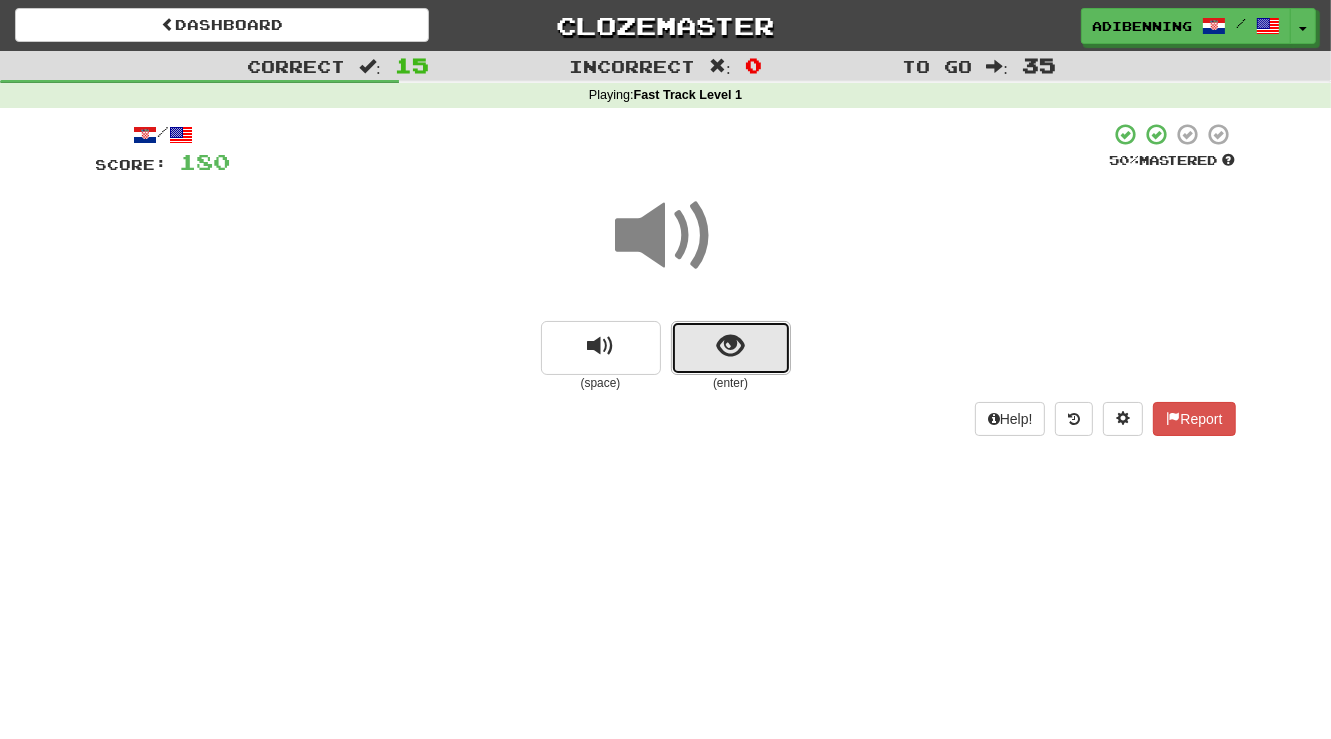 click at bounding box center [731, 348] 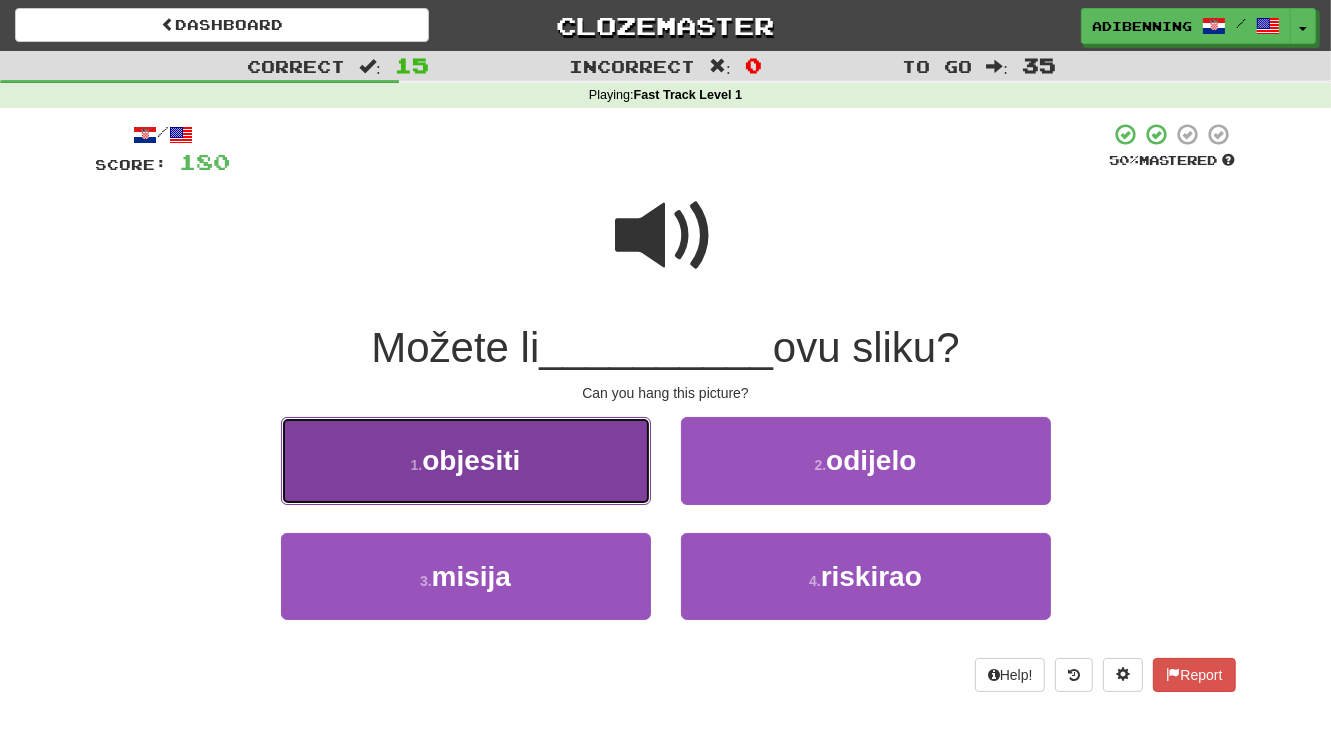 click on "1 .  objesiti" at bounding box center [466, 460] 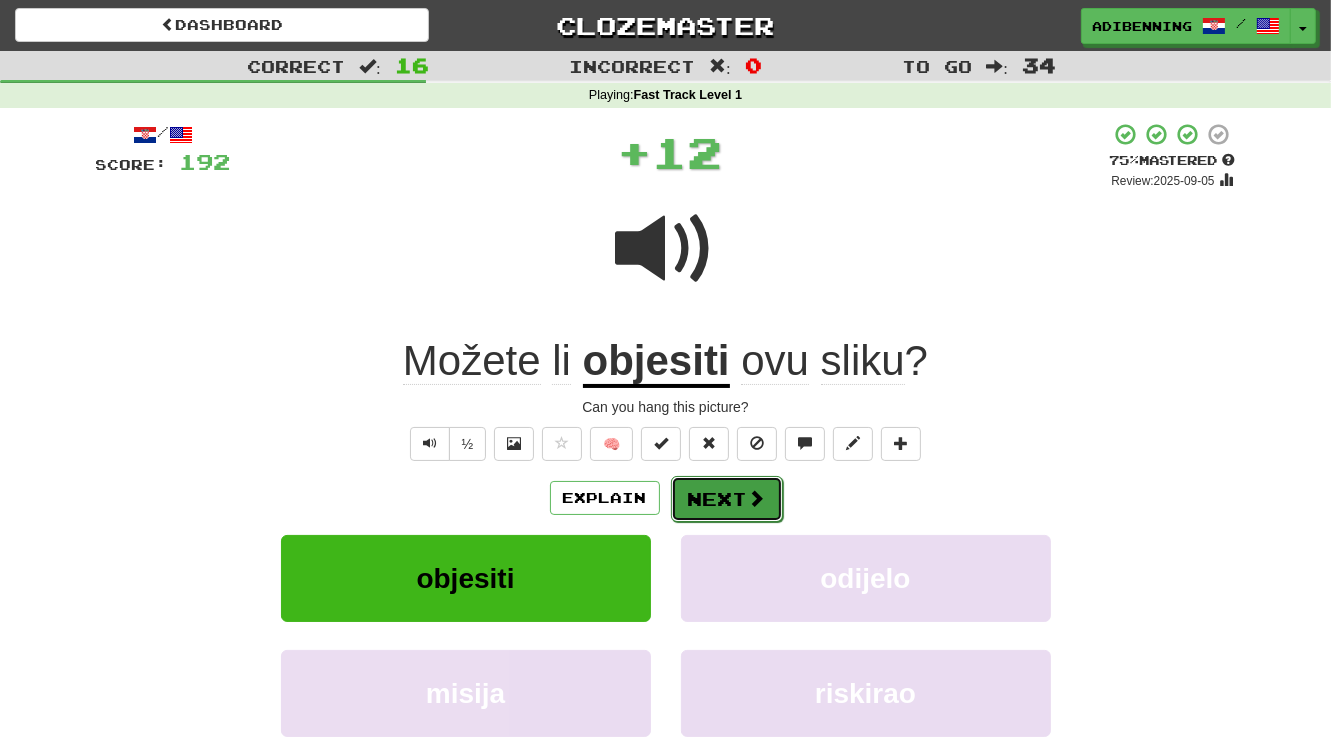 click at bounding box center [757, 498] 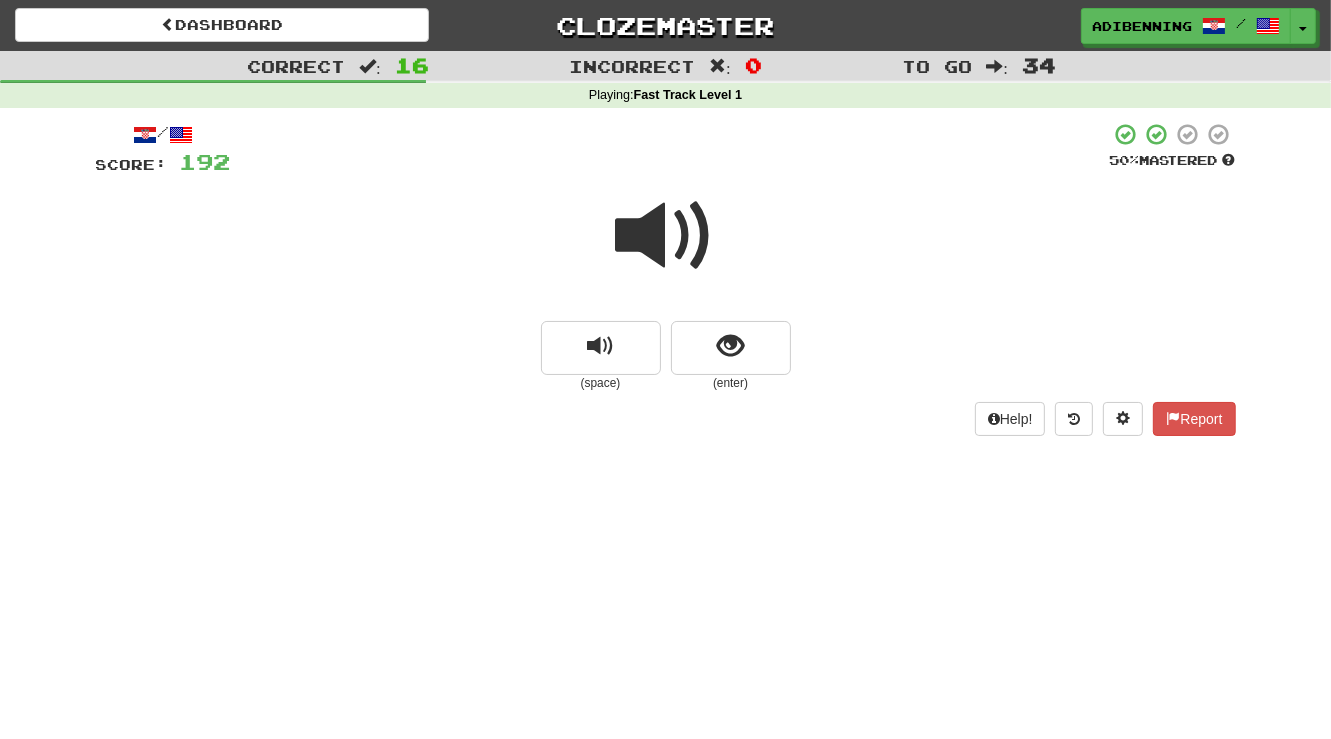 click at bounding box center [666, 236] 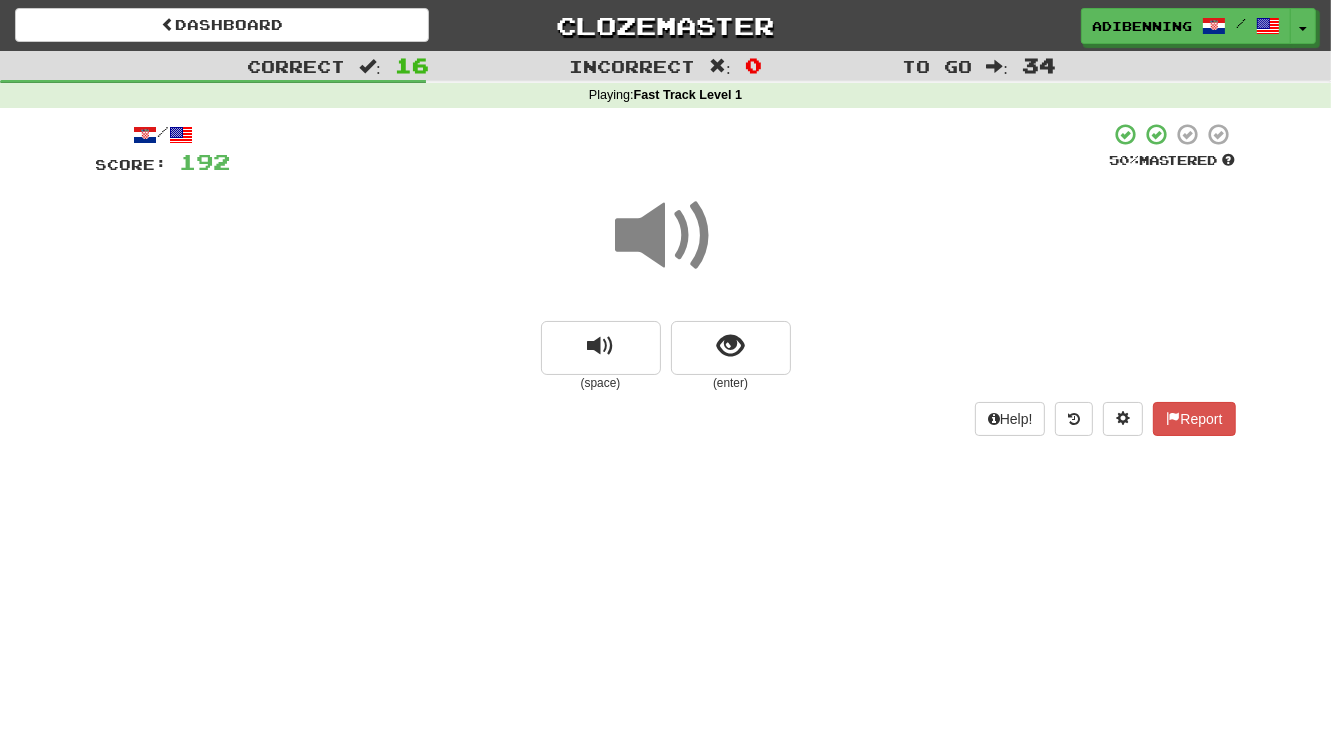 click at bounding box center [666, 236] 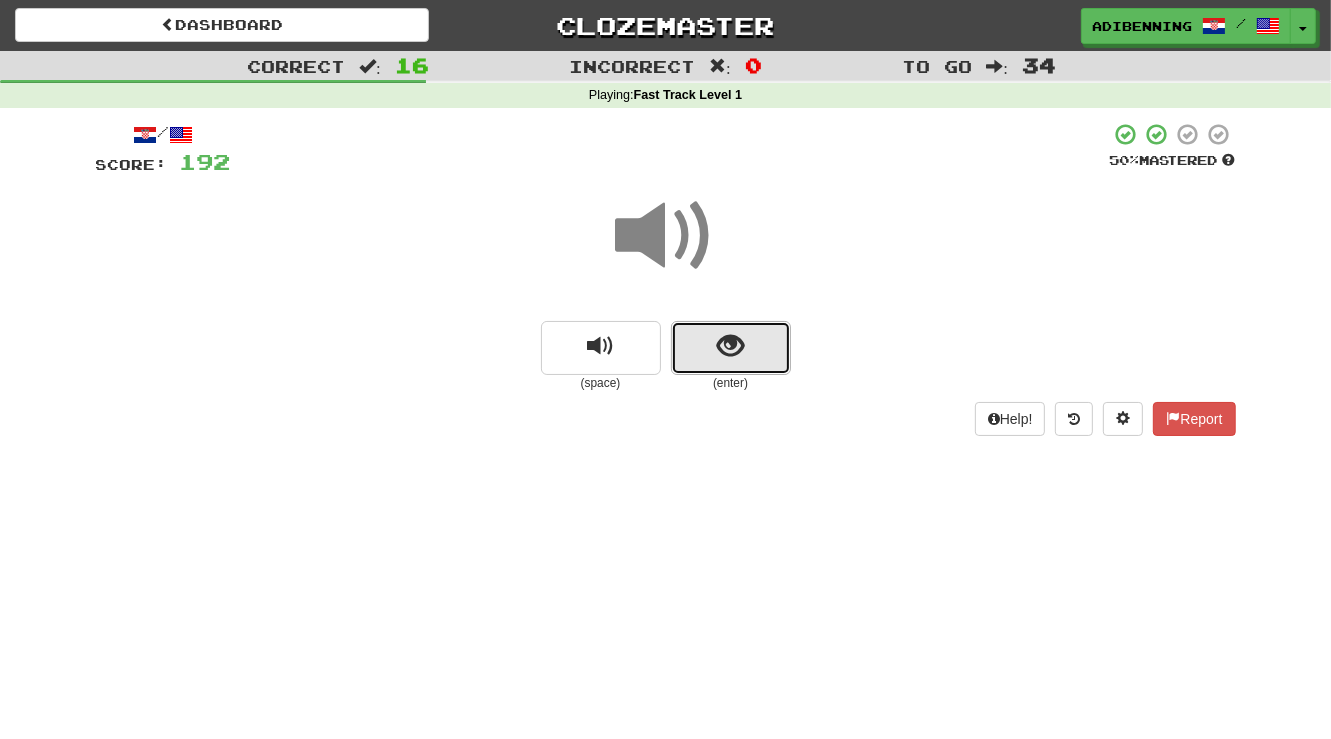 click at bounding box center (730, 346) 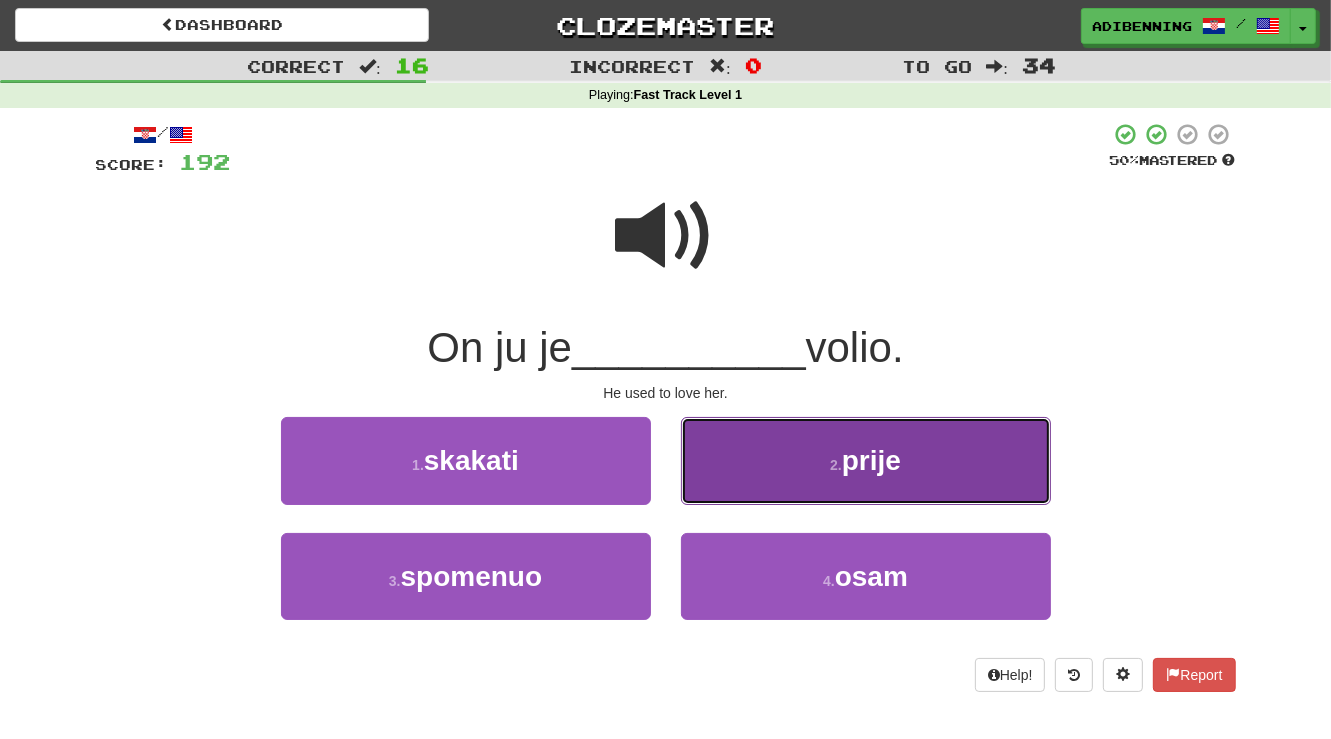 click on "2 .  prije" at bounding box center (866, 460) 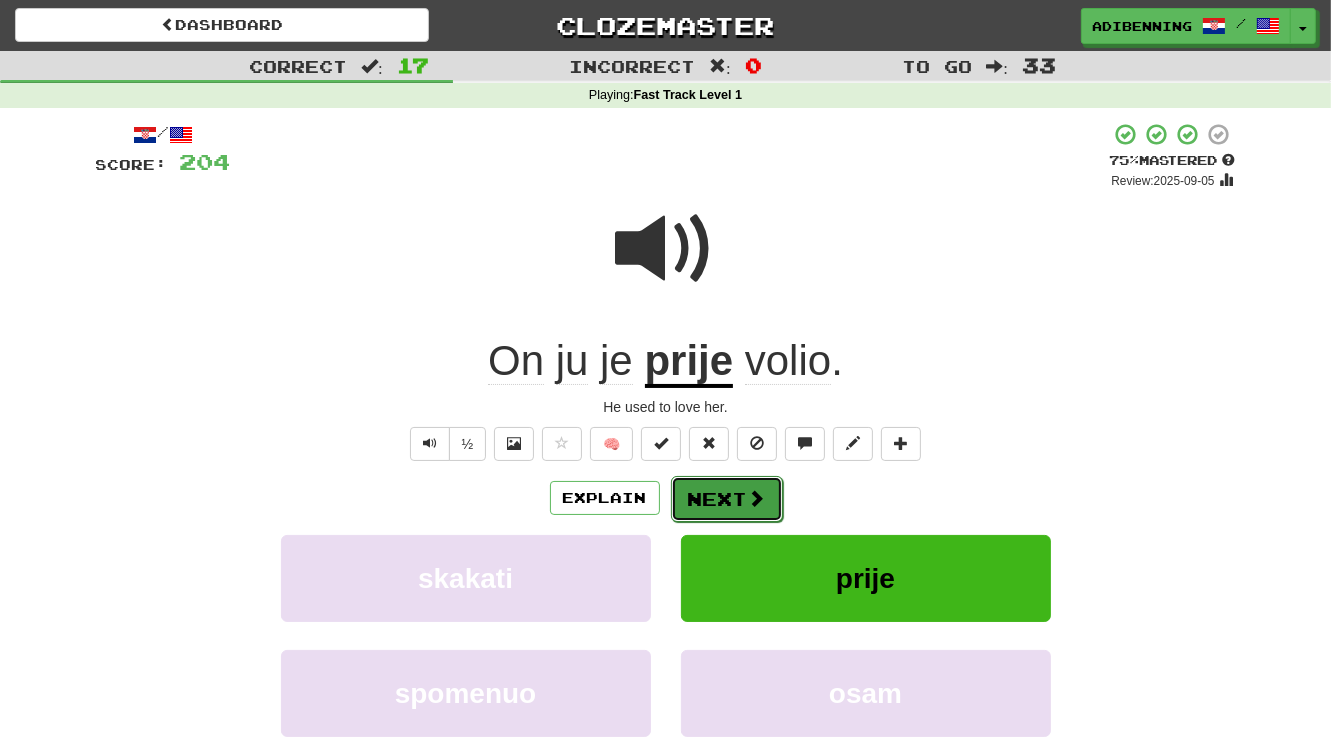 click on "Next" at bounding box center [727, 499] 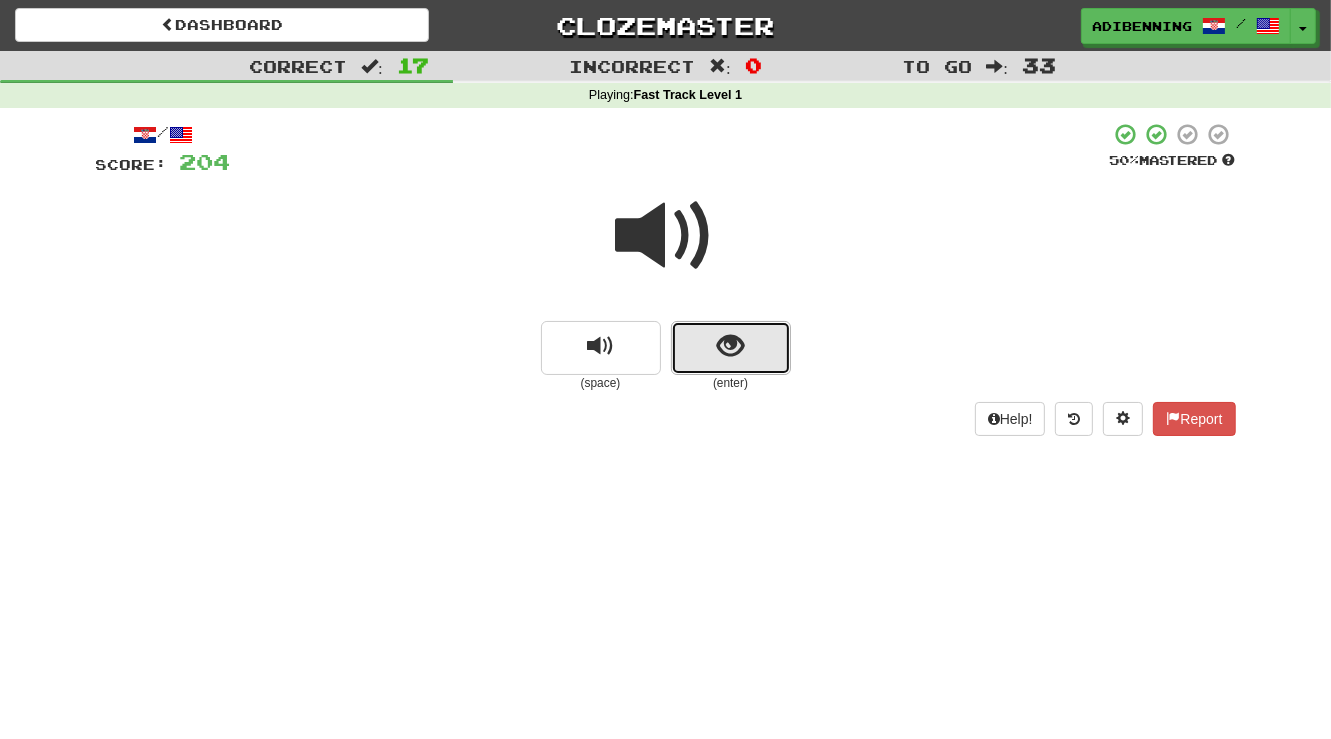click at bounding box center [730, 346] 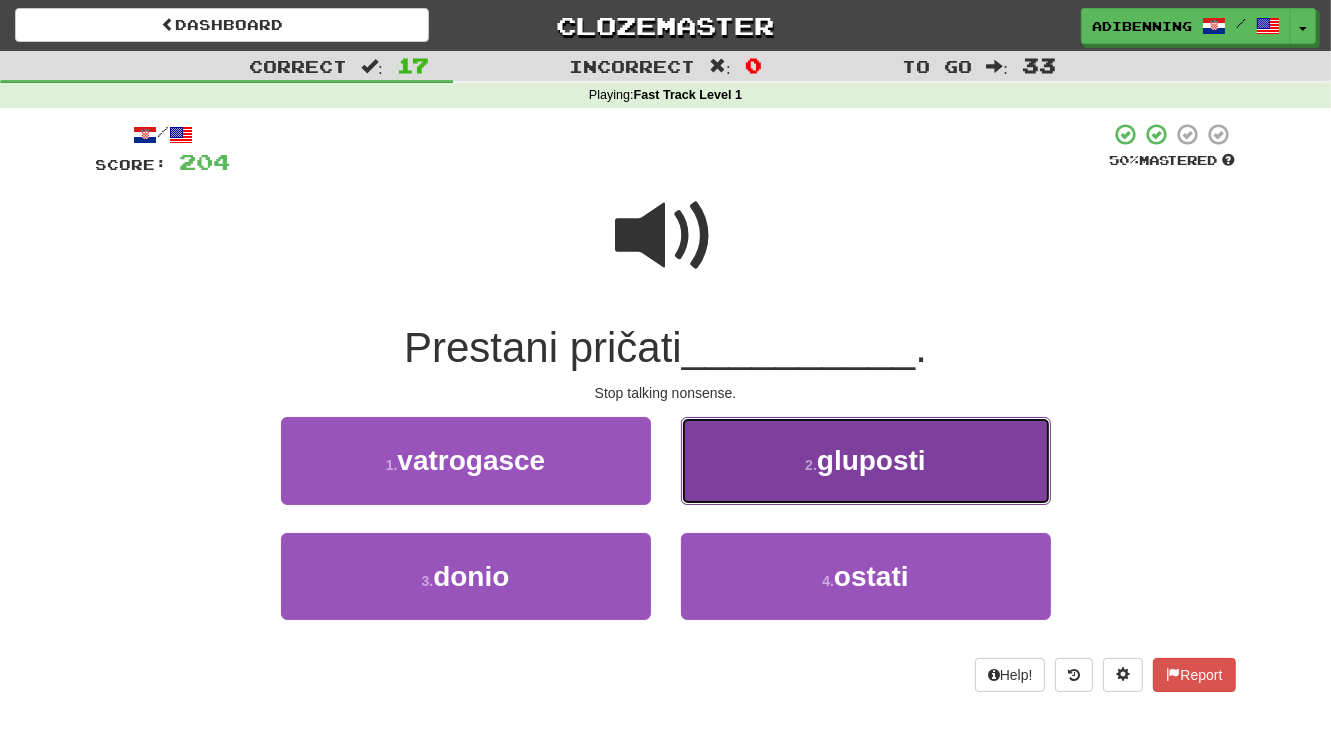click on "[NUMBER] . gluposti" at bounding box center (866, 460) 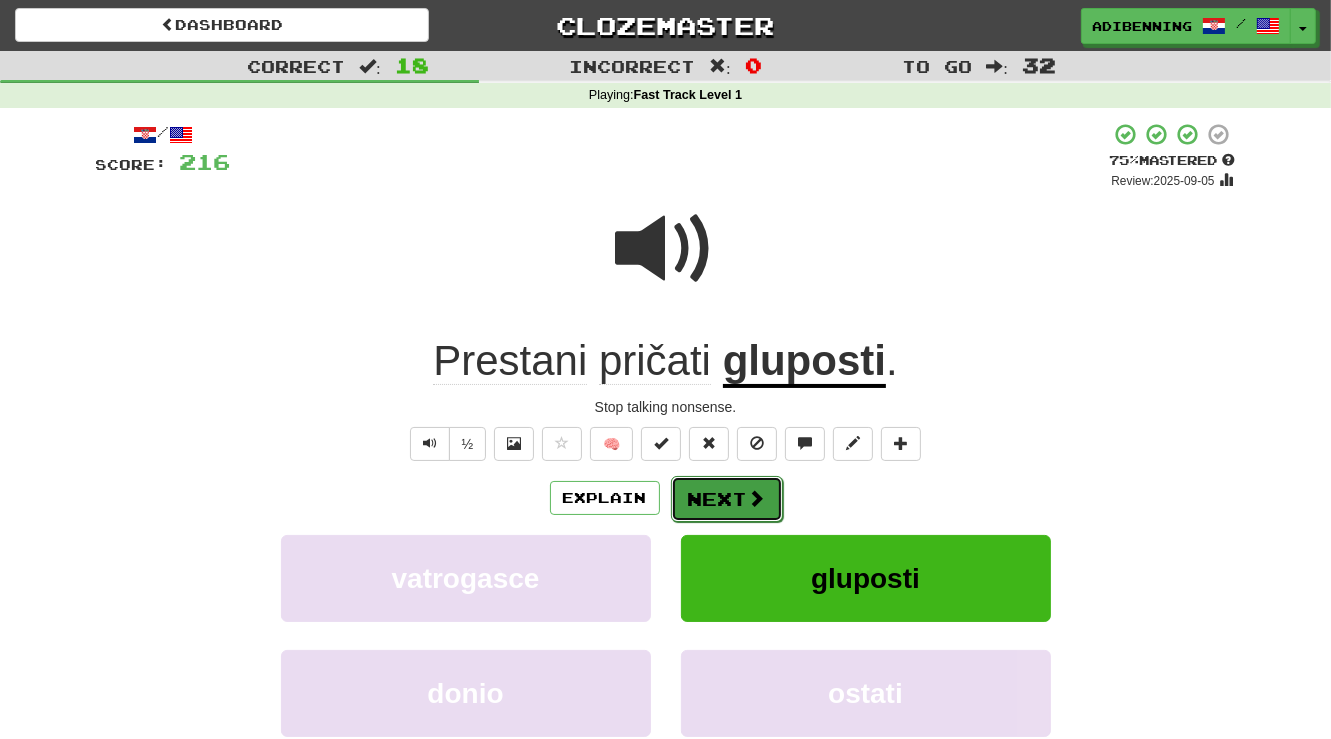 click on "Next" at bounding box center [727, 499] 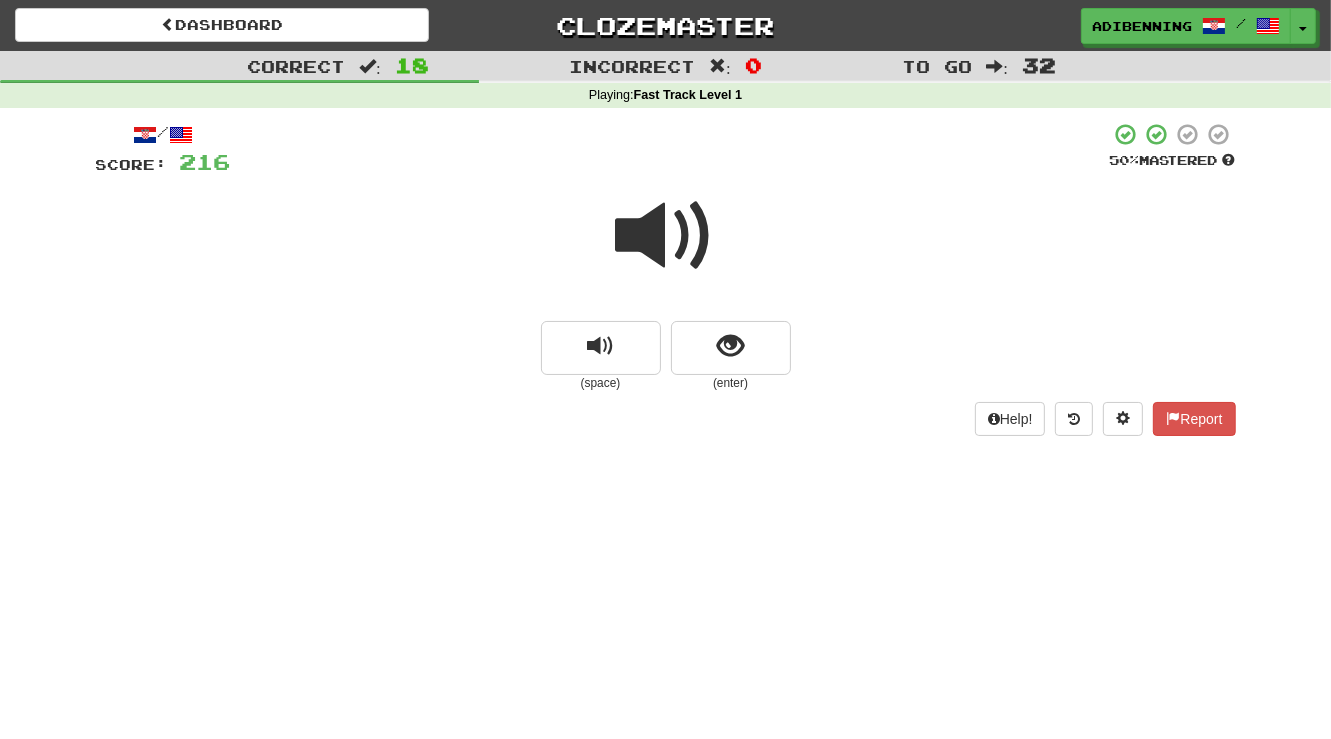 click at bounding box center (666, 236) 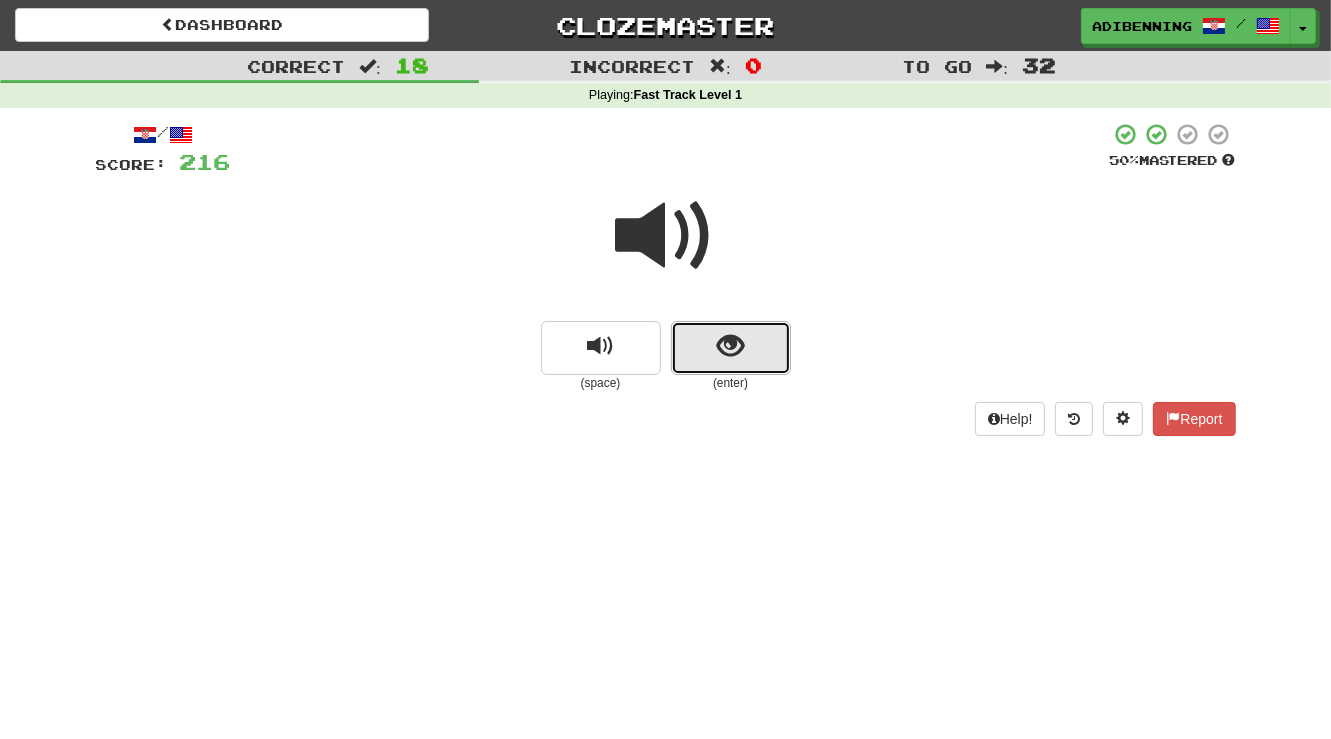 click at bounding box center [730, 346] 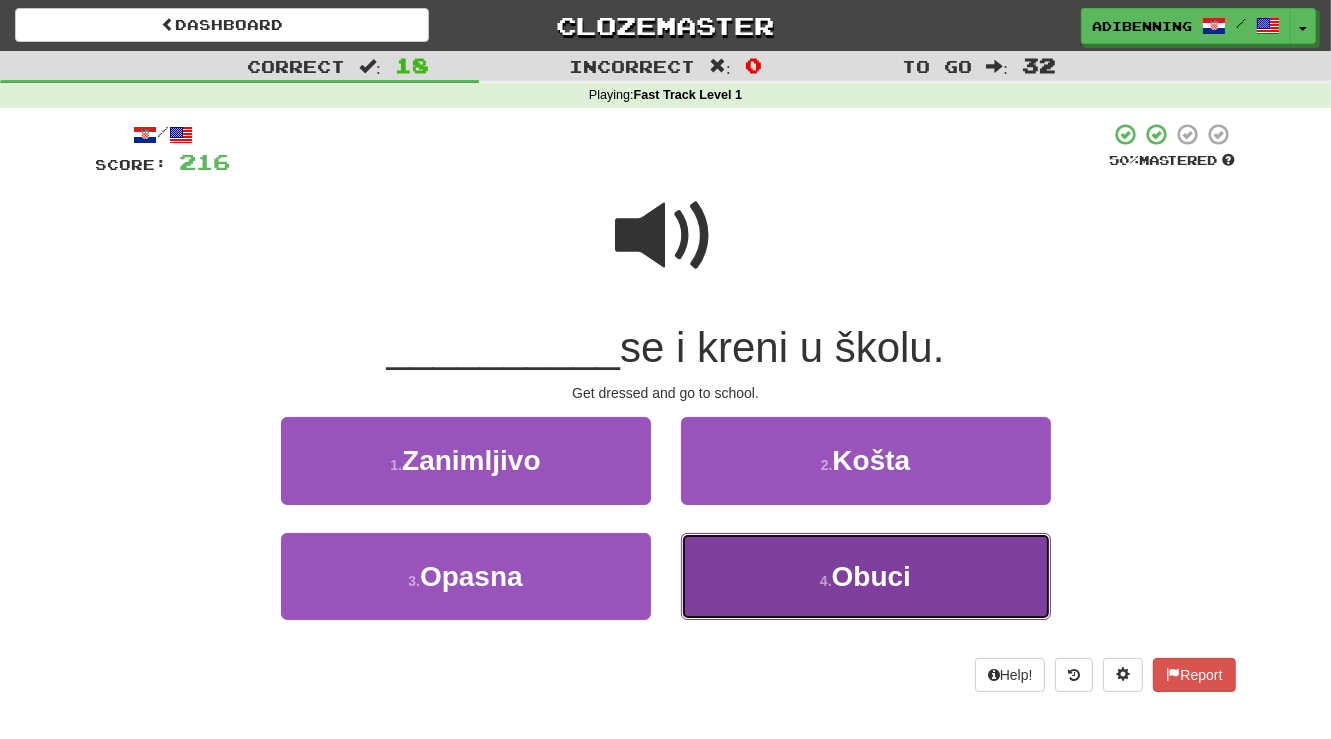 click on "[NUMBER] . Obuci" at bounding box center (866, 576) 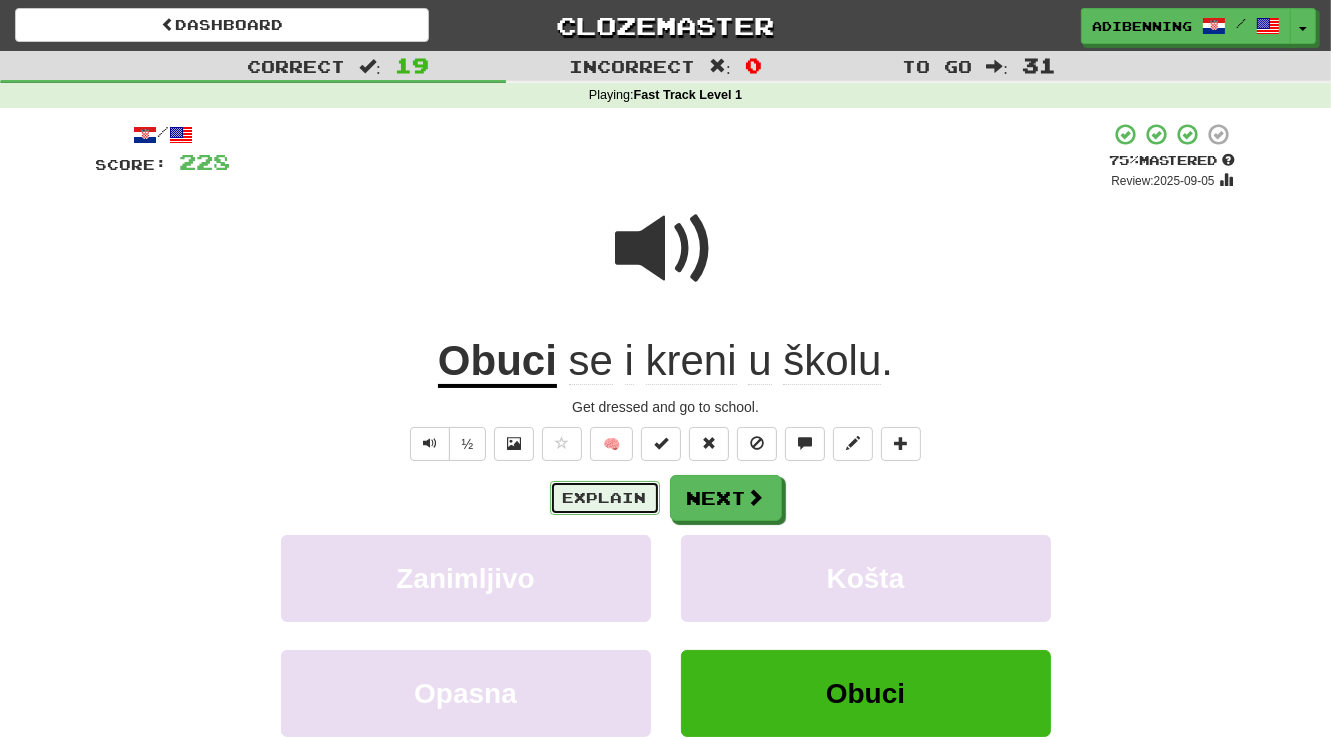 click on "Explain" at bounding box center [605, 498] 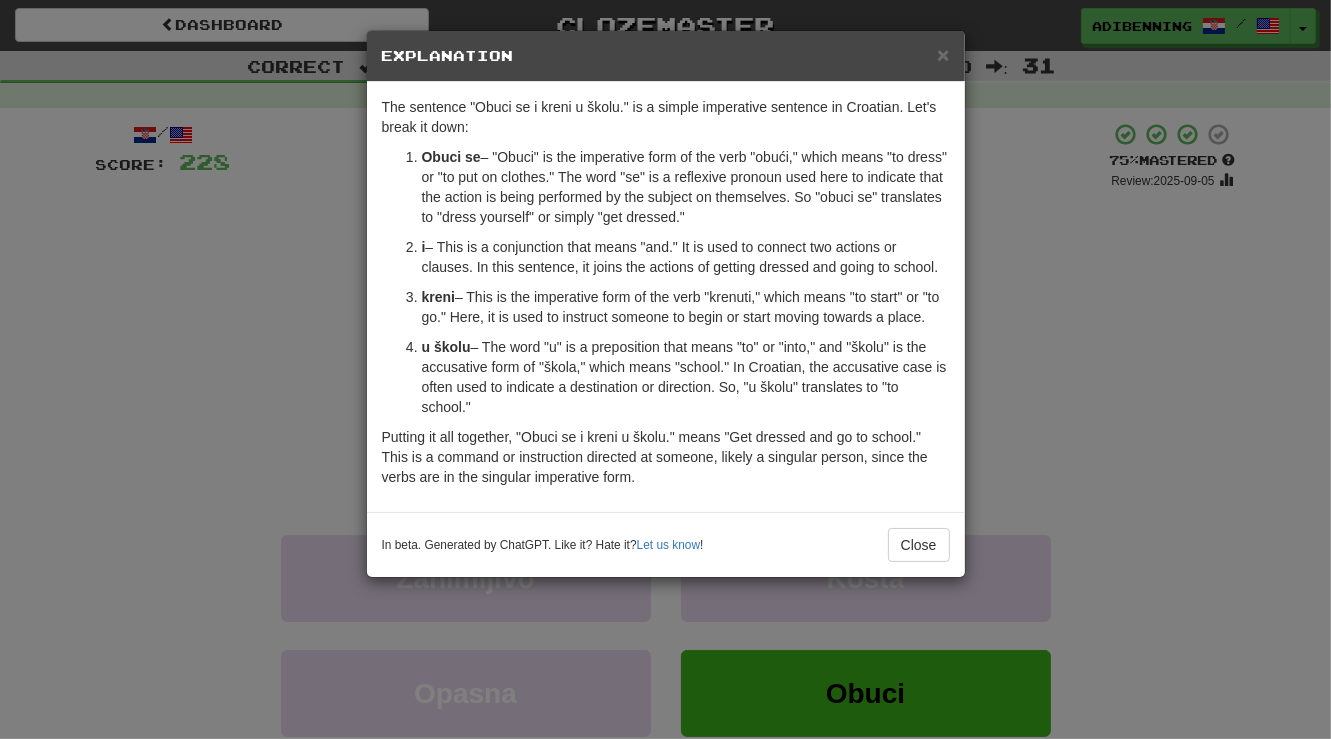 click on "× Explanation The sentence "Obuci se i kreni u školu." is a simple imperative sentence in Croatian. Let's break it down:
Obuci se  – "Obuci" is the imperative form of the verb "obući," which means "to dress" or "to put on clothes." The word "se" is a reflexive pronoun used here to indicate that the action is being performed by the subject on themselves. So "obuci se" translates to "dress yourself" or simply "get dressed."
i  – This is a conjunction that means "and." It is used to connect two actions or clauses. In this sentence, it joins the actions of getting dressed and going to school.
kreni  – This is the imperative form of the verb "krenuti," which means "to start" or "to go." Here, it is used to instruct someone to begin or start moving towards a place.
u školu
In beta. Generated by ChatGPT. Like it? Hate it?  Let us know ! Close" at bounding box center (665, 369) 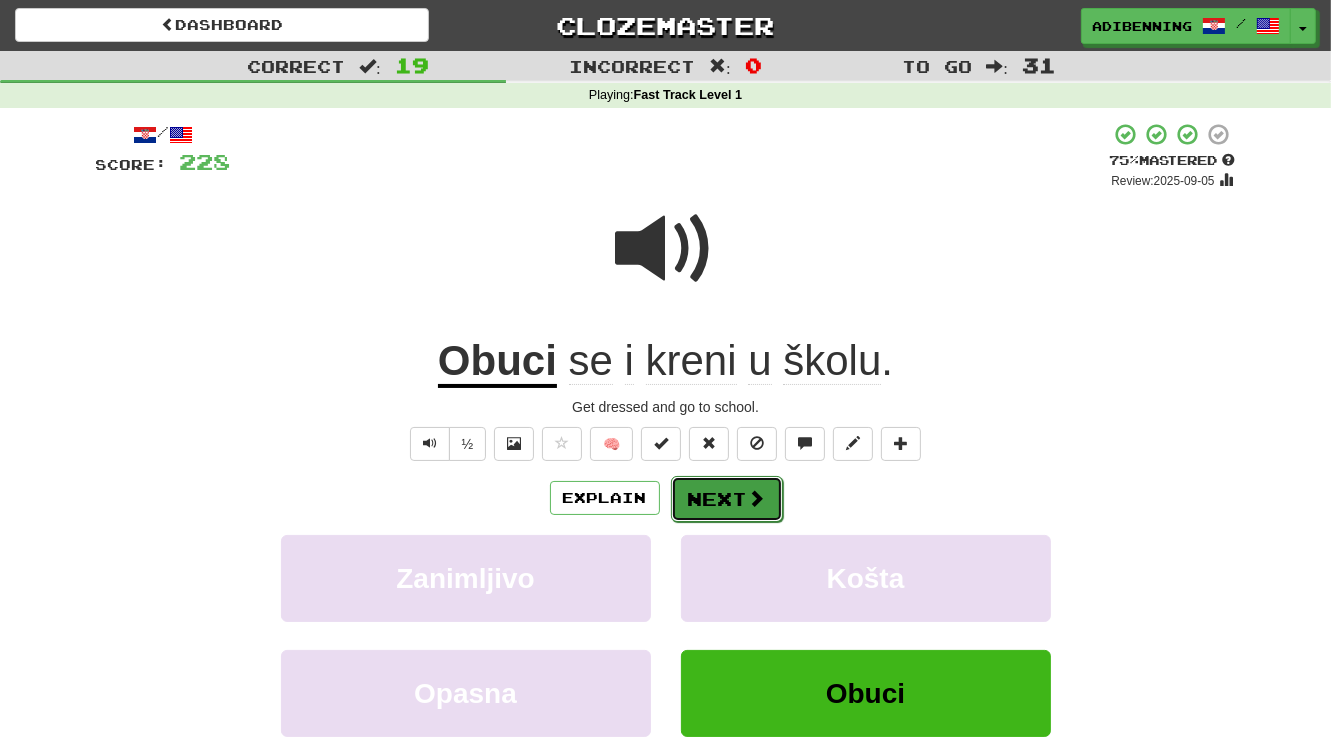click on "Next" at bounding box center (727, 499) 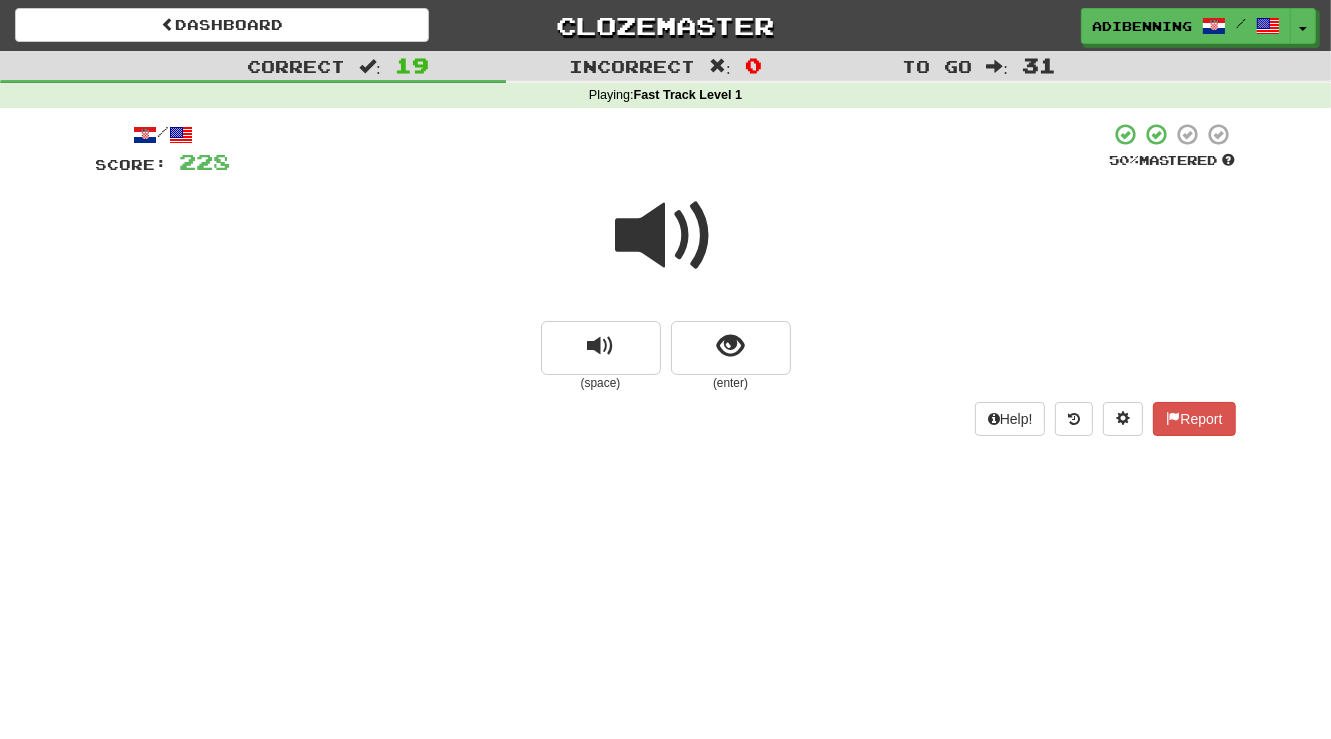 click at bounding box center (666, 236) 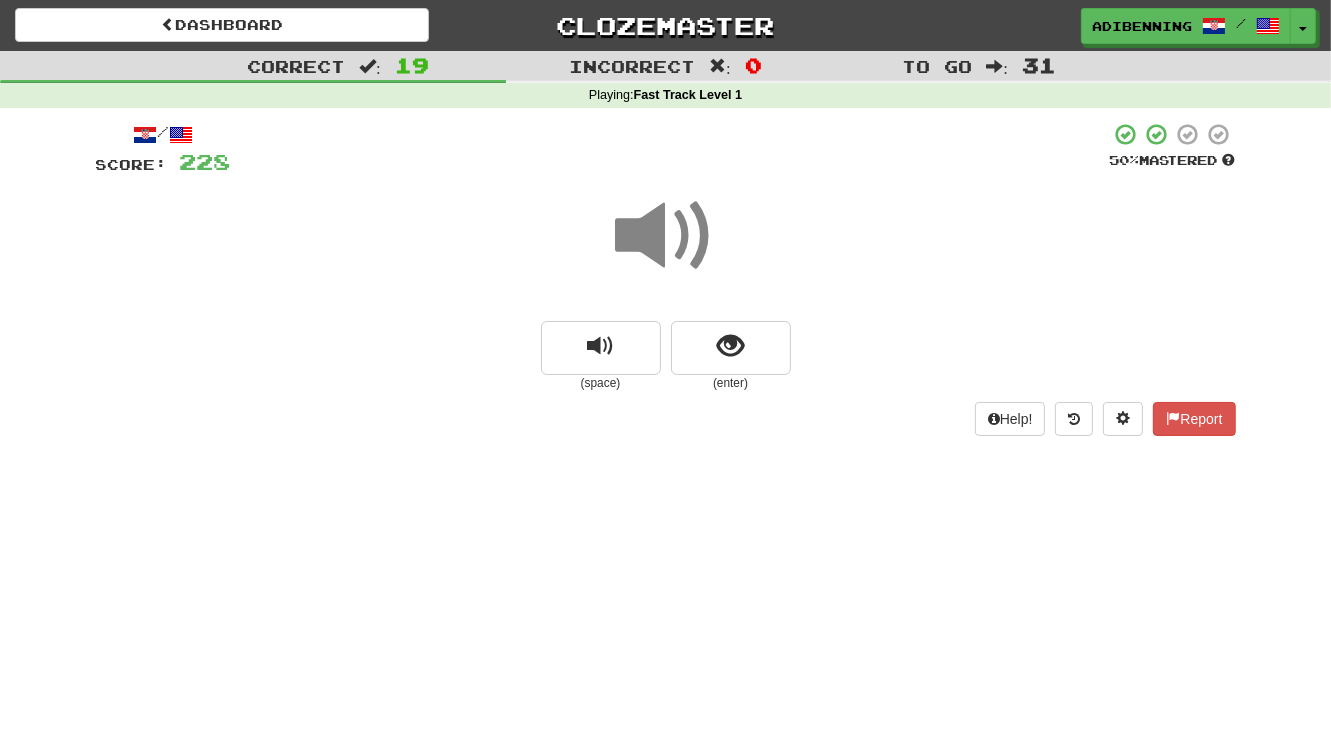 click at bounding box center [666, 236] 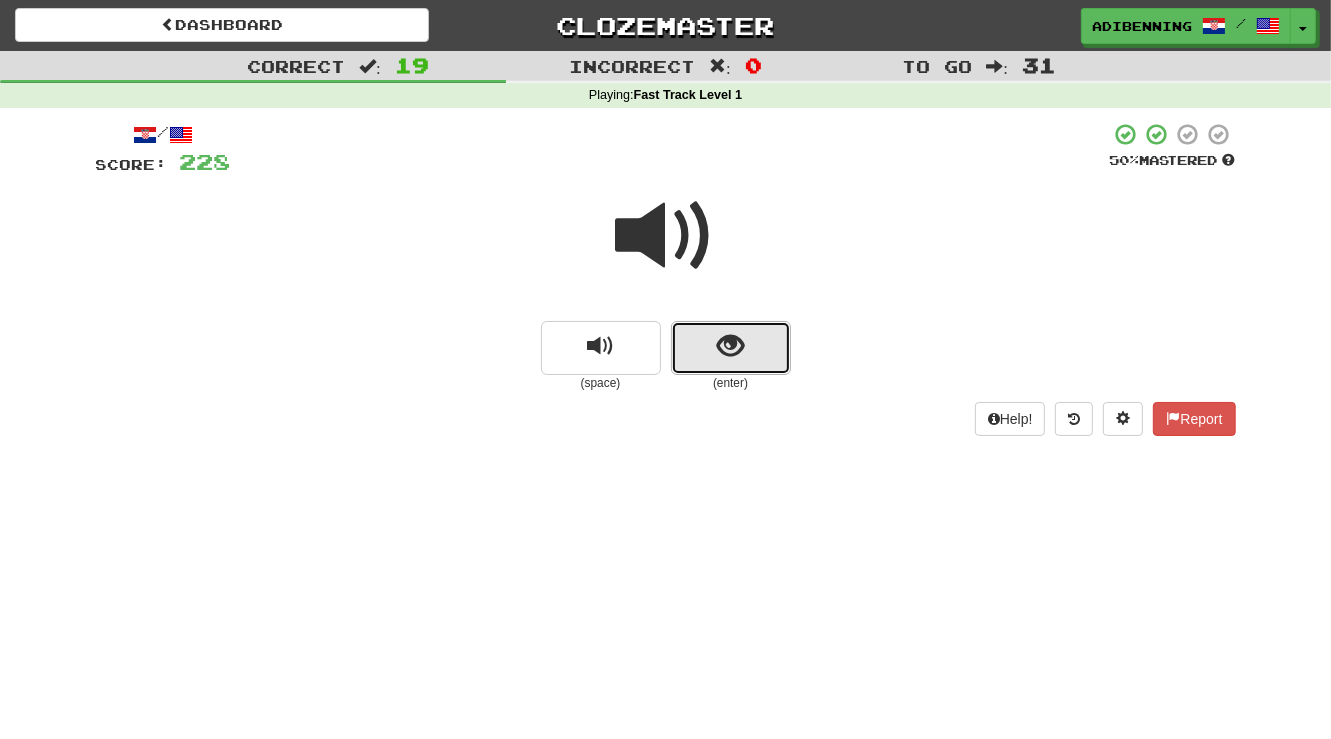 click at bounding box center [730, 346] 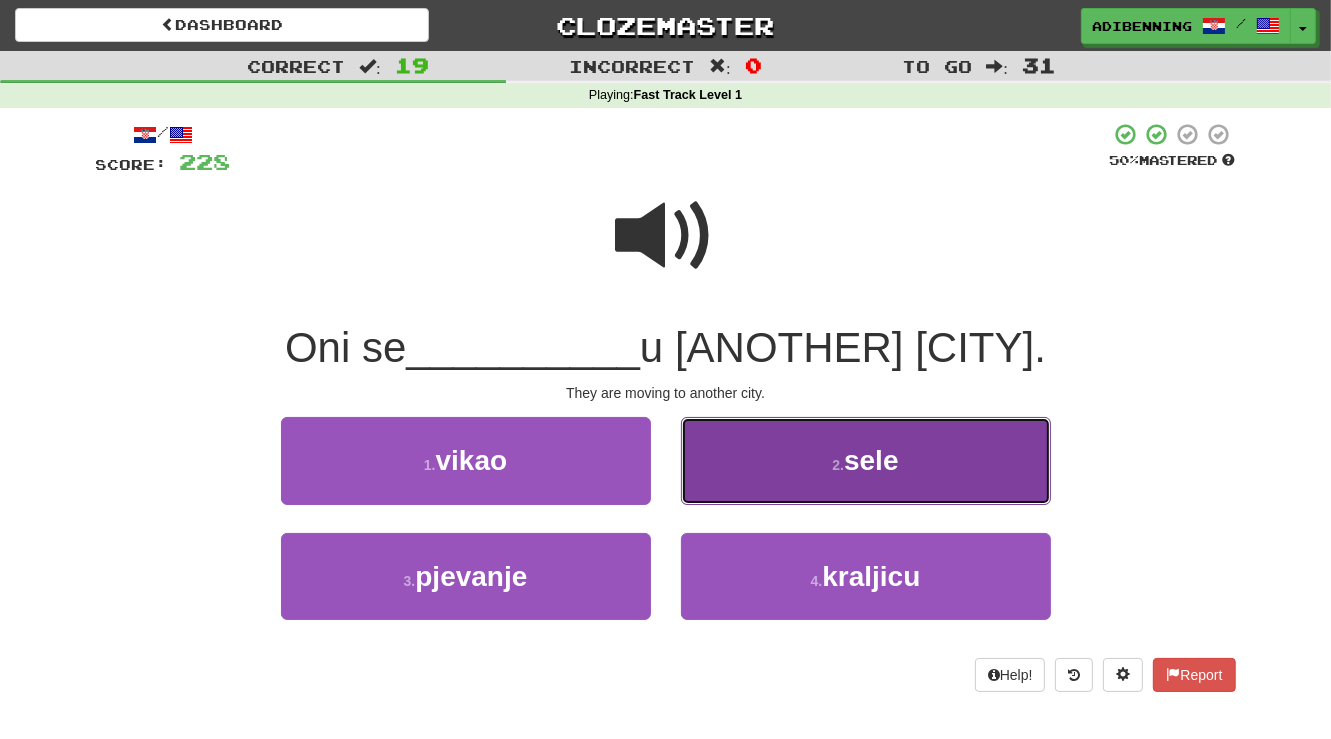 click on "sele" at bounding box center [871, 460] 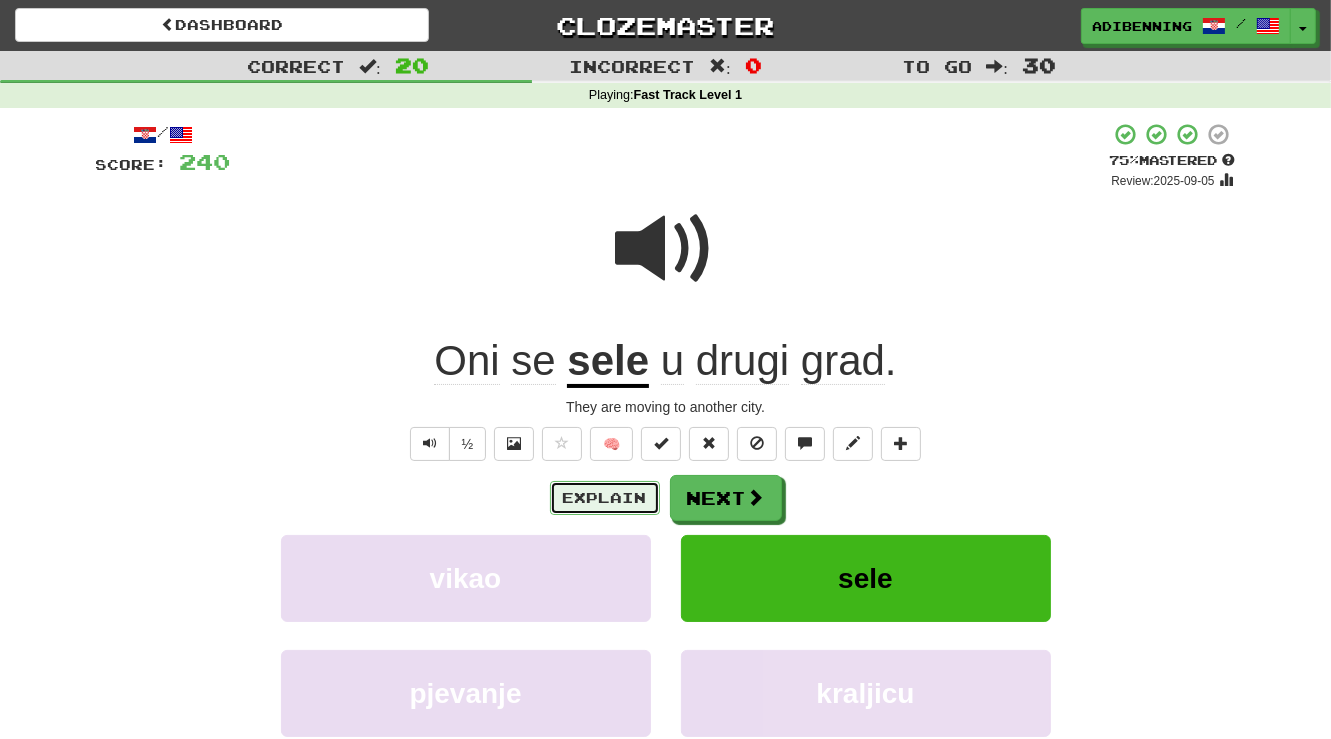 click on "Explain" at bounding box center [605, 498] 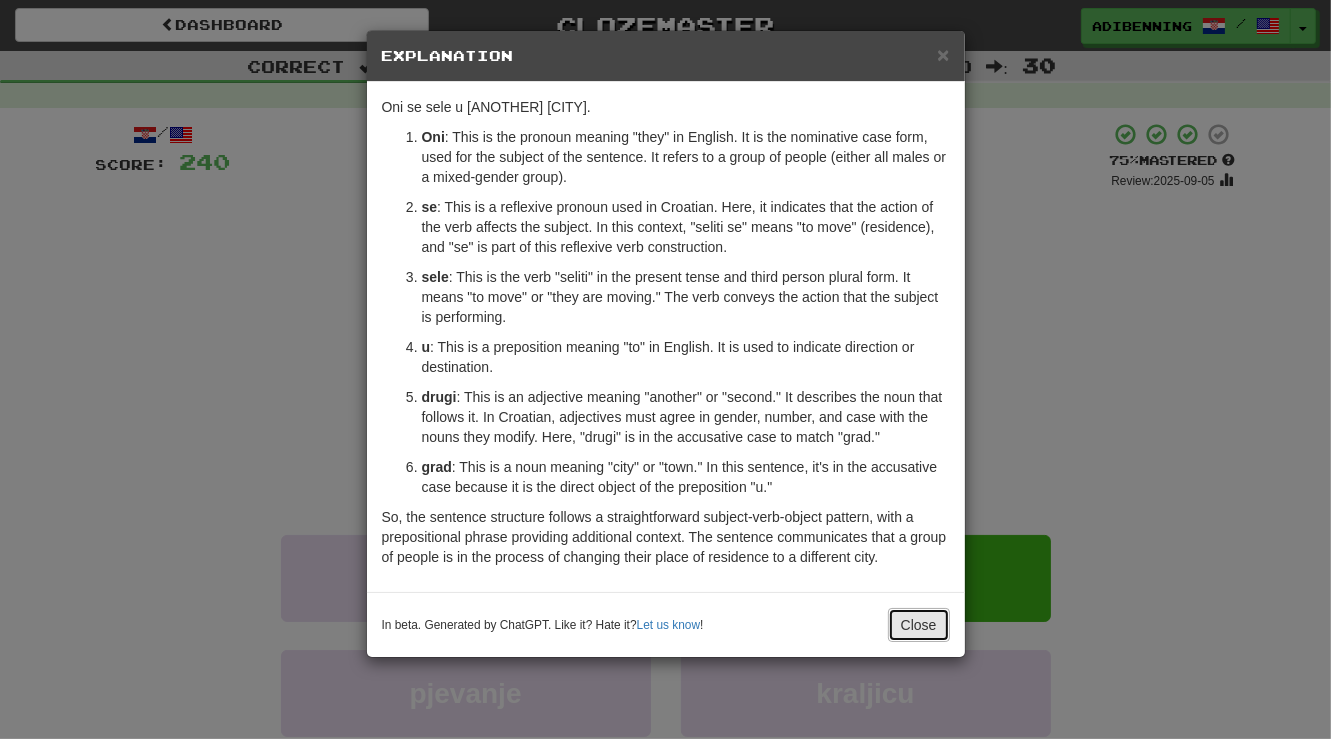 click on "Close" at bounding box center [919, 625] 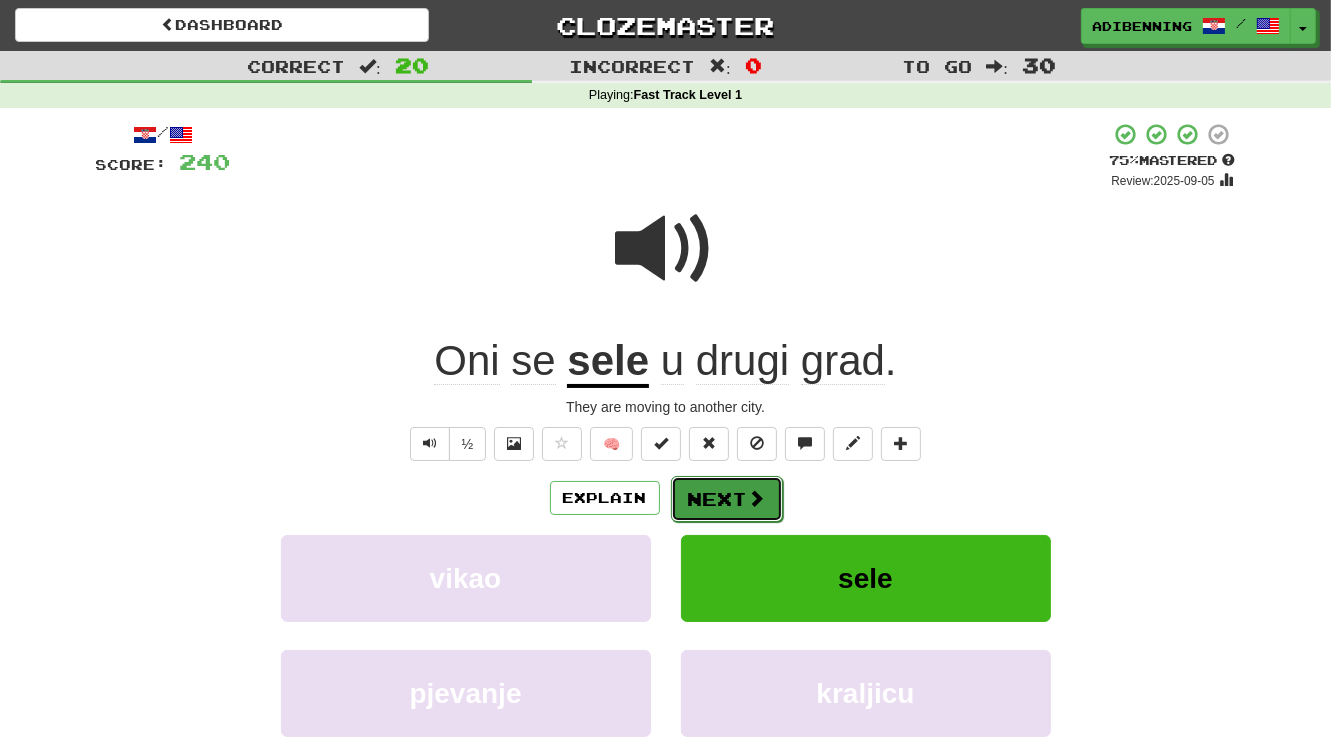 click on "Next" at bounding box center (727, 499) 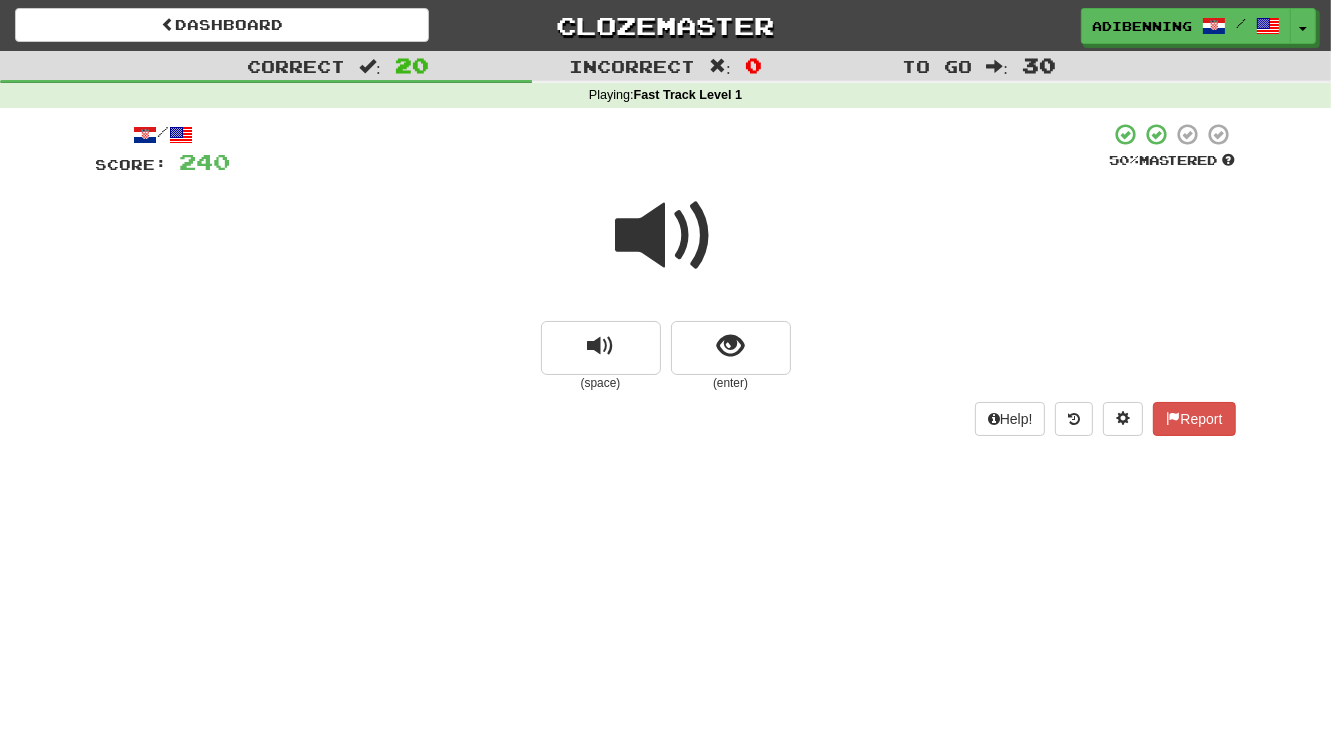 click at bounding box center (666, 236) 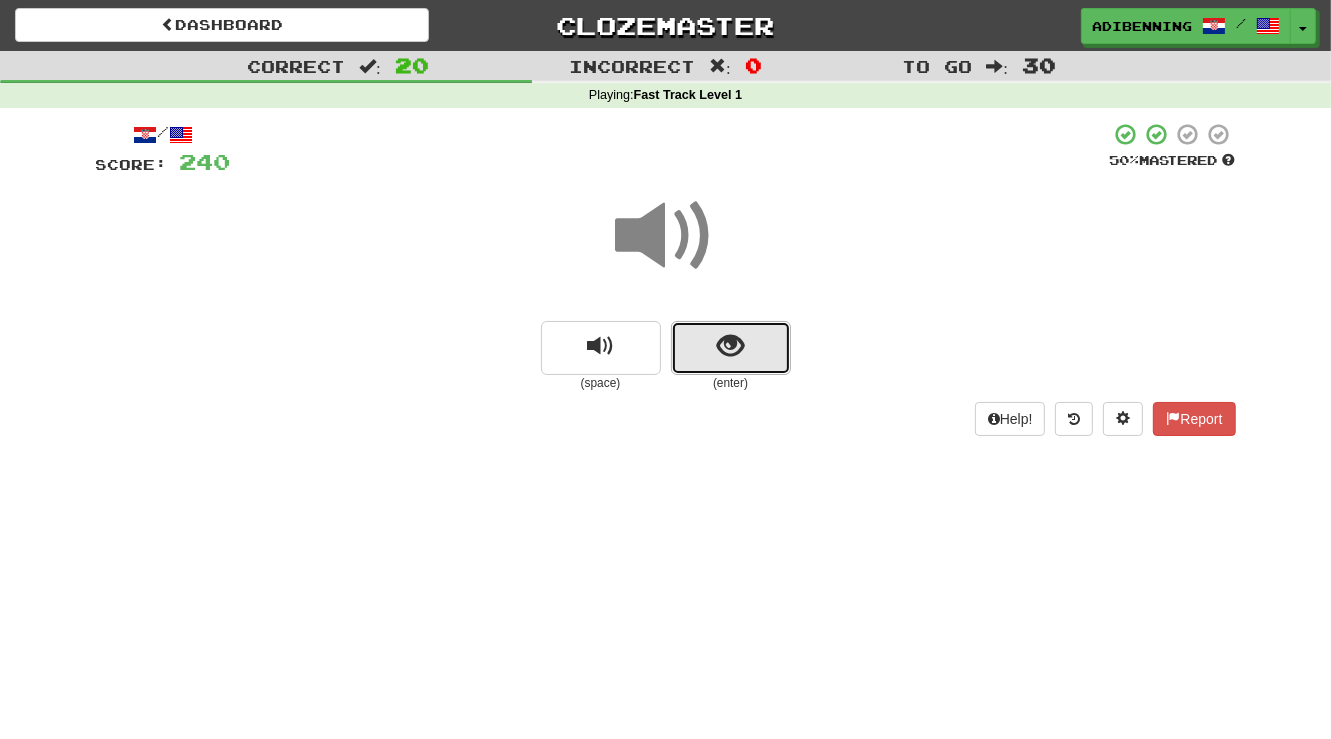 click at bounding box center [730, 346] 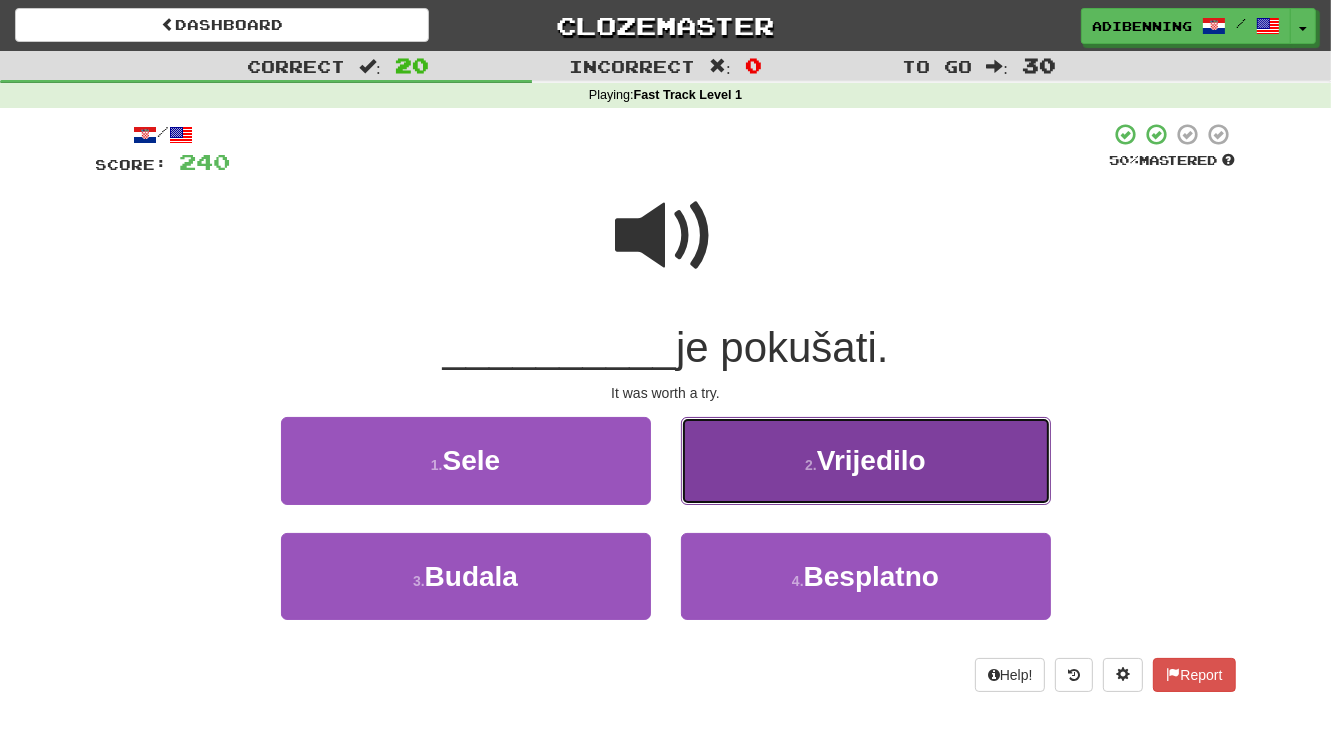 click on "2 .  Vrijedilo" at bounding box center (866, 460) 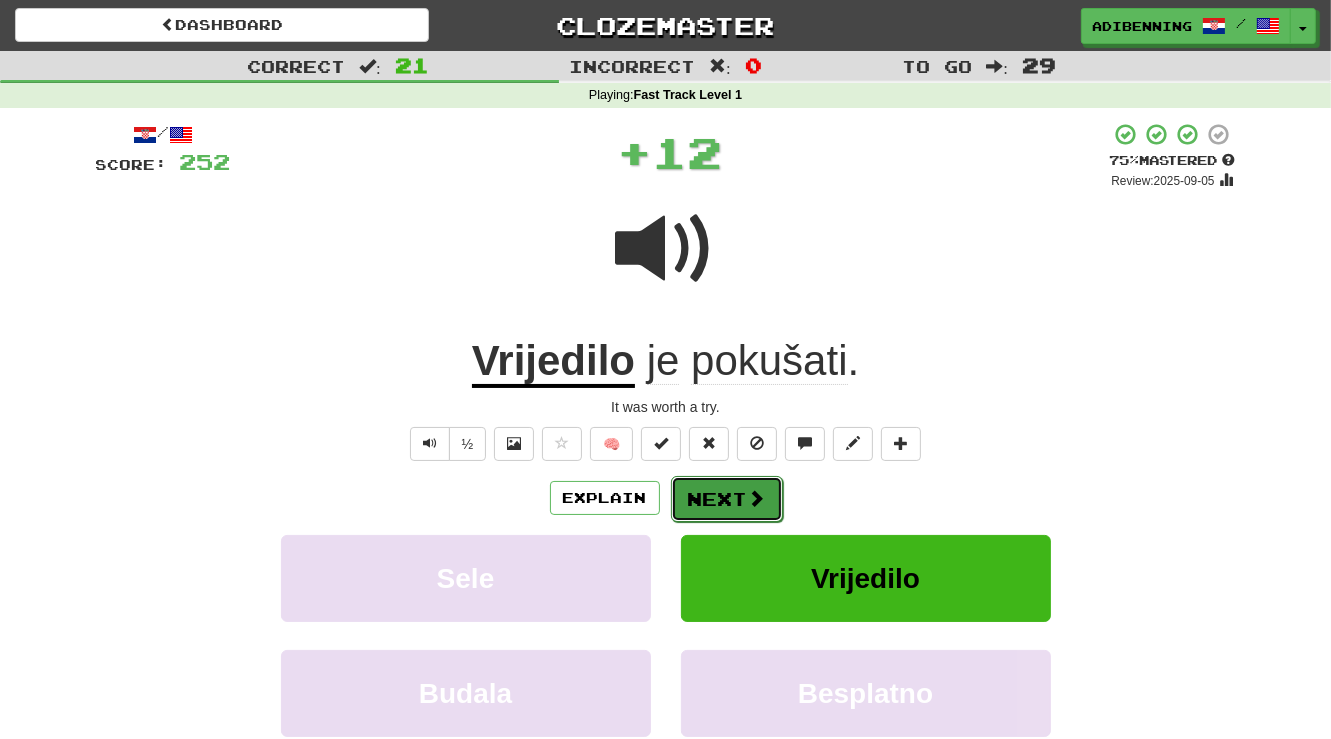 click on "Next" at bounding box center [727, 499] 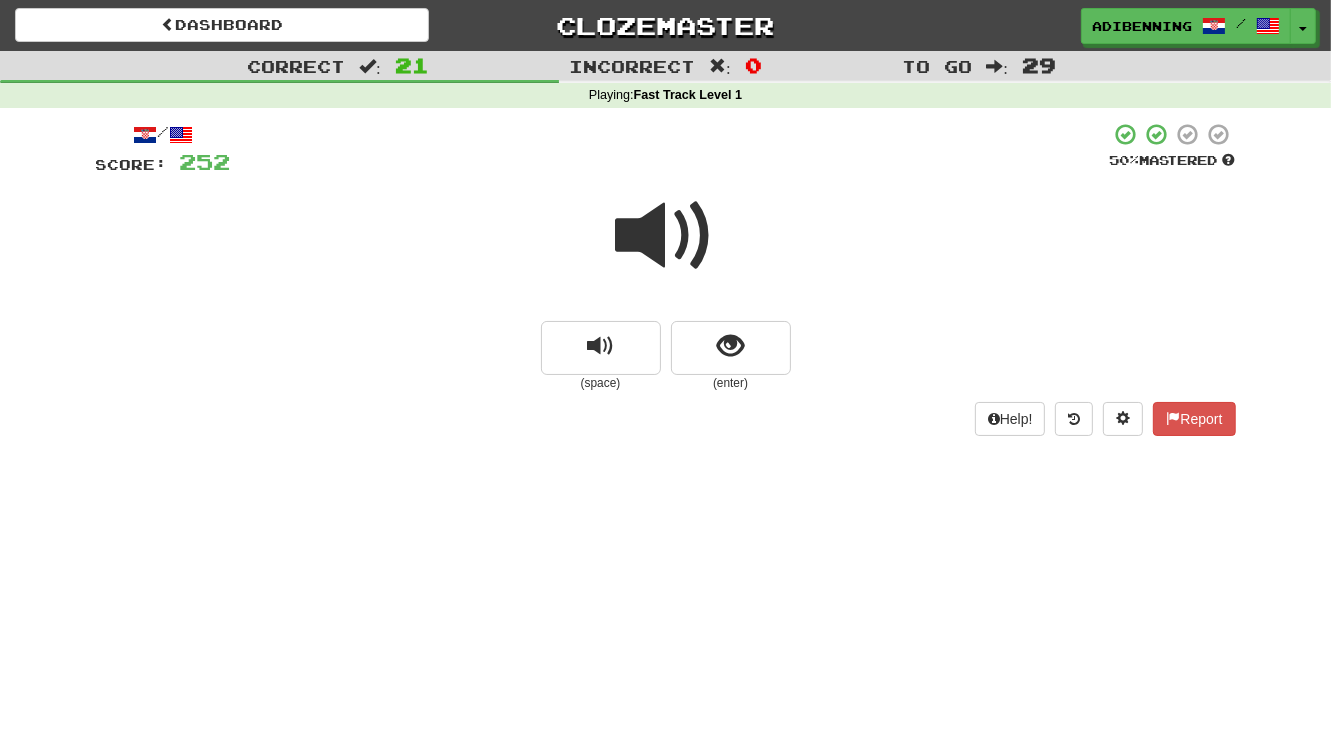 click on "Dashboard
Clozemaster
adibenning
/
Toggle Dropdown
Dashboard
Leaderboard
Activity Feed
Notifications
Profile
Discussions
Français
/
English
Streak:
0
Review:
17
Points Today: 0
Hrvatski
/
English
Streak:
0
Review:
2,284
Daily Goal:  0 /500
Languages
Account
Logout
adibenning
/
Toggle Dropdown
Dashboard
Leaderboard
Activity Feed
Notifications
Profile
Discussions
Français
/
English
Streak:
0
Review:
17
Points Today: 0
Hrvatski
/
English
Streak:
0
Review:
2,284
Daily Goal:  0 /500
Languages
Account
Logout
clozemaster
Correct   :" at bounding box center [665, 369] 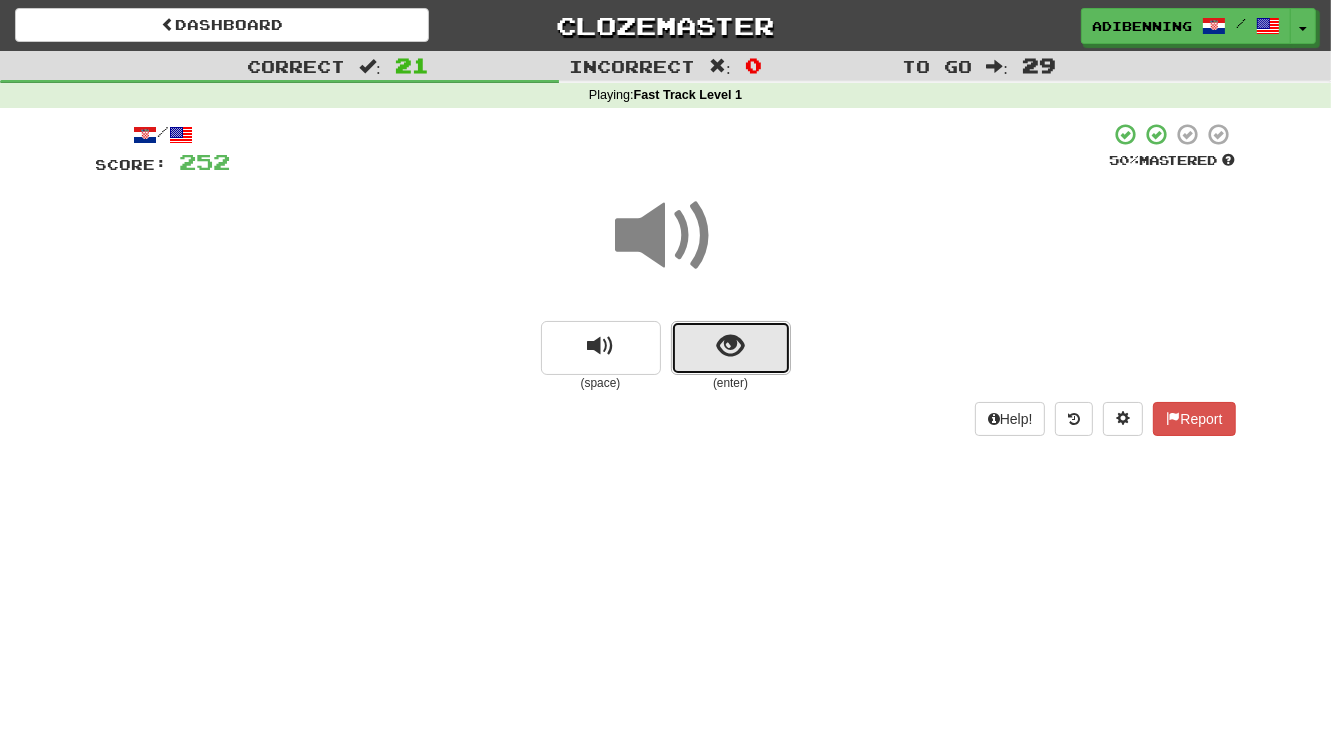 click at bounding box center (730, 346) 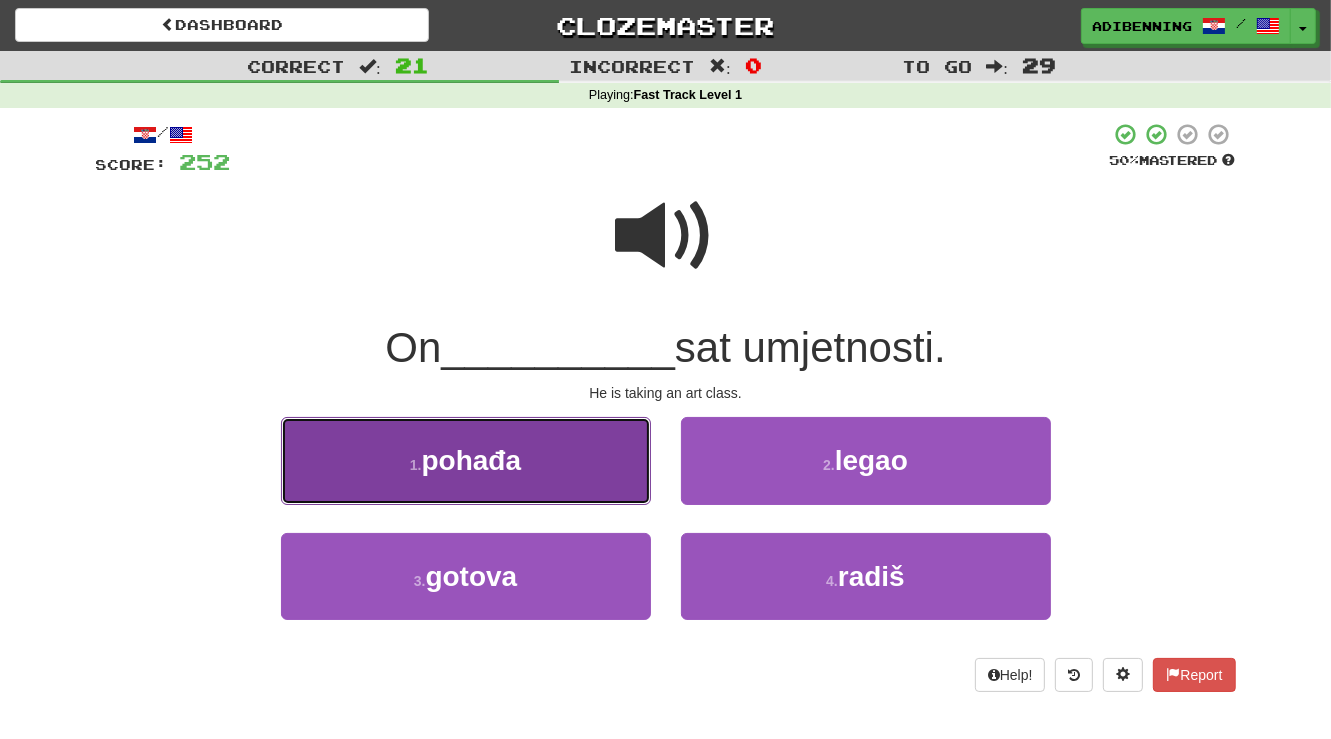 click on "1 .  pohađa" at bounding box center (466, 460) 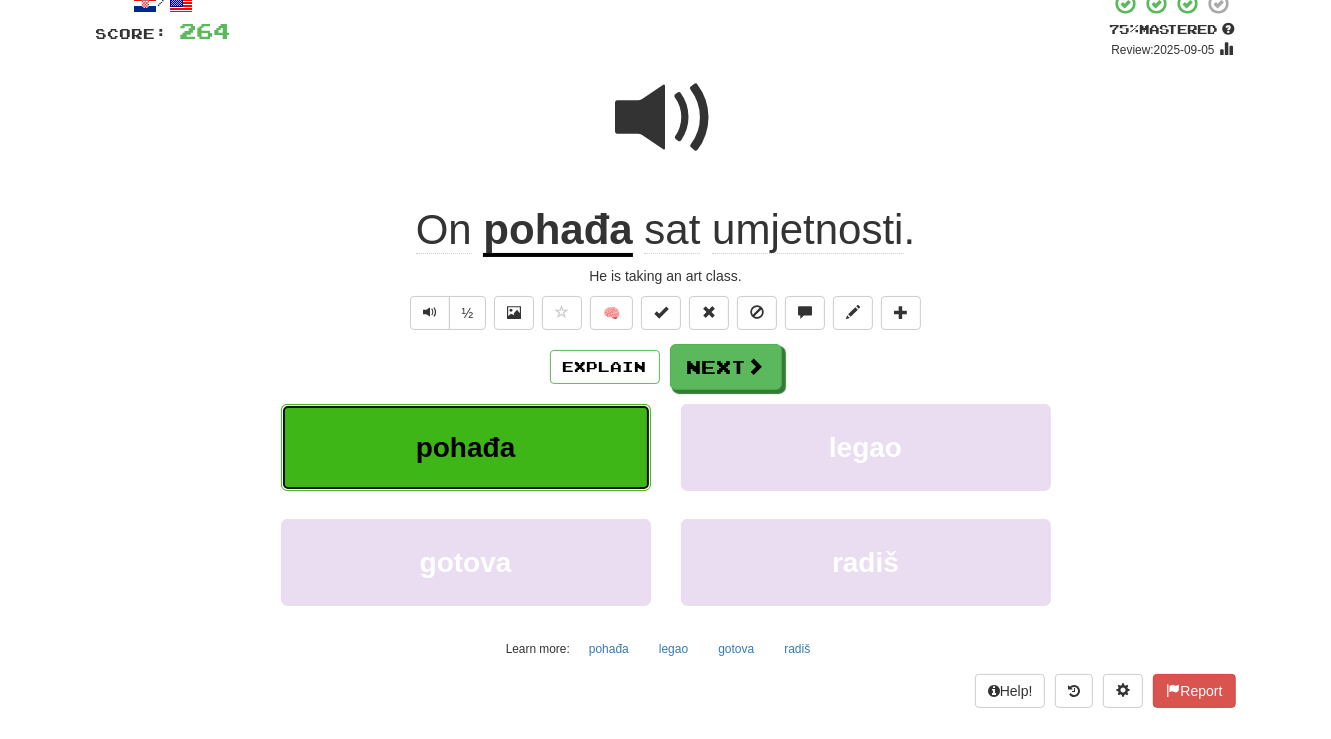 scroll, scrollTop: 132, scrollLeft: 0, axis: vertical 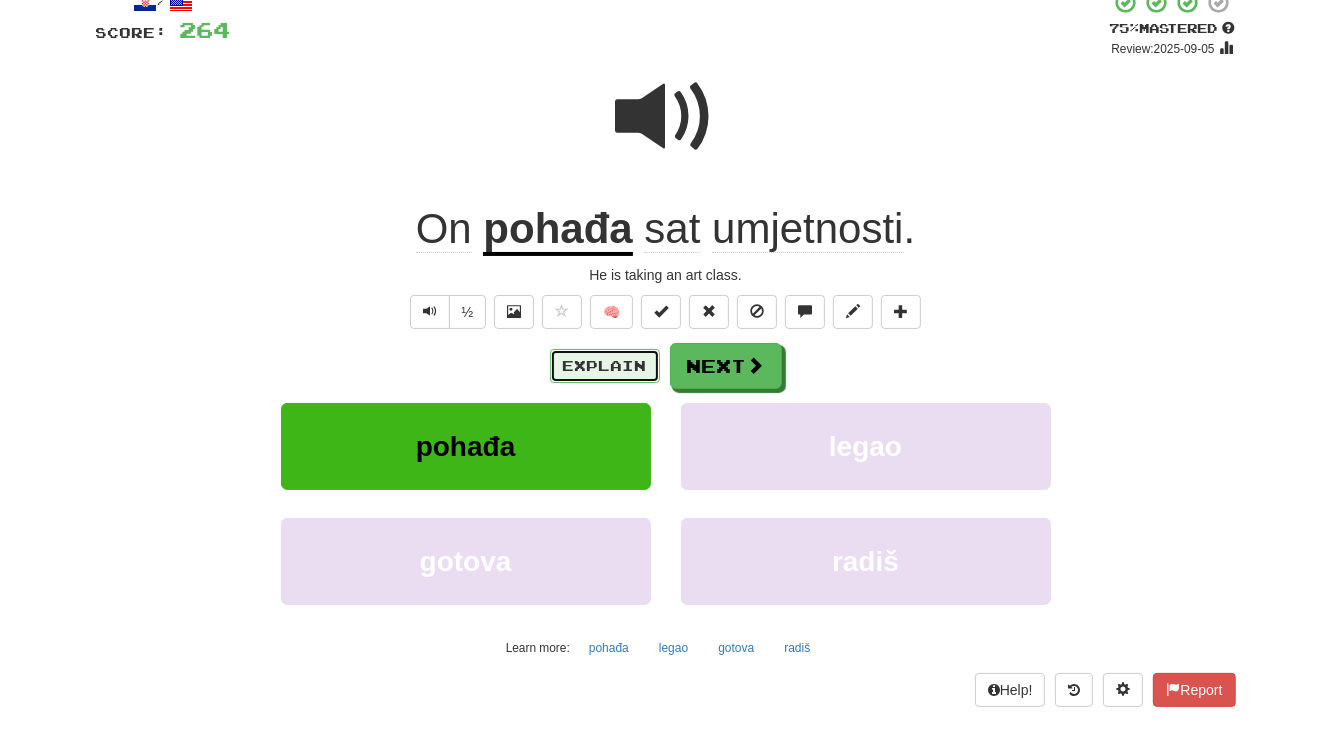 click on "Explain" at bounding box center [605, 366] 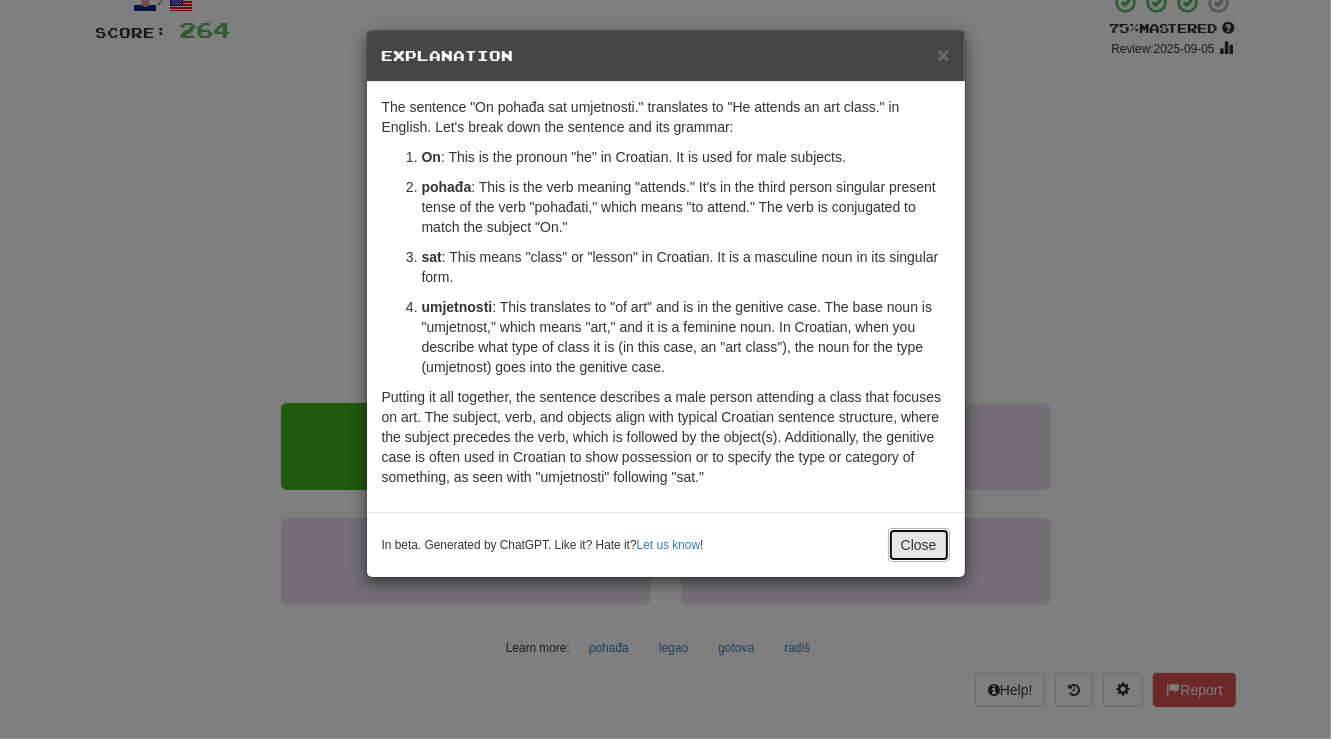 click on "Close" at bounding box center [919, 545] 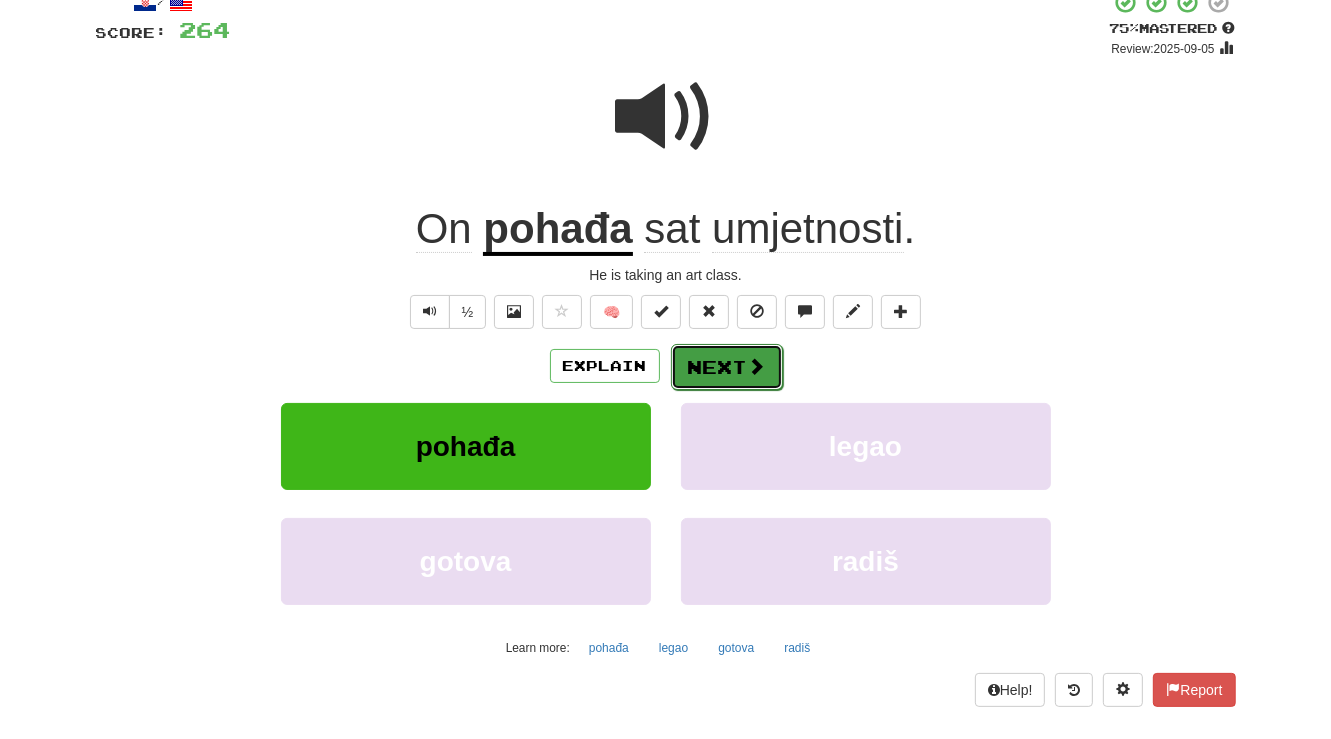 click on "Next" at bounding box center [727, 367] 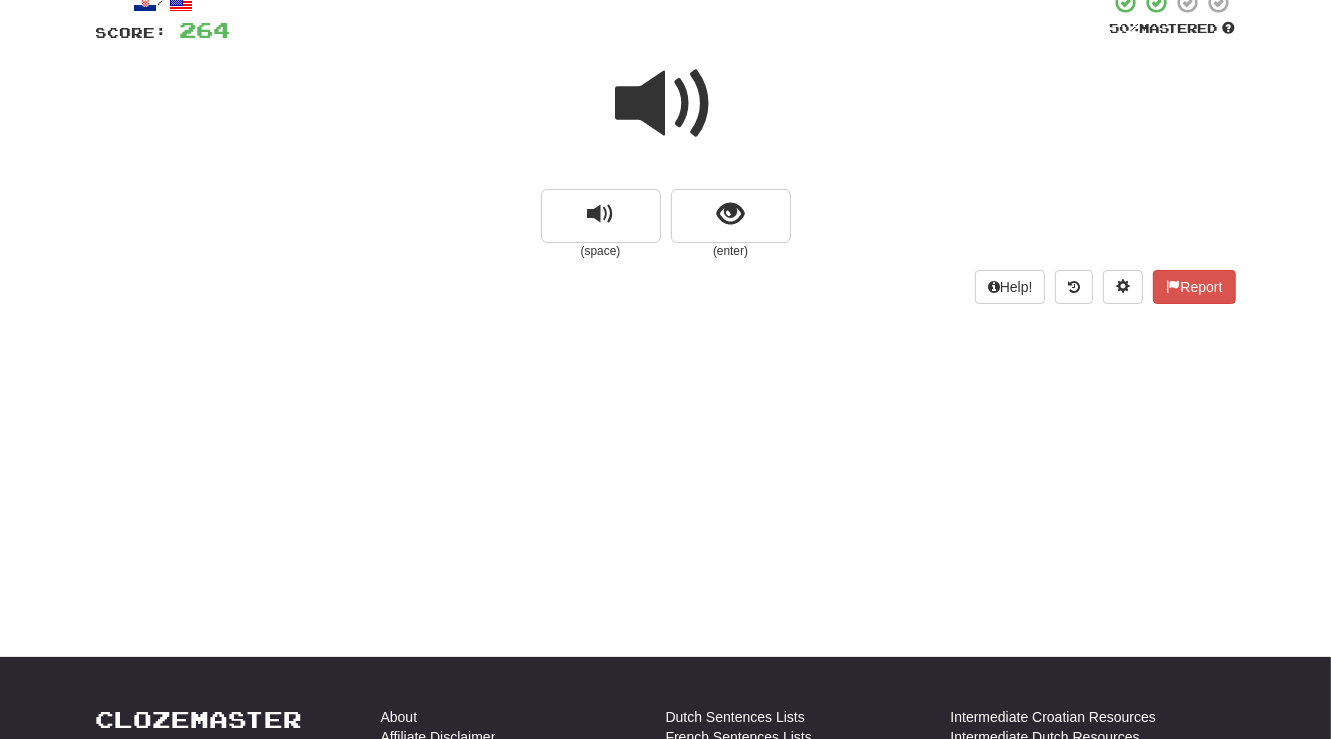 click at bounding box center [666, 104] 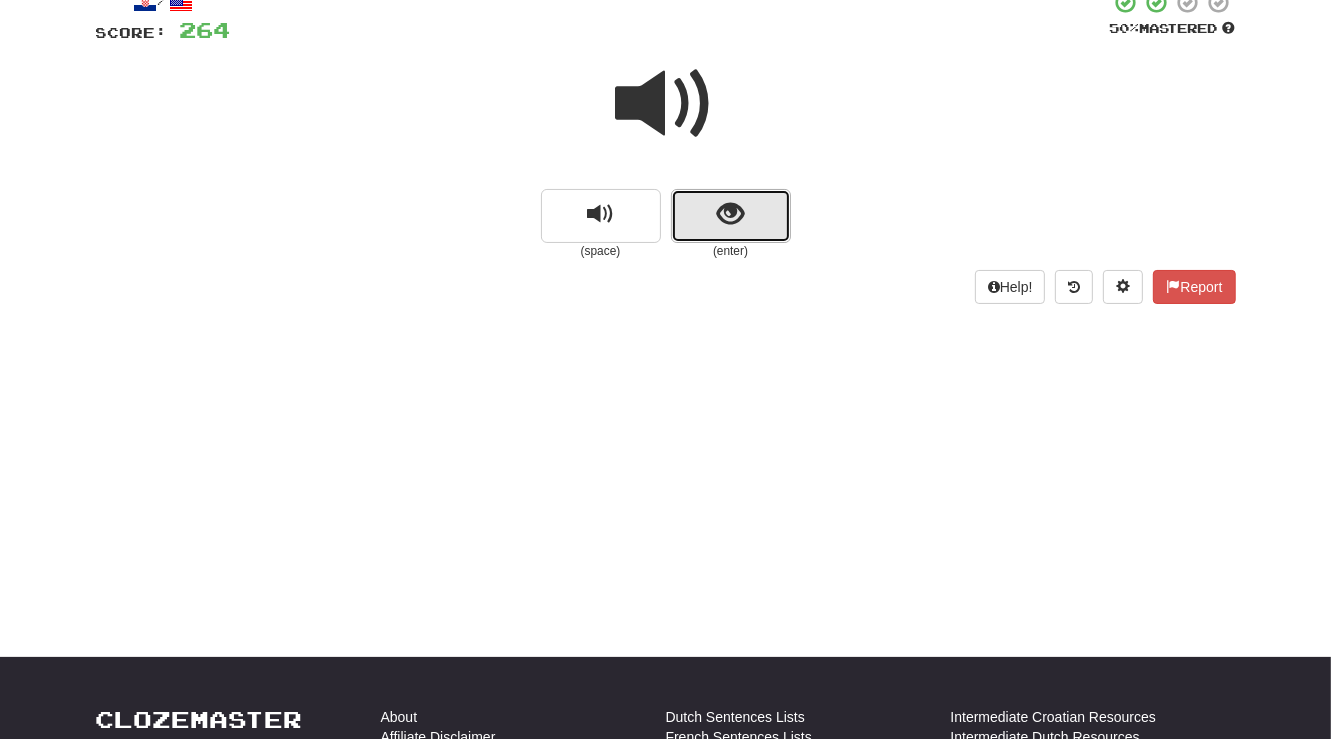 click at bounding box center (731, 216) 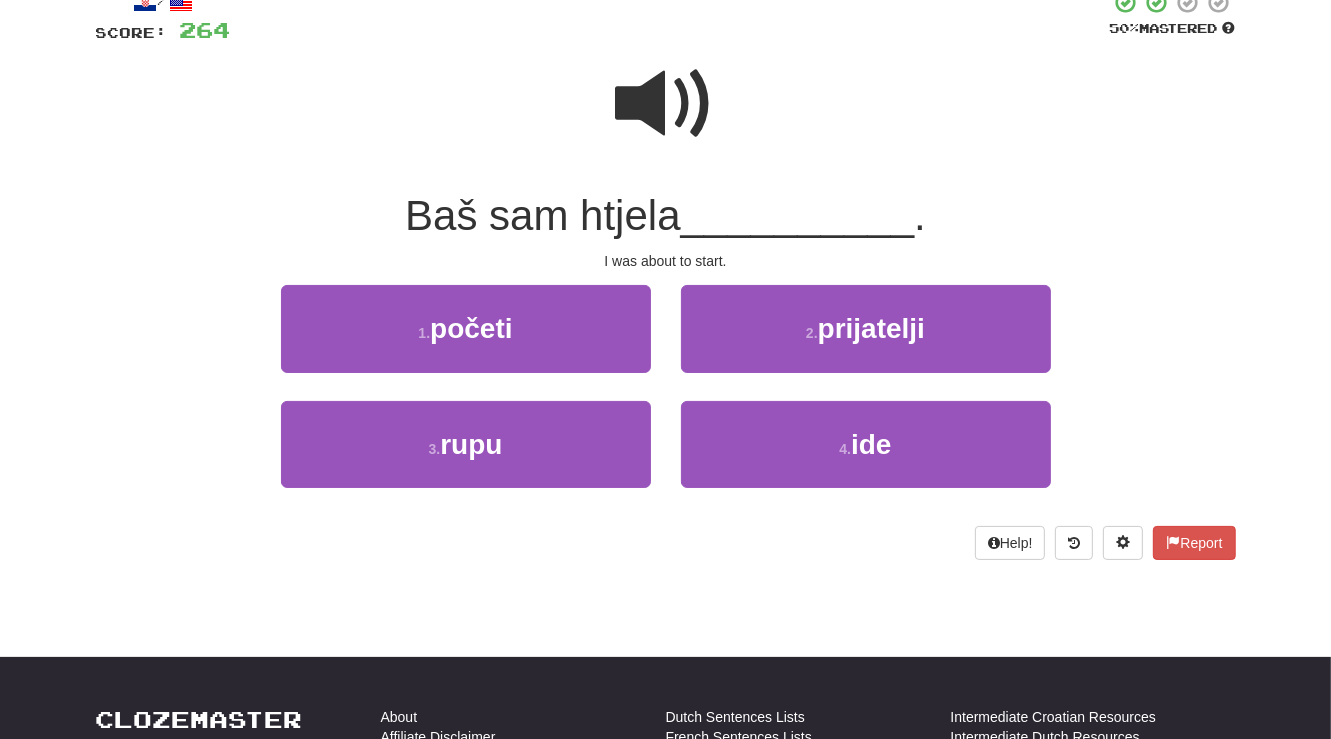 click on "[NUMBER] . početi" at bounding box center [466, 342] 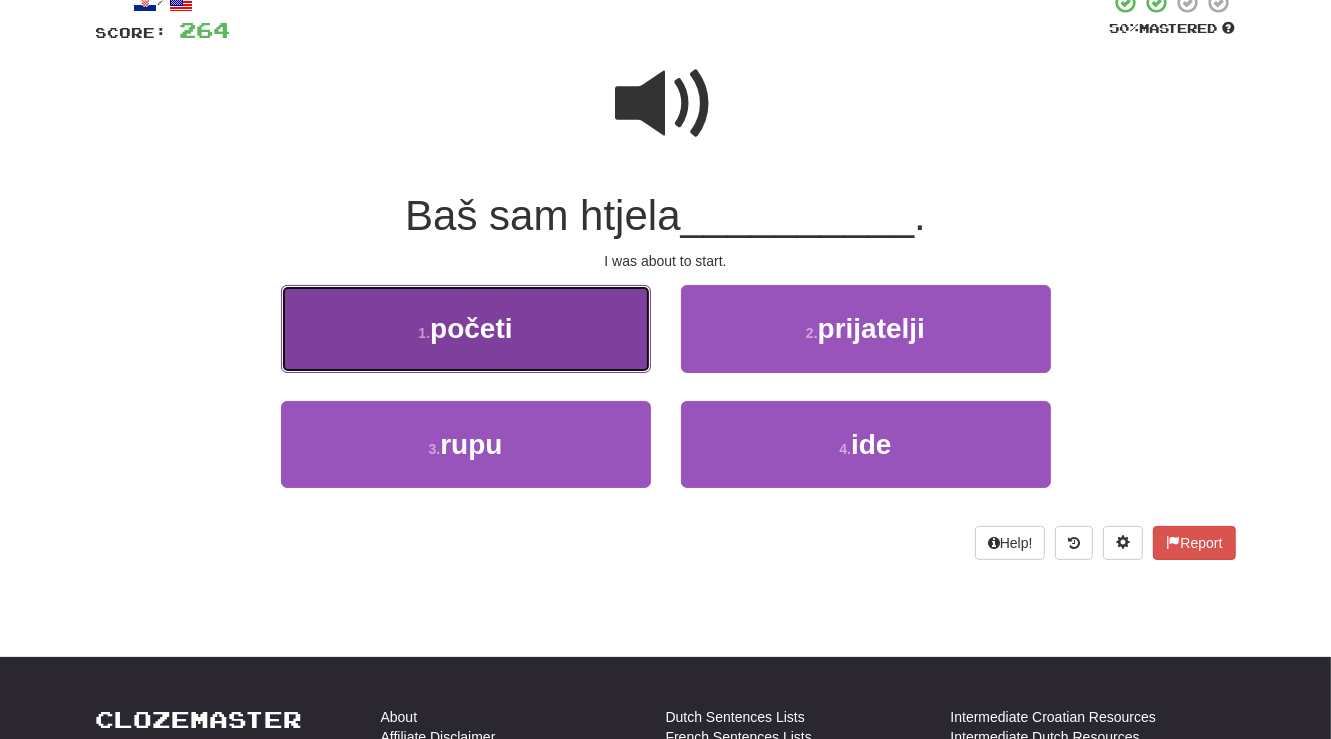 click on "[NUMBER] . početi" at bounding box center (466, 328) 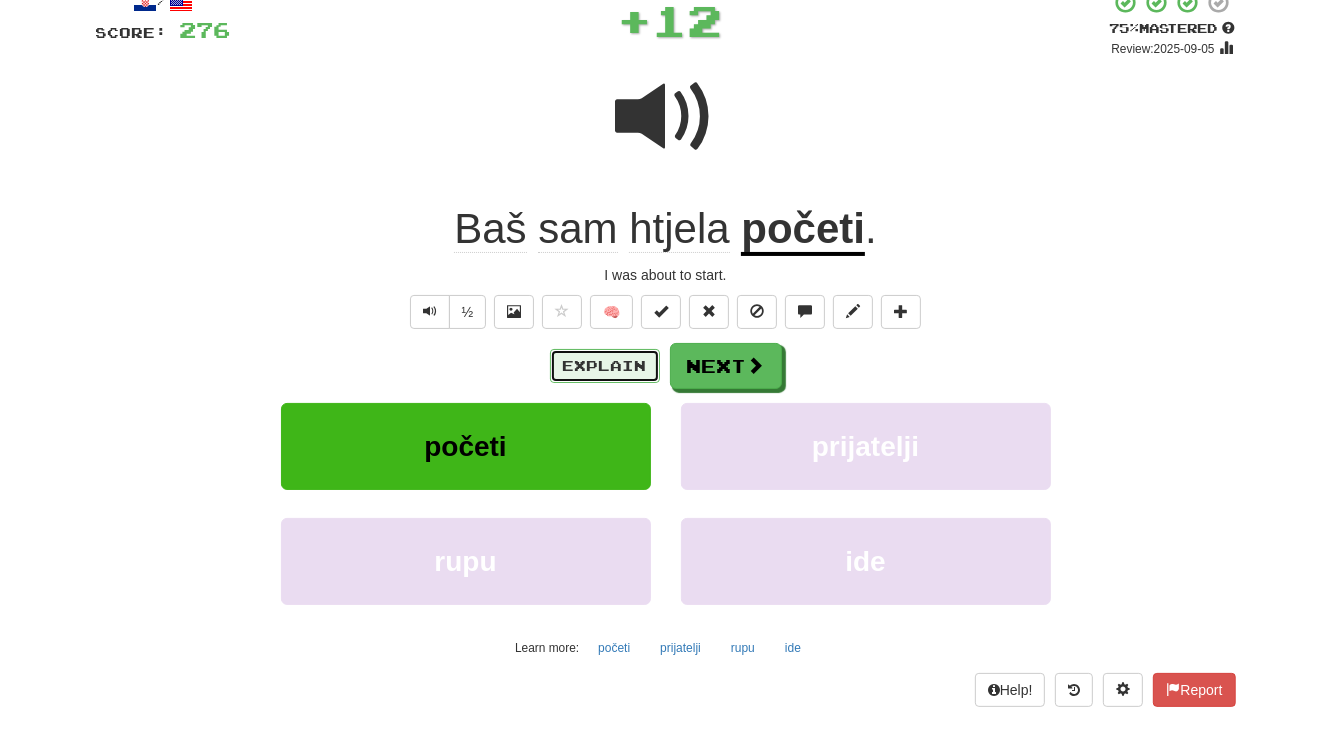 click on "Explain" at bounding box center [605, 366] 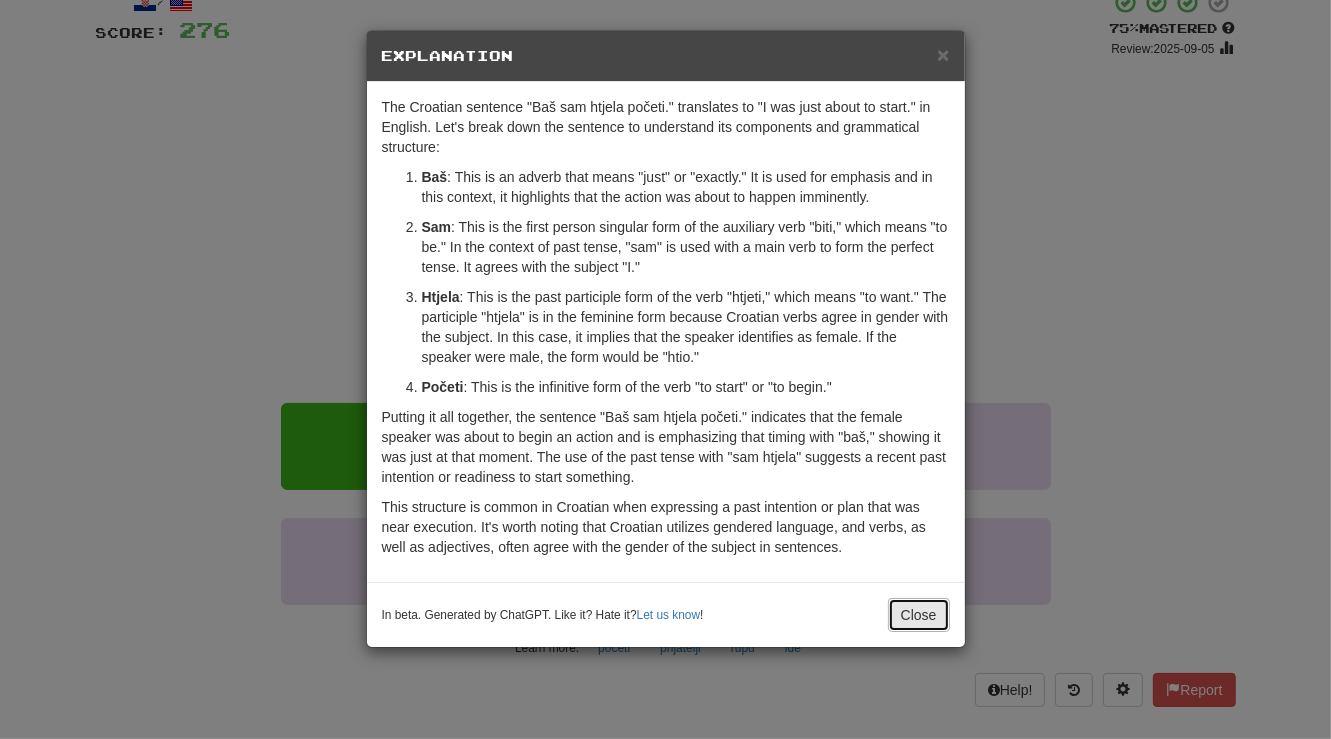 click on "Close" at bounding box center [919, 615] 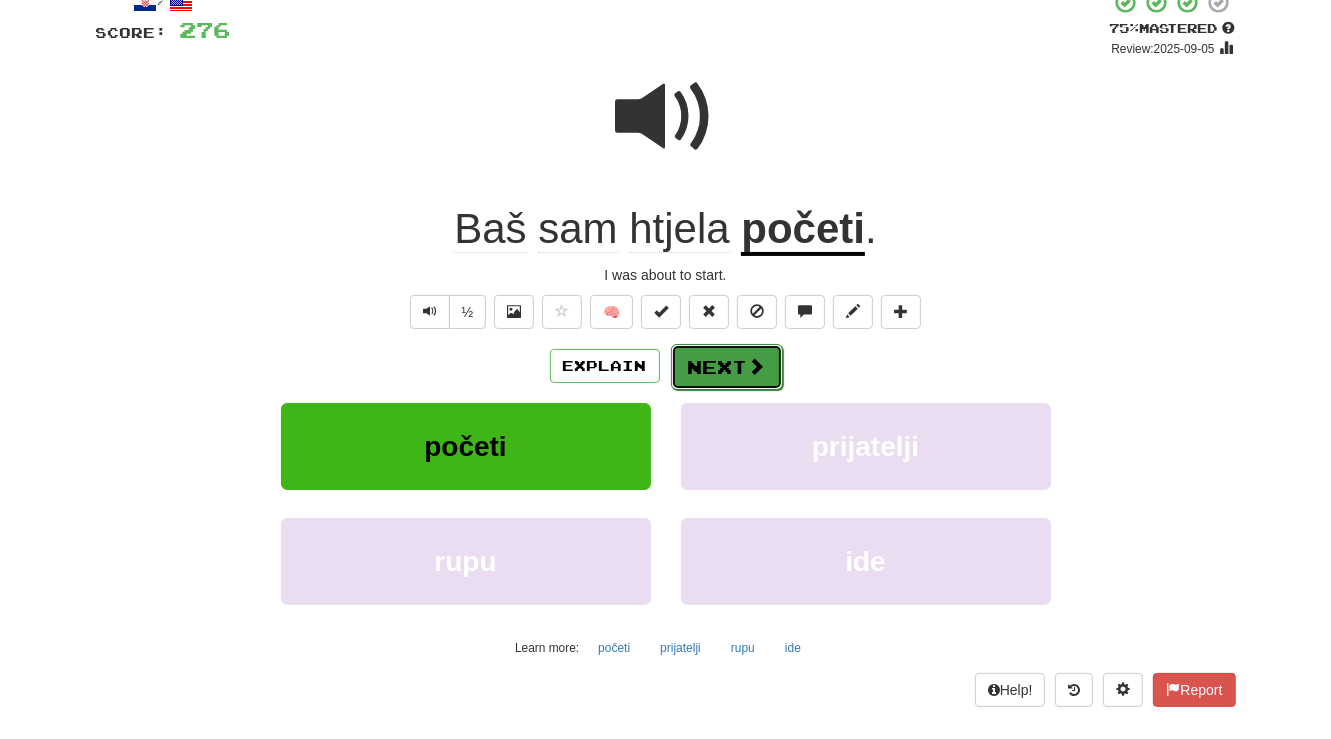 click on "Next" at bounding box center (727, 367) 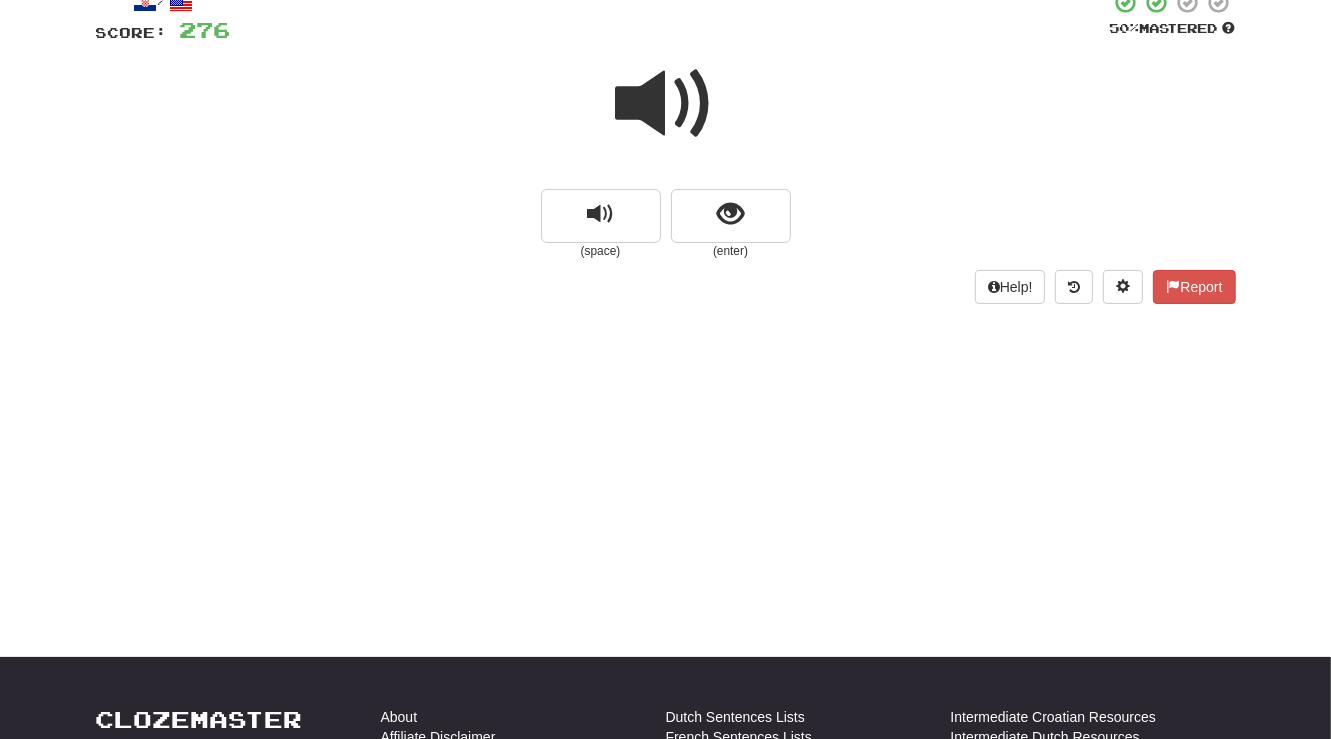 click at bounding box center (666, 104) 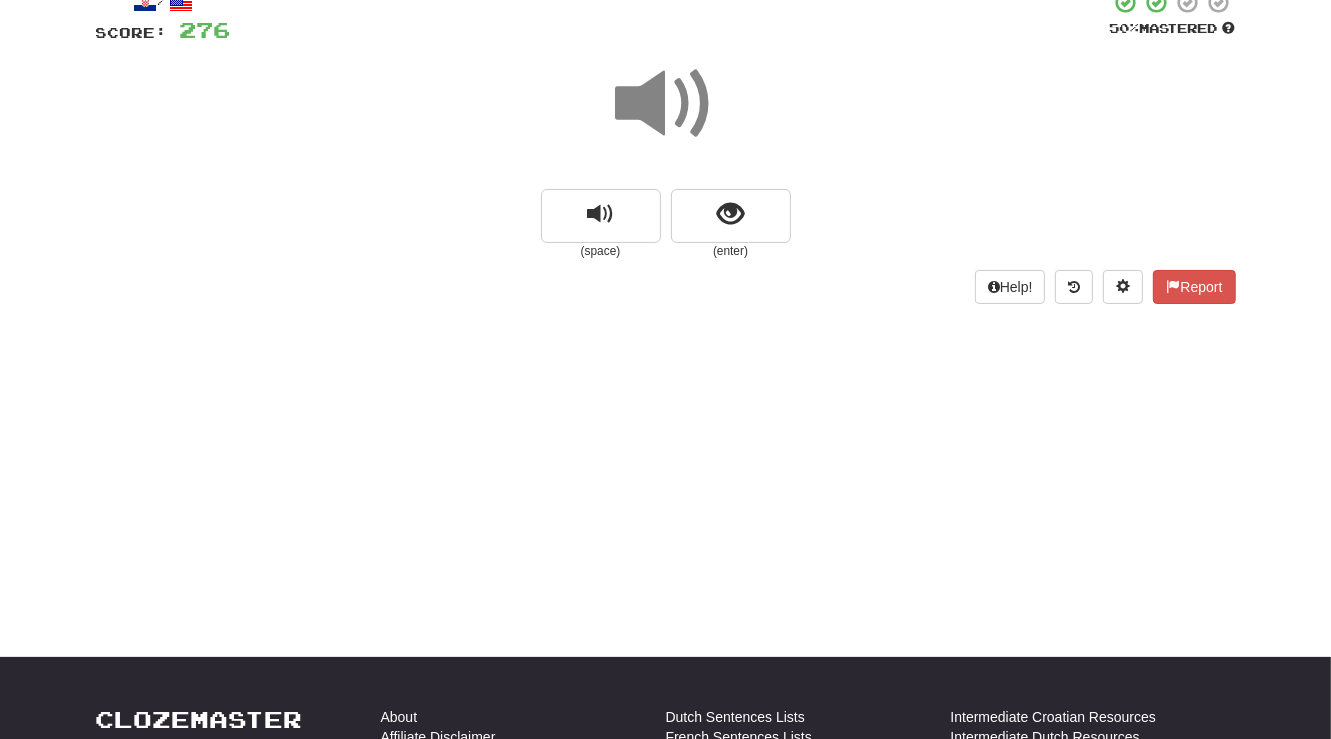 click at bounding box center [666, 104] 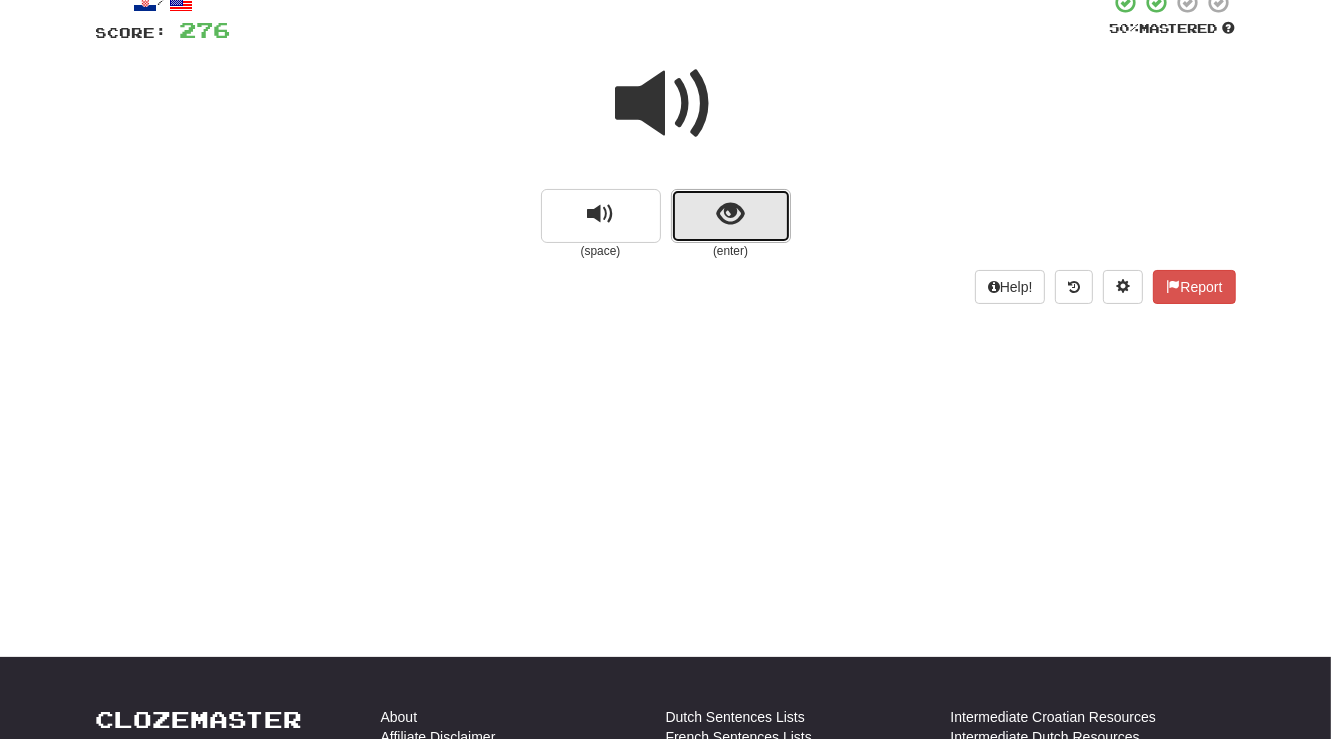 click at bounding box center (730, 214) 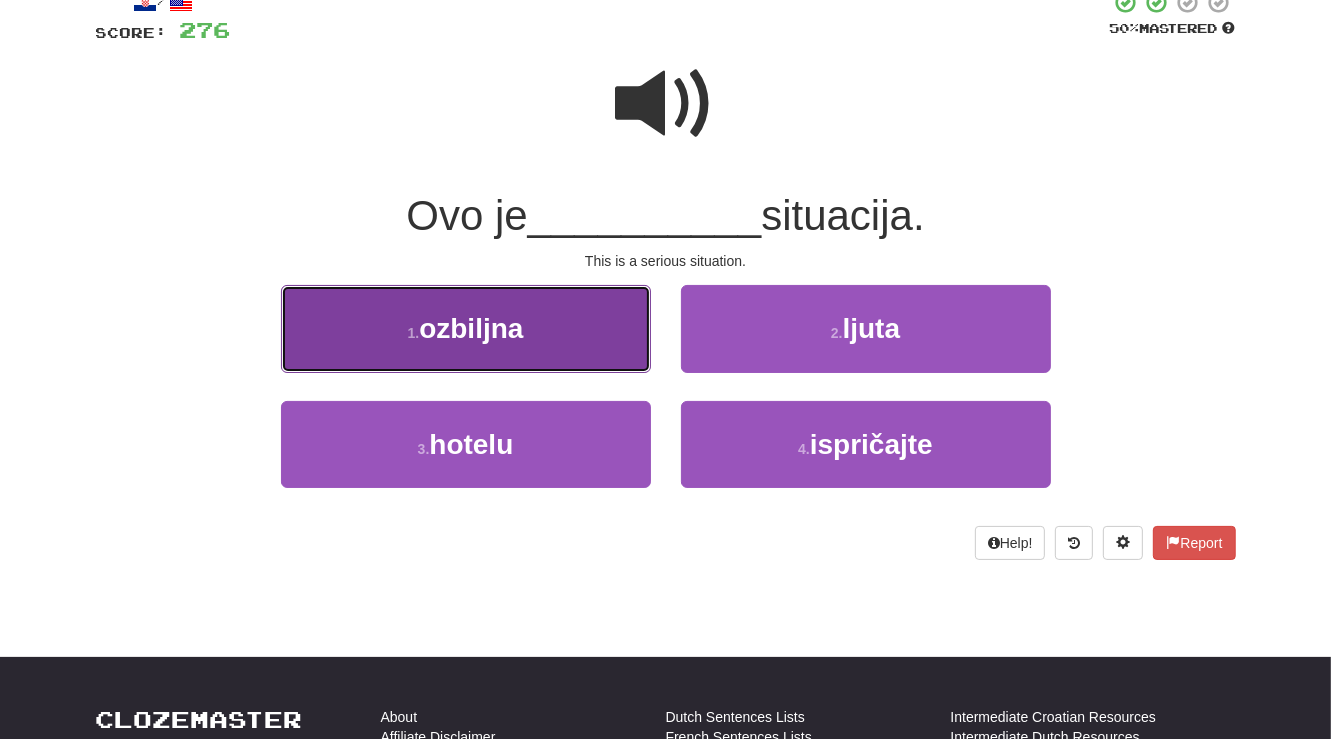click on "1 .  ozbiljna" at bounding box center (466, 328) 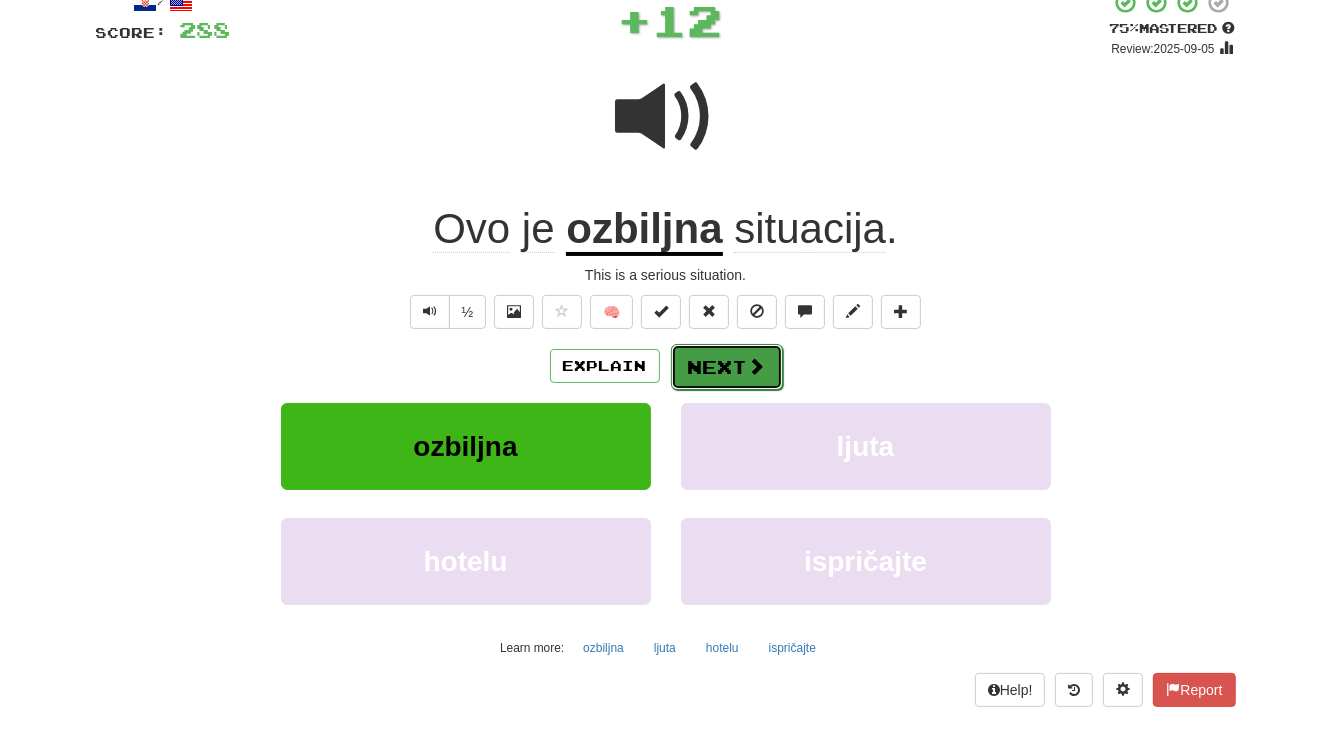 click on "Next" at bounding box center [727, 367] 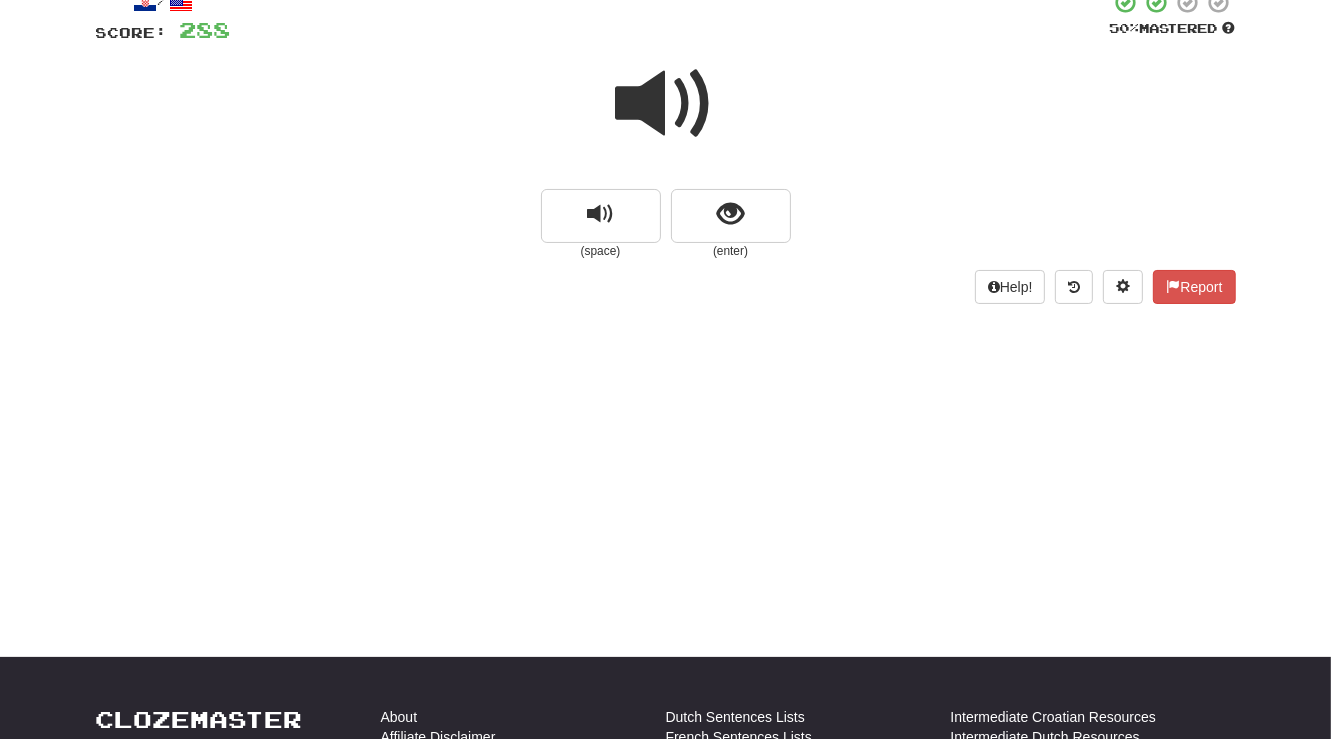 click at bounding box center [666, 104] 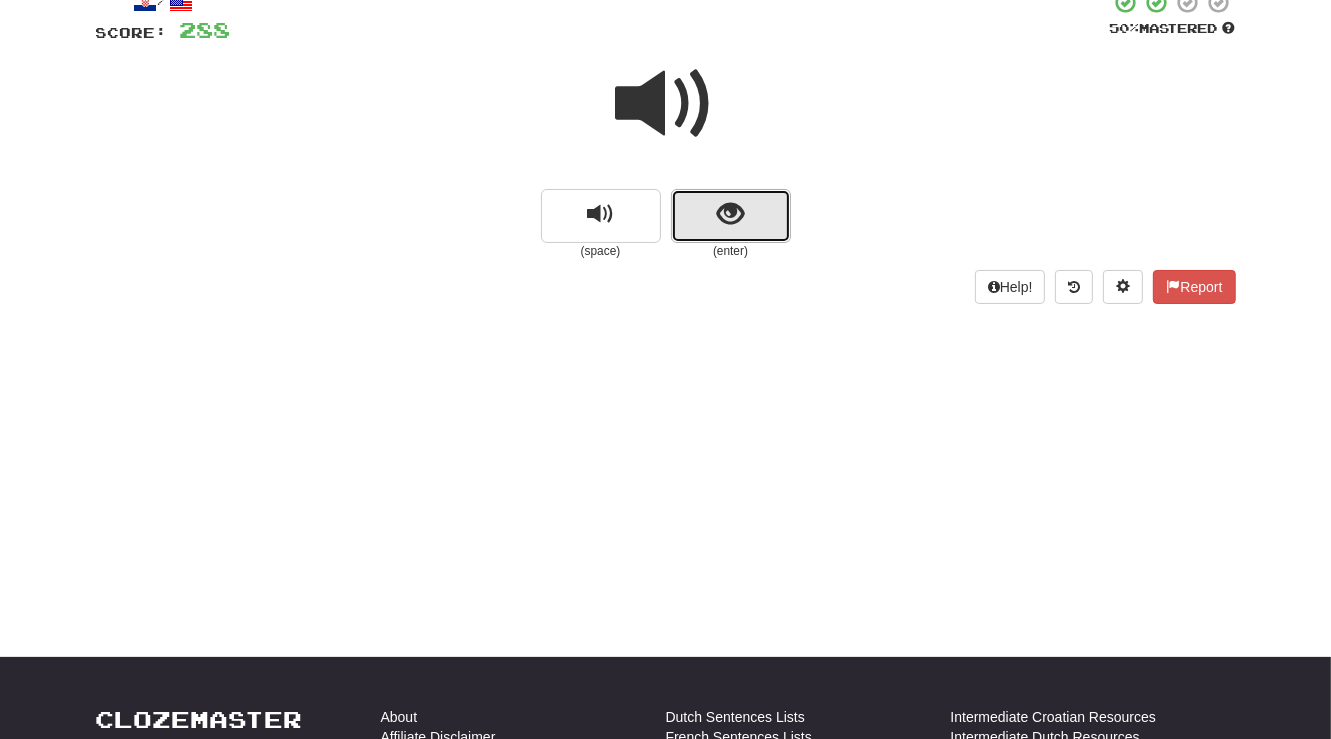 click at bounding box center (731, 216) 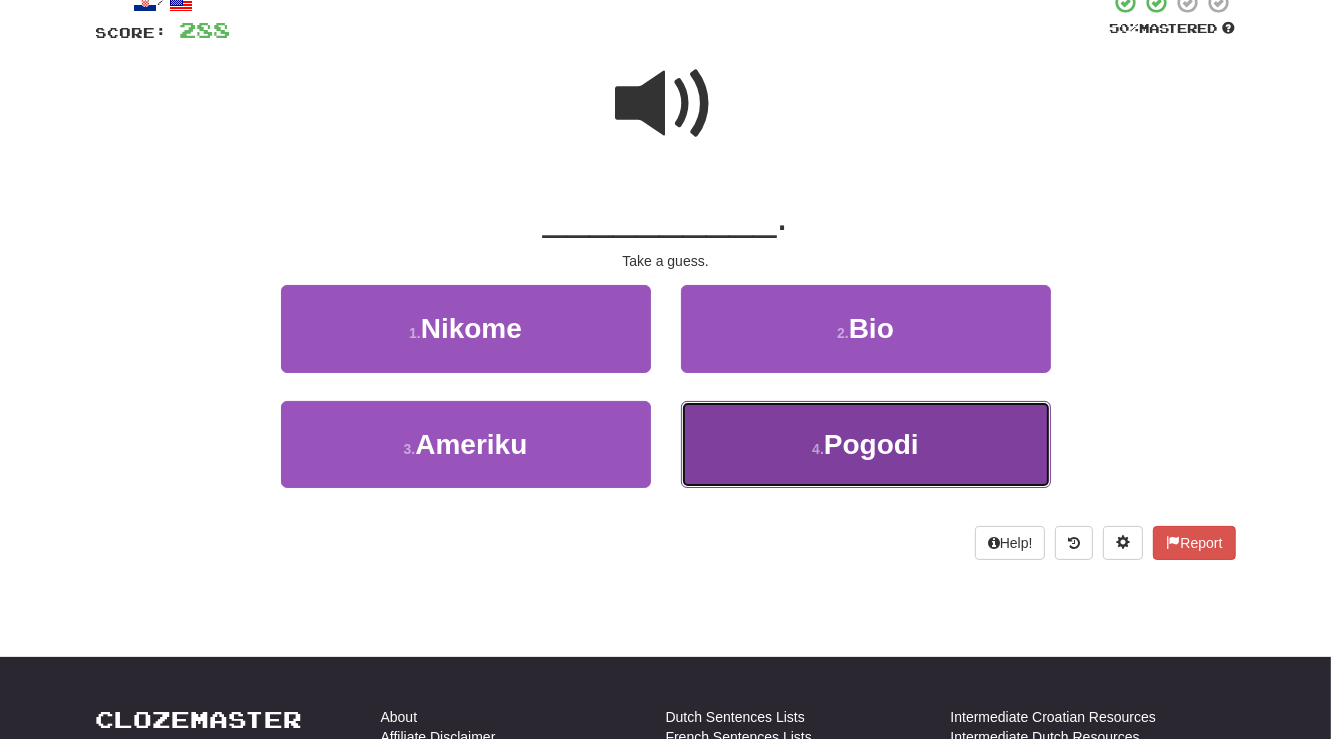 click on "Pogodi" at bounding box center [871, 444] 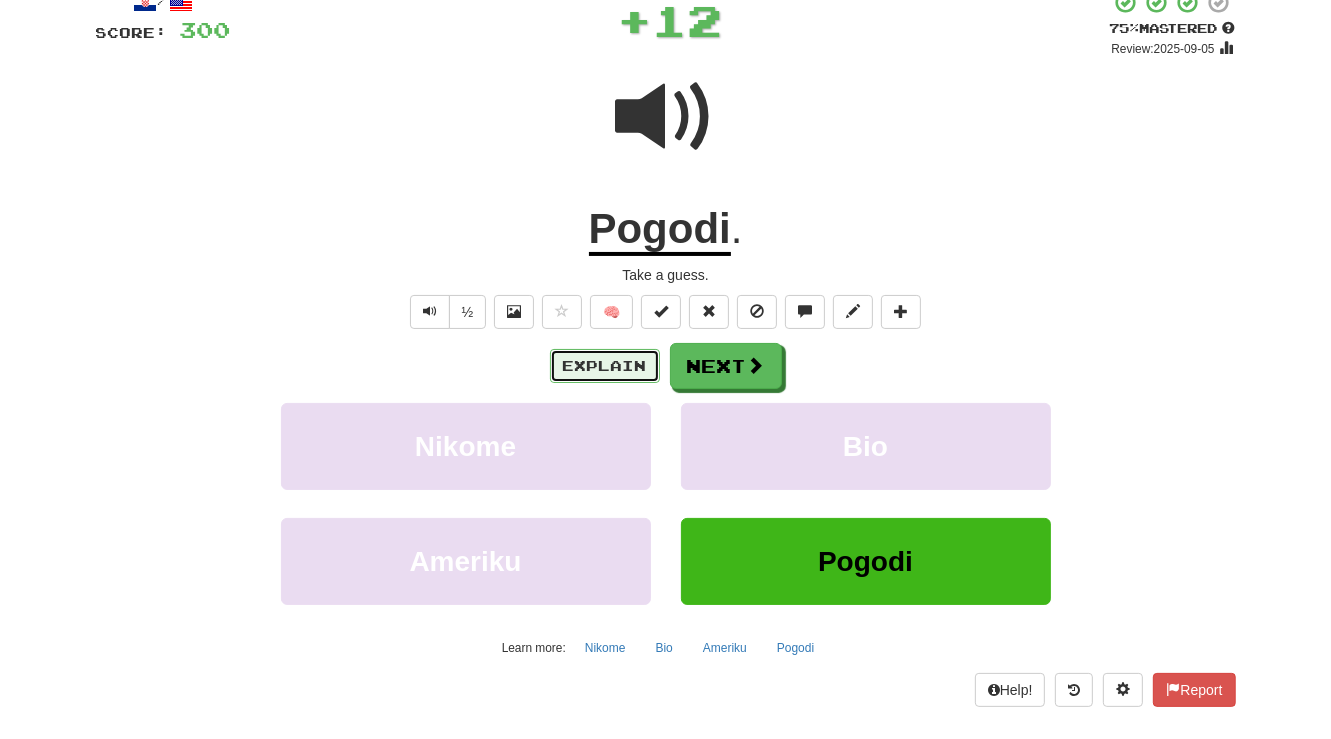 click on "Explain" at bounding box center (605, 366) 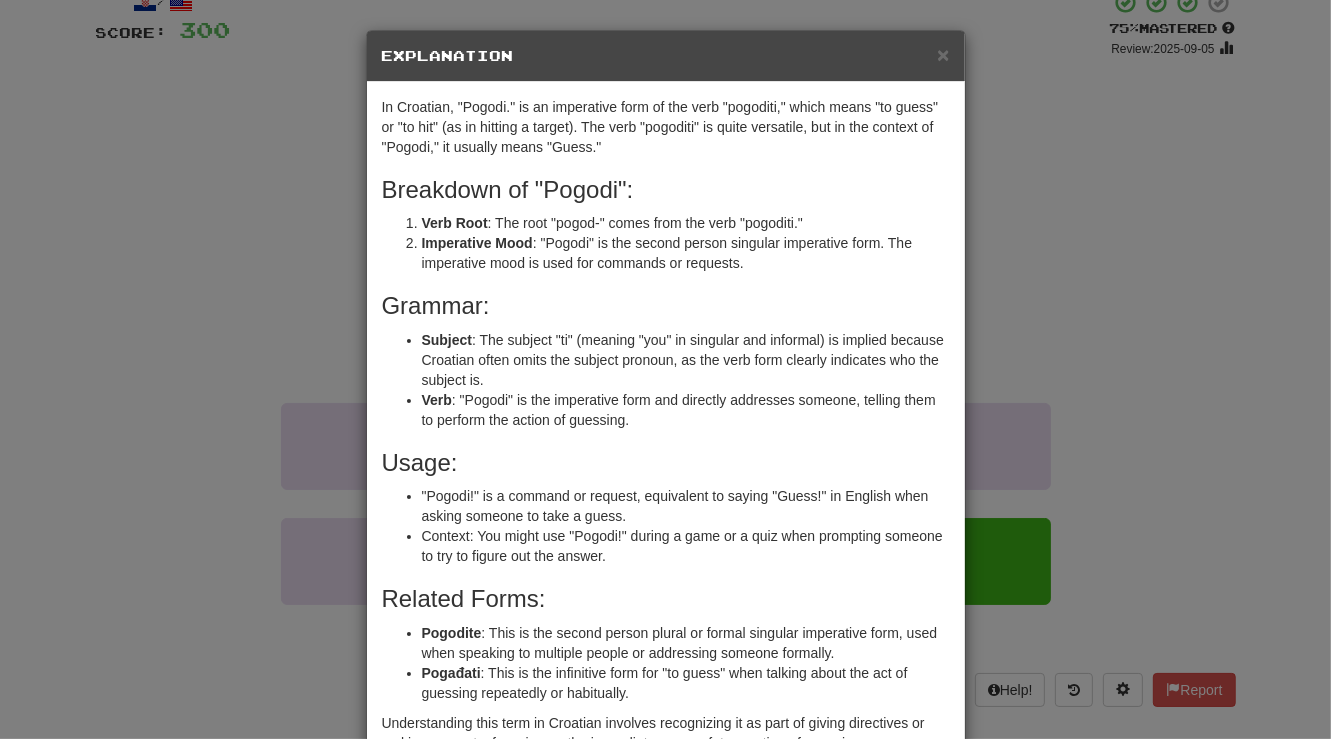 click on "× Explanation In Croatian, "Pogodi." is an imperative form of the verb "pogoditi," which means "to guess" or "to hit" (as in hitting a target). The verb "pogoditi" is quite versatile, but in the context of "Pogodi," it usually means "Guess."
Breakdown of "Pogodi":
Verb Root : The root "pogod-" comes from the verb "pogoditi."
Imperative Mood : "Pogodi" is the second person singular imperative form. The imperative mood is used for commands or requests.
Grammar:
Subject : The subject "ti" (meaning "you" in singular and informal) is implied because Croatian often omits the subject pronoun, as the verb form clearly indicates who the subject is.
Verb : "Pogodi" is the imperative form and directly addresses someone, telling them to perform the action of guessing.
Usage:
"Pogodi!" is a command or request, equivalent to saying "Guess!" in English when asking someone to take a guess.
Related Forms:
Pogodite
Pogađati
In beta. Generated by ChatGPT. Like it? Hate it?  ! Close" at bounding box center (665, 369) 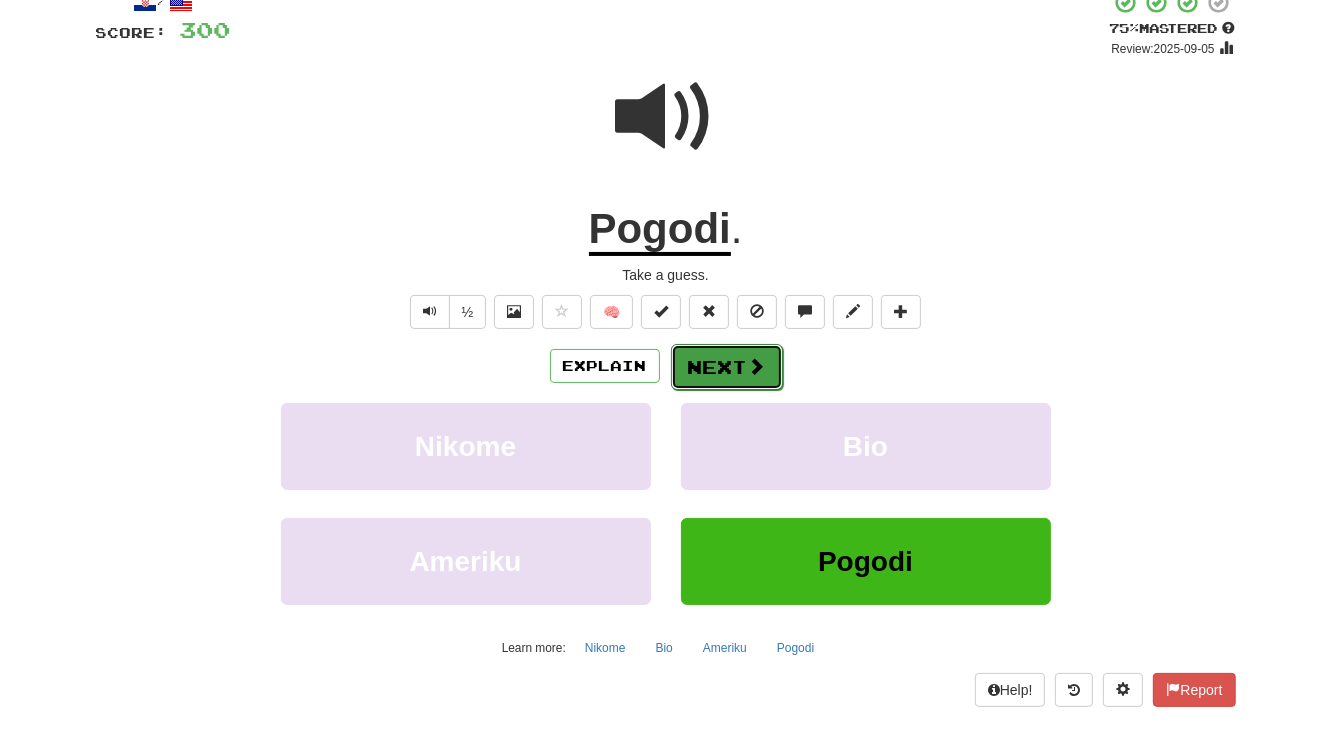 click on "Next" at bounding box center (727, 367) 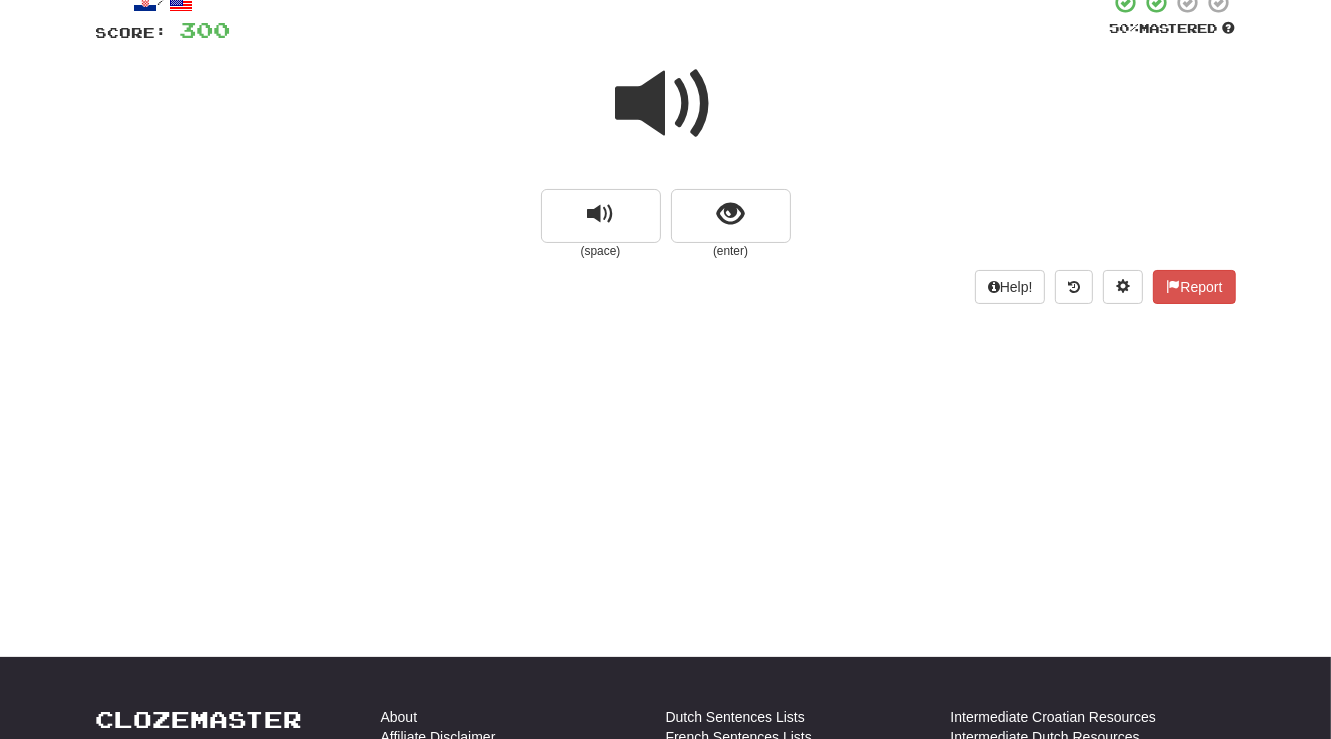 click at bounding box center [666, 104] 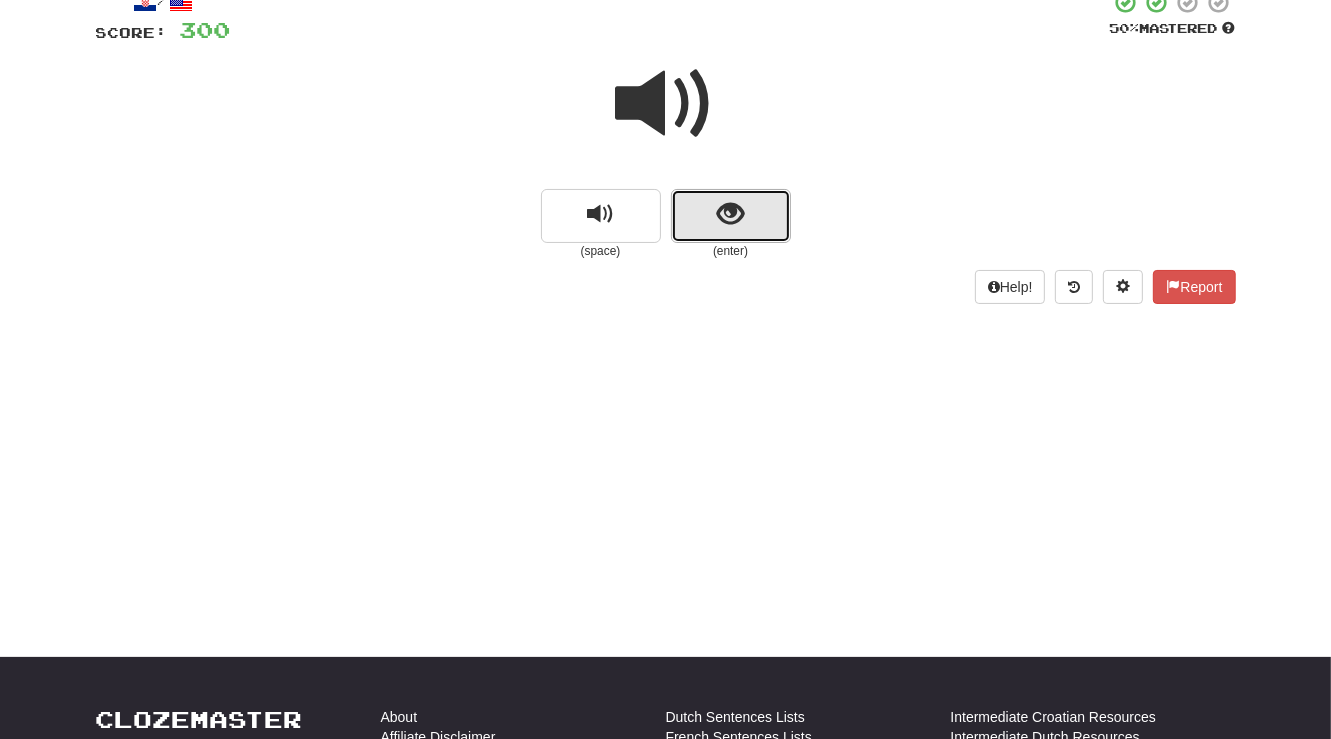 click at bounding box center [730, 214] 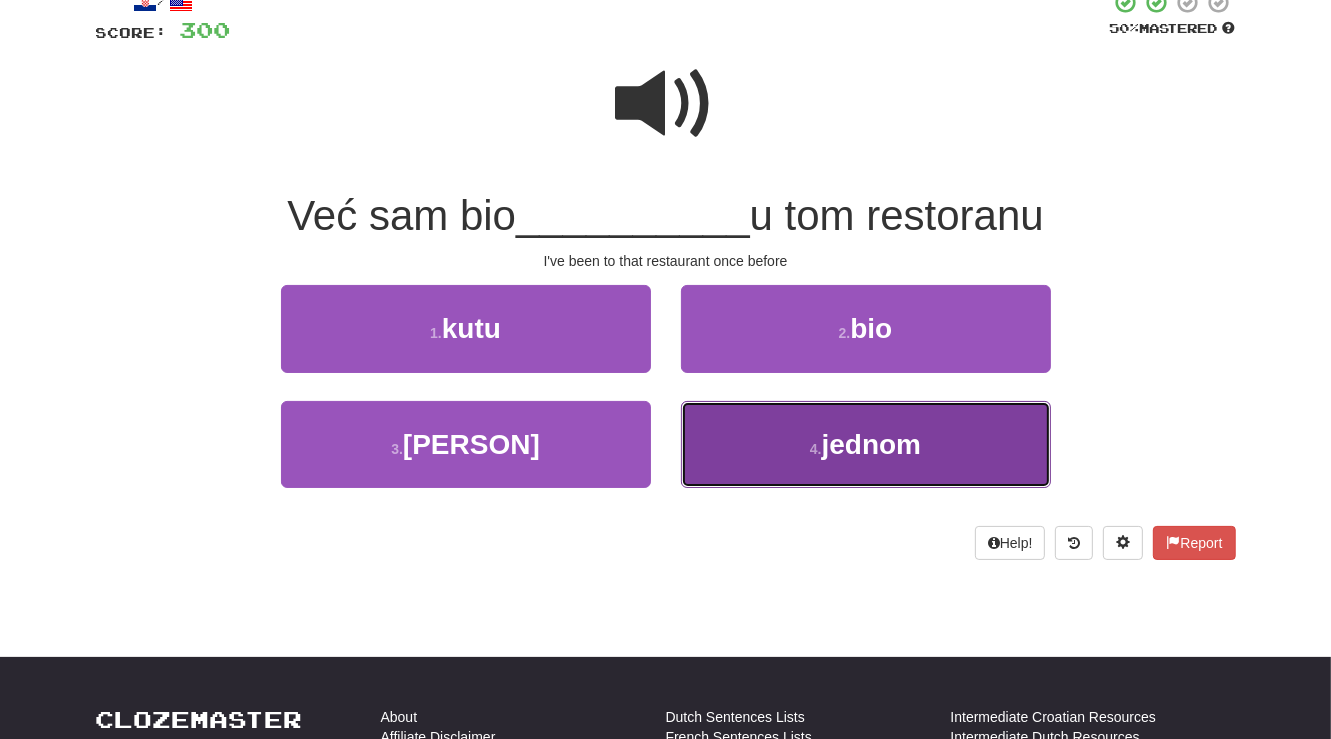 click on "4 .  jednom" at bounding box center (866, 444) 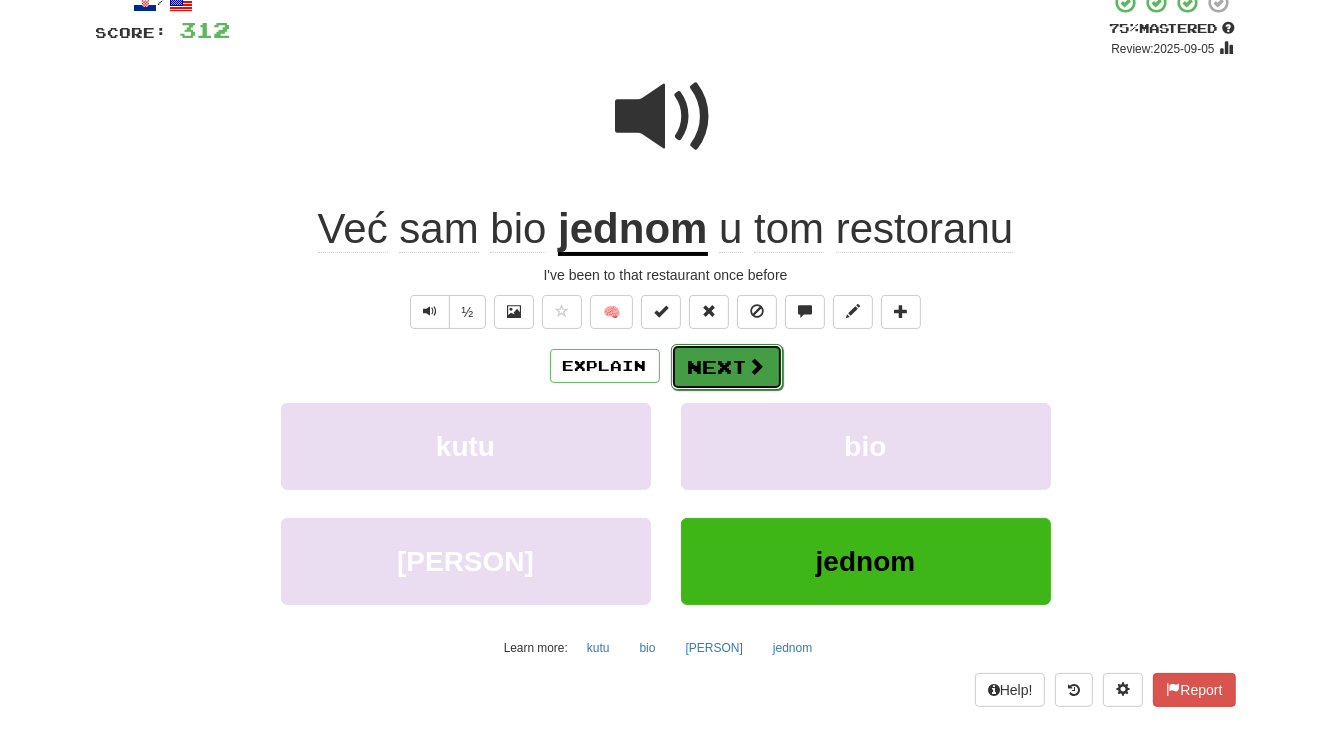 click on "Next" at bounding box center [727, 367] 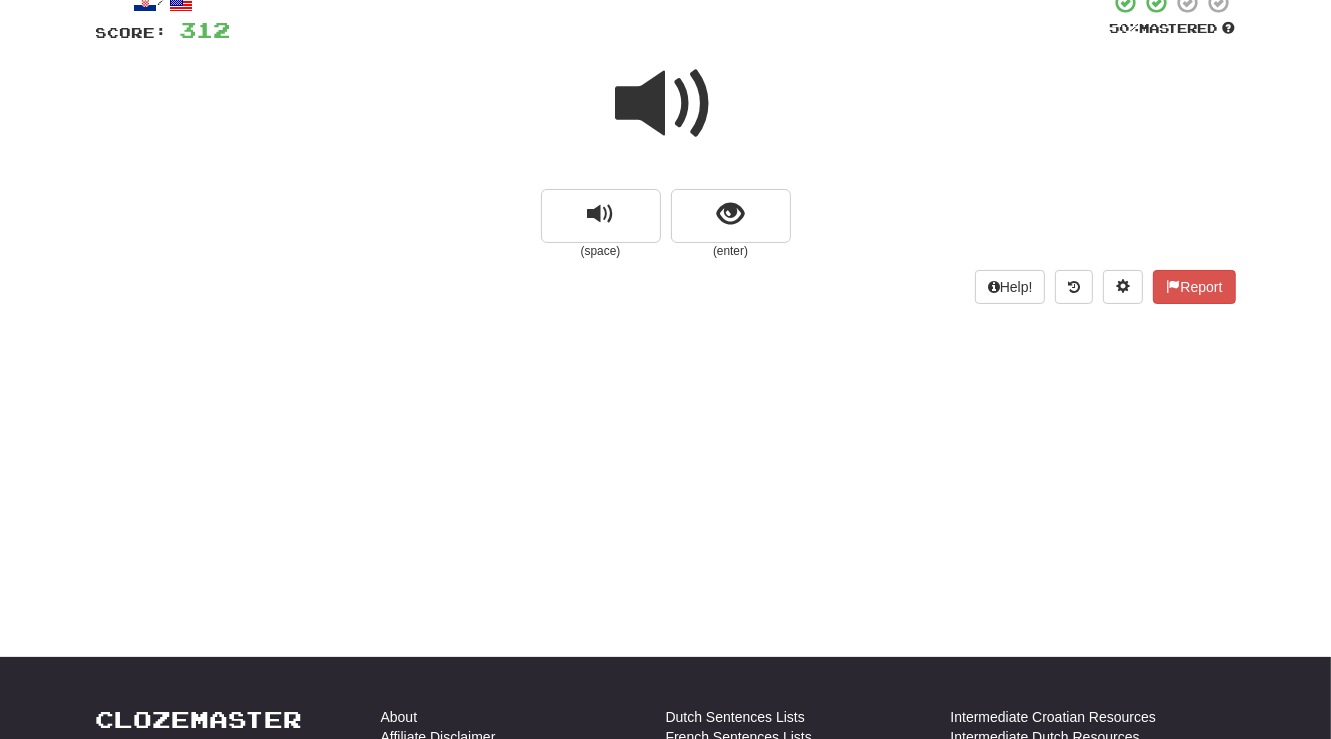 click at bounding box center (666, 104) 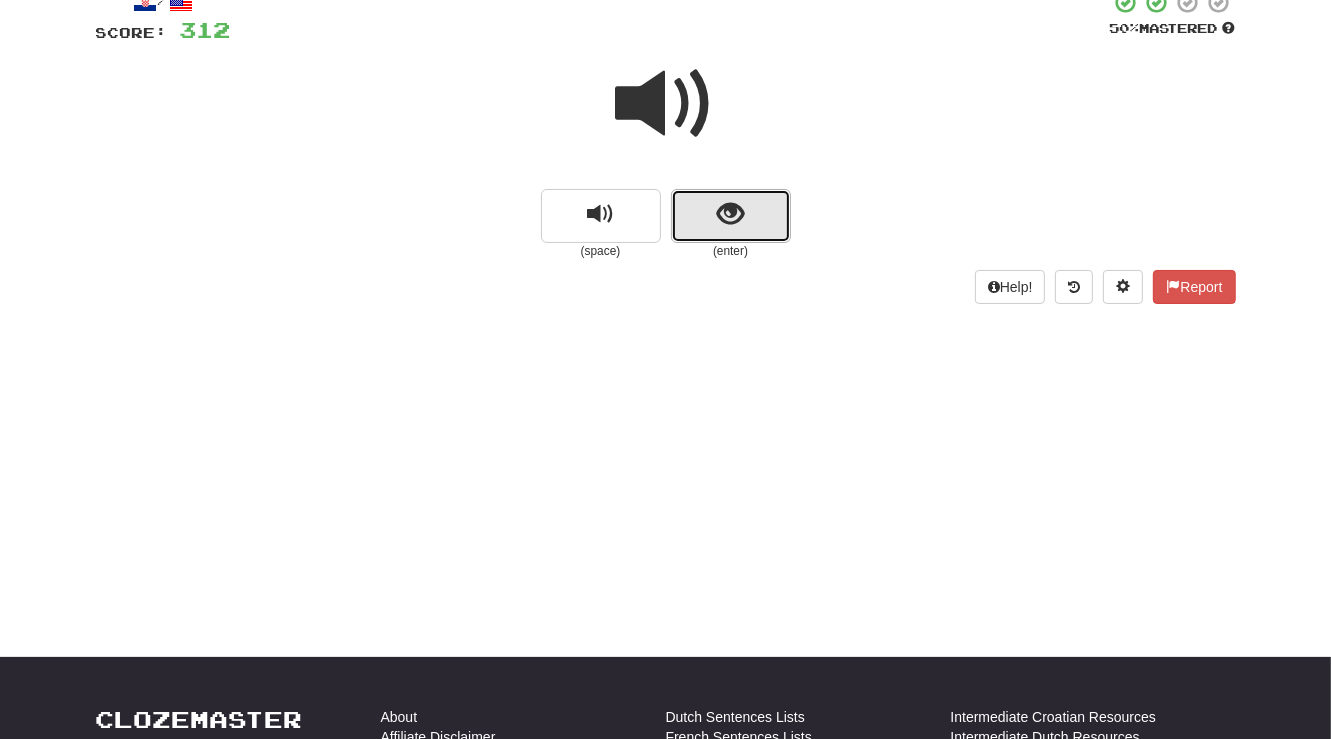 click at bounding box center [730, 214] 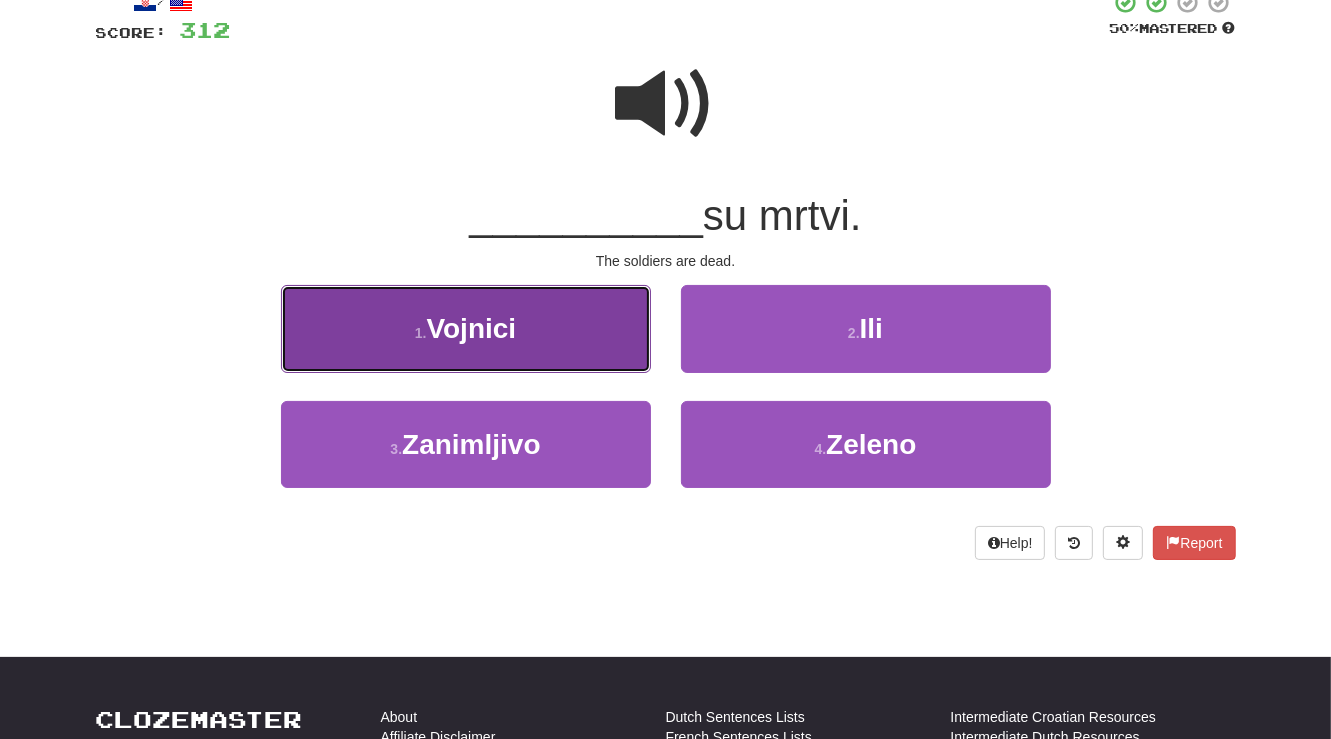 click on "1 .  Vojnici" at bounding box center [466, 328] 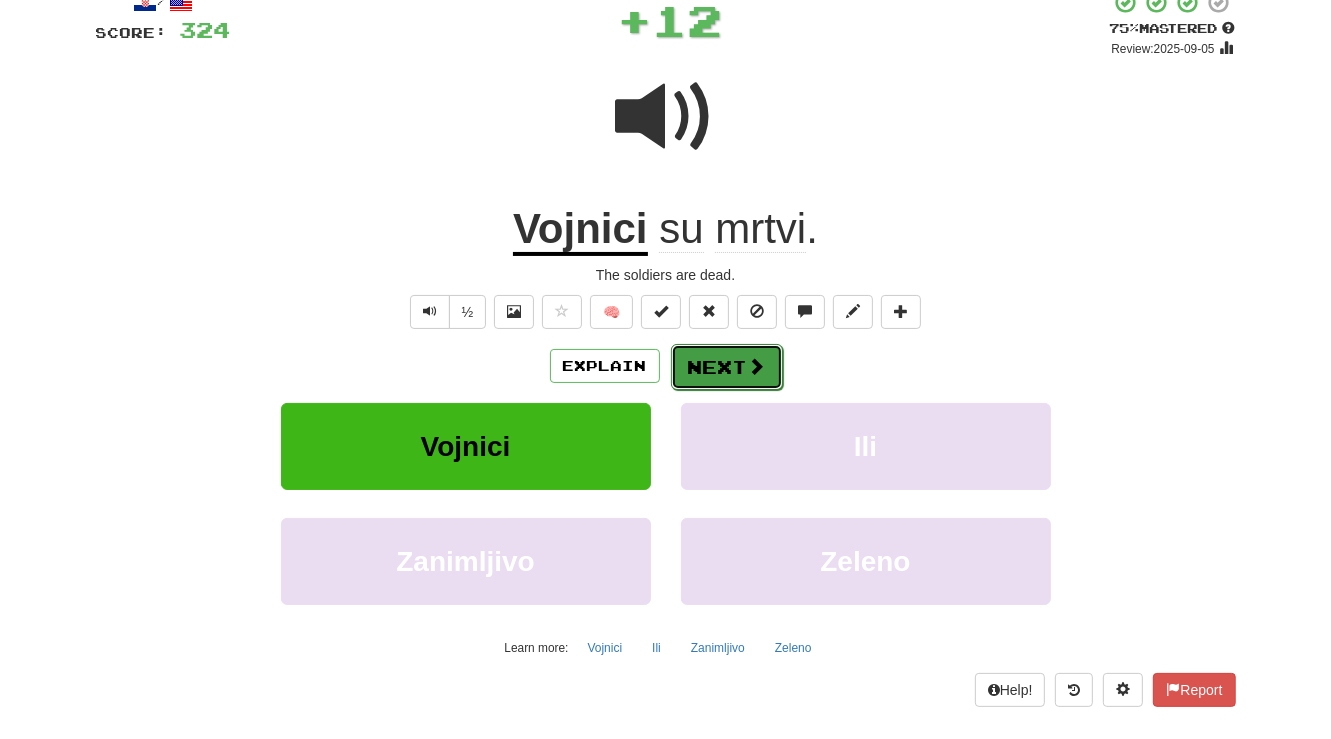 click on "Next" at bounding box center [727, 367] 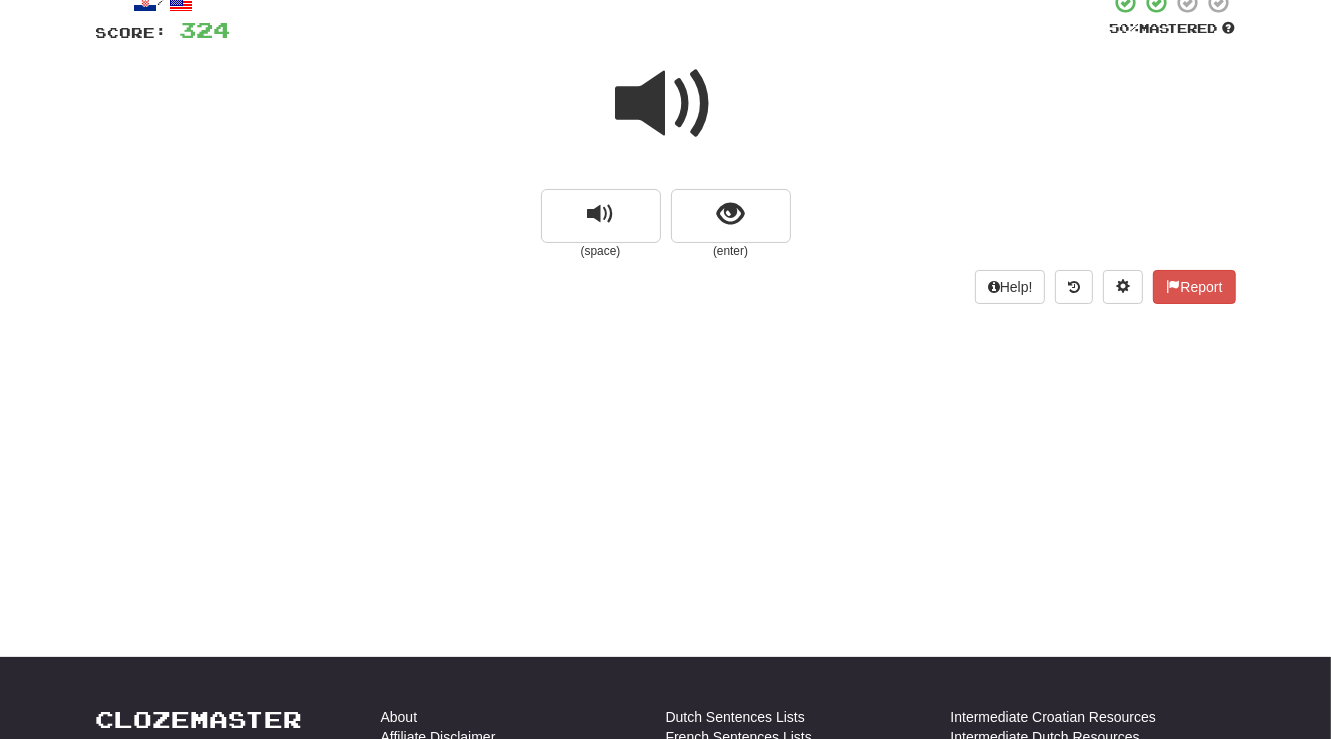 click at bounding box center (666, 104) 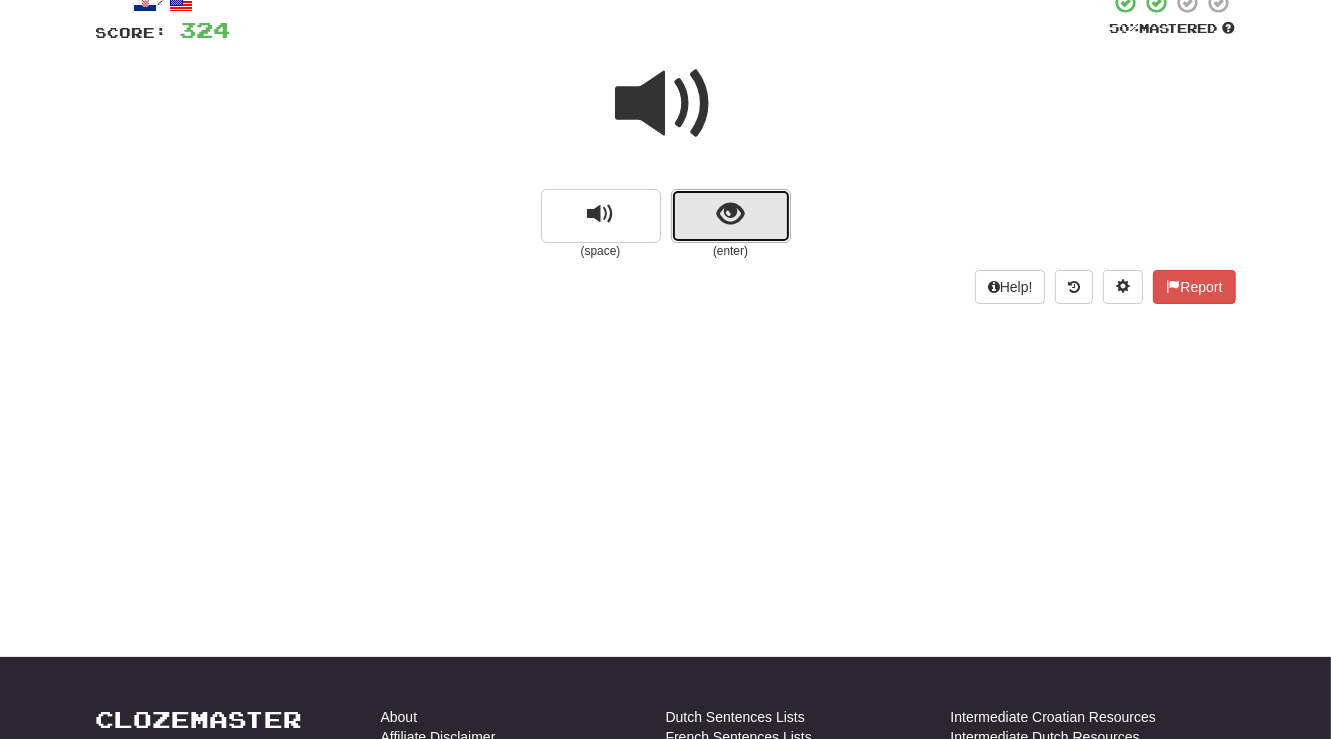 click at bounding box center [731, 216] 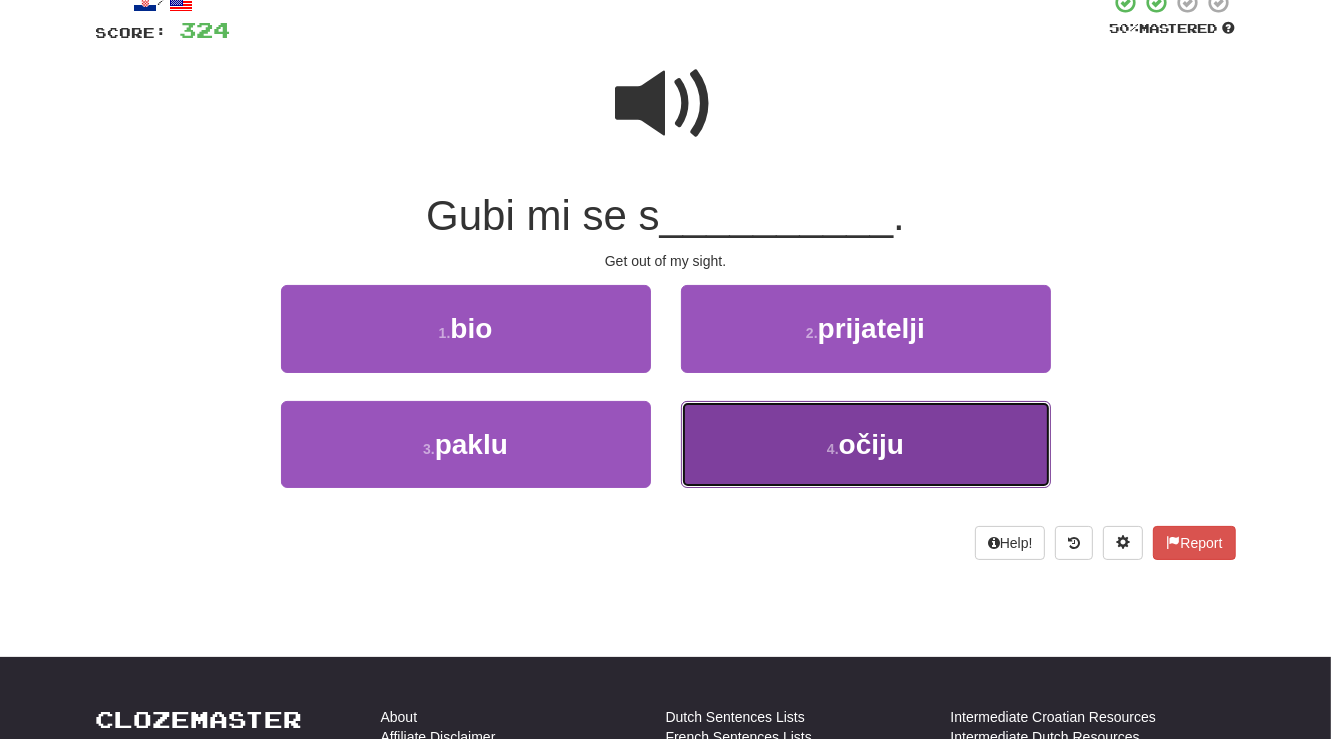 click on "[NUMBER] . očiju" at bounding box center (866, 444) 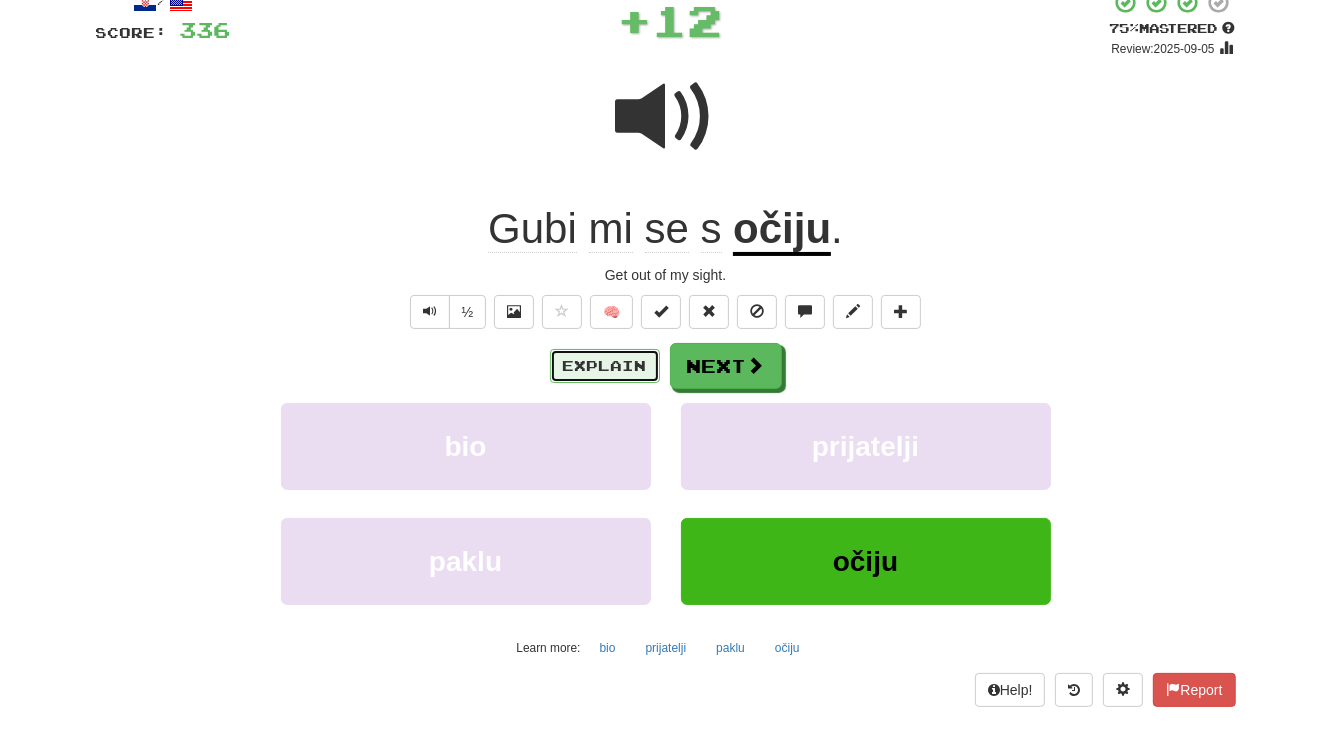 click on "Explain" at bounding box center [605, 366] 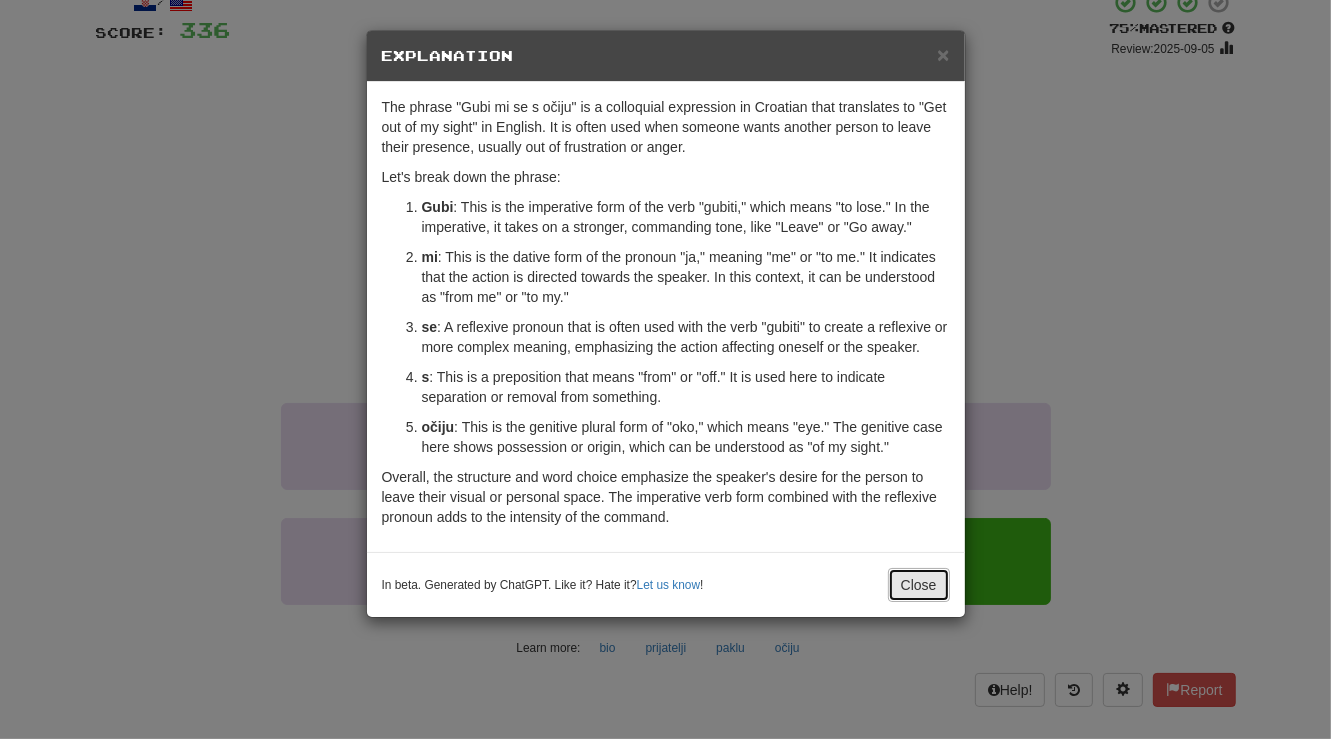 click on "Close" at bounding box center (919, 585) 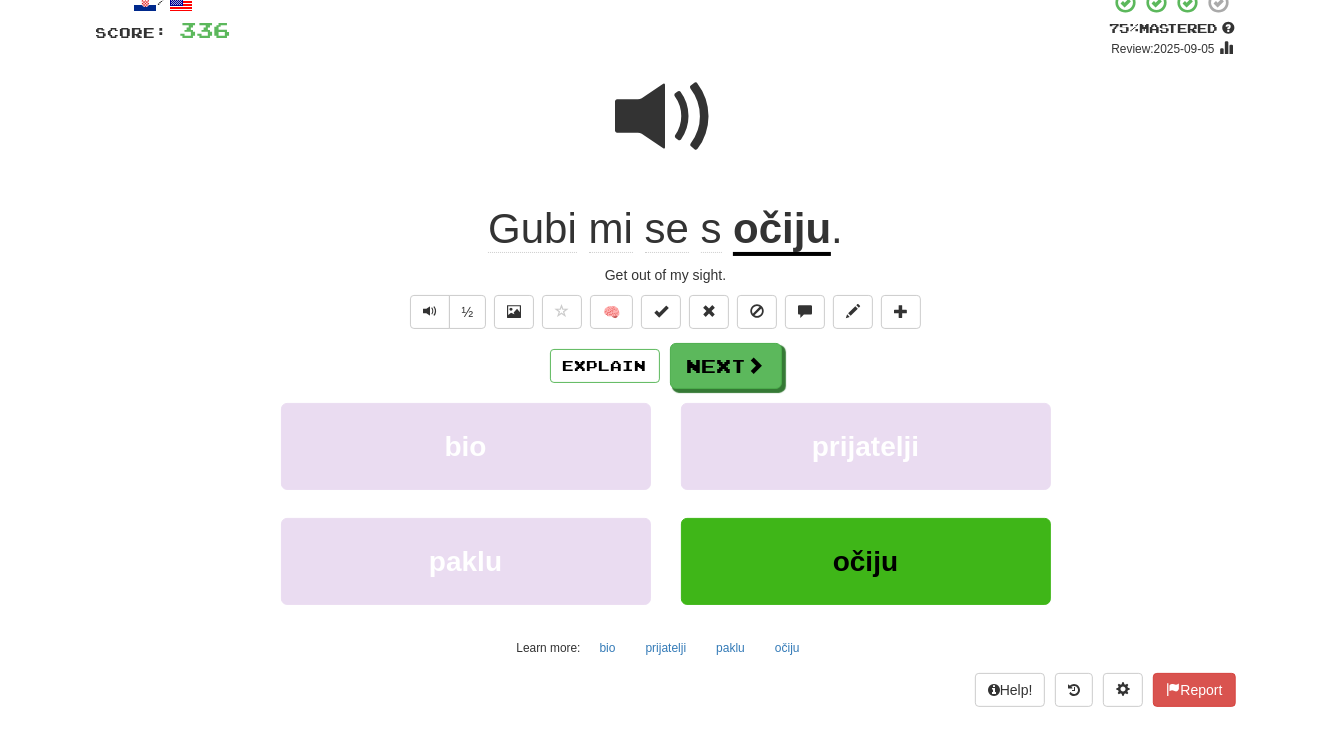 click on "Explain Next bio prijatelji paklu očiju Learn more: bio prijatelji paklu očiju" at bounding box center [666, 503] 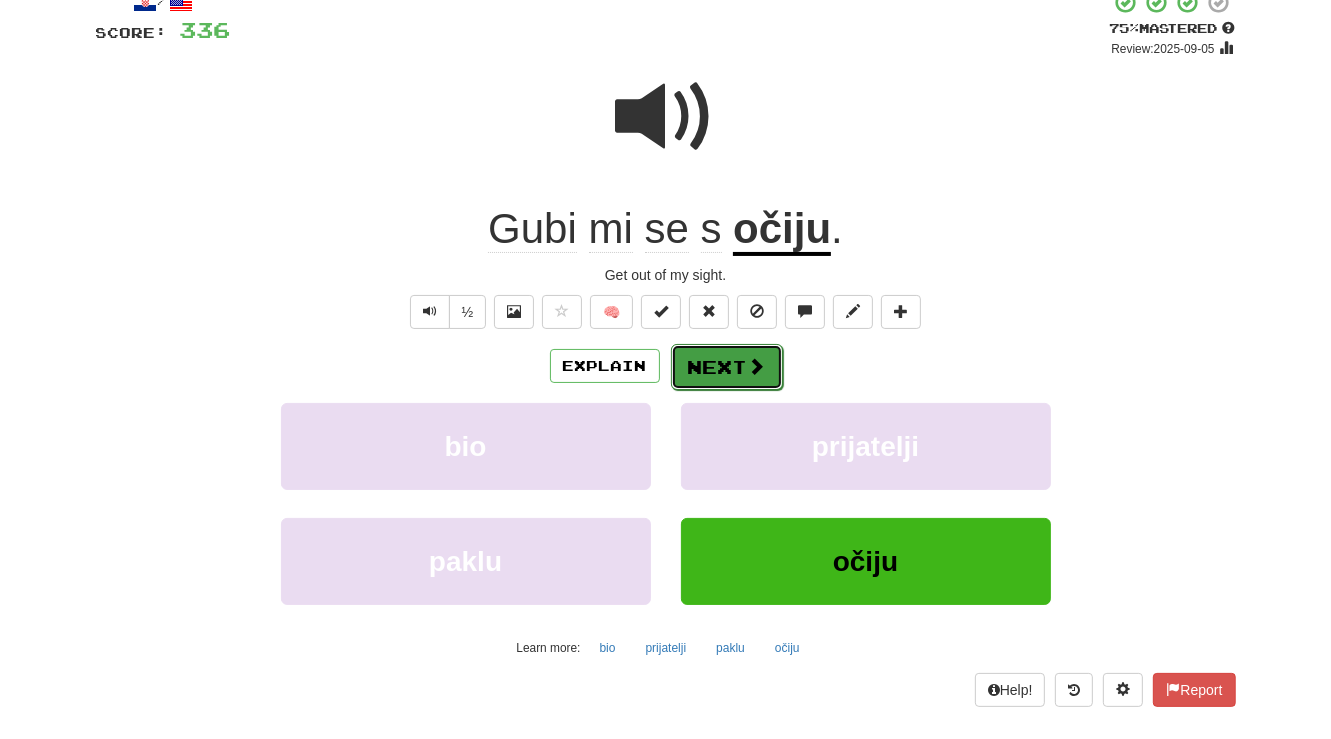 click on "Next" at bounding box center (727, 367) 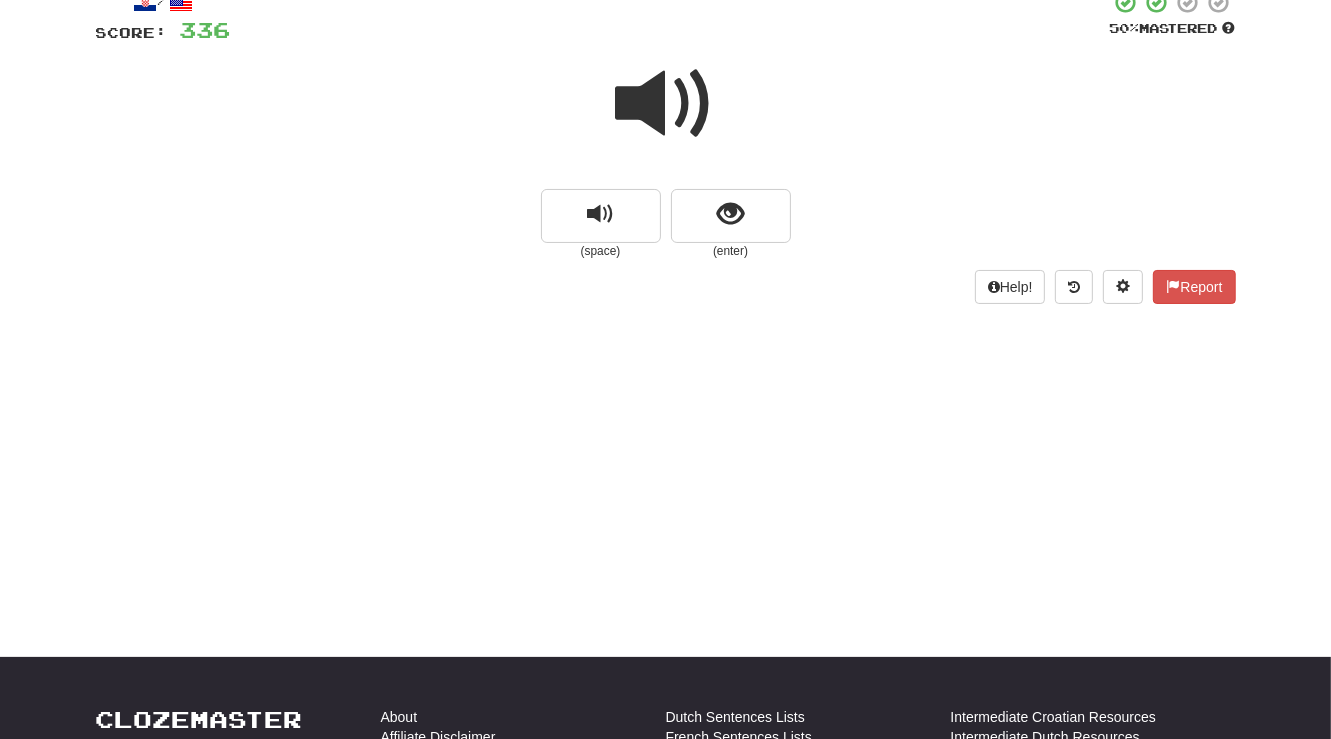 click at bounding box center [666, 104] 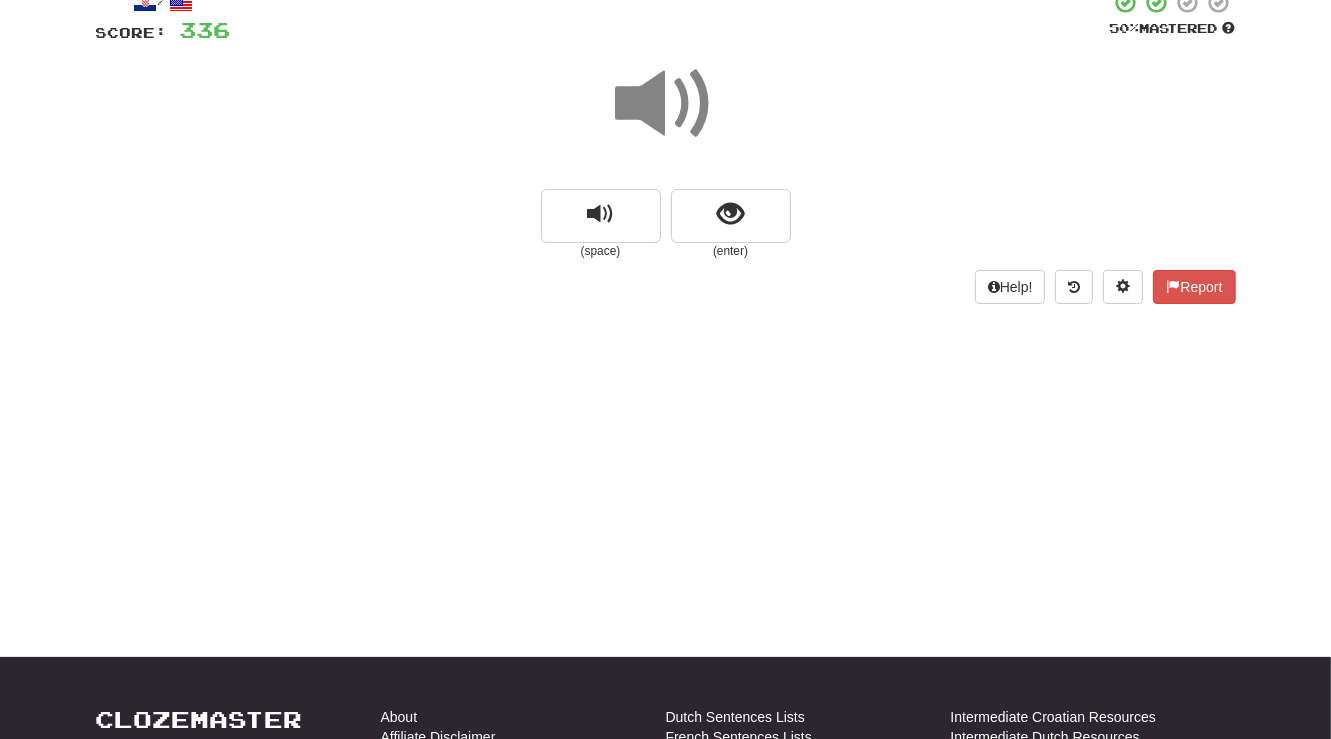 click at bounding box center (666, 104) 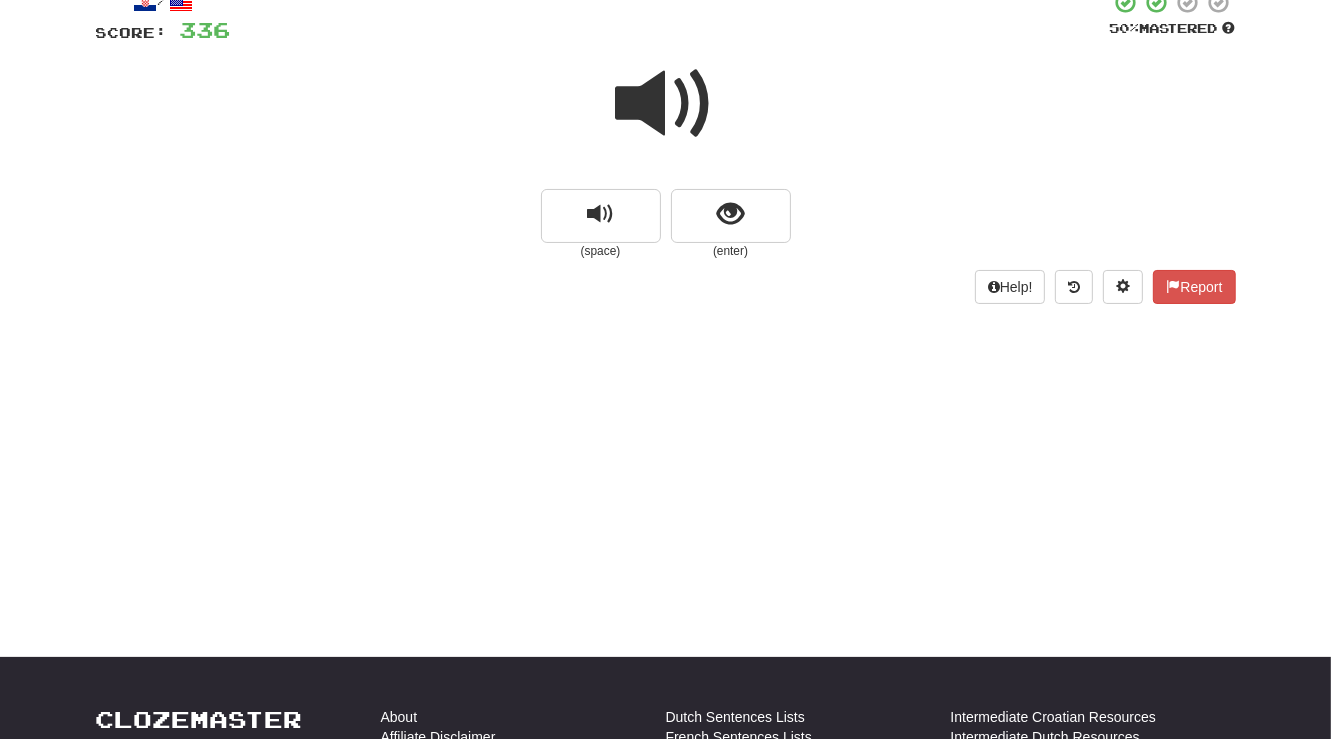 click at bounding box center [666, 104] 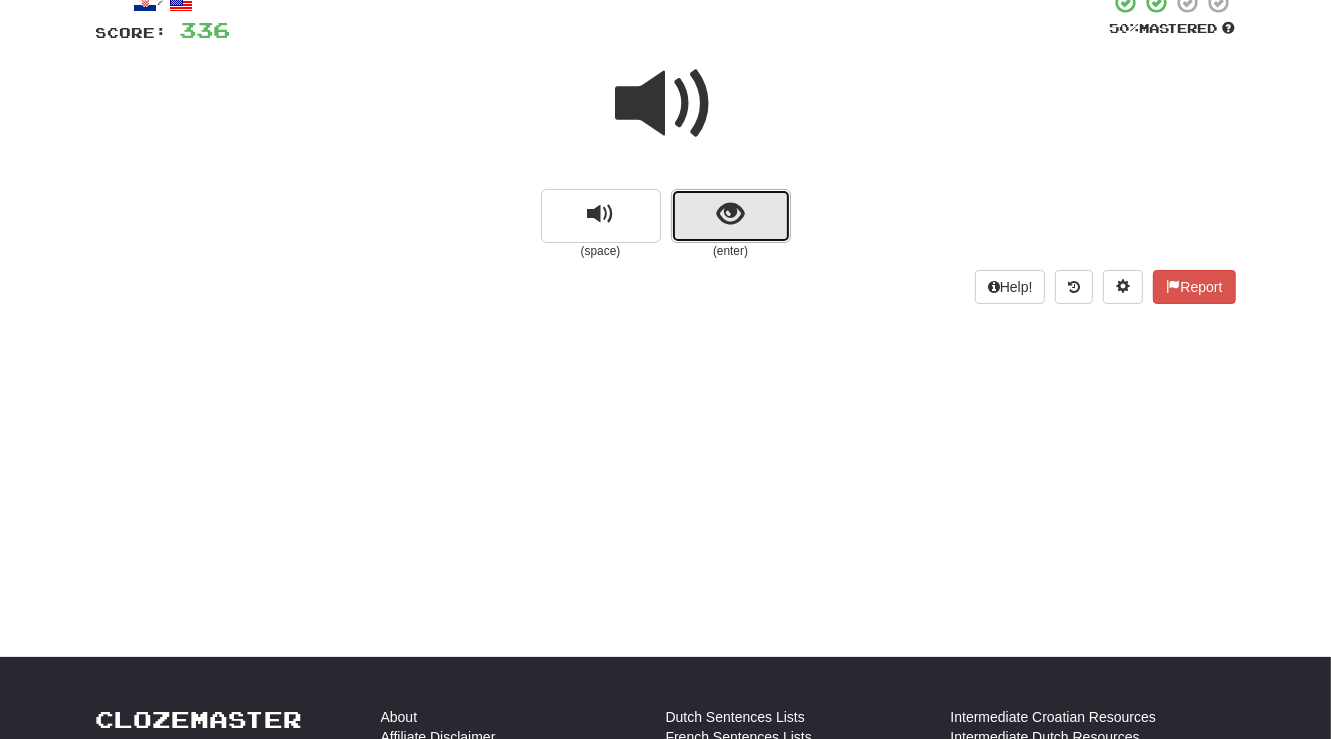click at bounding box center (730, 214) 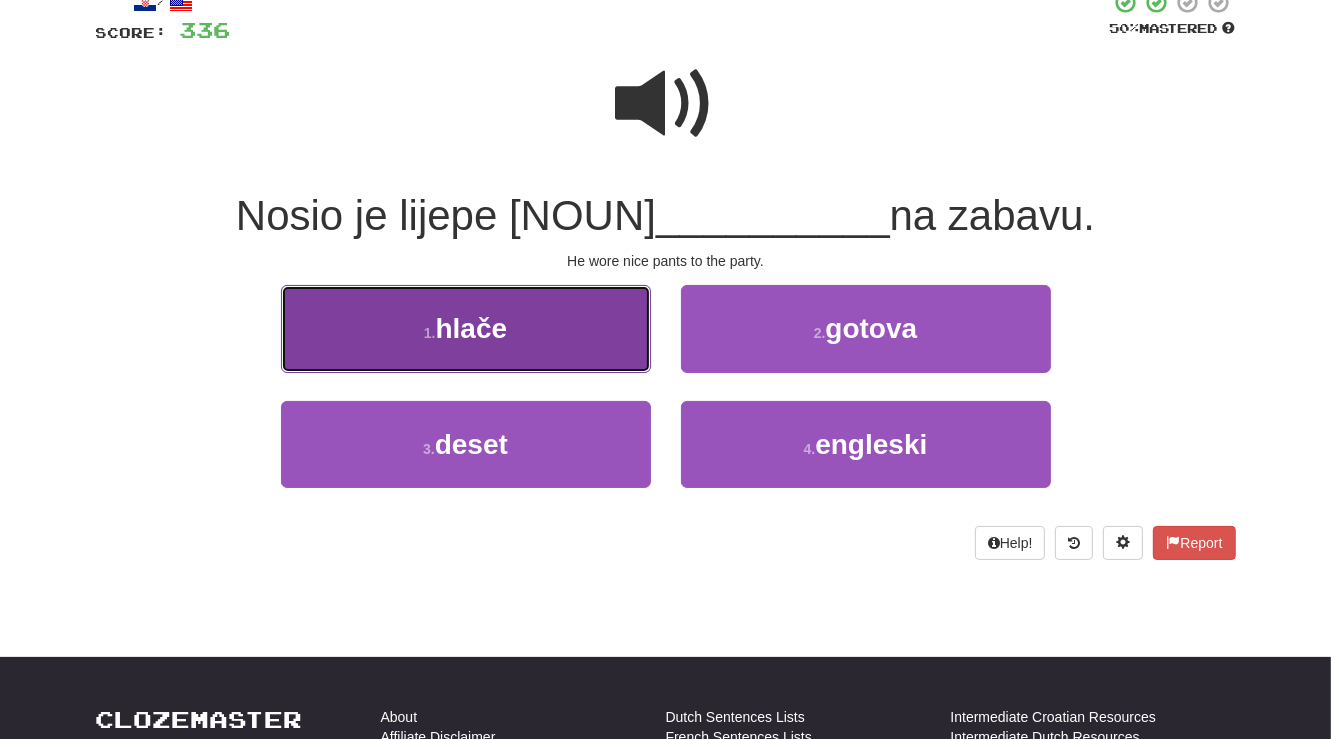 click on "[NUMBER] . hlače" at bounding box center (466, 328) 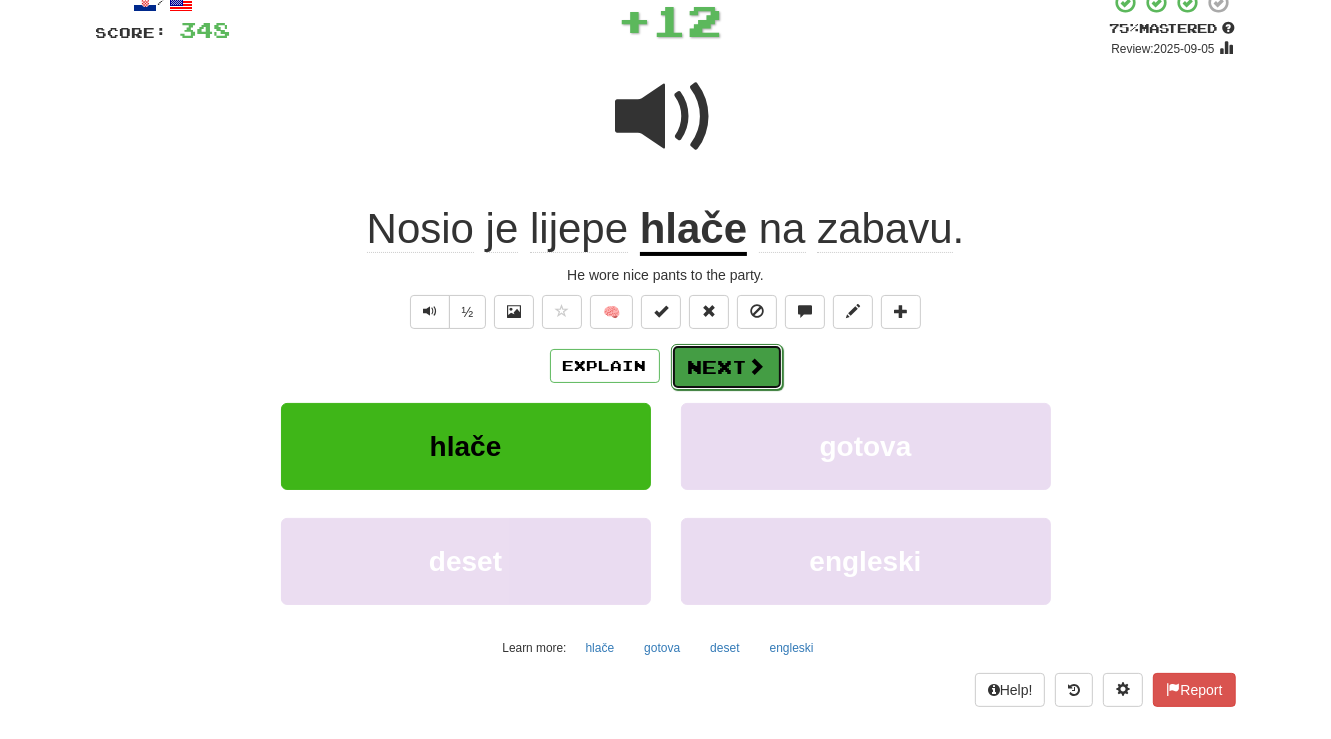 click on "Next" at bounding box center [727, 367] 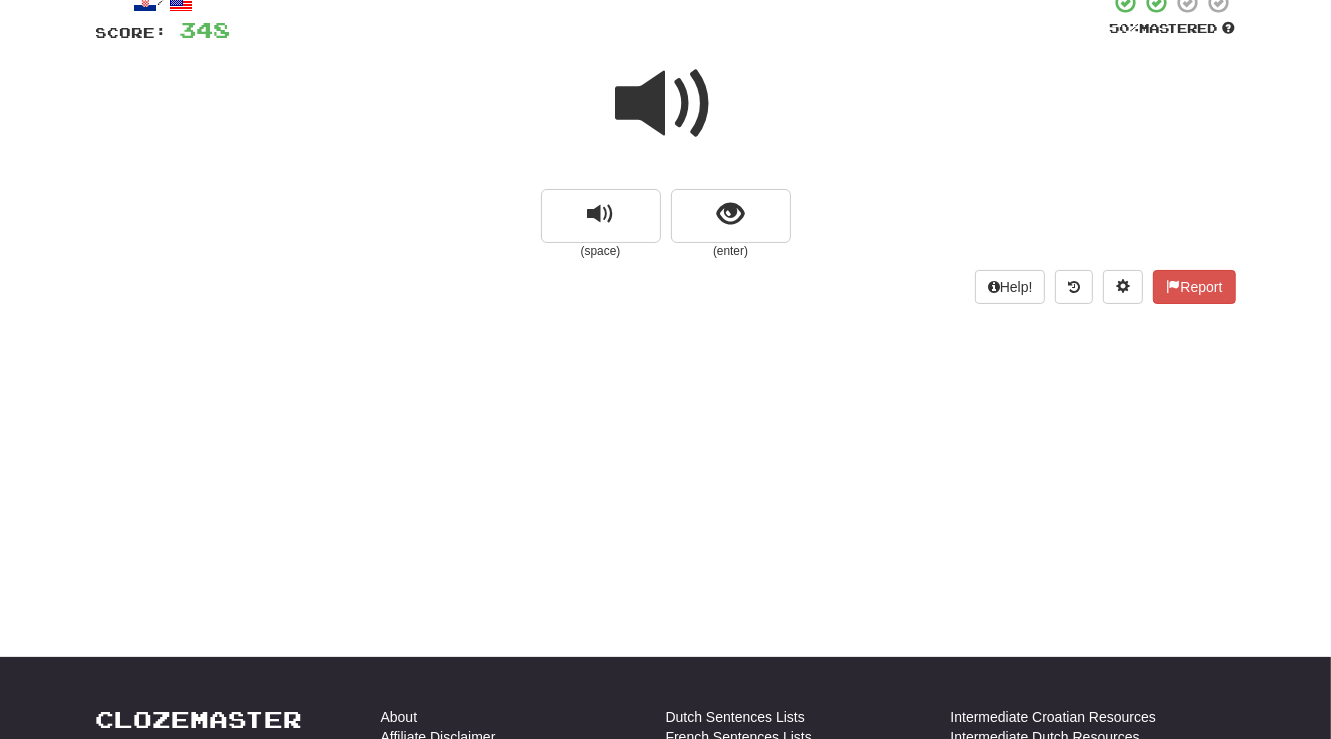 click at bounding box center (666, 104) 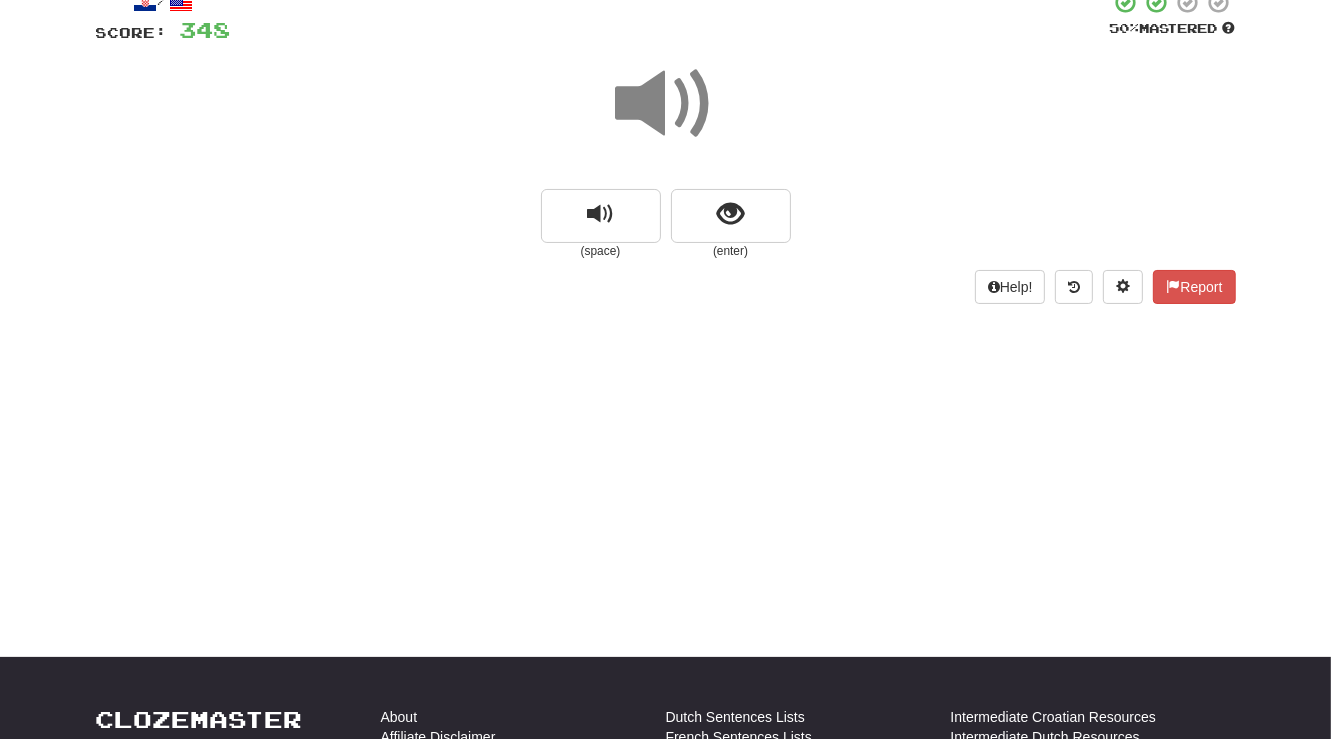 click at bounding box center [666, 104] 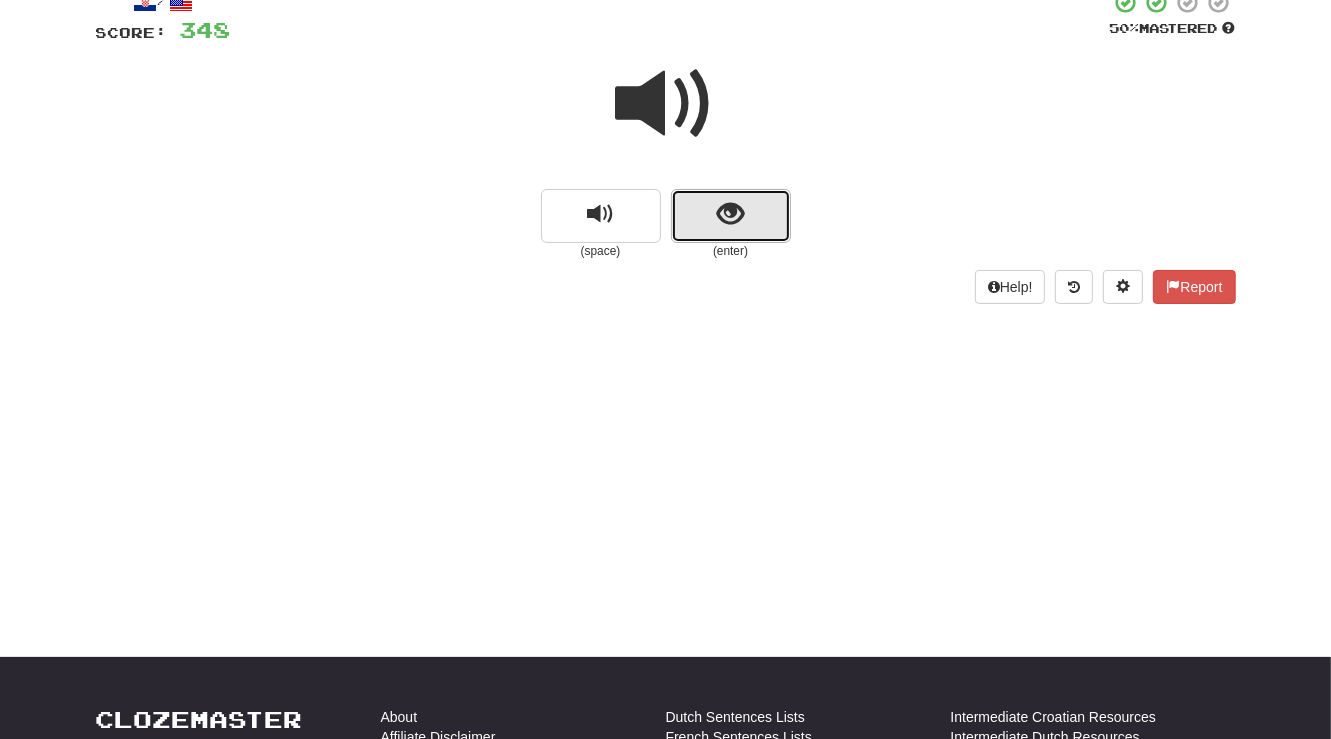 click at bounding box center (730, 214) 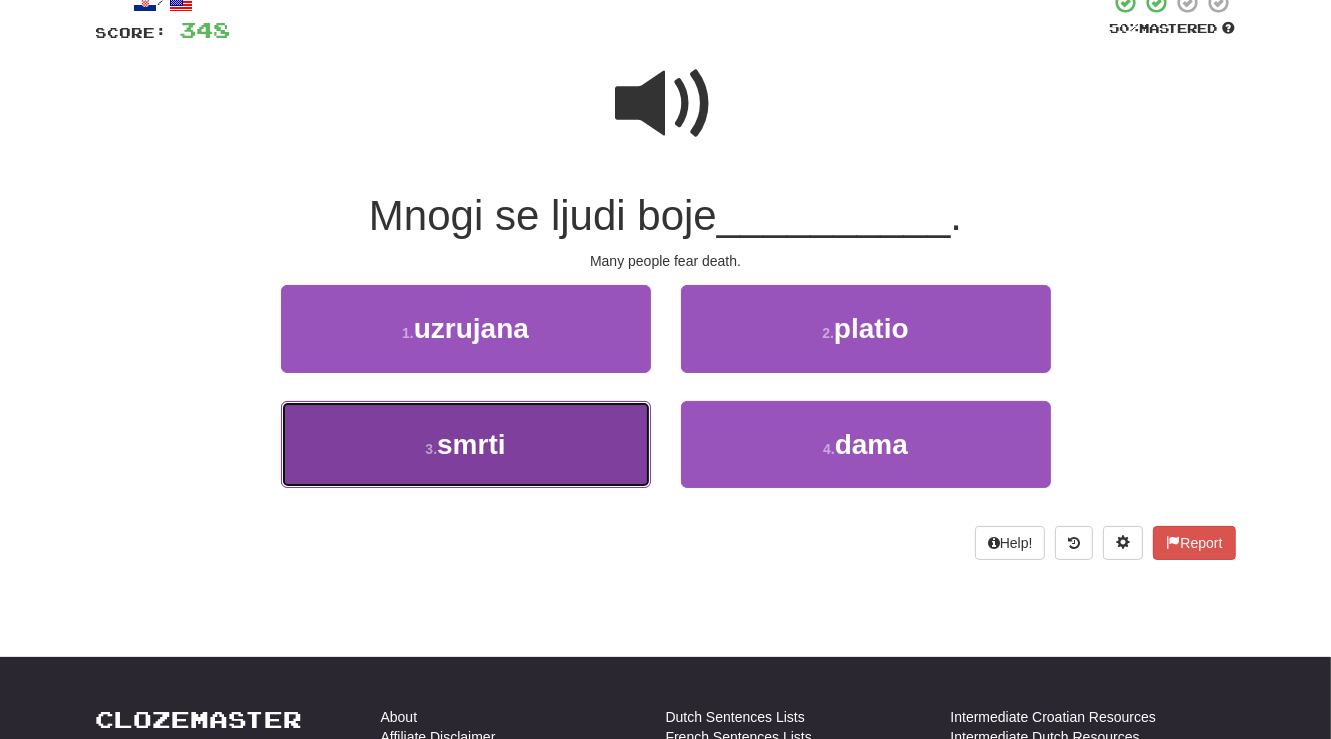 click on "3 .  smrti" at bounding box center [466, 444] 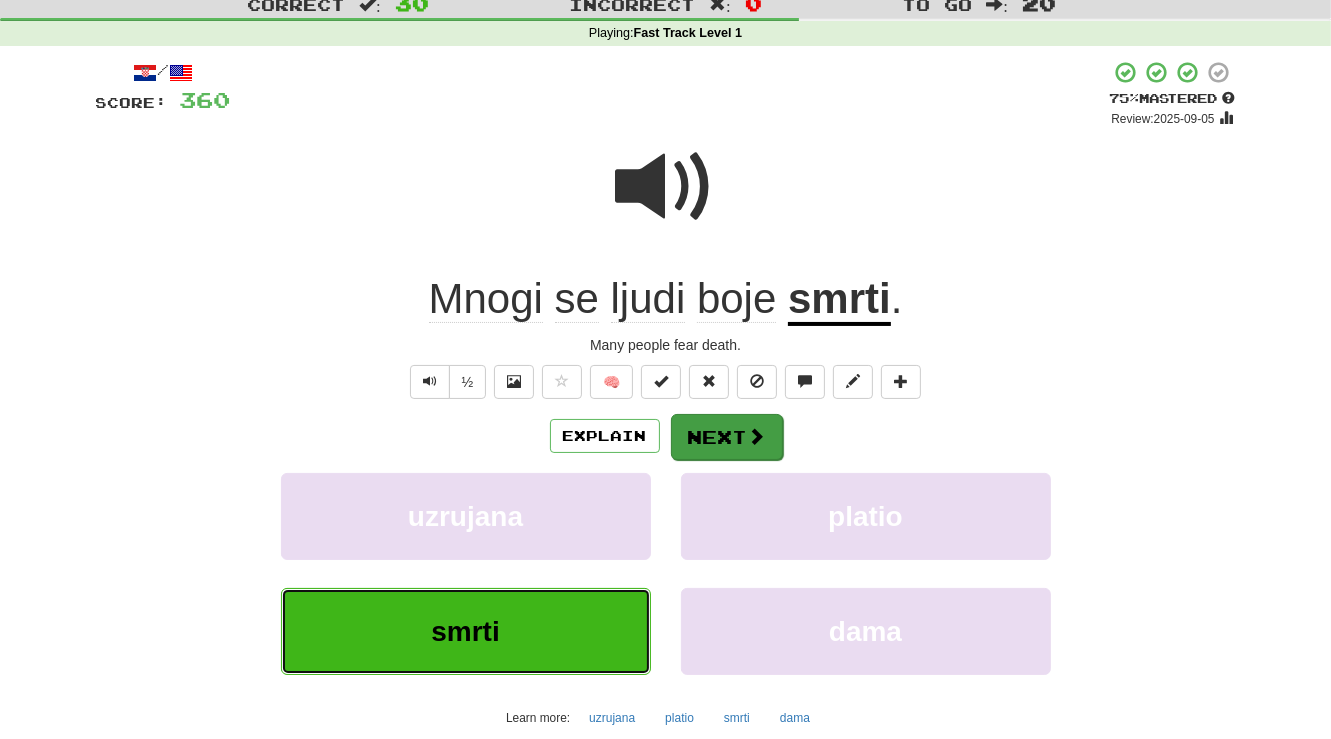 scroll, scrollTop: 69, scrollLeft: 0, axis: vertical 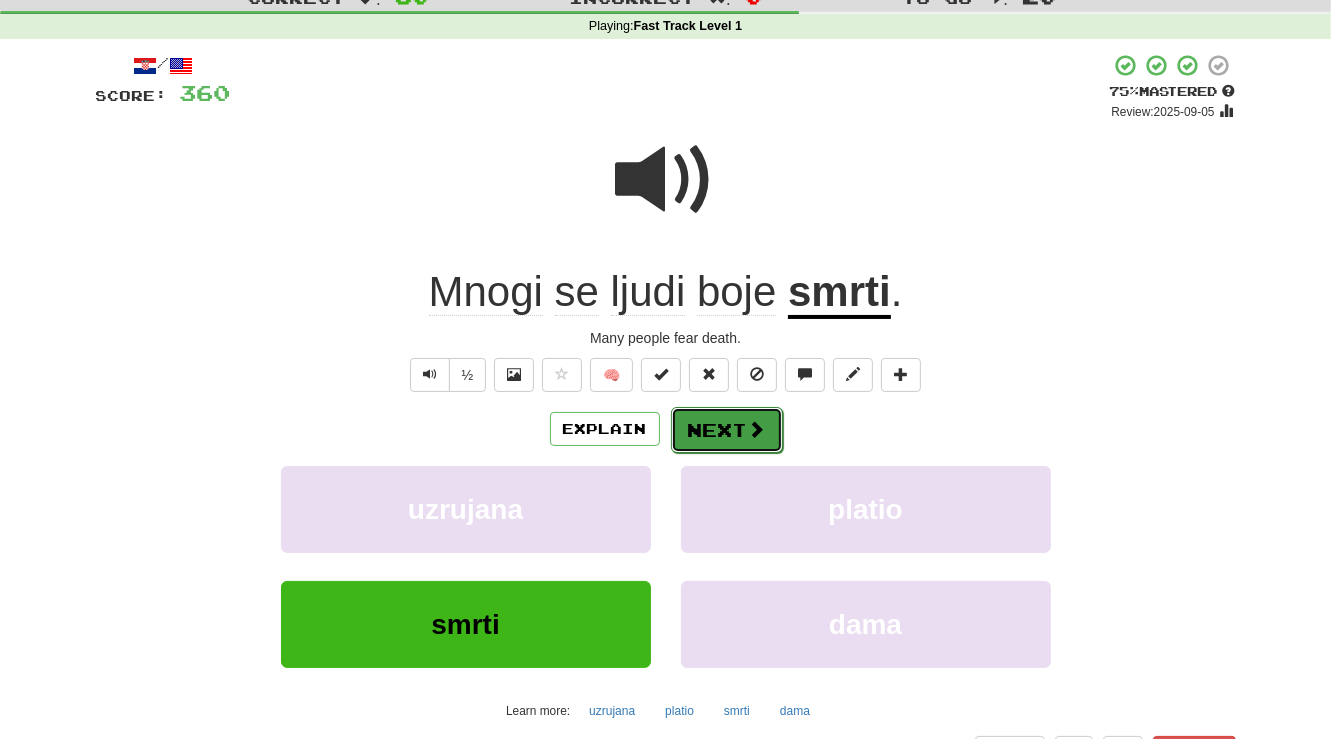 click on "Next" at bounding box center (727, 430) 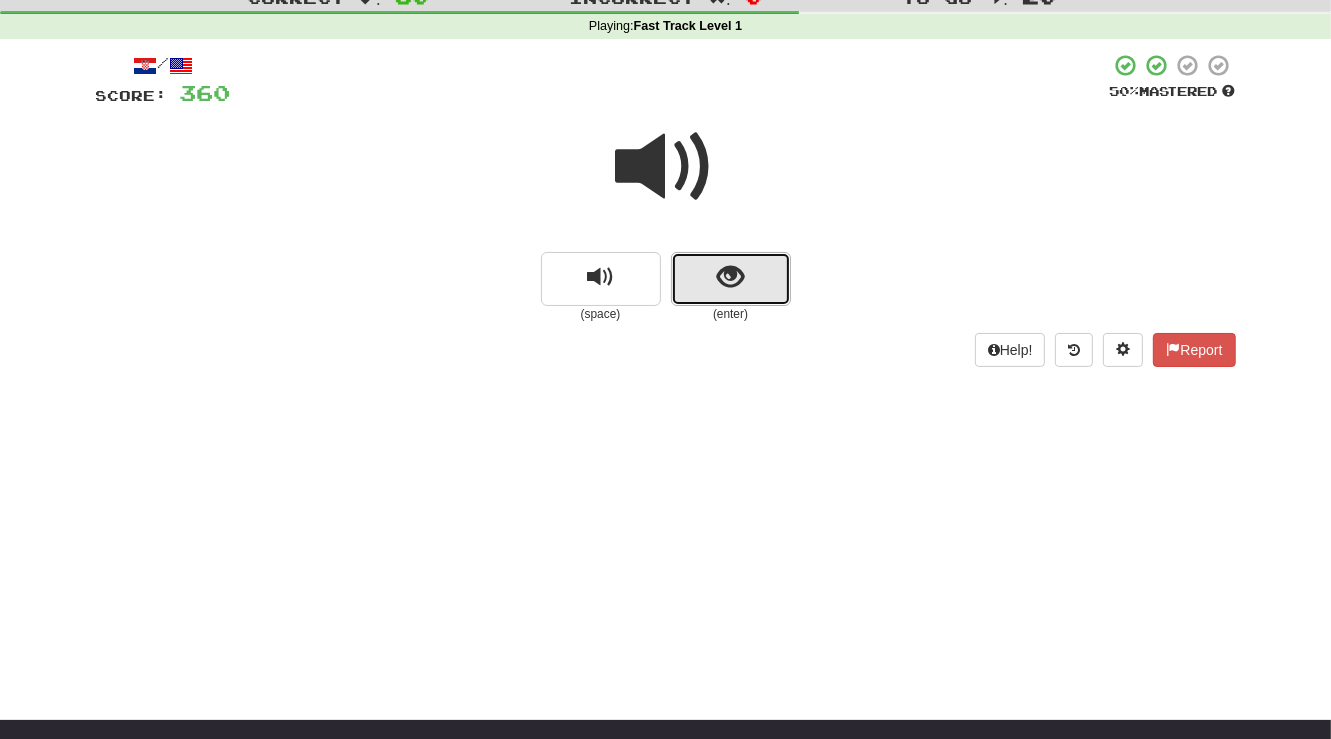 click at bounding box center (730, 277) 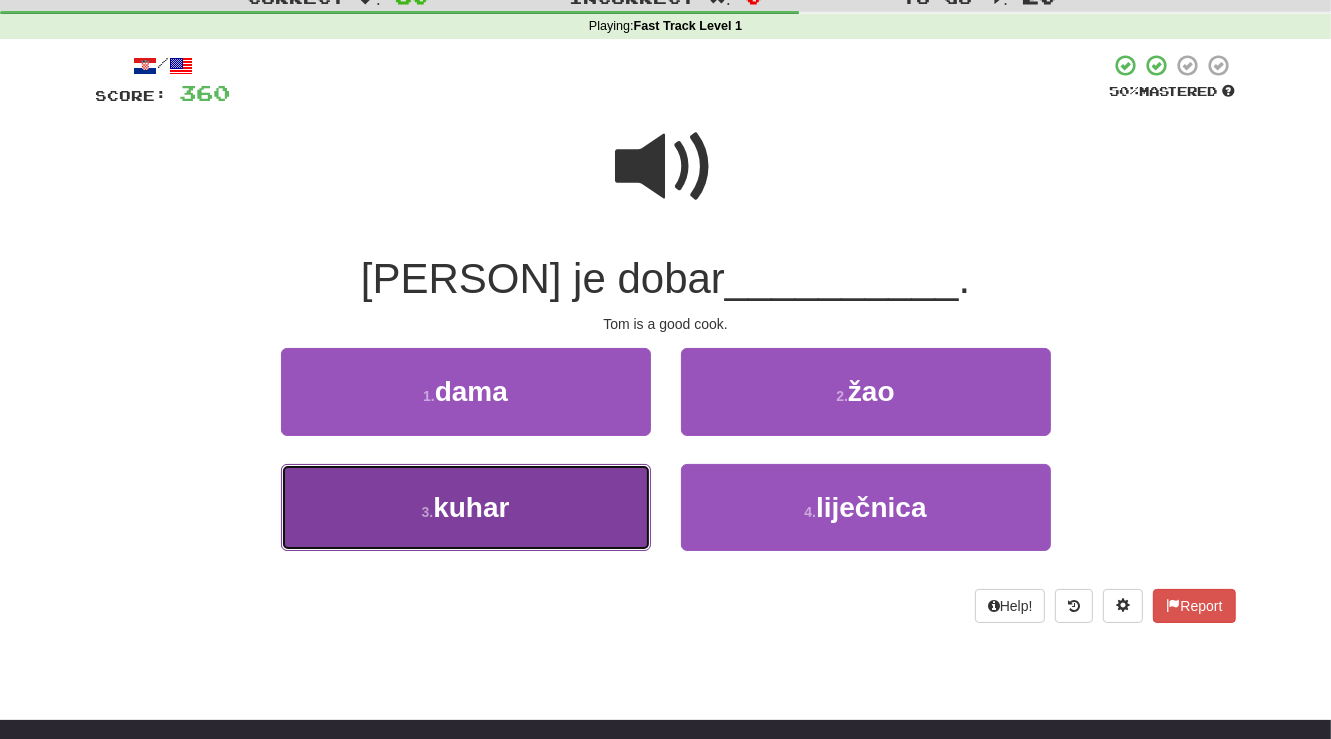 click on "[NUMBER] . kuhar" at bounding box center [466, 507] 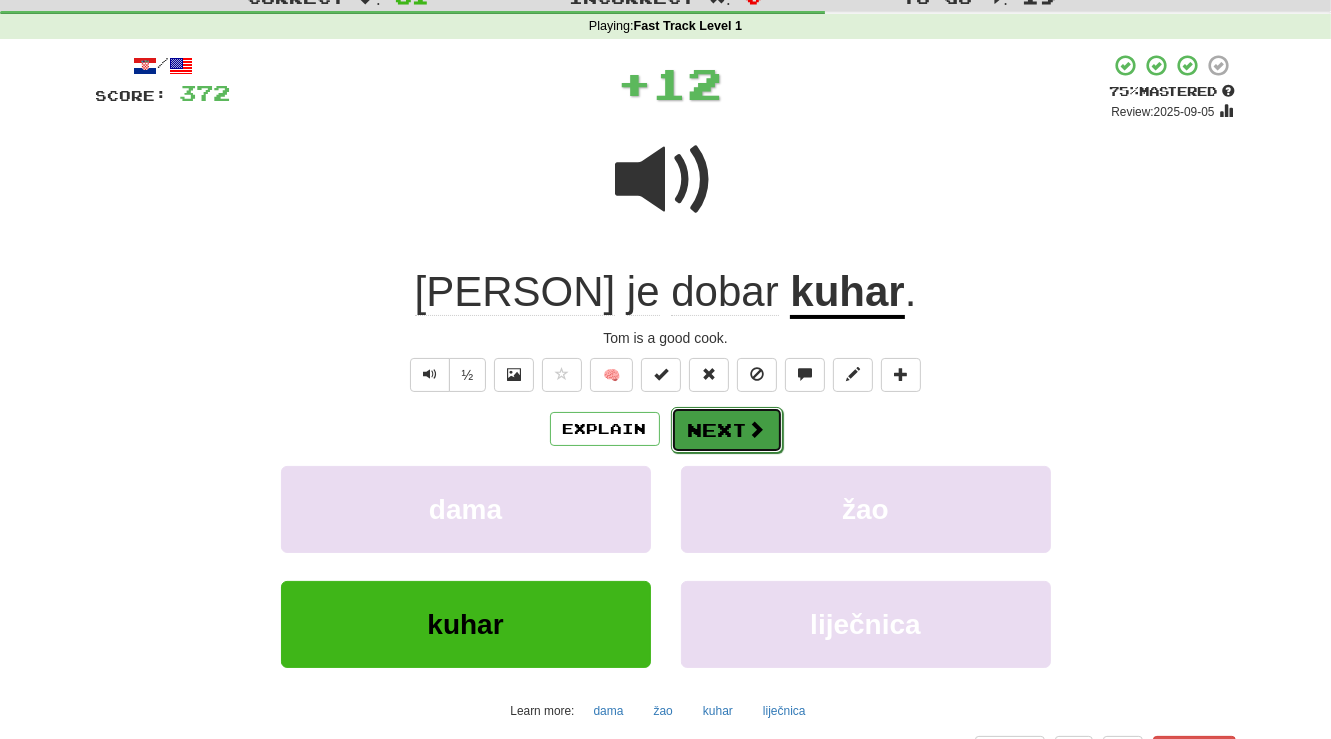 click at bounding box center (757, 429) 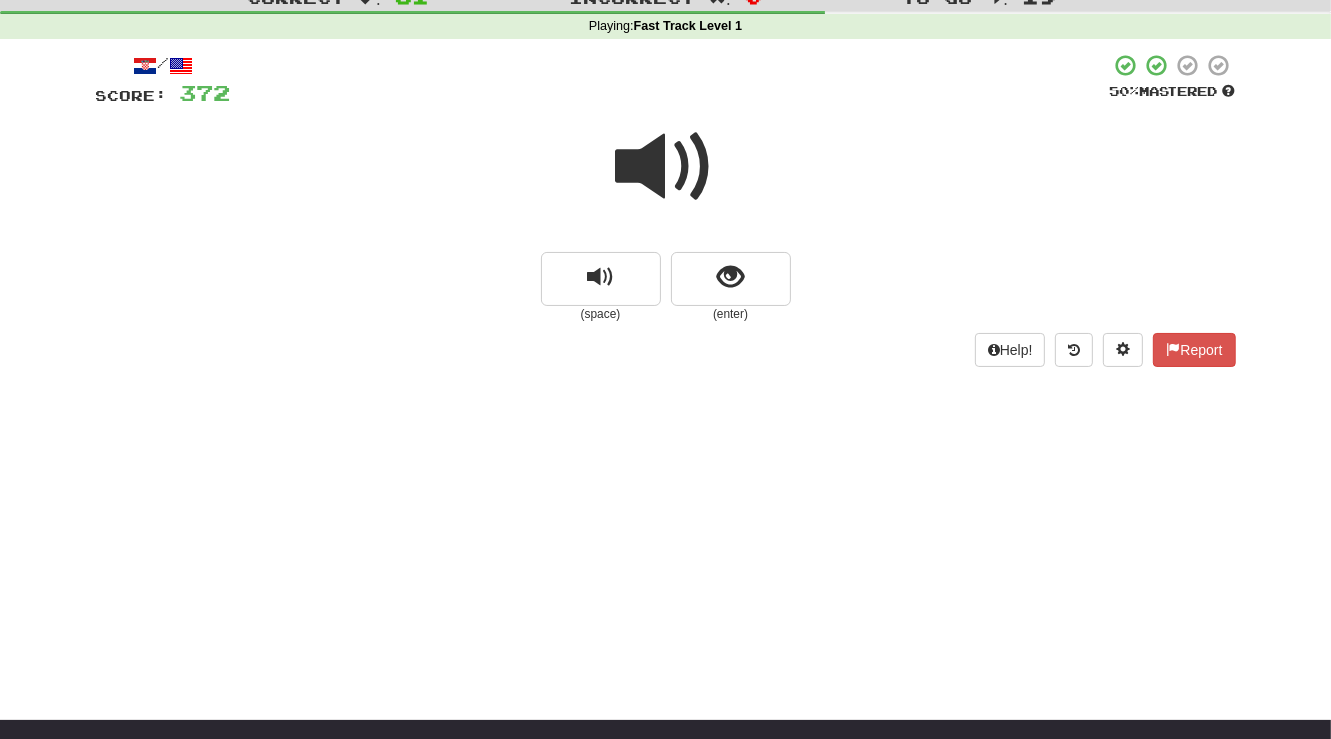 click at bounding box center [666, 167] 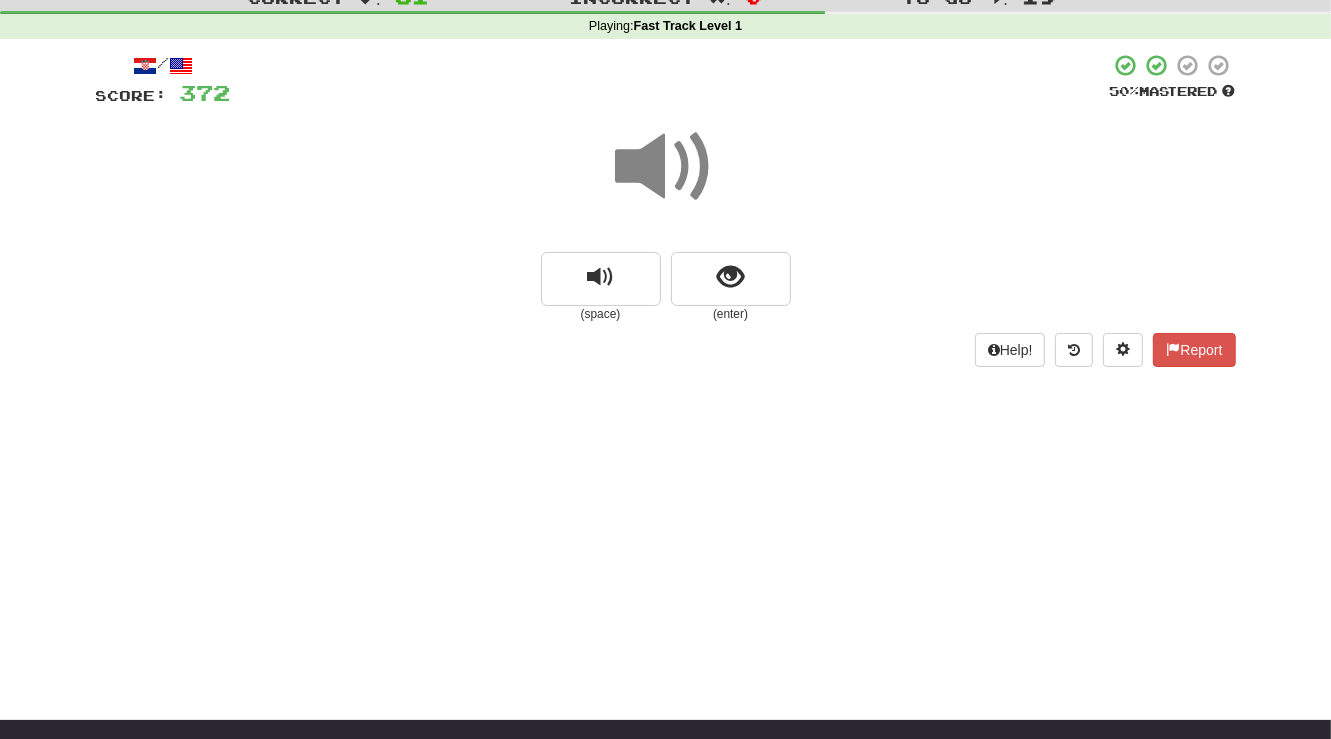 click at bounding box center [666, 167] 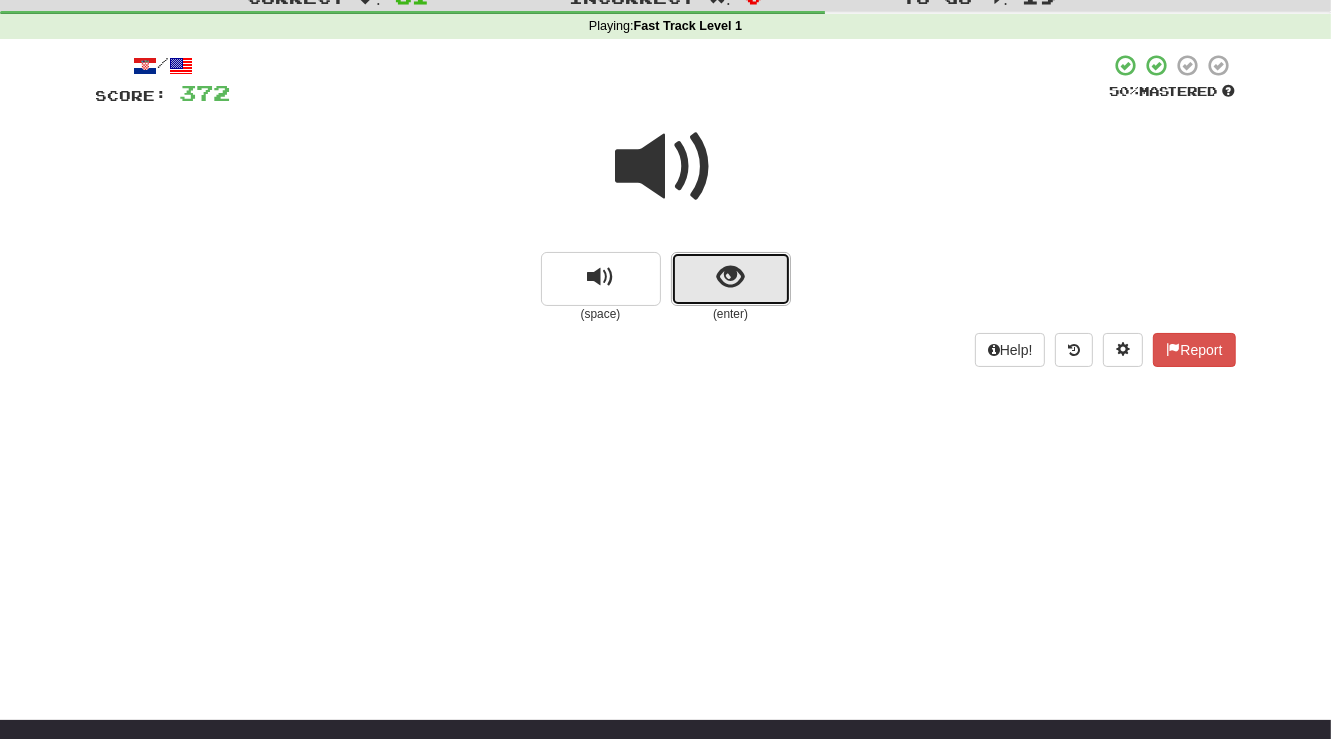 click at bounding box center [730, 277] 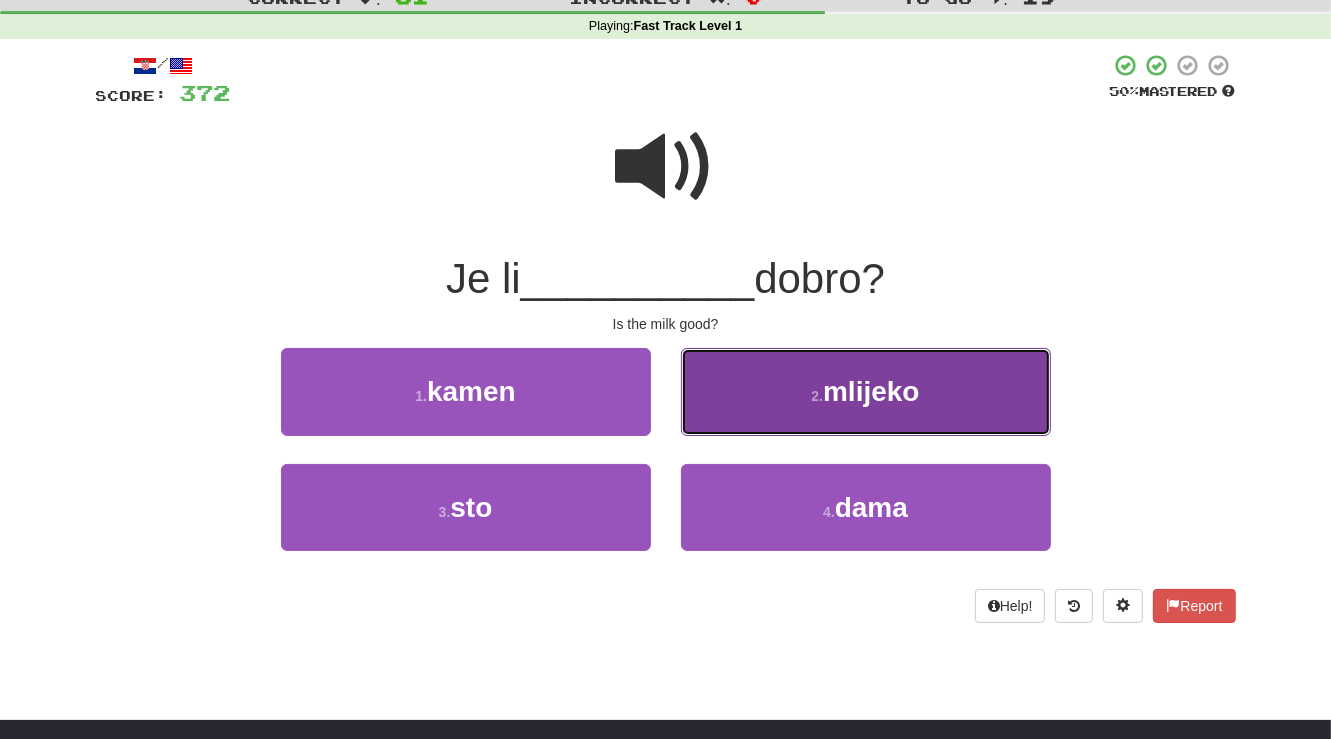 click on "2 .  mlijeko" at bounding box center (866, 391) 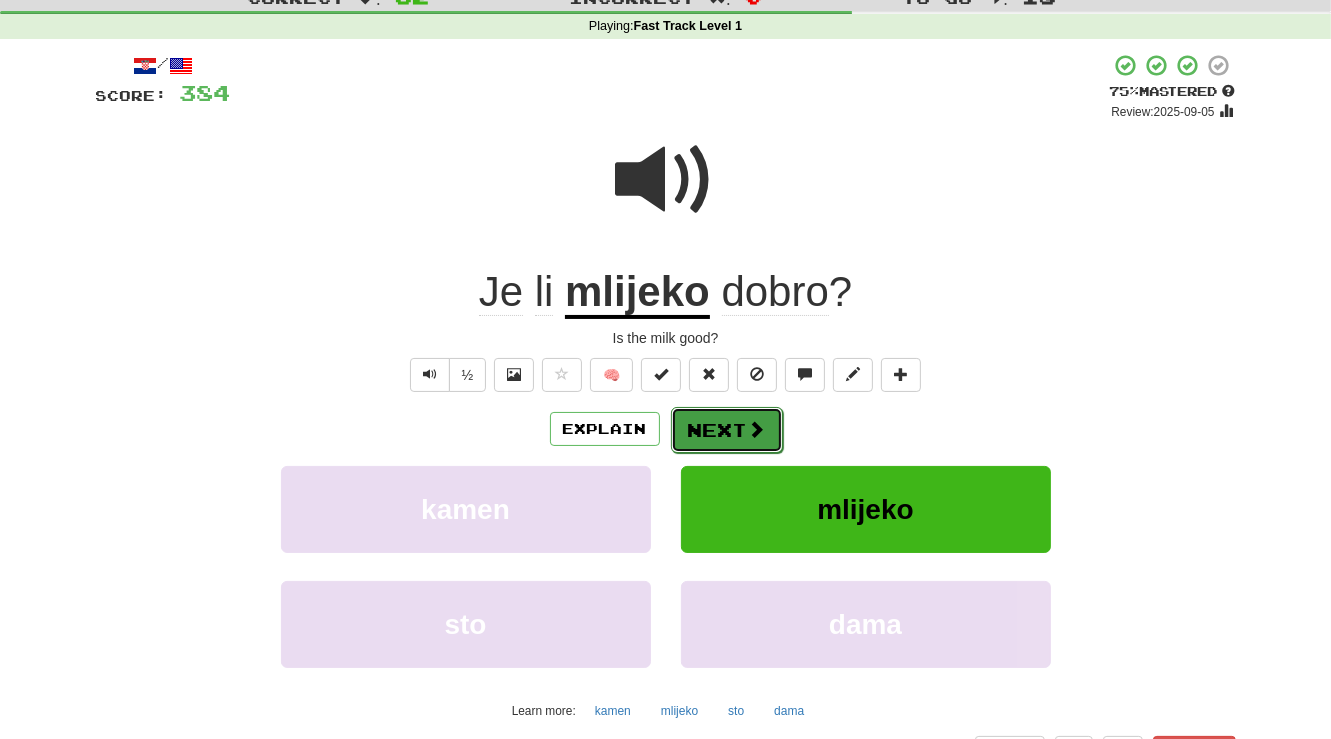 click on "Next" at bounding box center [727, 430] 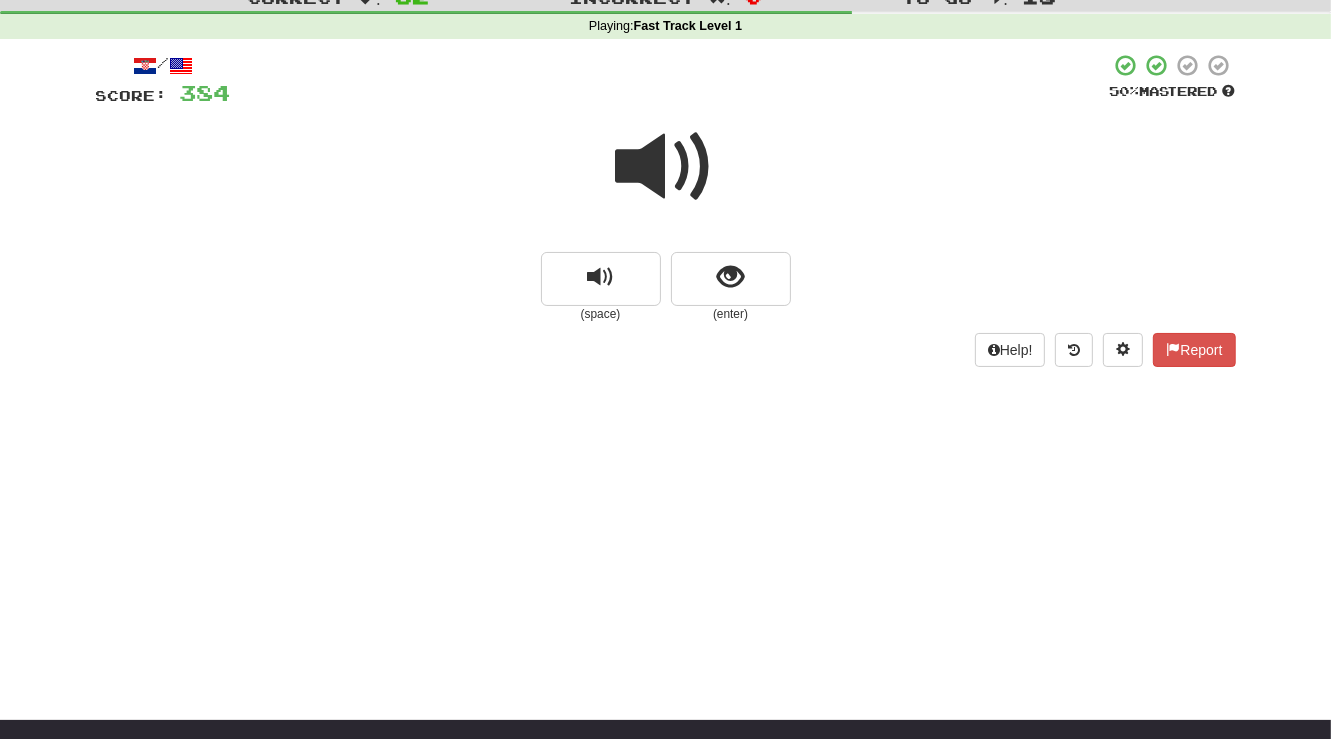 click at bounding box center (666, 167) 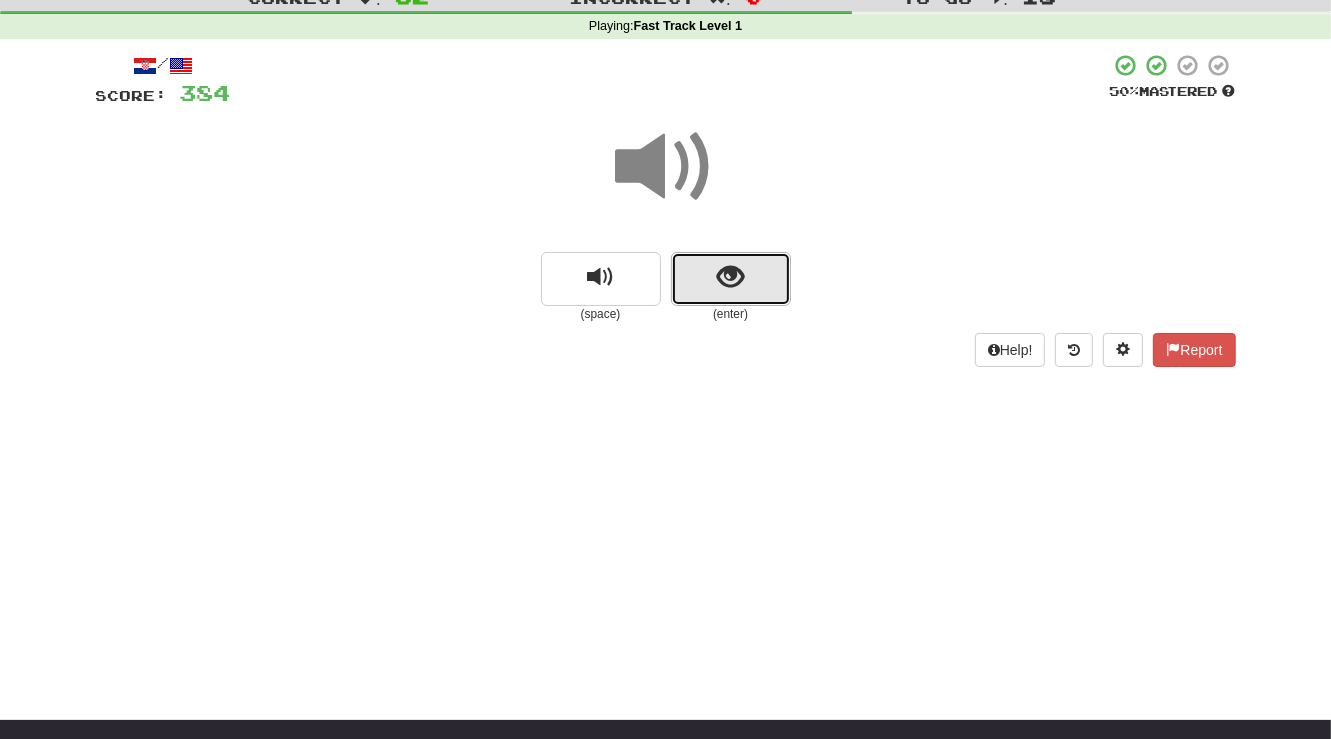 click at bounding box center (730, 277) 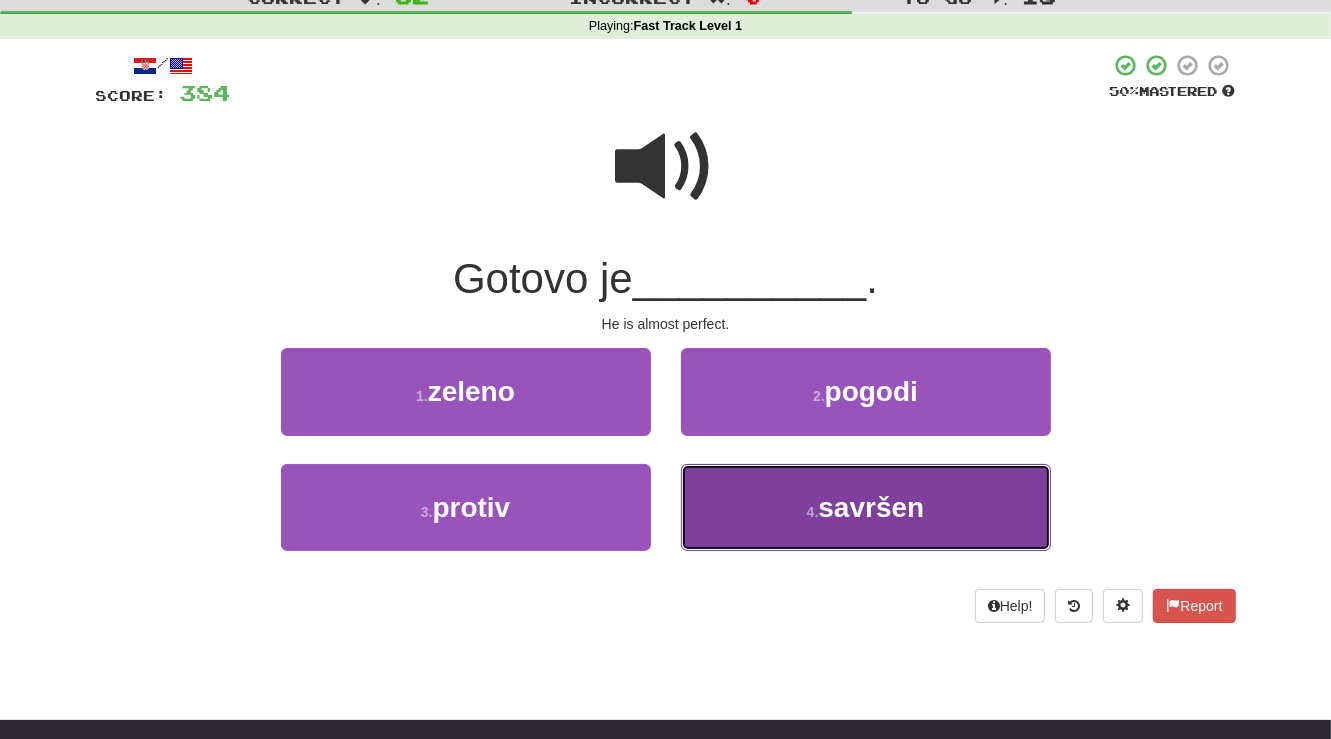 click on "4 .  savršen" at bounding box center [866, 507] 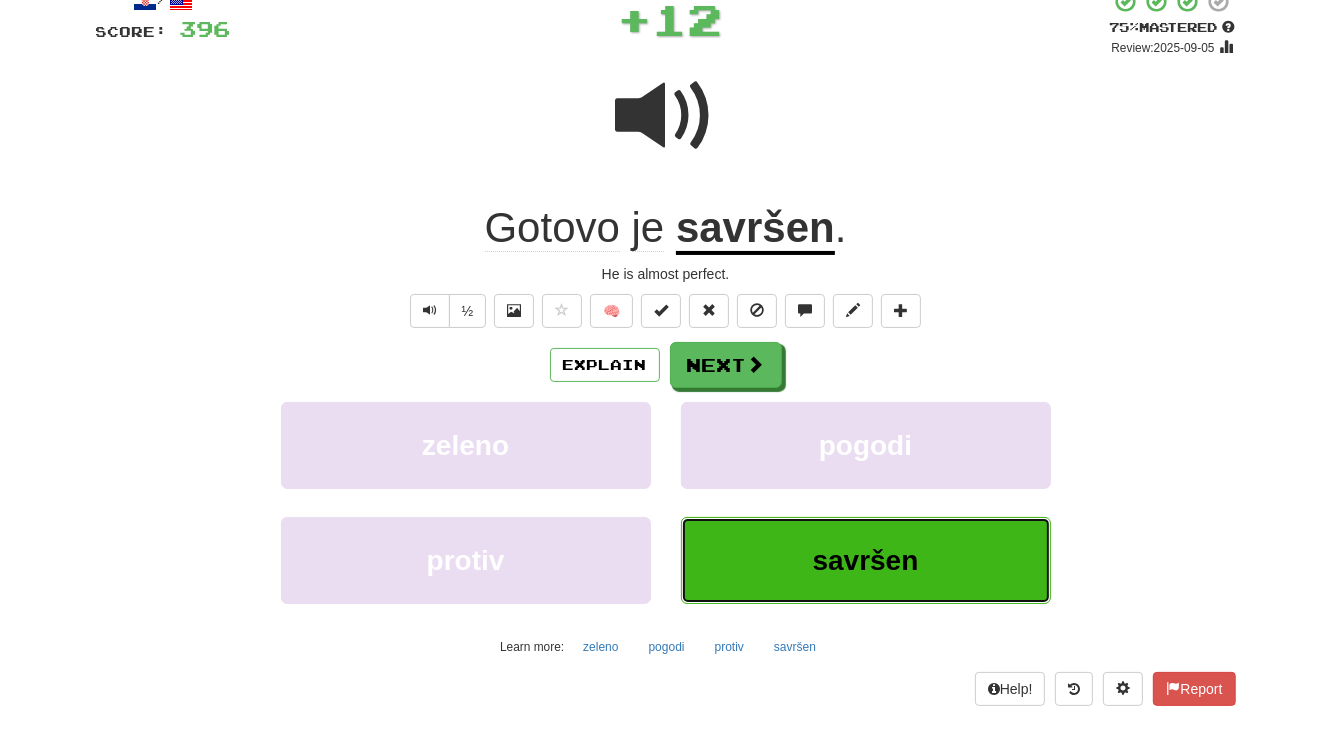 scroll, scrollTop: 153, scrollLeft: 0, axis: vertical 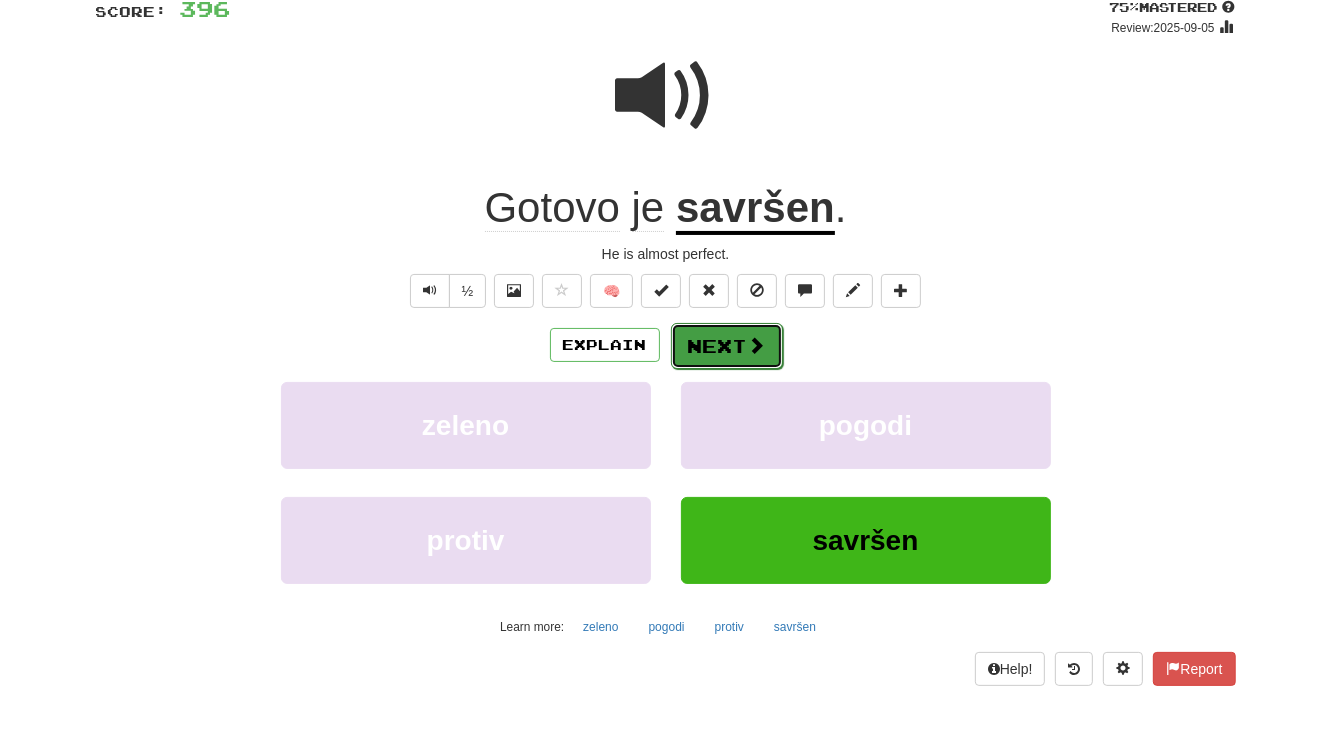 click on "Next" at bounding box center (727, 346) 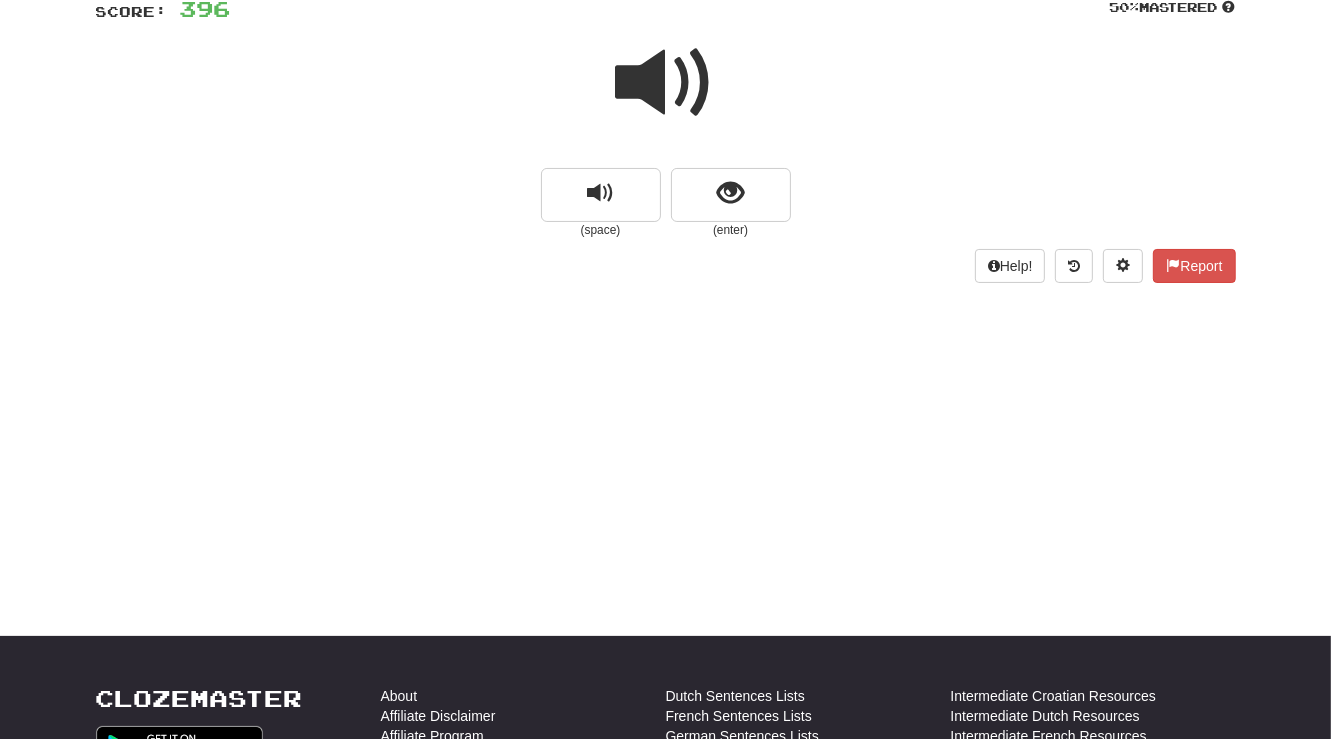 click at bounding box center (666, 83) 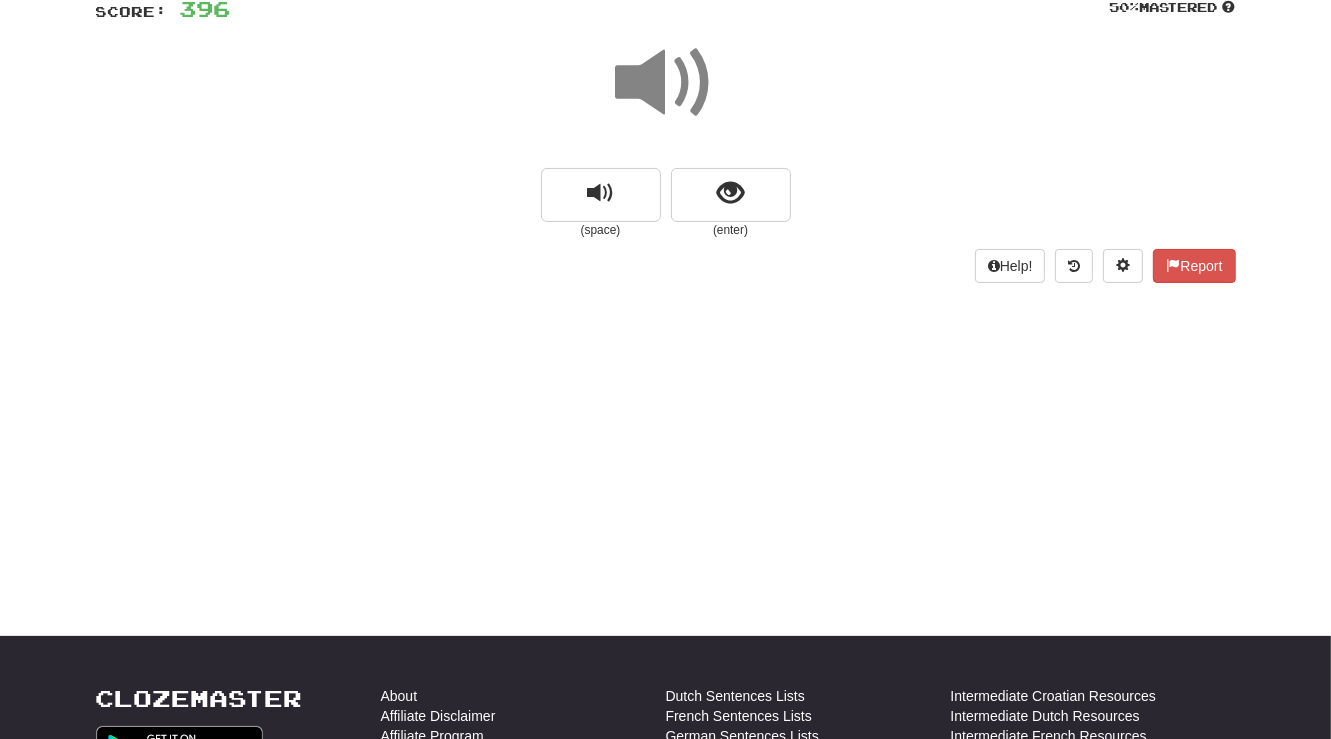 click at bounding box center [666, 83] 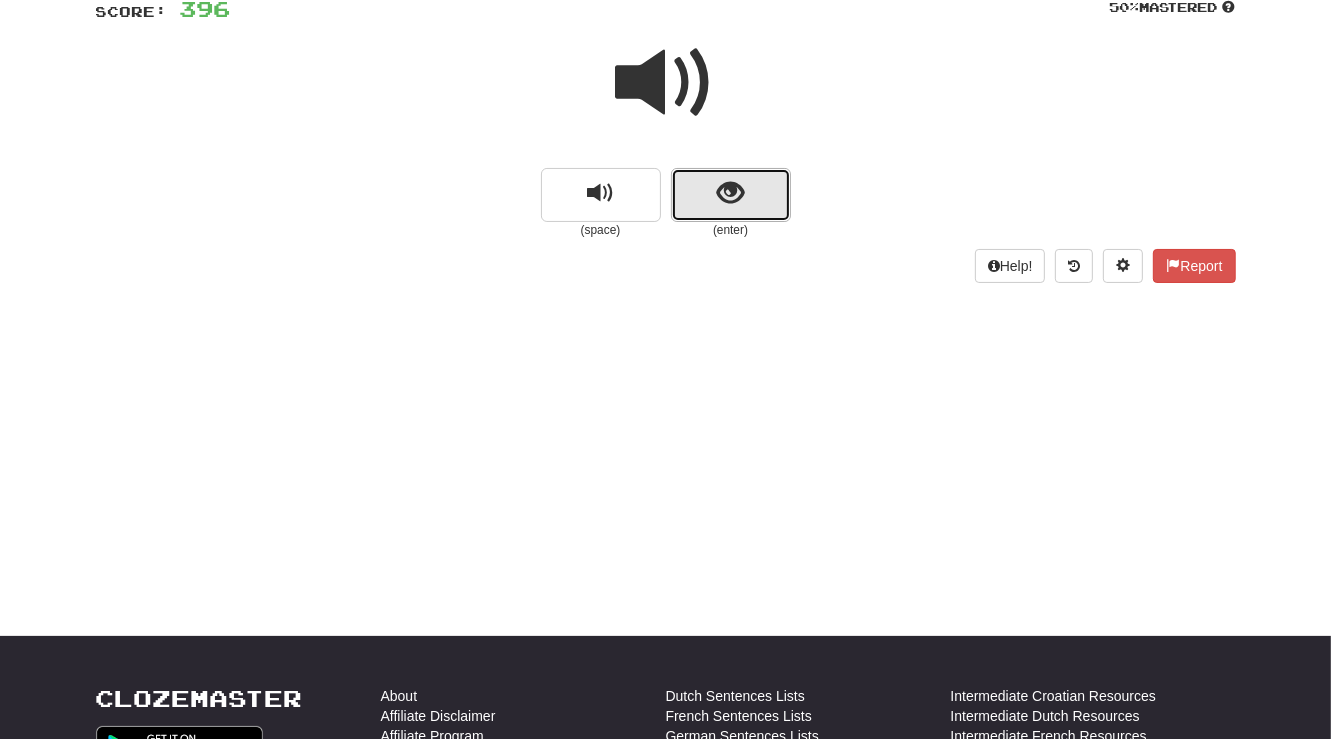 click at bounding box center [730, 193] 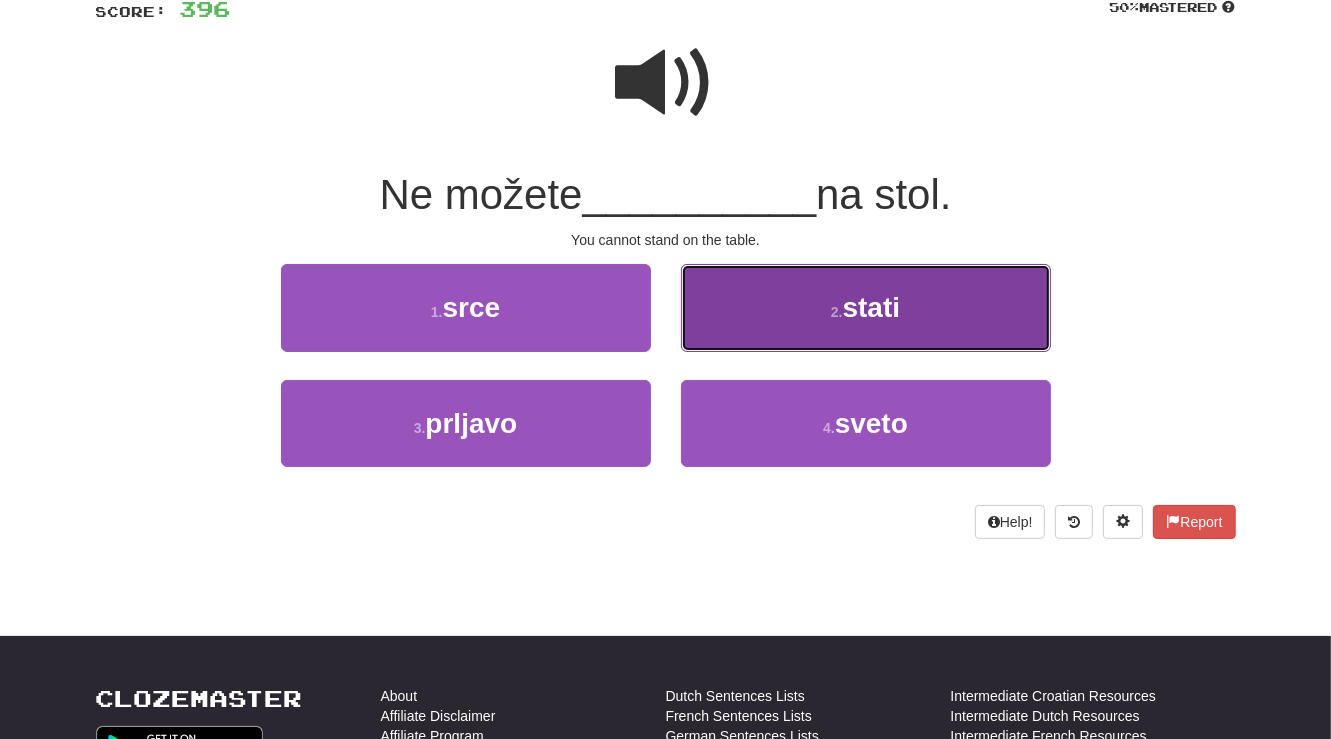 click on "[NUMBER] . stati" at bounding box center (866, 307) 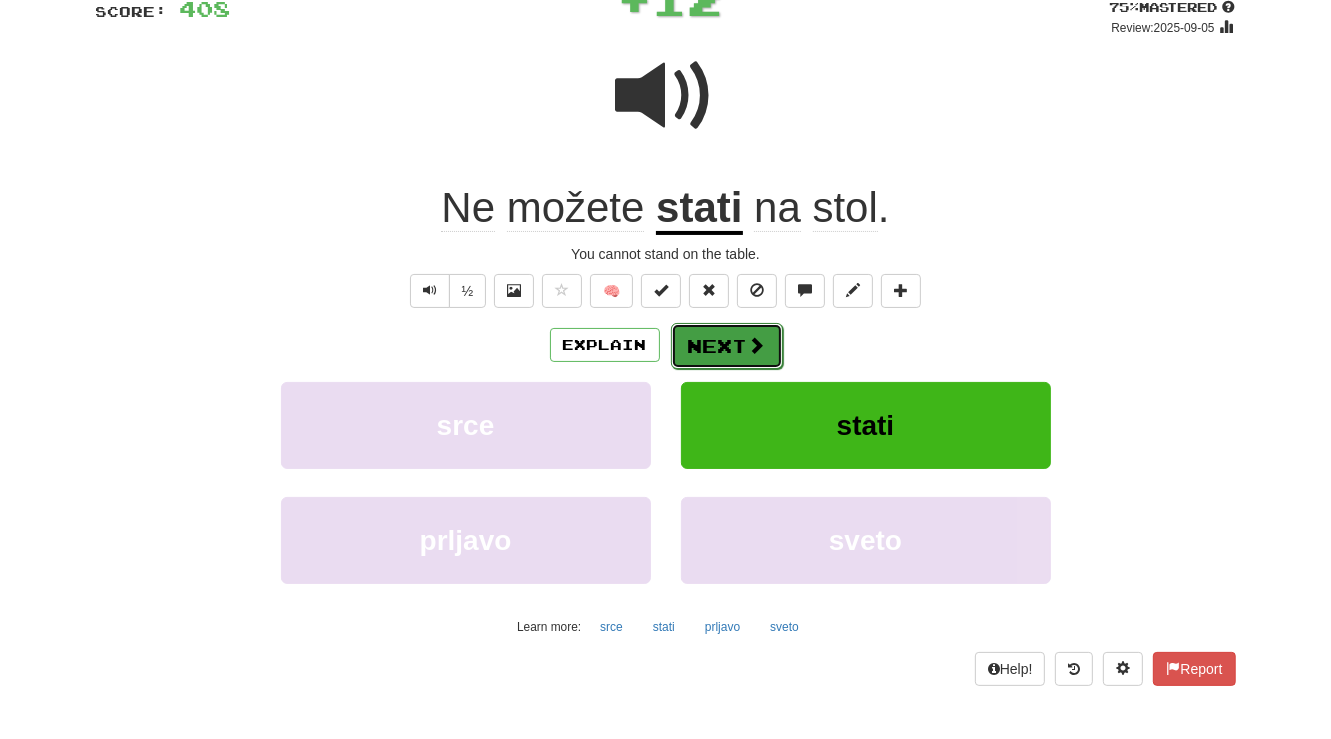 click on "Next" at bounding box center [727, 346] 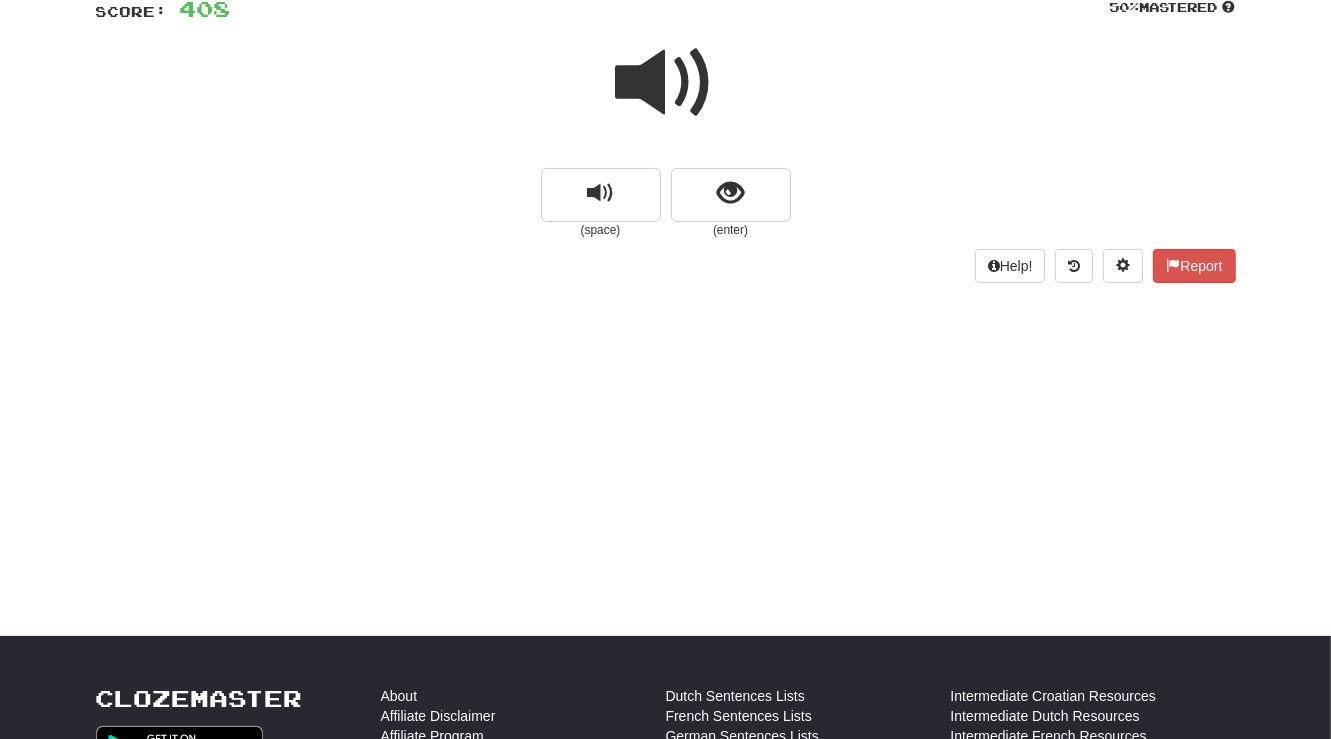 click at bounding box center (666, 83) 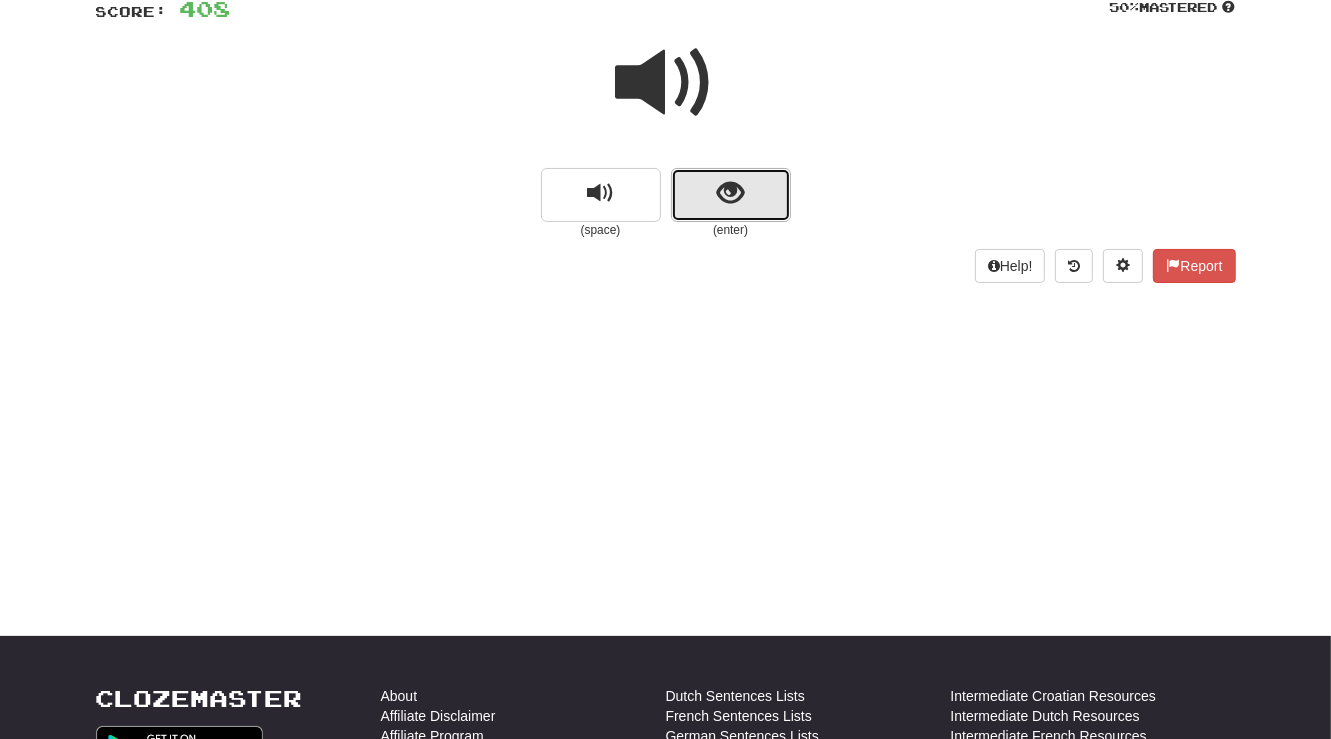 click at bounding box center (730, 193) 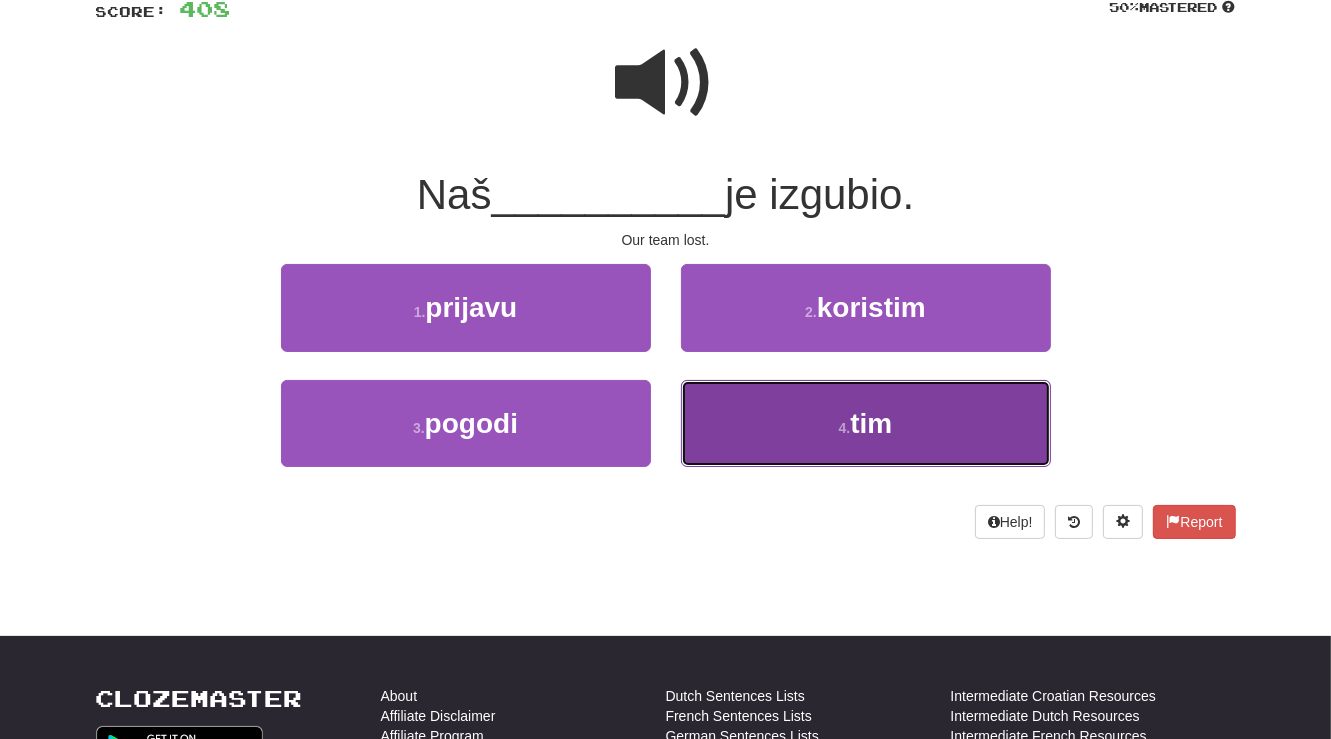 click on "4 .  tim" at bounding box center (866, 423) 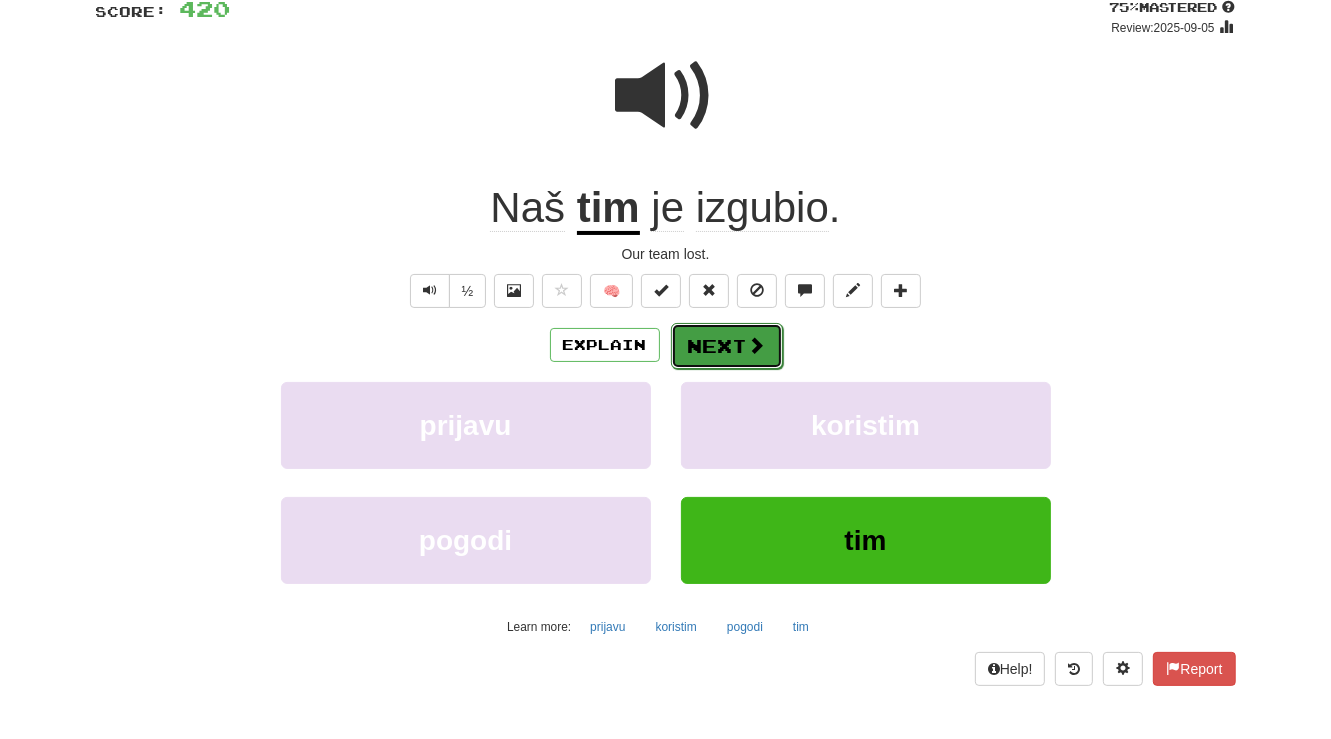 click on "Next" at bounding box center [727, 346] 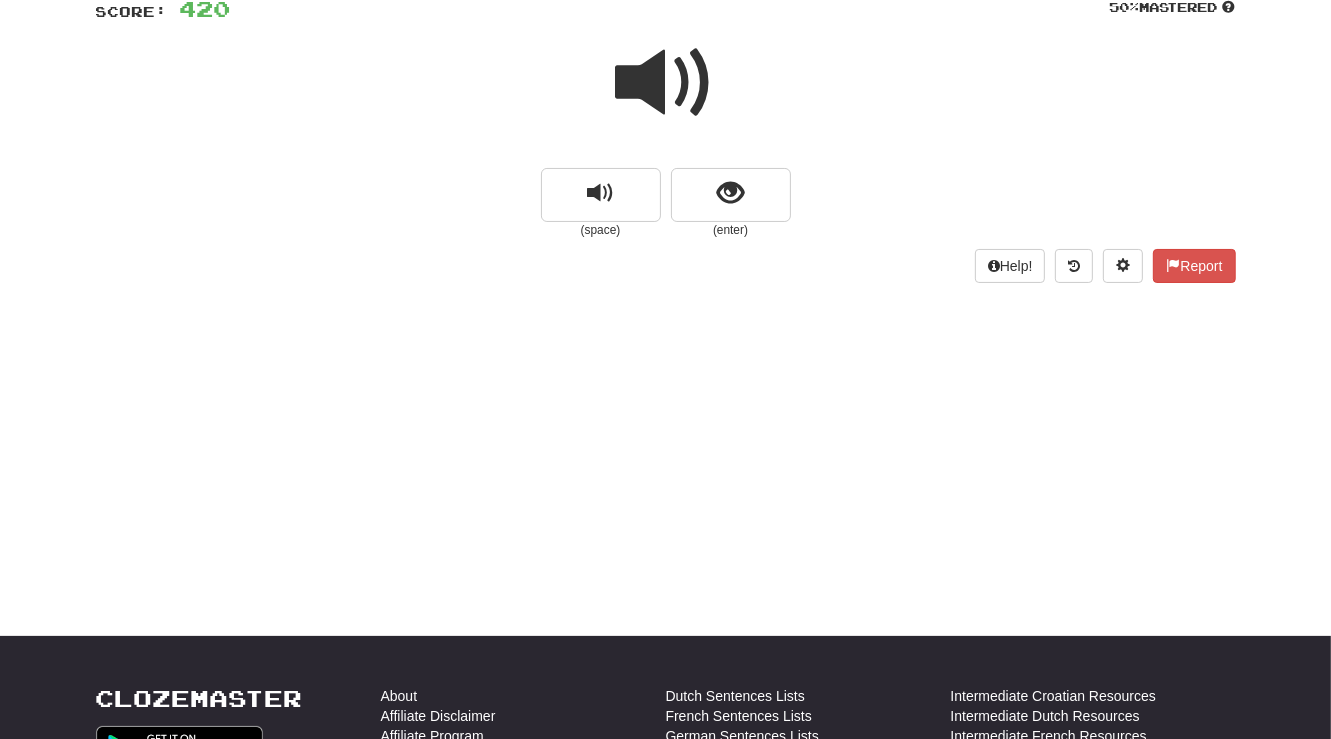 click at bounding box center [666, 83] 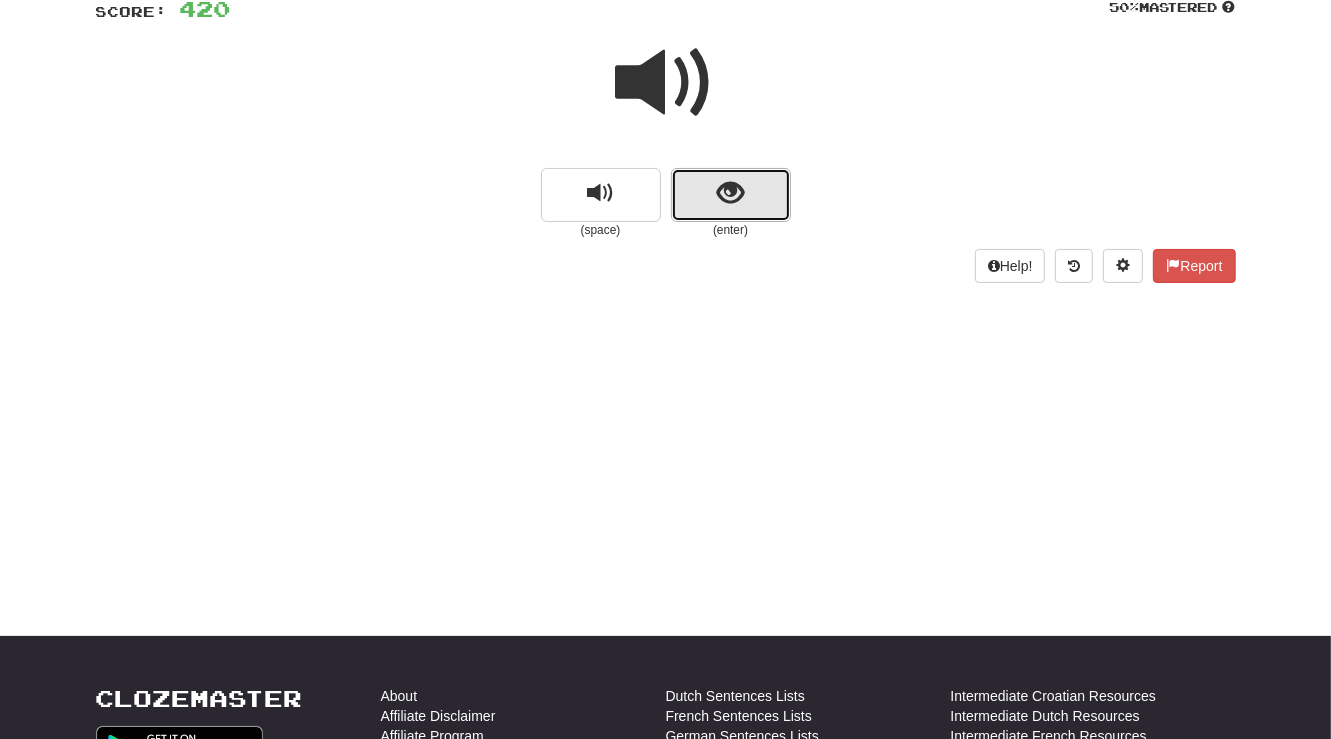 click at bounding box center [730, 193] 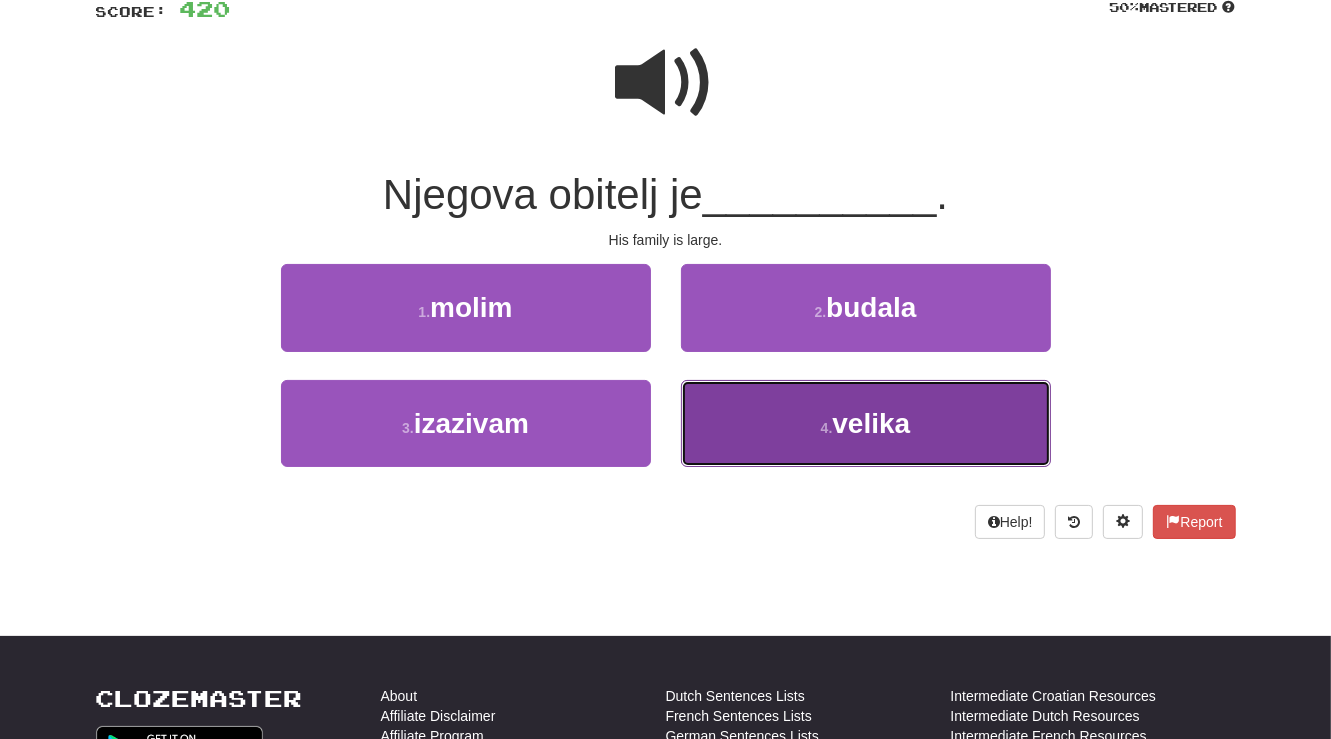 click on "4 .  velika" at bounding box center [866, 423] 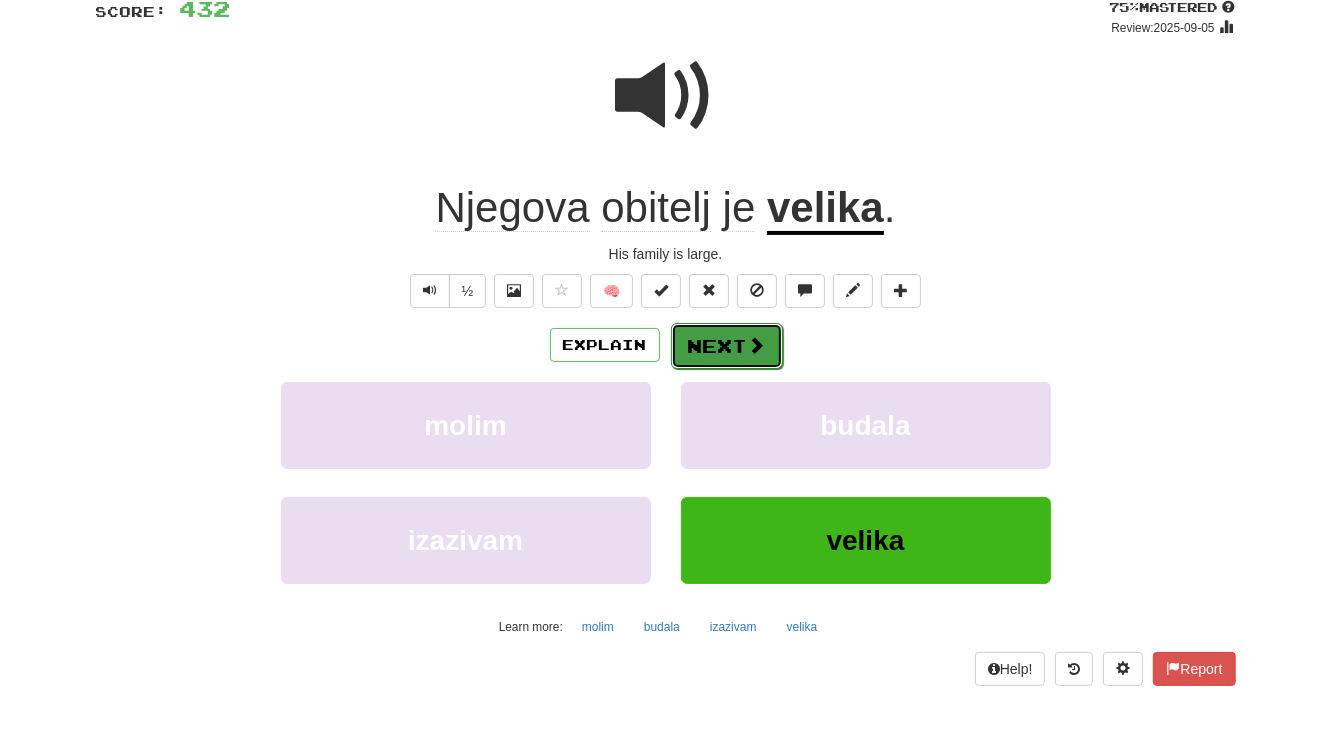 click at bounding box center (757, 345) 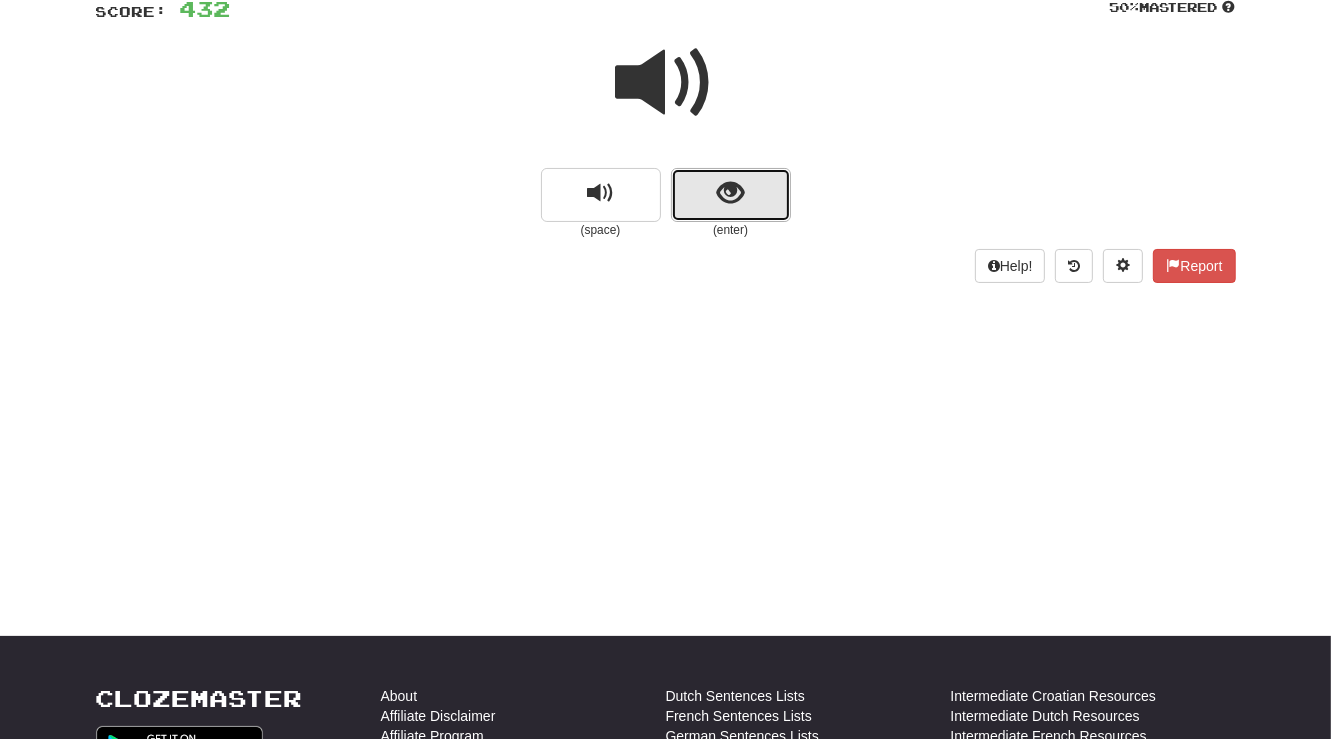 click at bounding box center [730, 193] 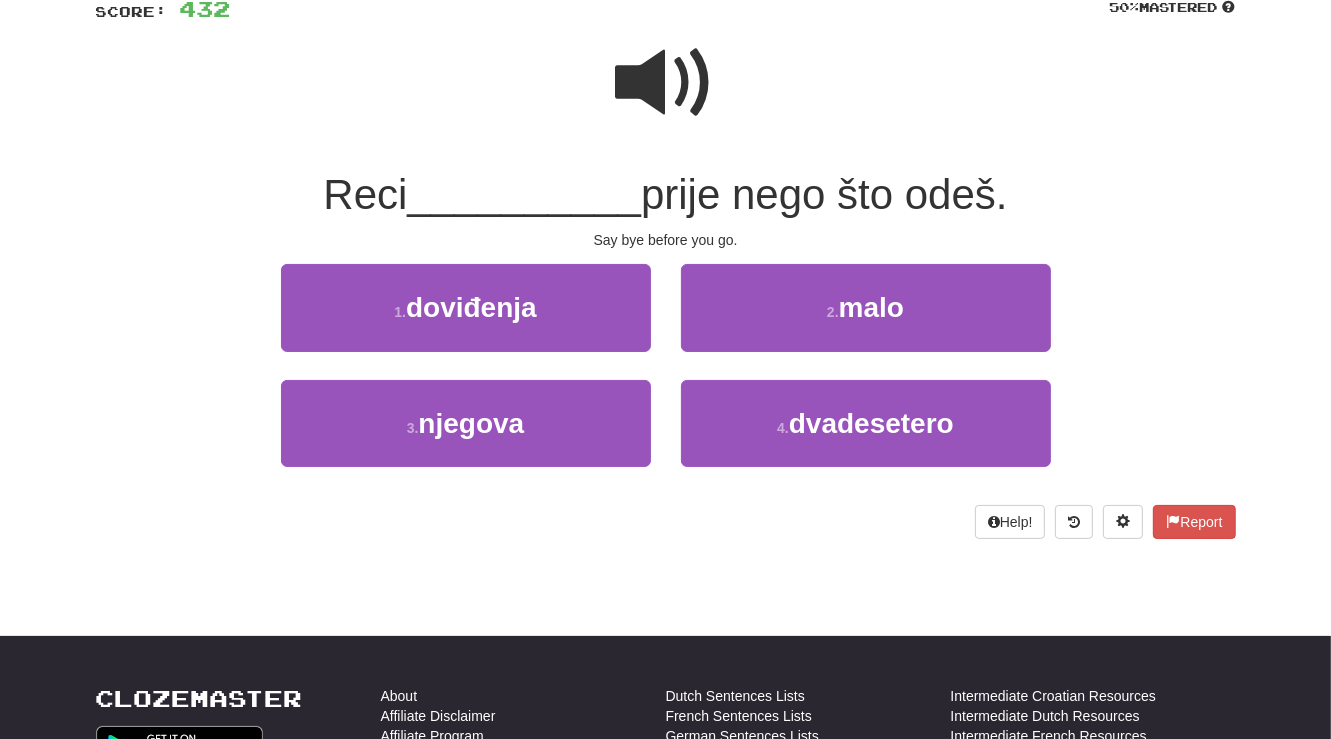 scroll, scrollTop: 142, scrollLeft: 0, axis: vertical 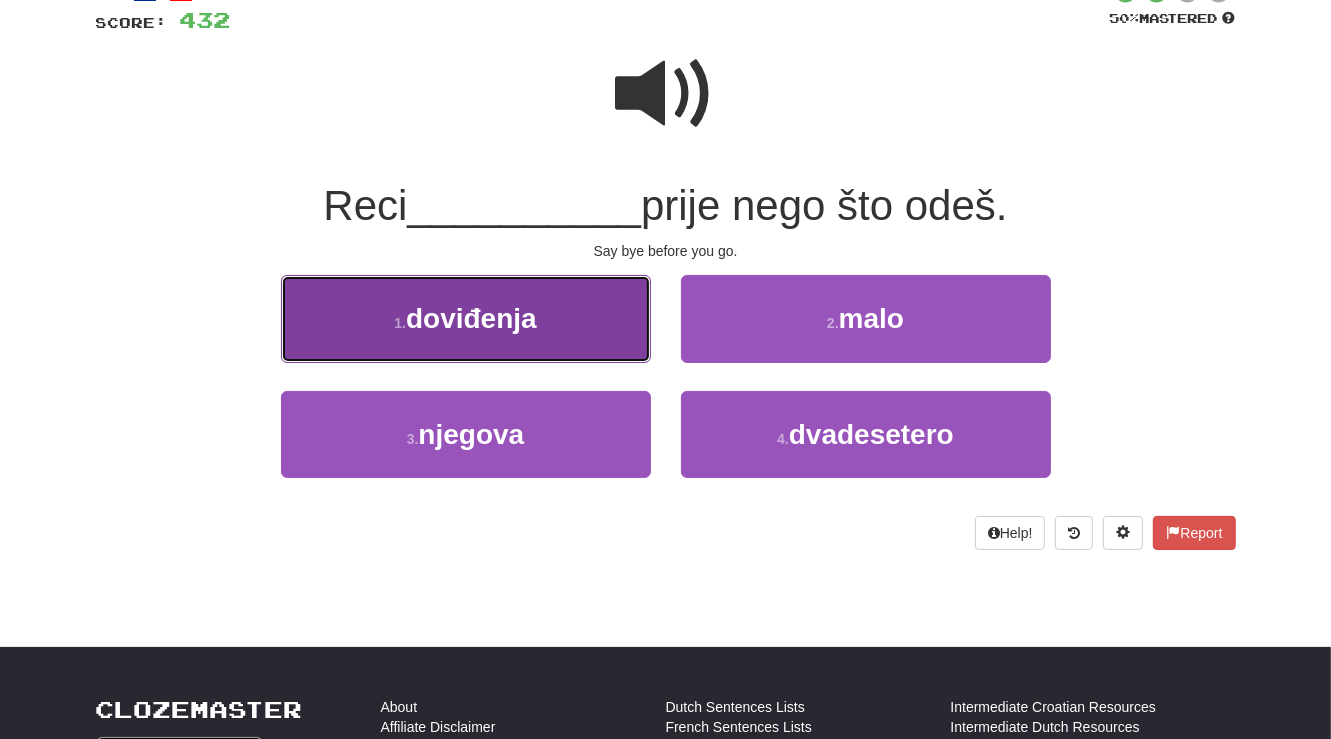 click on "1 .  doviđenja" at bounding box center (466, 318) 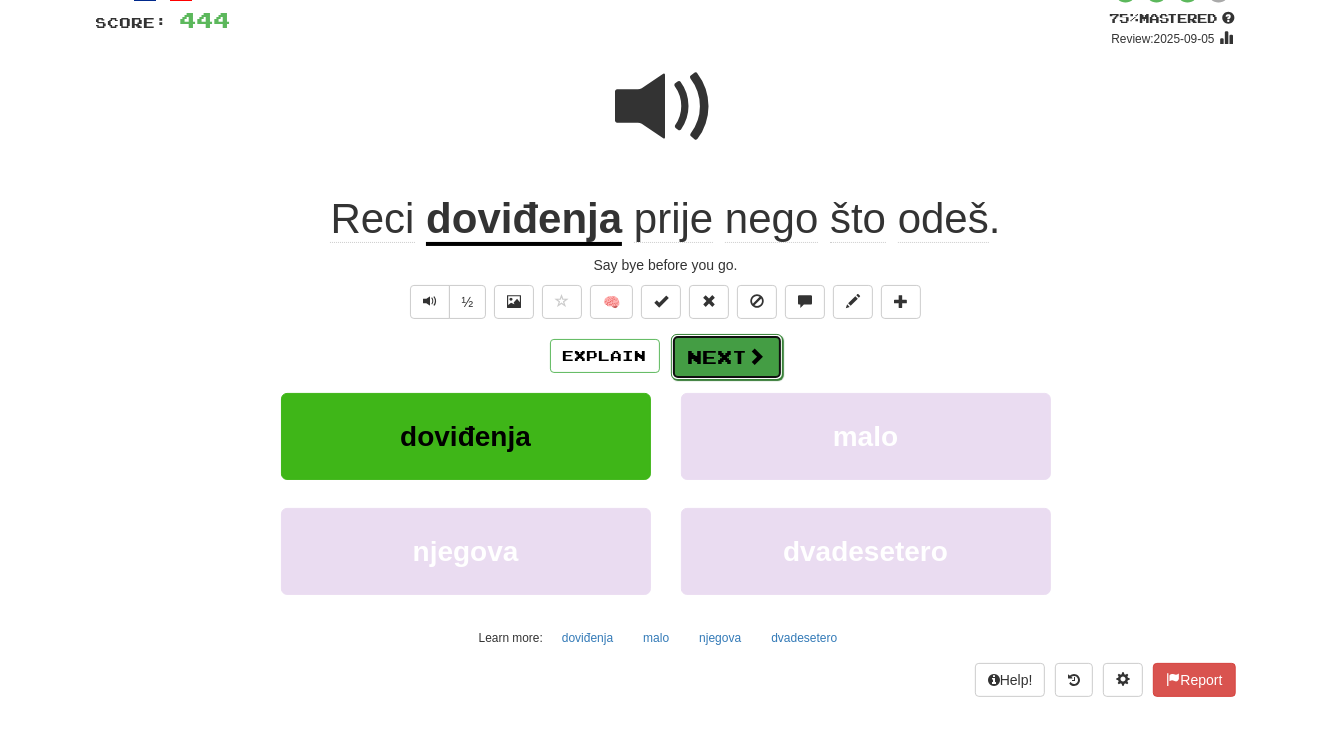 click on "Next" at bounding box center [727, 357] 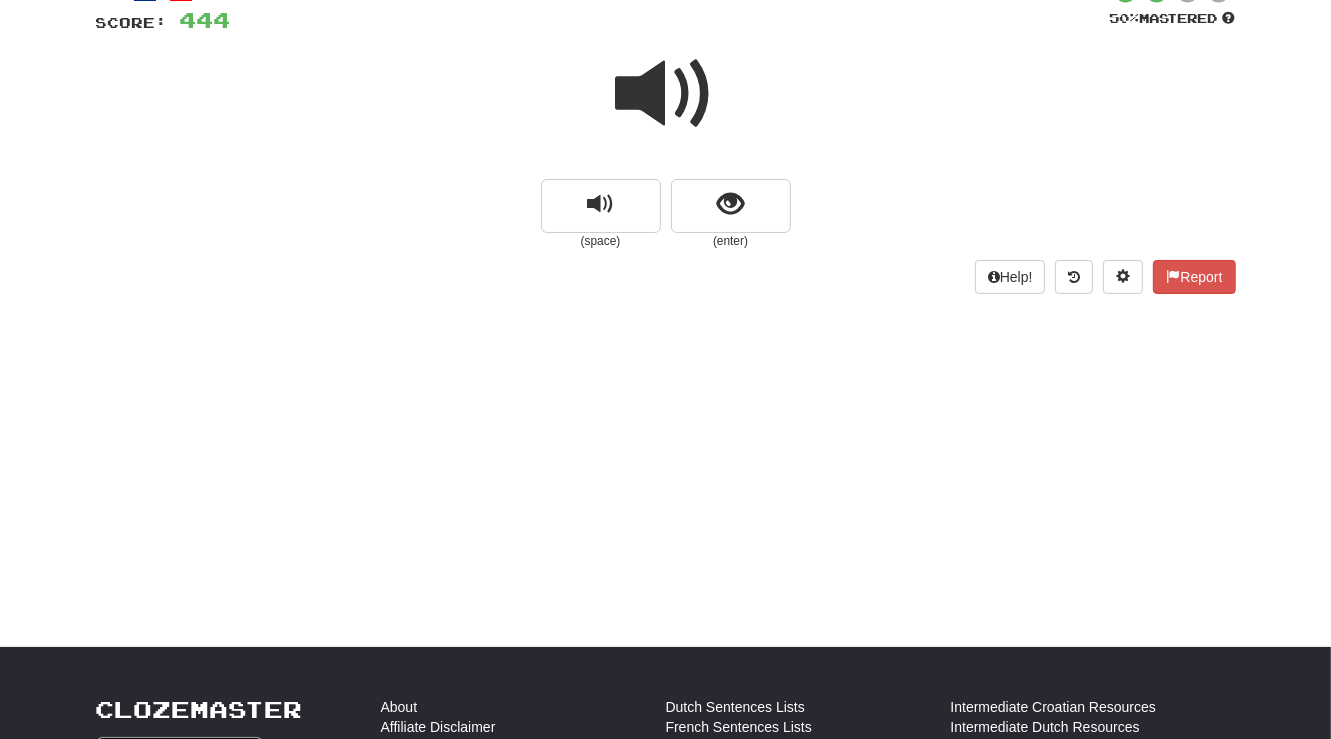 click at bounding box center (666, 94) 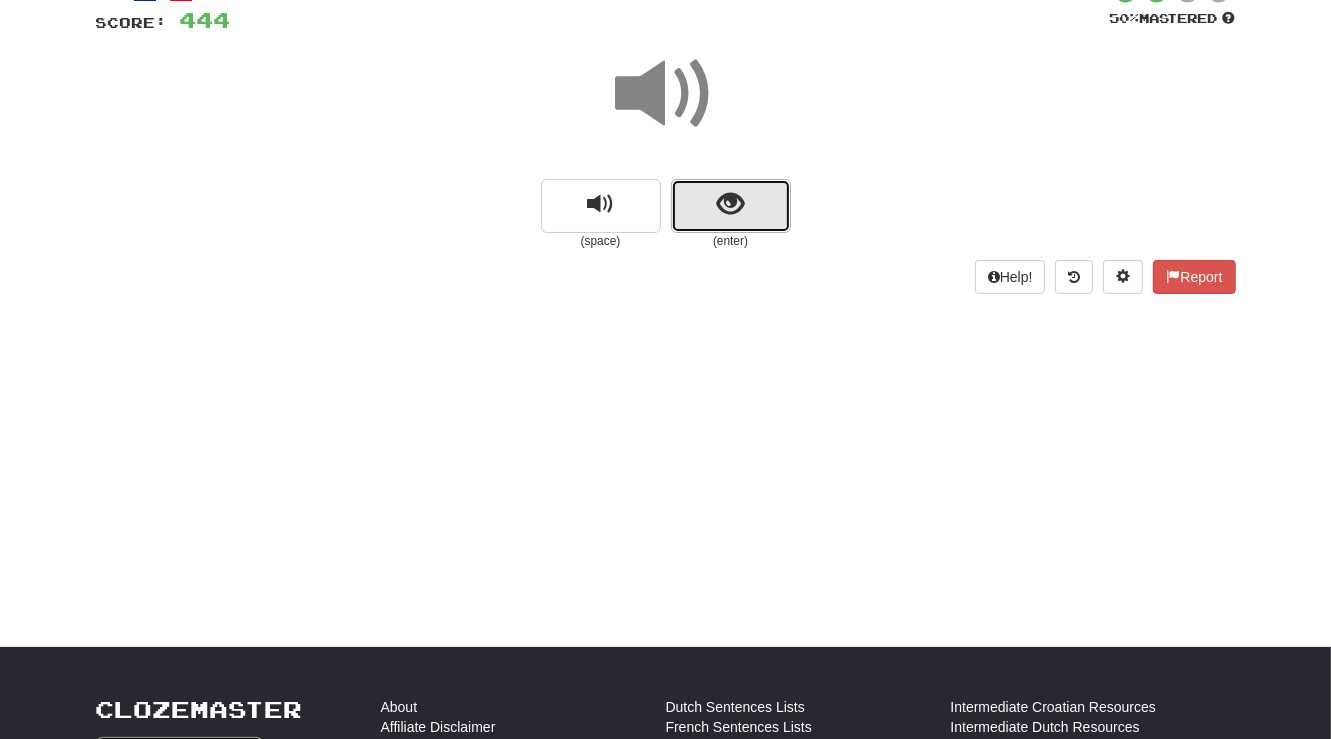 click at bounding box center (730, 204) 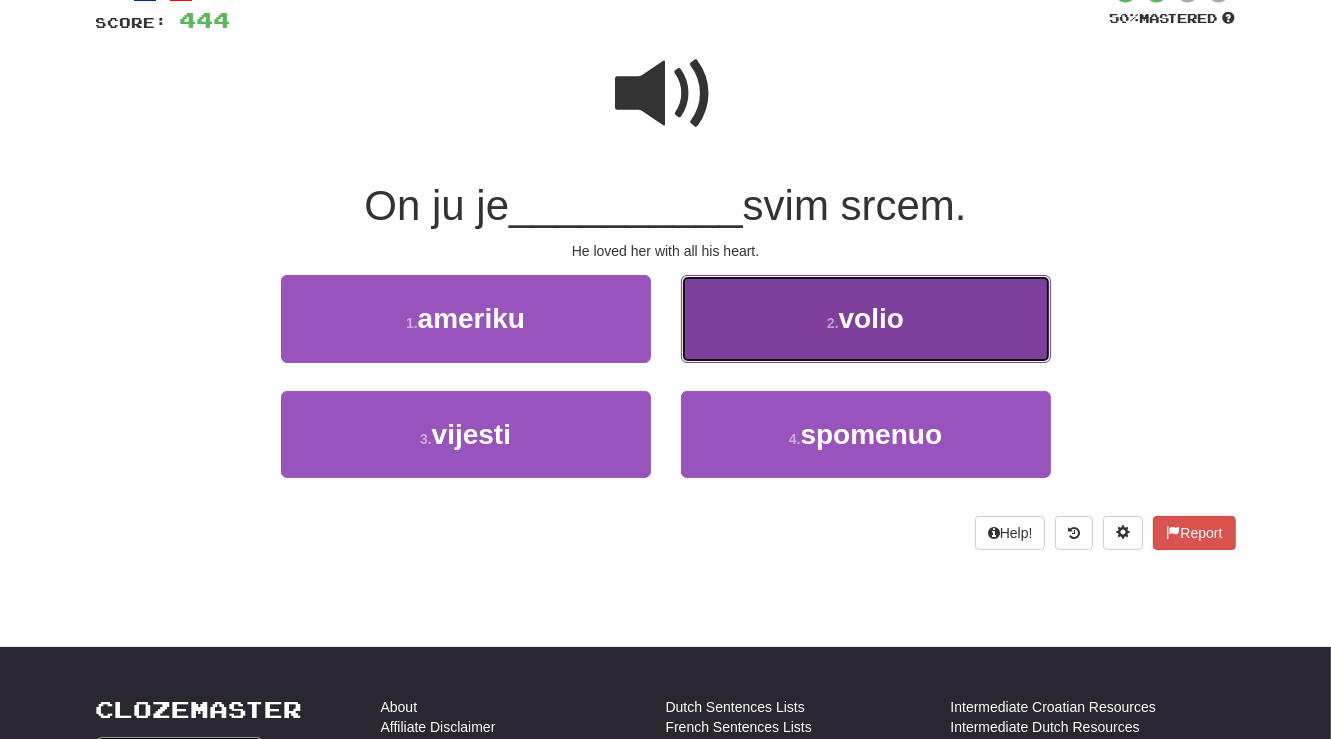 click on "2 .  volio" at bounding box center (866, 318) 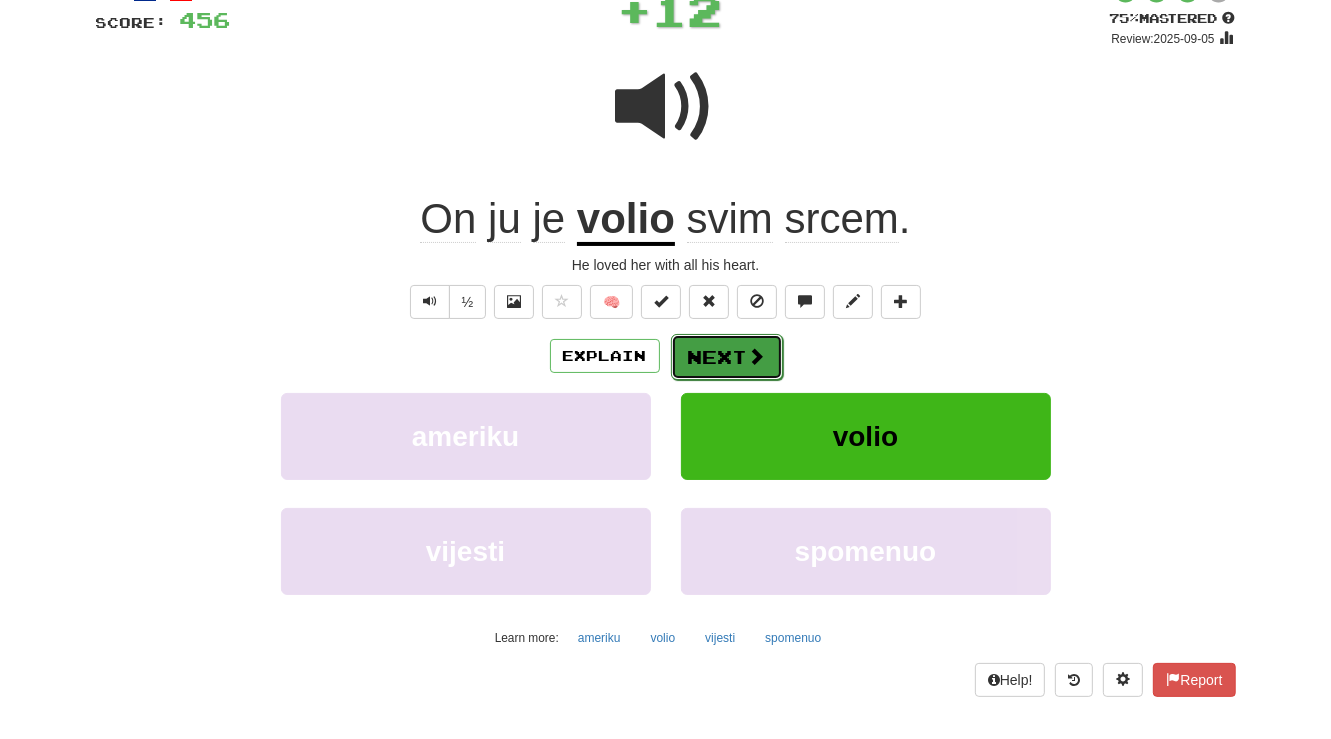 click on "Next" at bounding box center (727, 357) 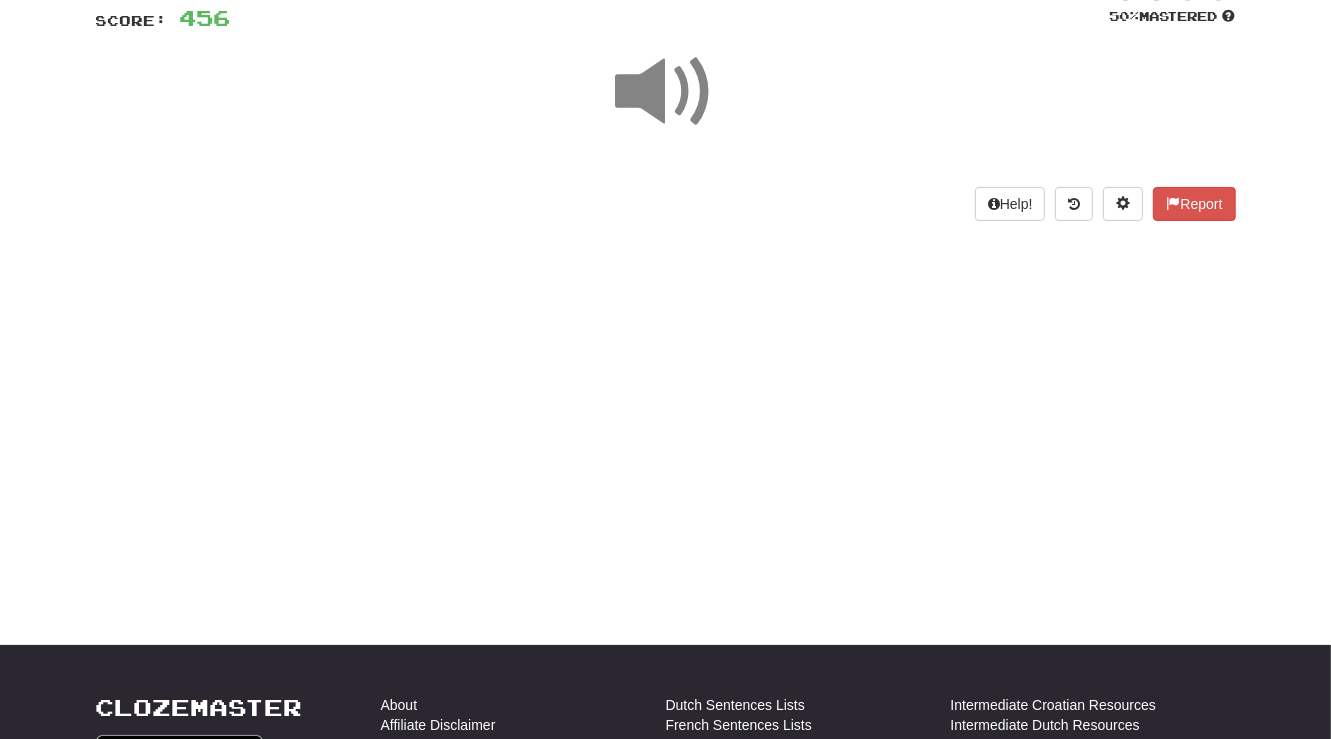 scroll, scrollTop: 153, scrollLeft: 0, axis: vertical 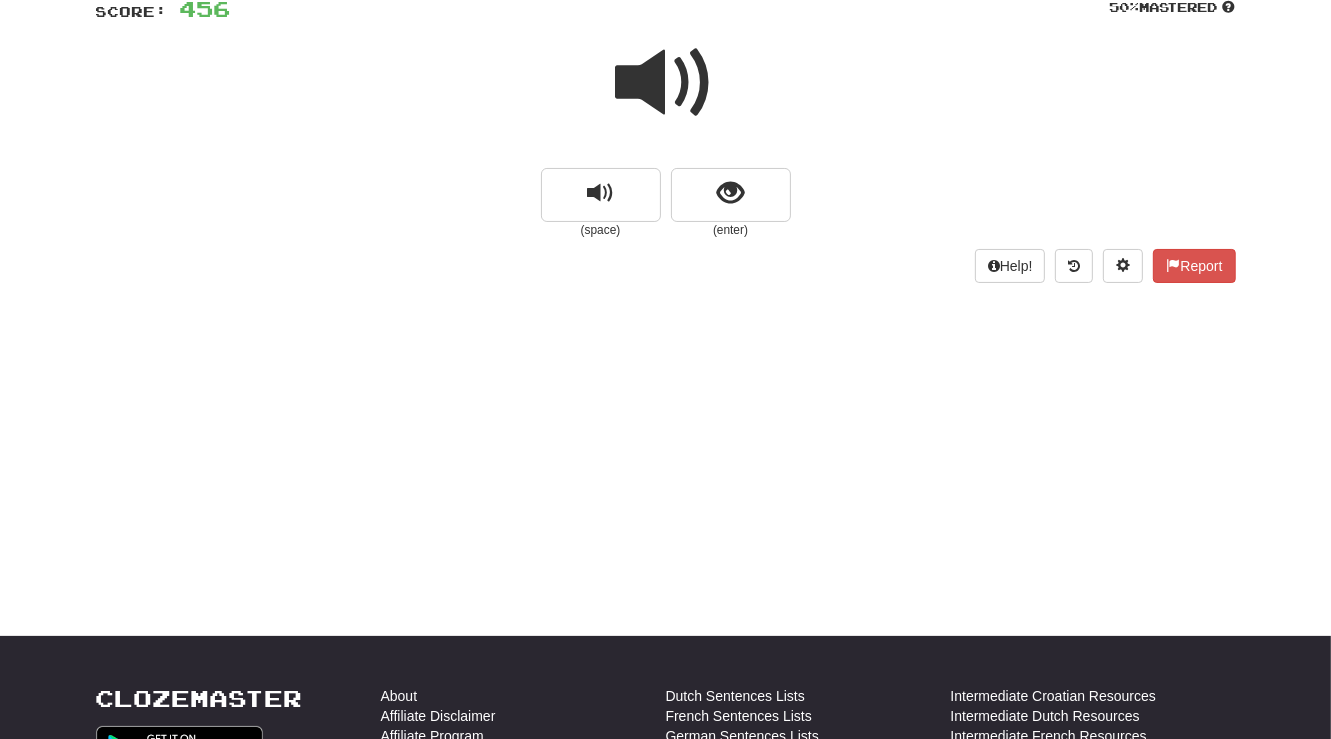 click at bounding box center [666, 83] 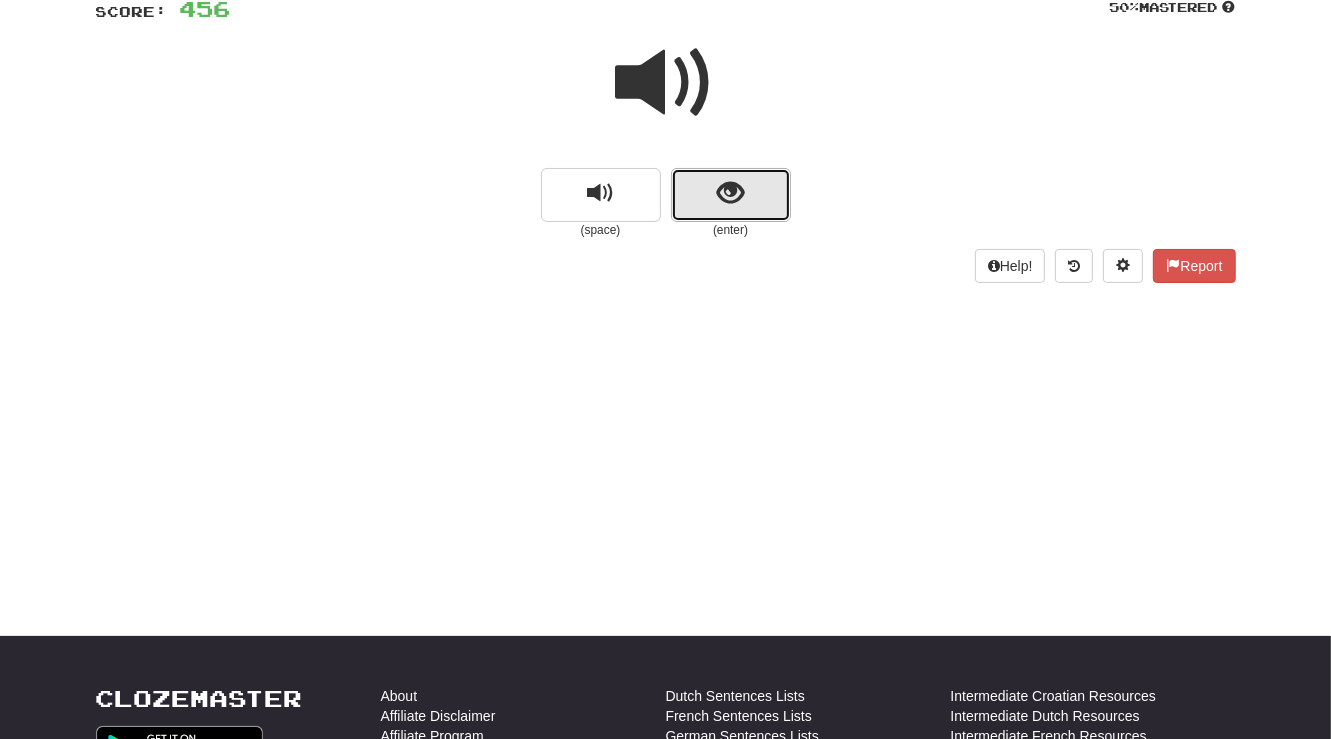 click at bounding box center [730, 193] 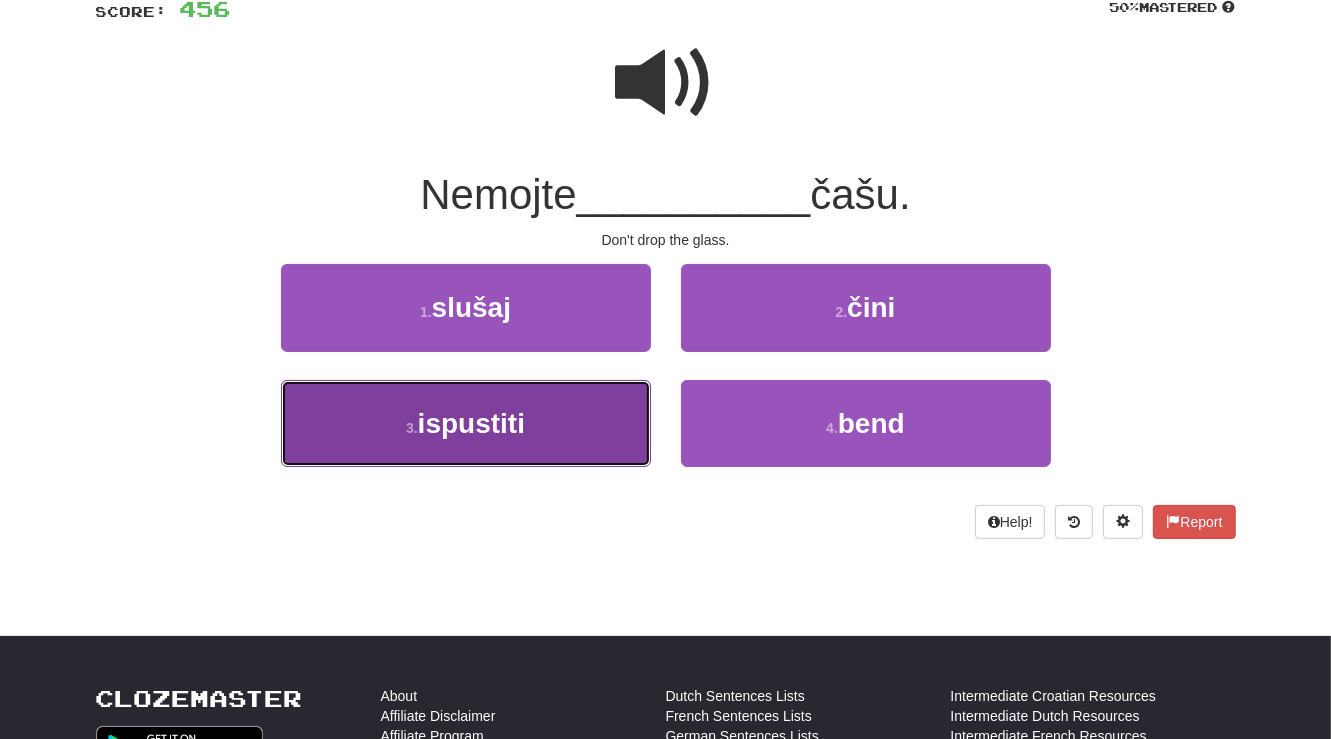 click on "3 .  ispustiti" at bounding box center (466, 423) 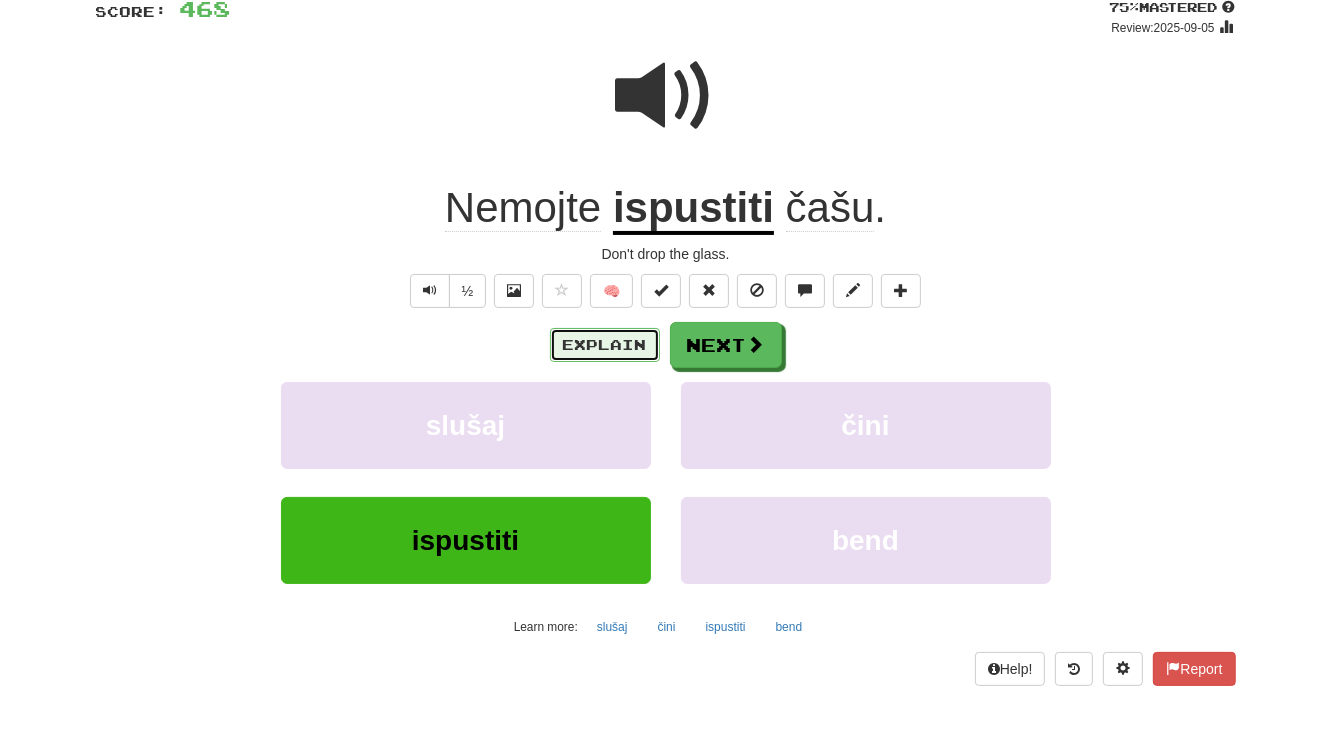 click on "Explain" at bounding box center (605, 345) 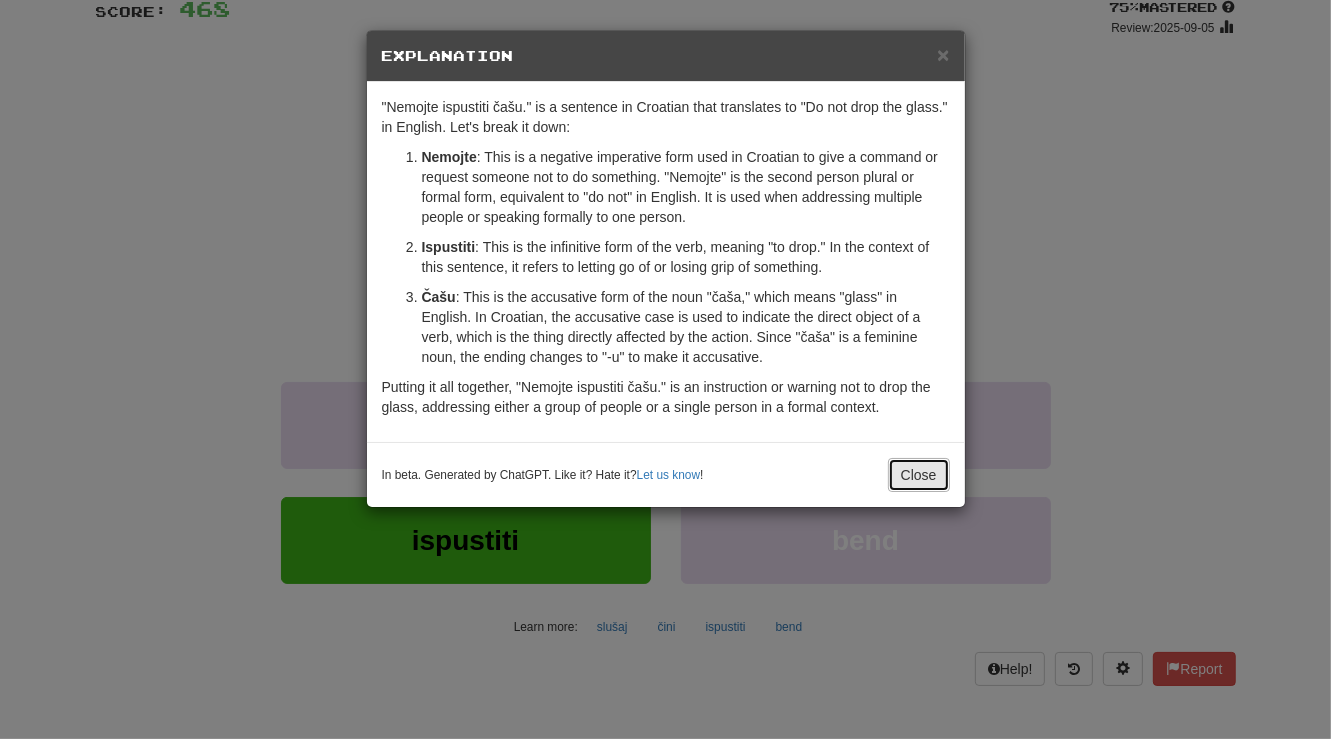 click on "Close" at bounding box center (919, 475) 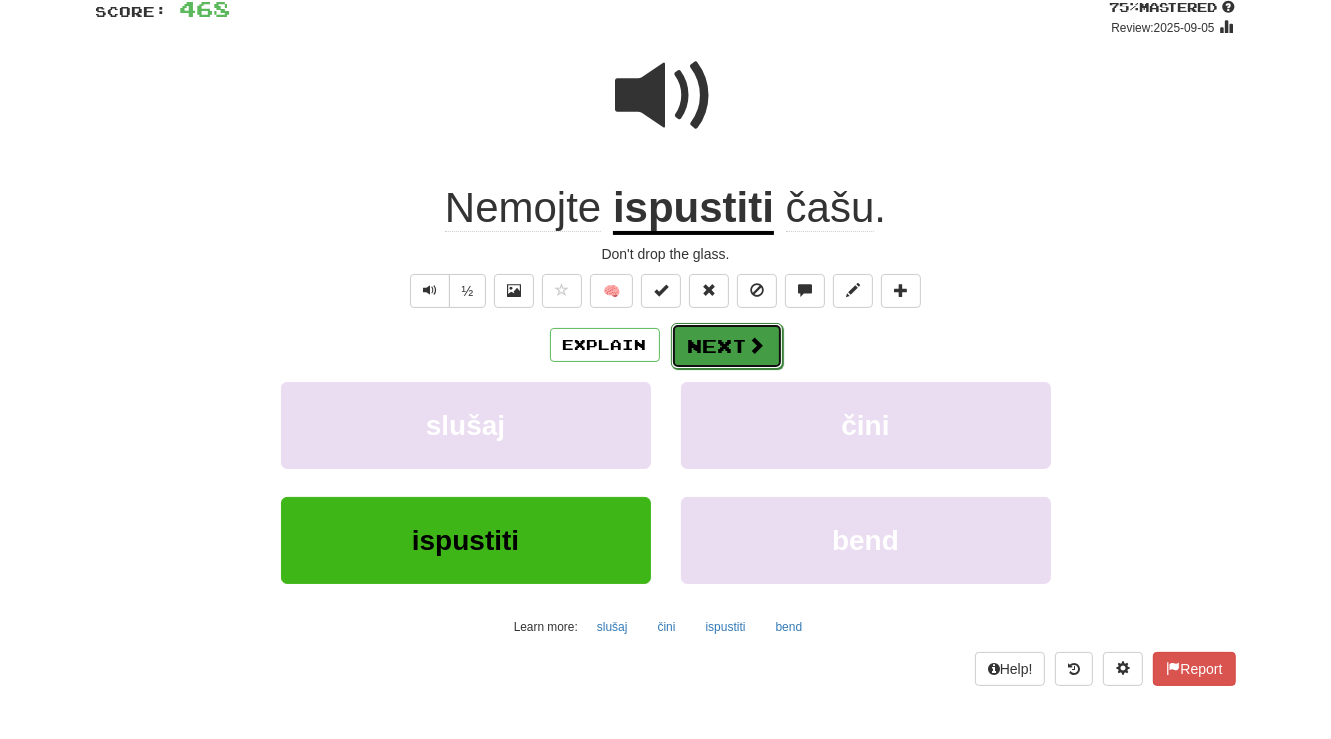 click on "Next" at bounding box center (727, 346) 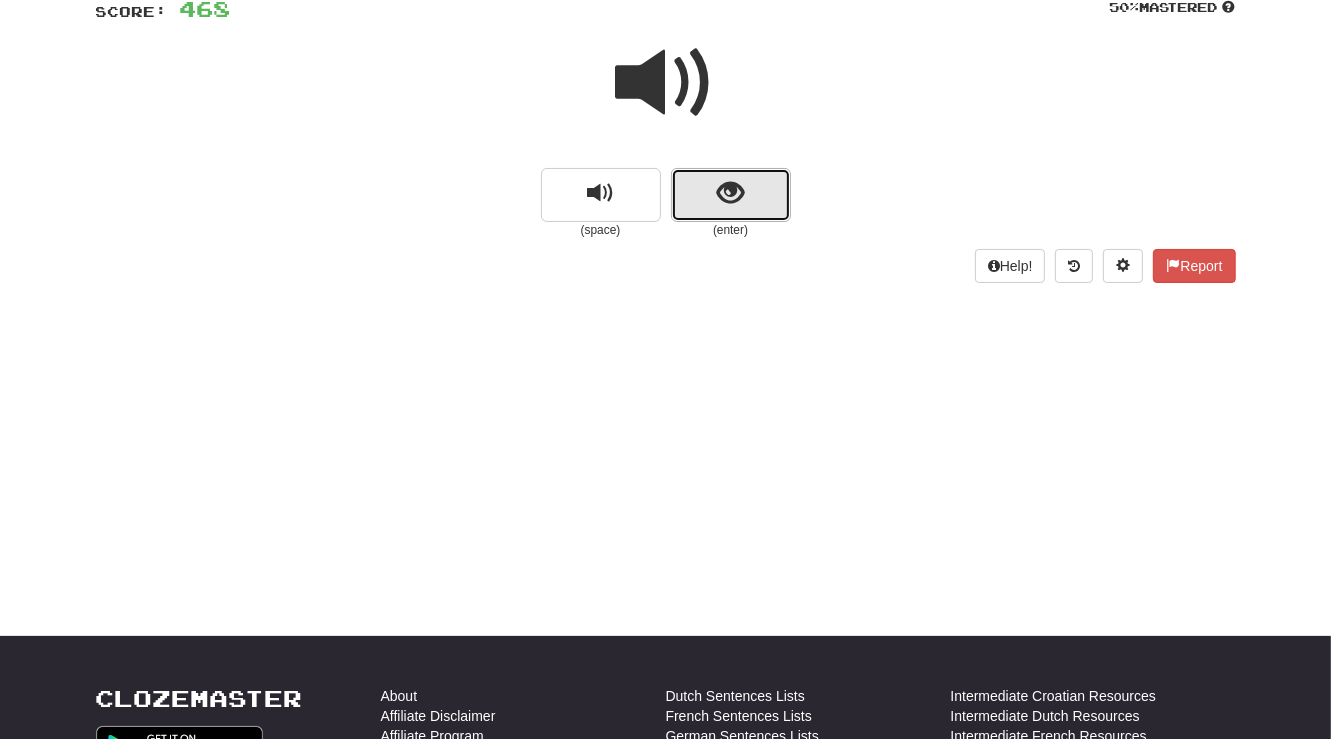 click at bounding box center (730, 193) 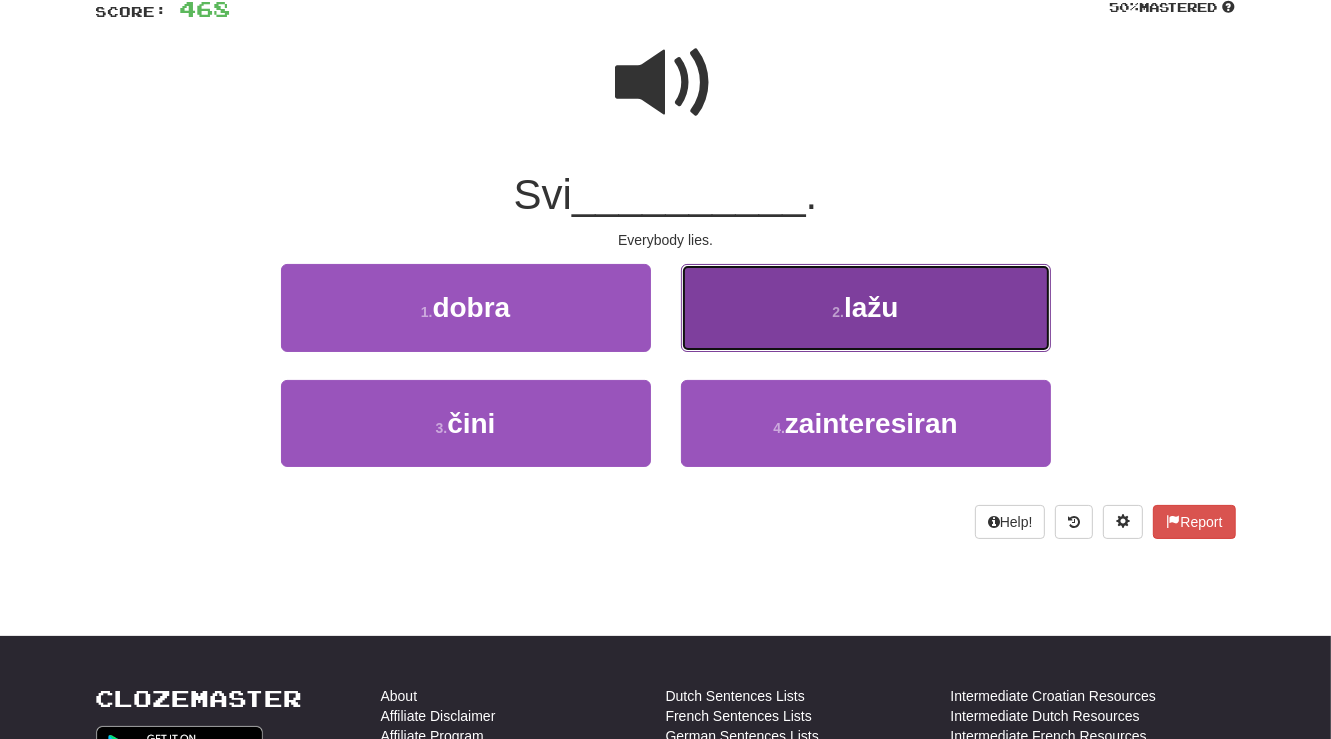 click on "2 .  lažu" at bounding box center (866, 307) 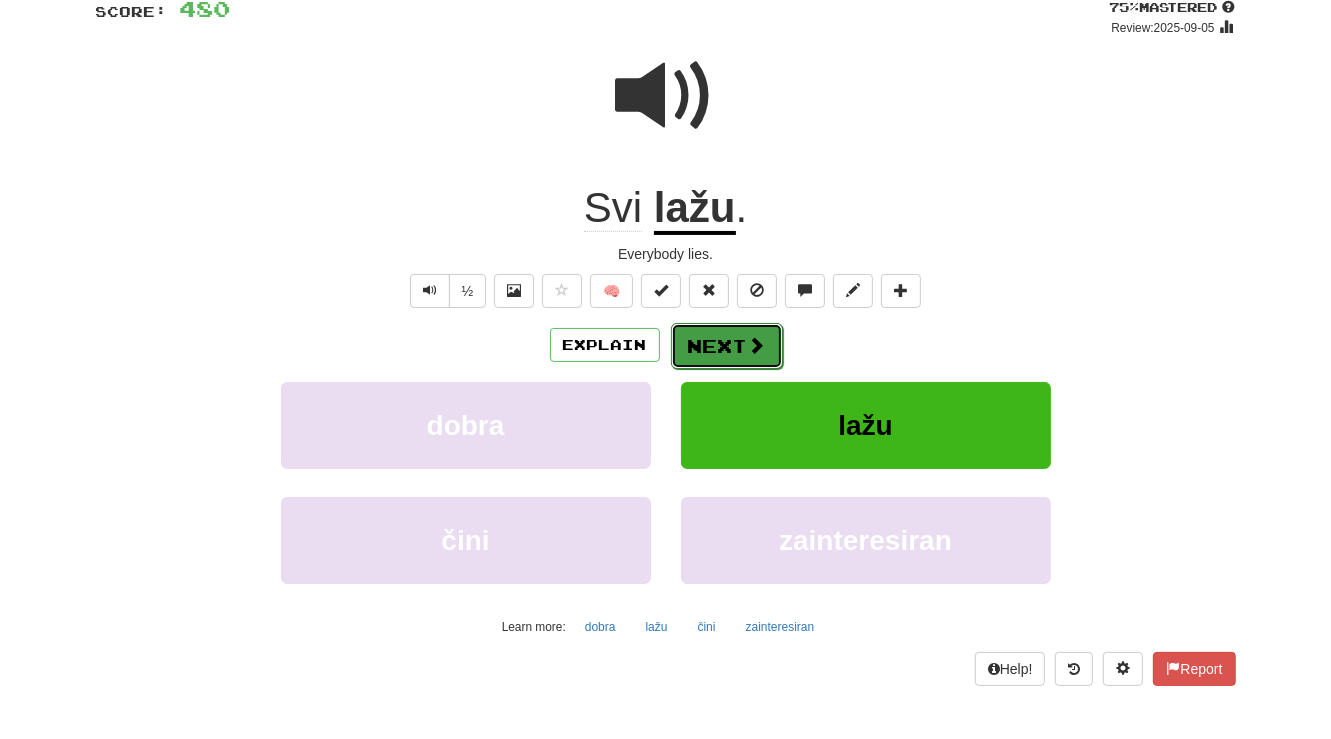 click on "Next" at bounding box center (727, 346) 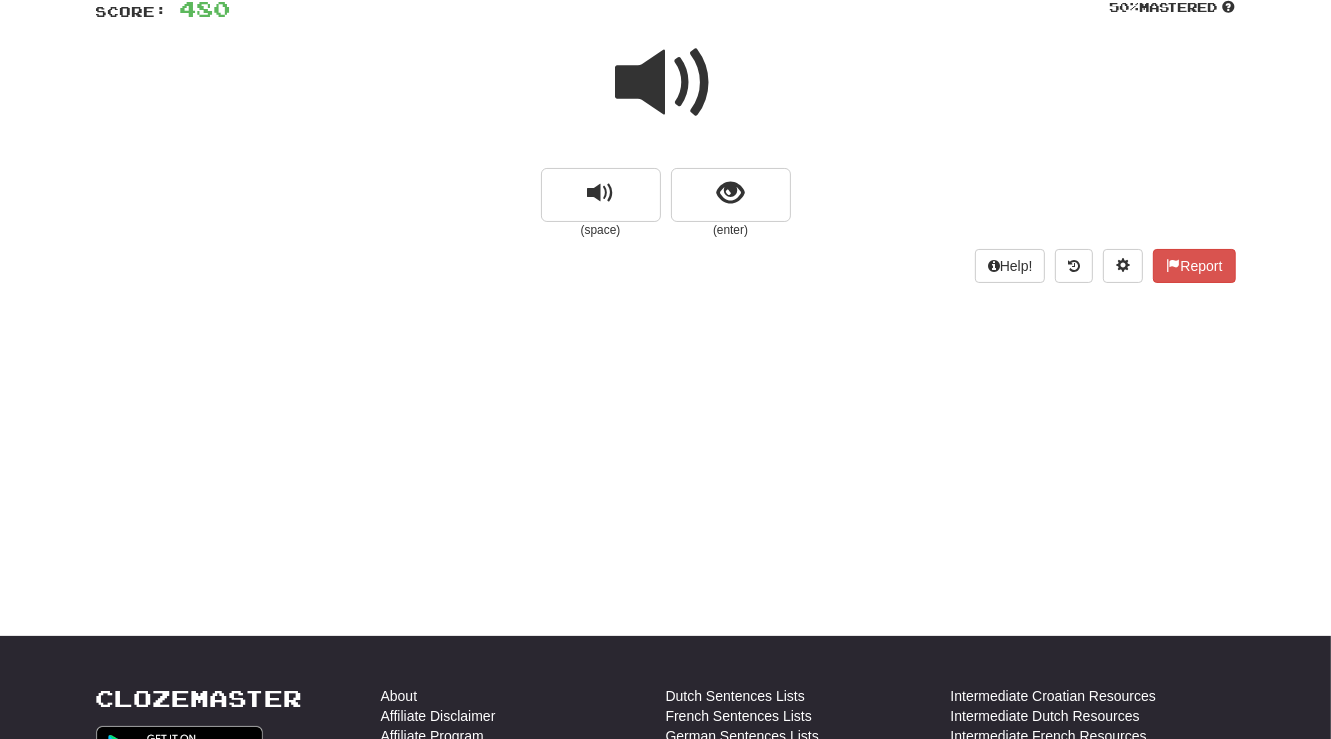 click at bounding box center (666, 83) 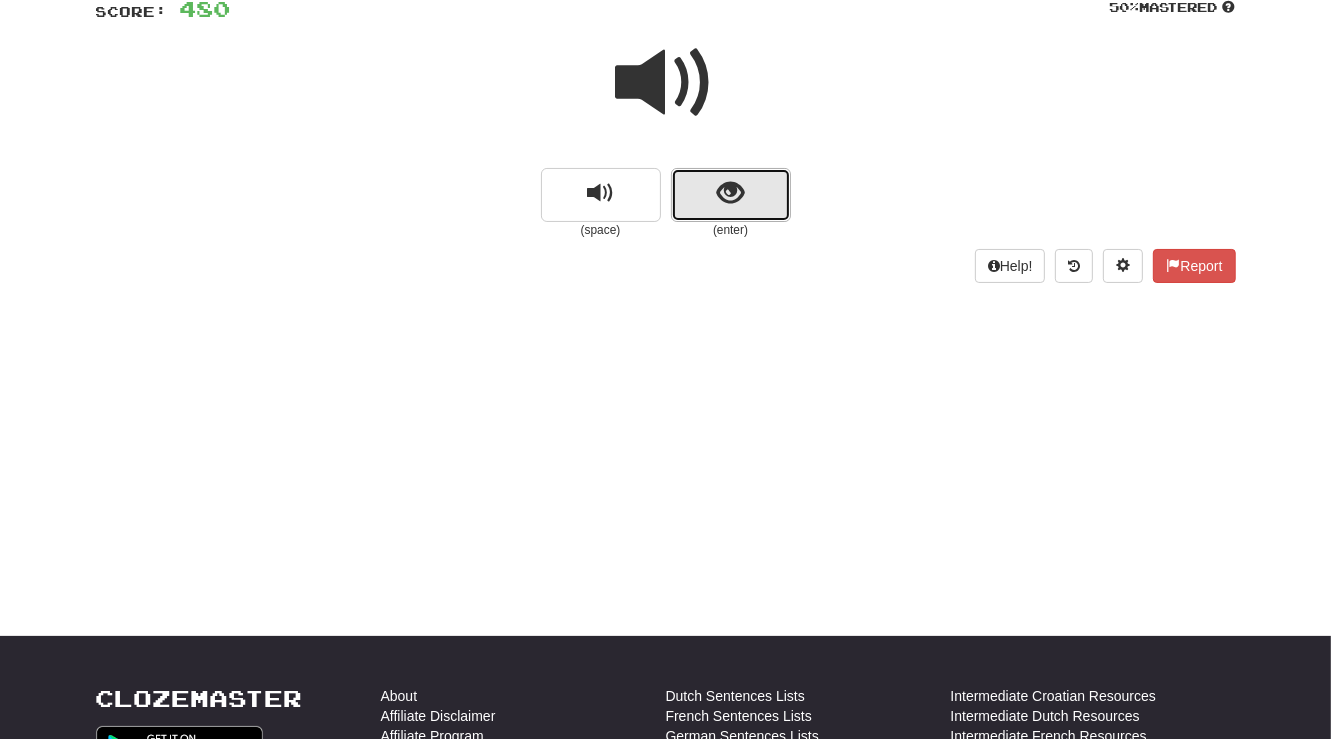 click at bounding box center [730, 193] 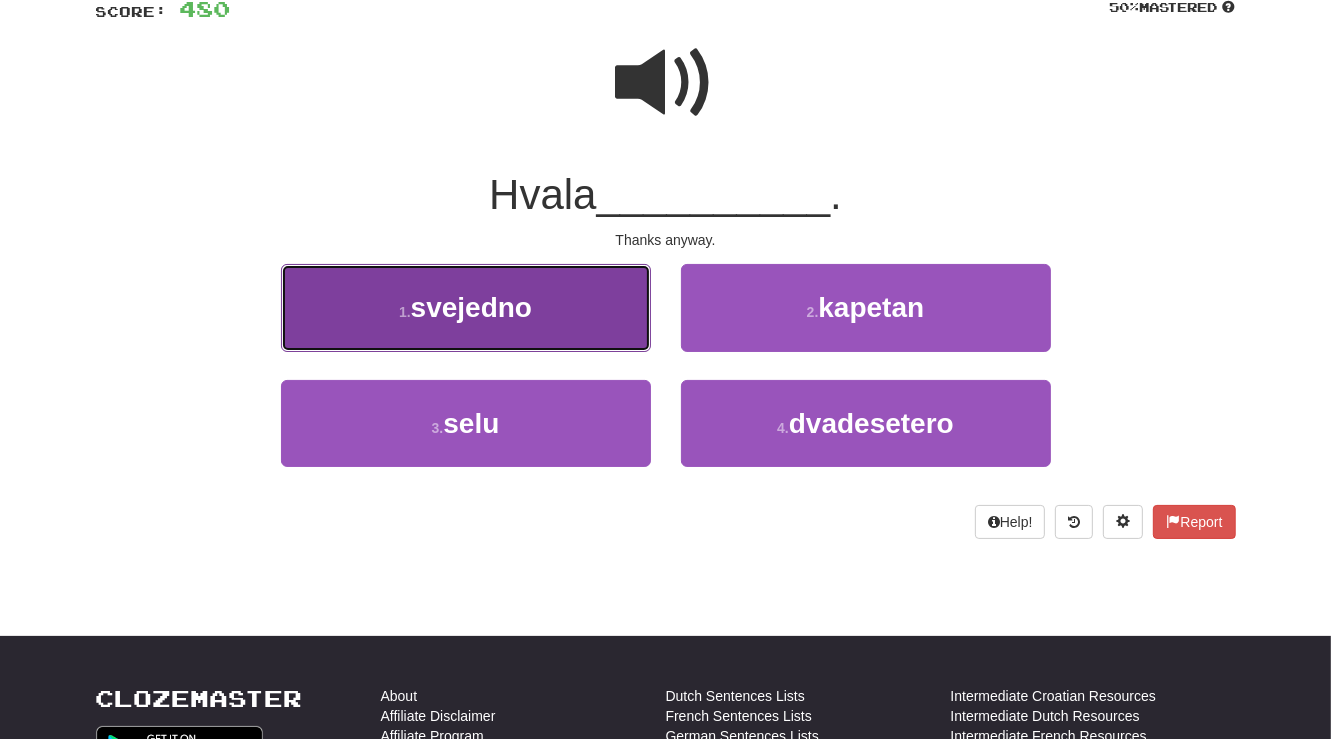 click on "1 .  svejedno" at bounding box center (466, 307) 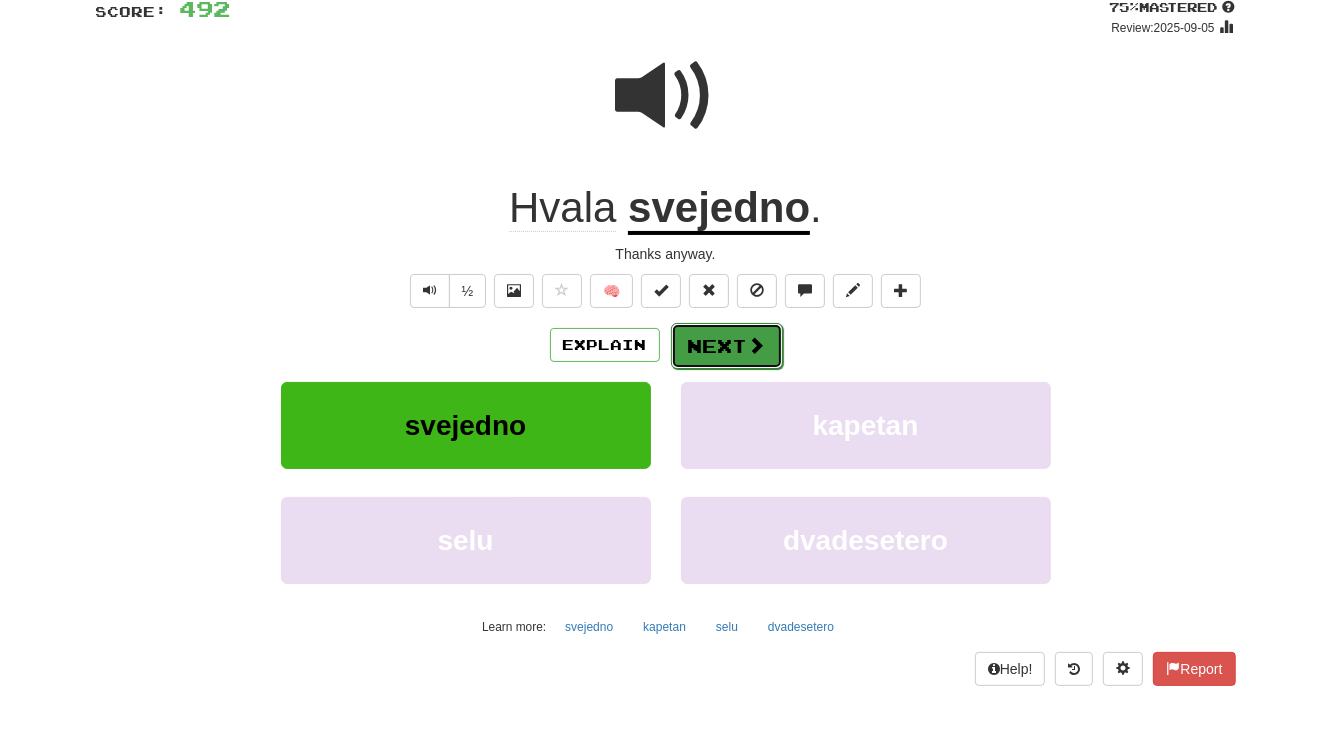 click on "Next" at bounding box center [727, 346] 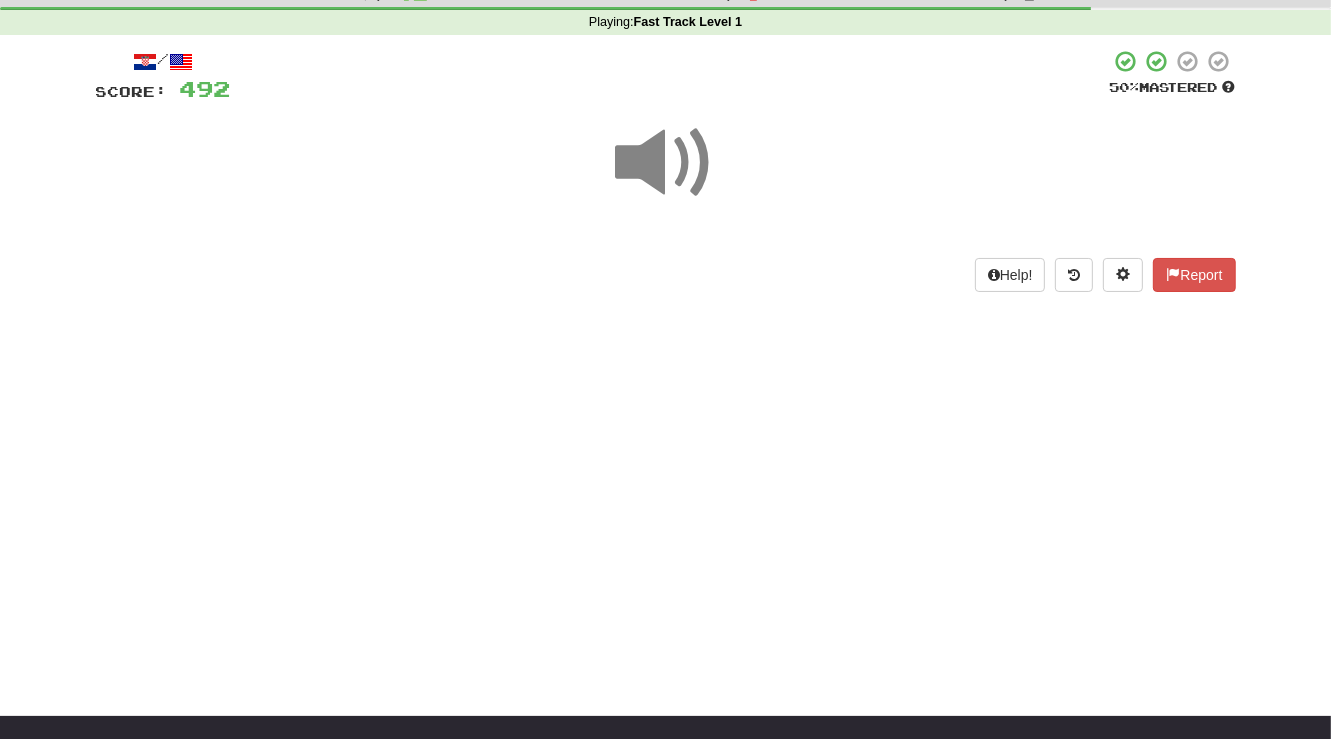 scroll, scrollTop: 0, scrollLeft: 0, axis: both 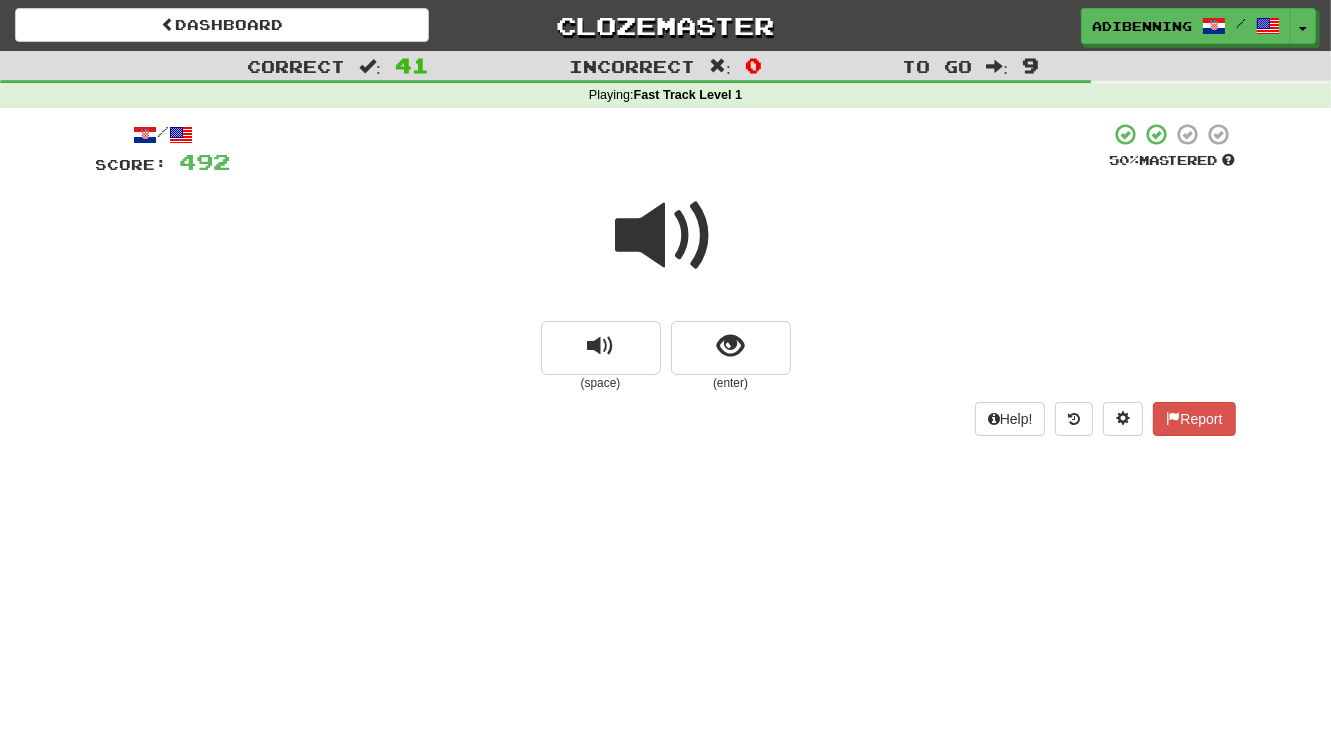 click at bounding box center (666, 236) 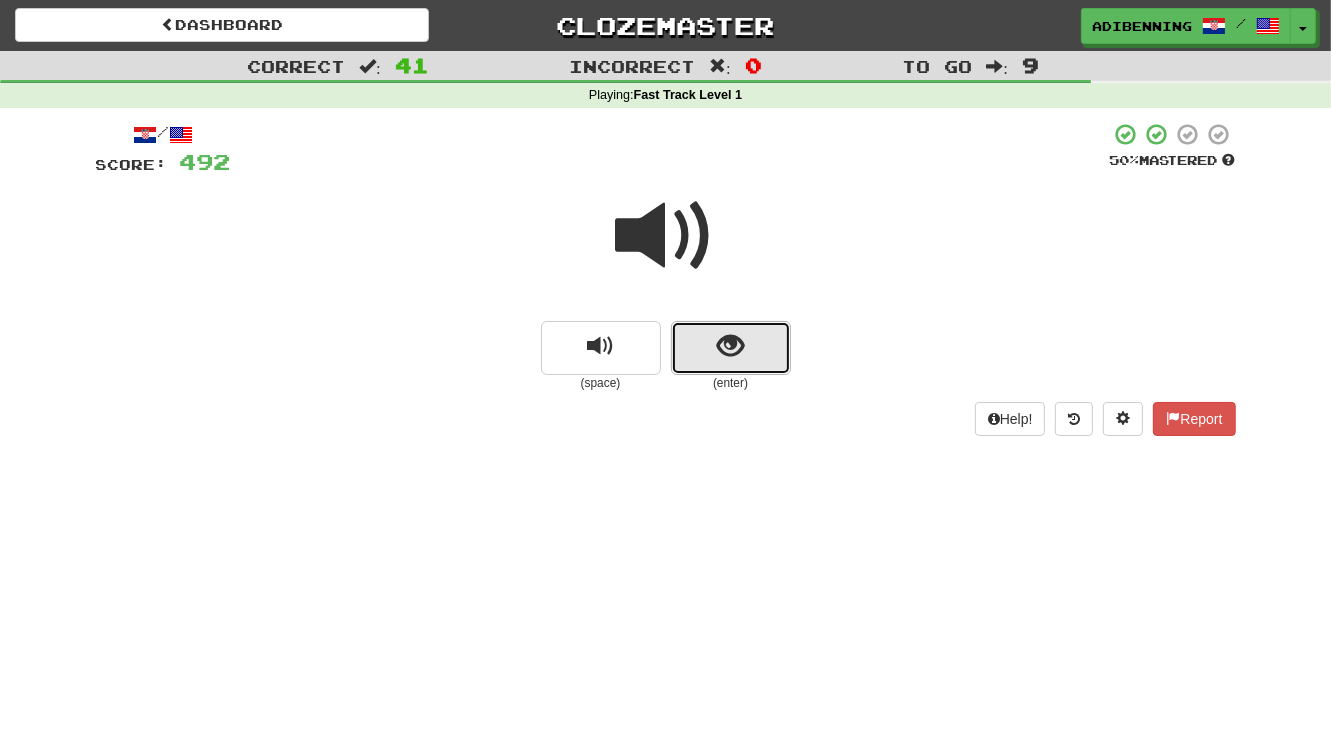 click at bounding box center (731, 348) 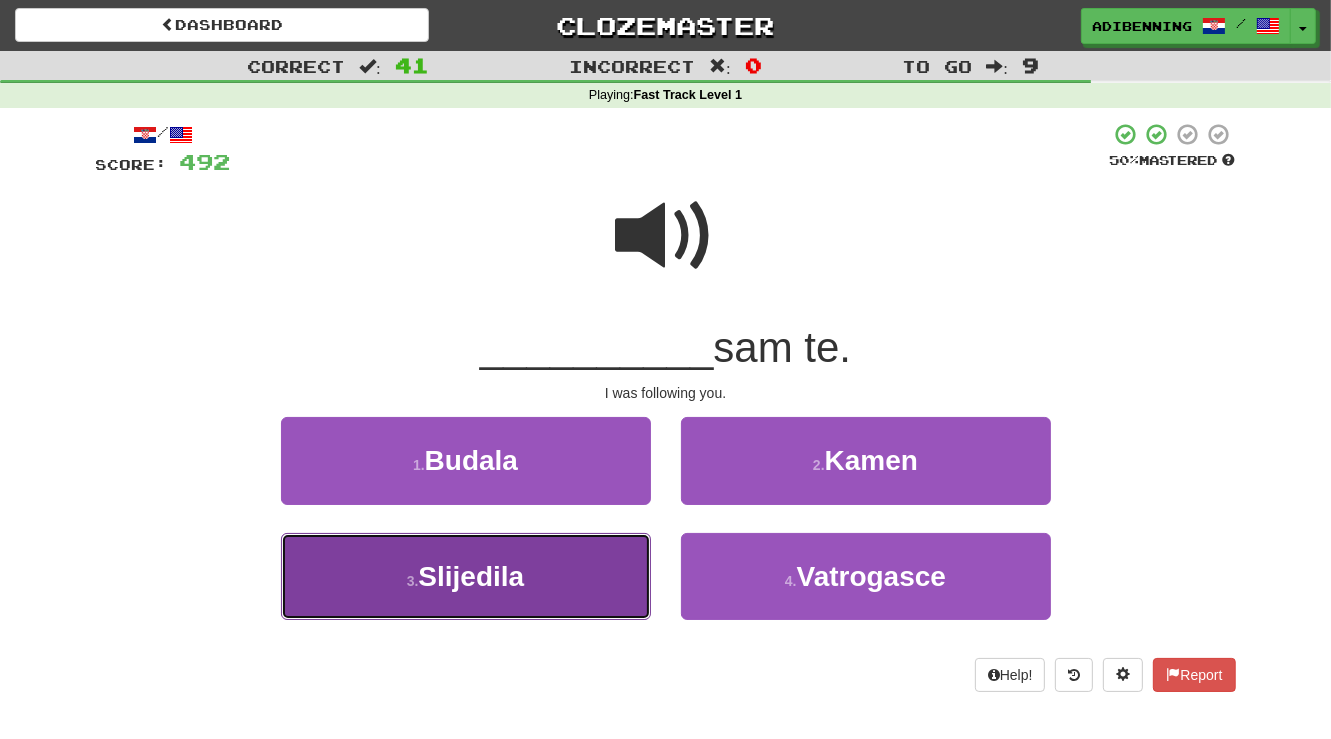 click on "Slijedila" at bounding box center (471, 576) 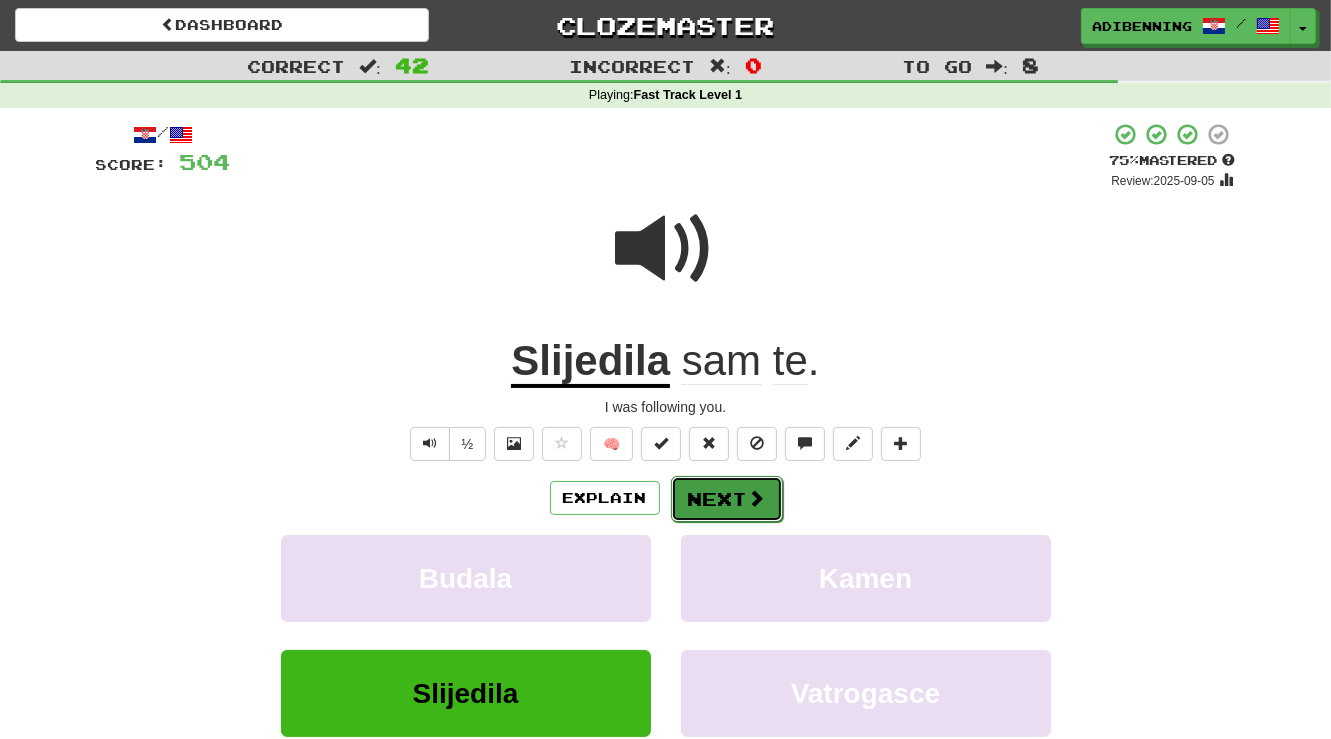 click on "Next" at bounding box center [727, 499] 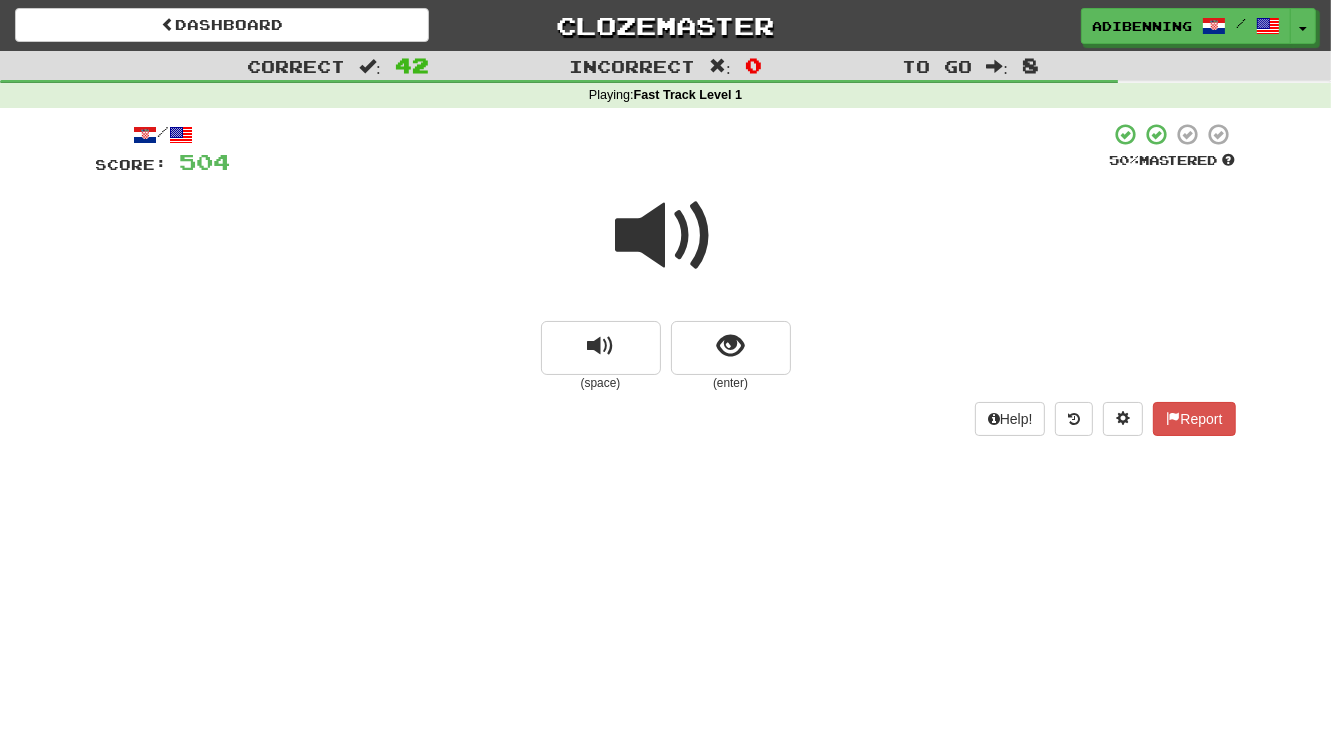 click at bounding box center [666, 236] 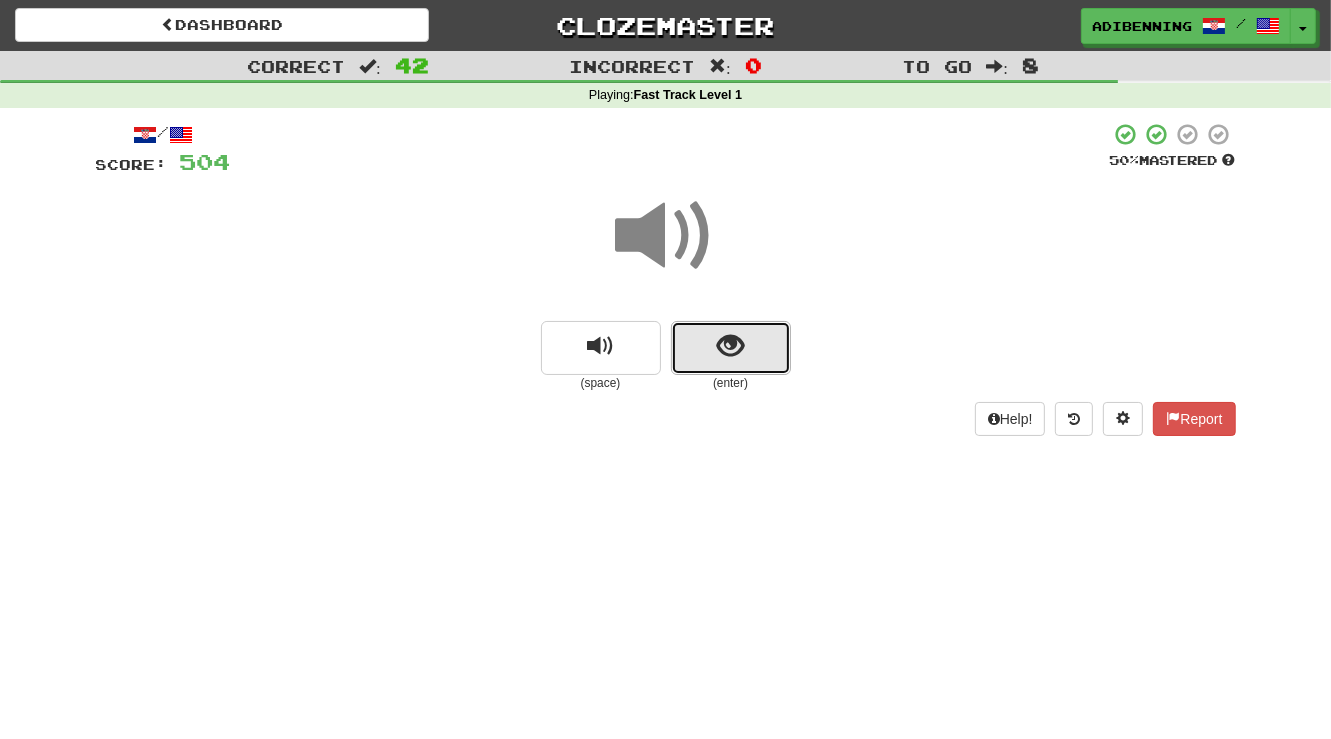 click at bounding box center (730, 346) 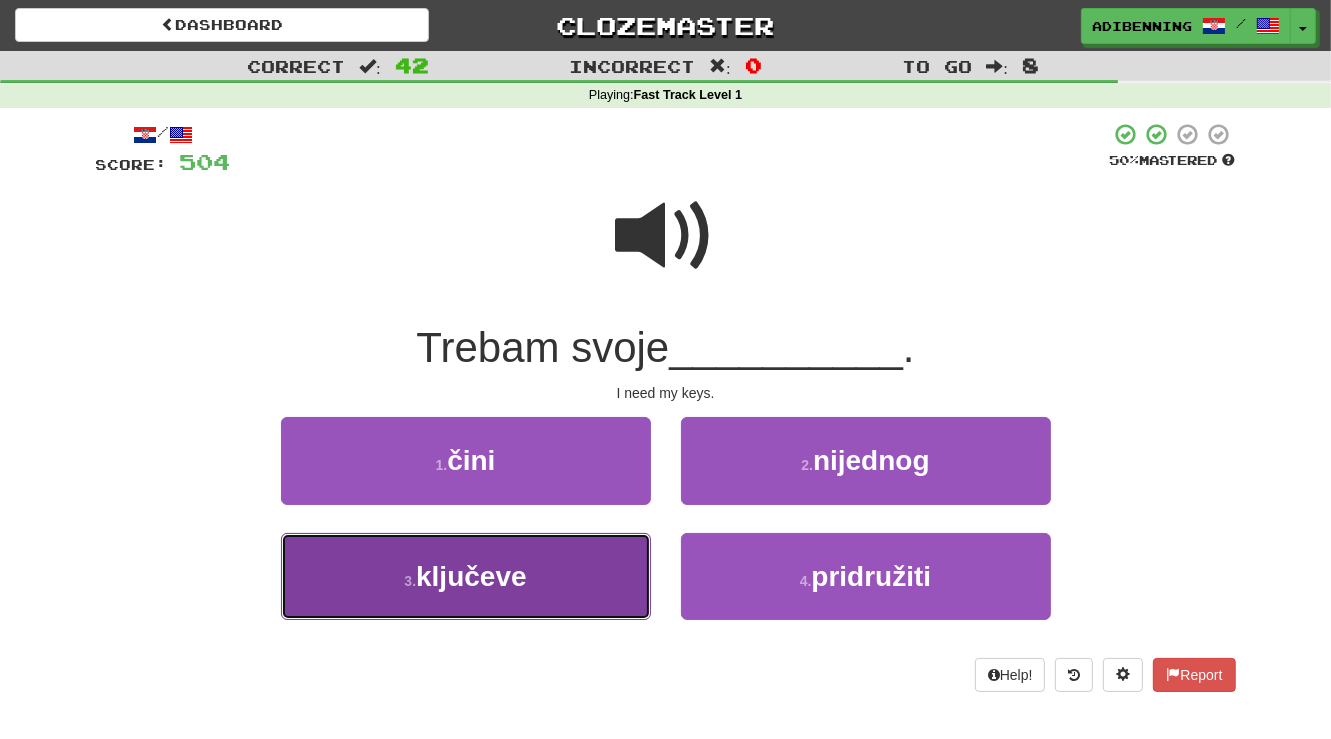 click on "3 .  ključeve" at bounding box center (466, 576) 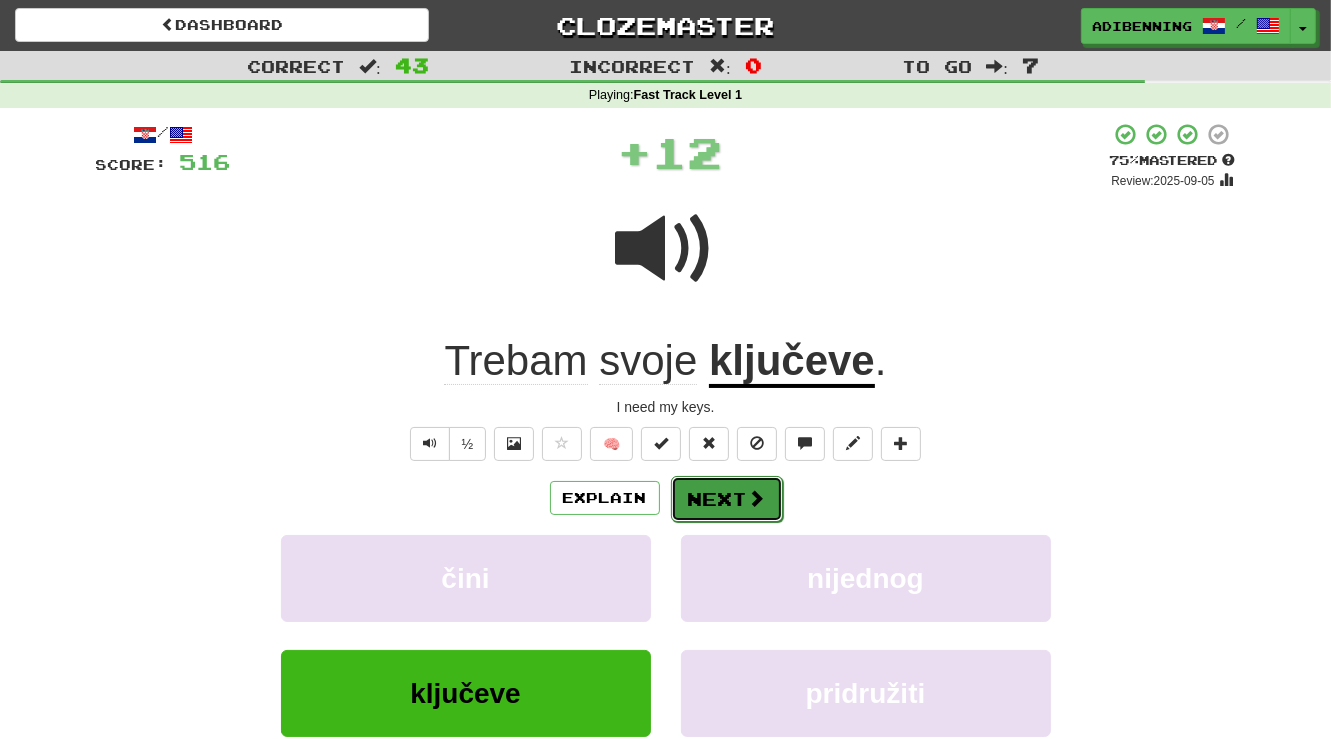 click on "Next" at bounding box center [727, 499] 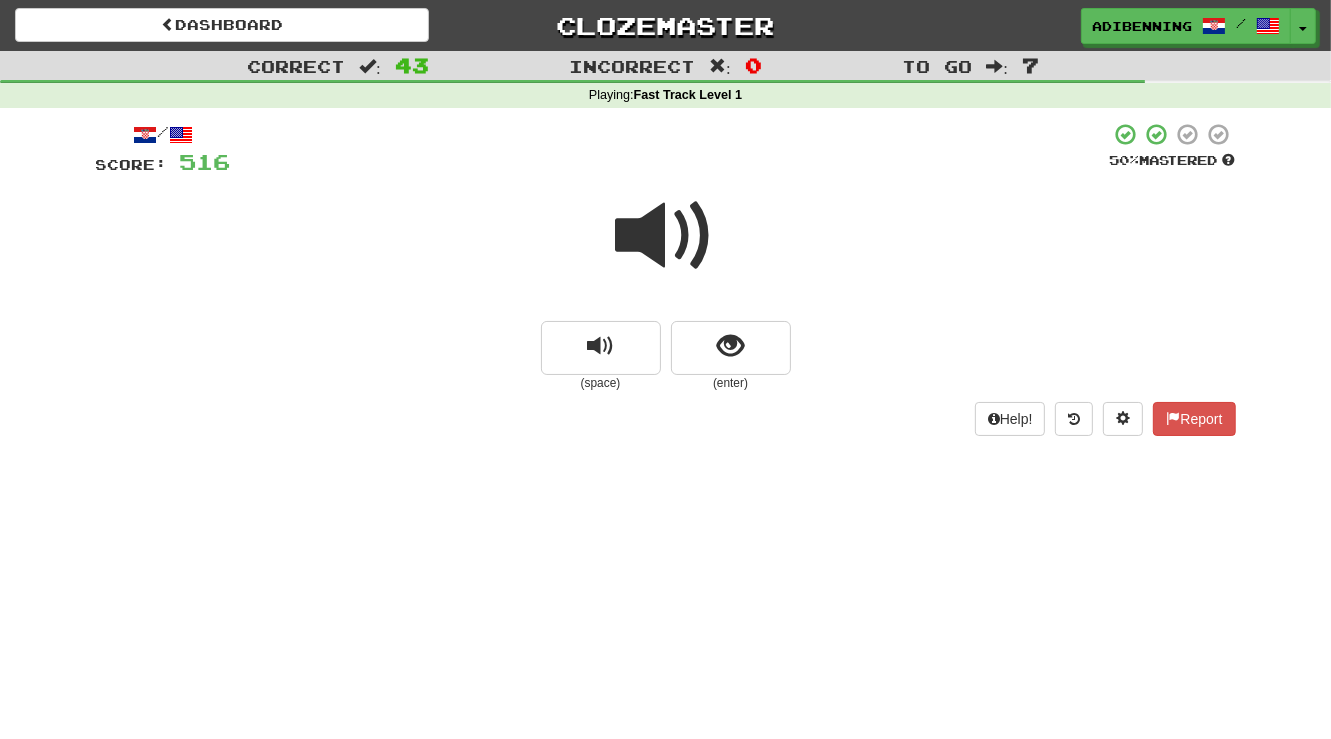 click at bounding box center [666, 236] 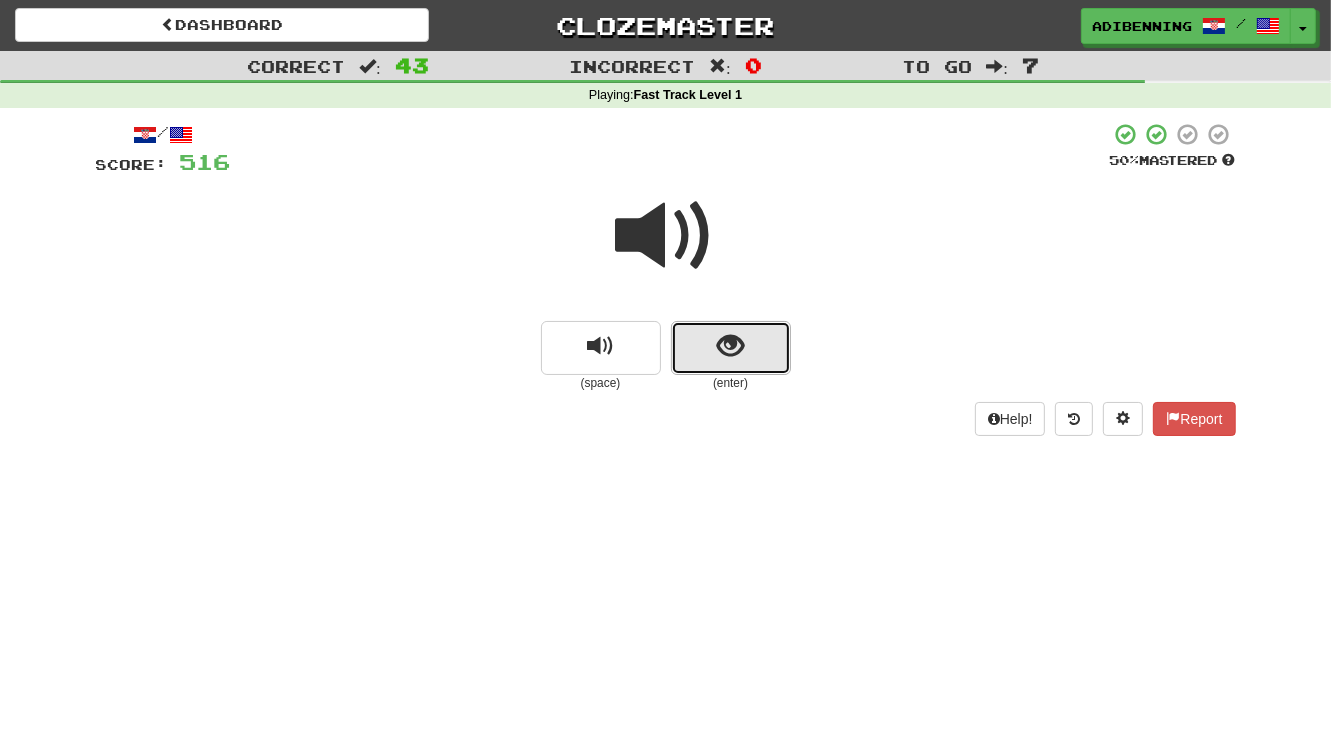 click at bounding box center [730, 346] 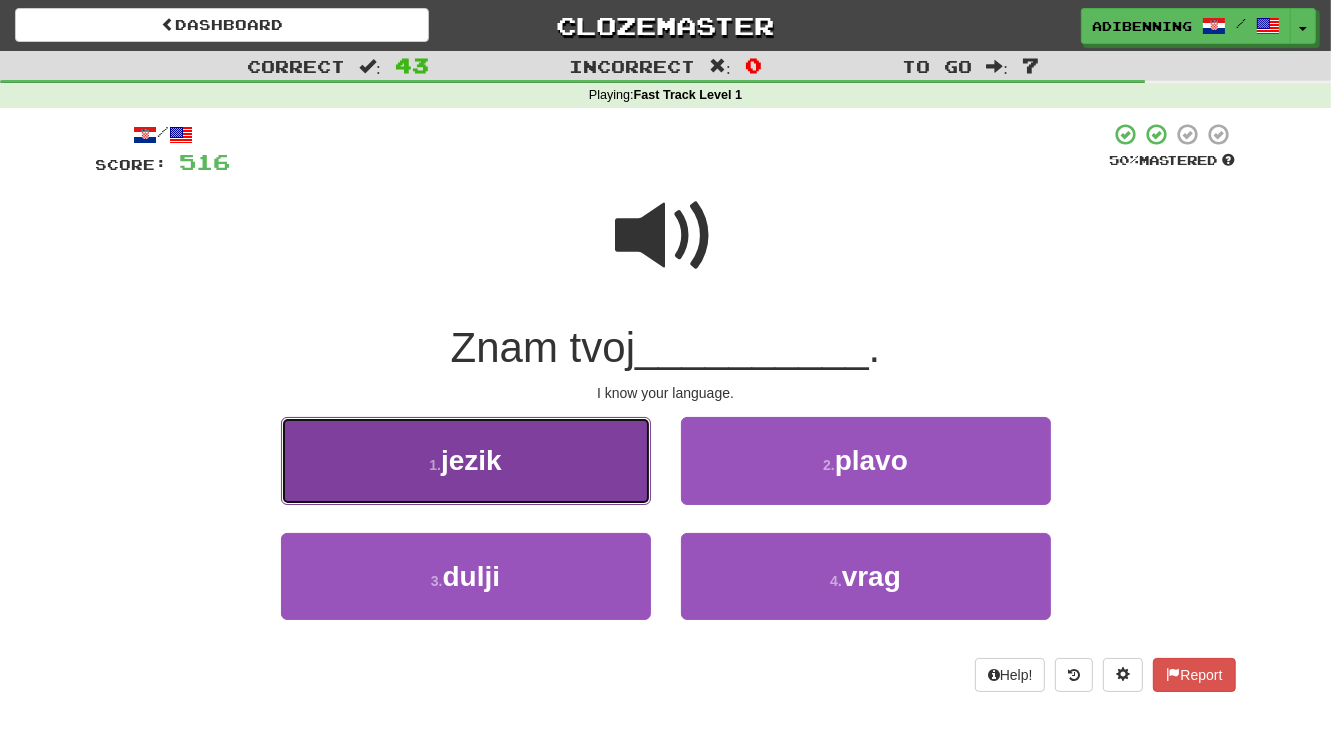 click on "1 .  jezik" at bounding box center [466, 460] 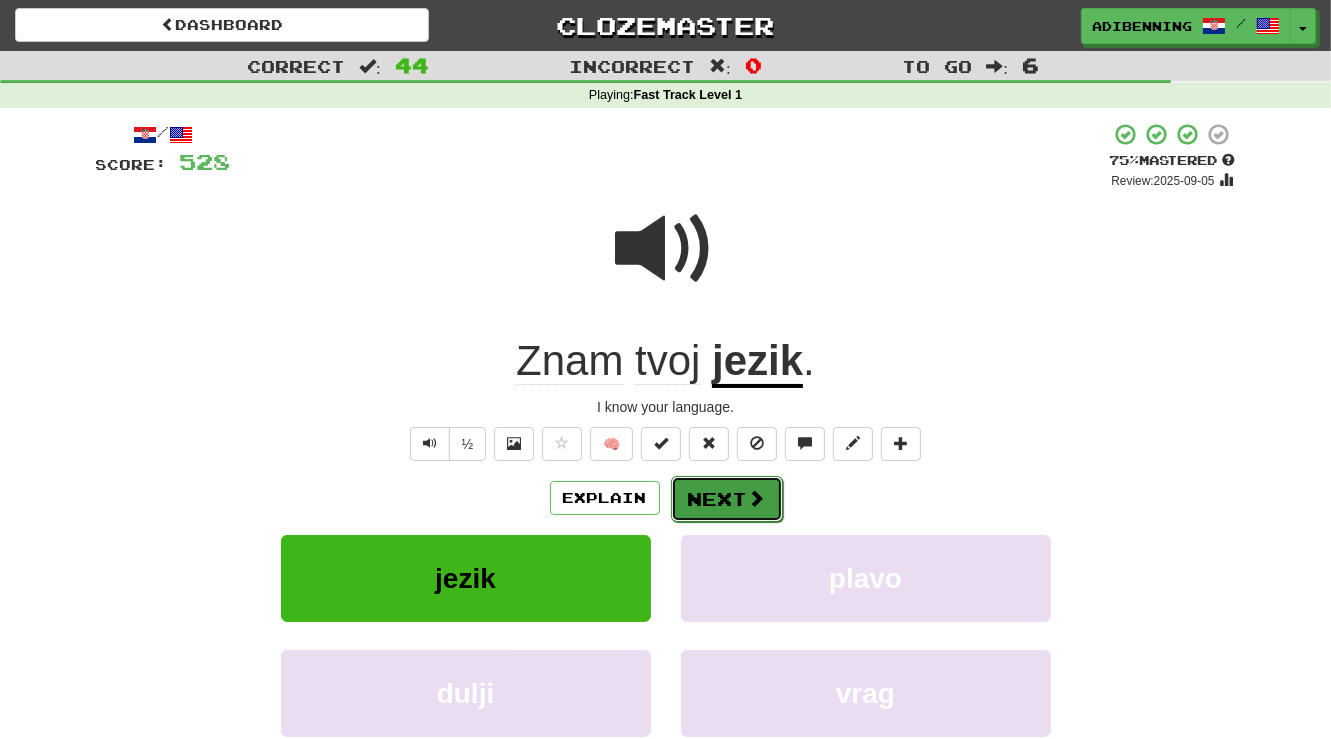 click on "Next" at bounding box center [727, 499] 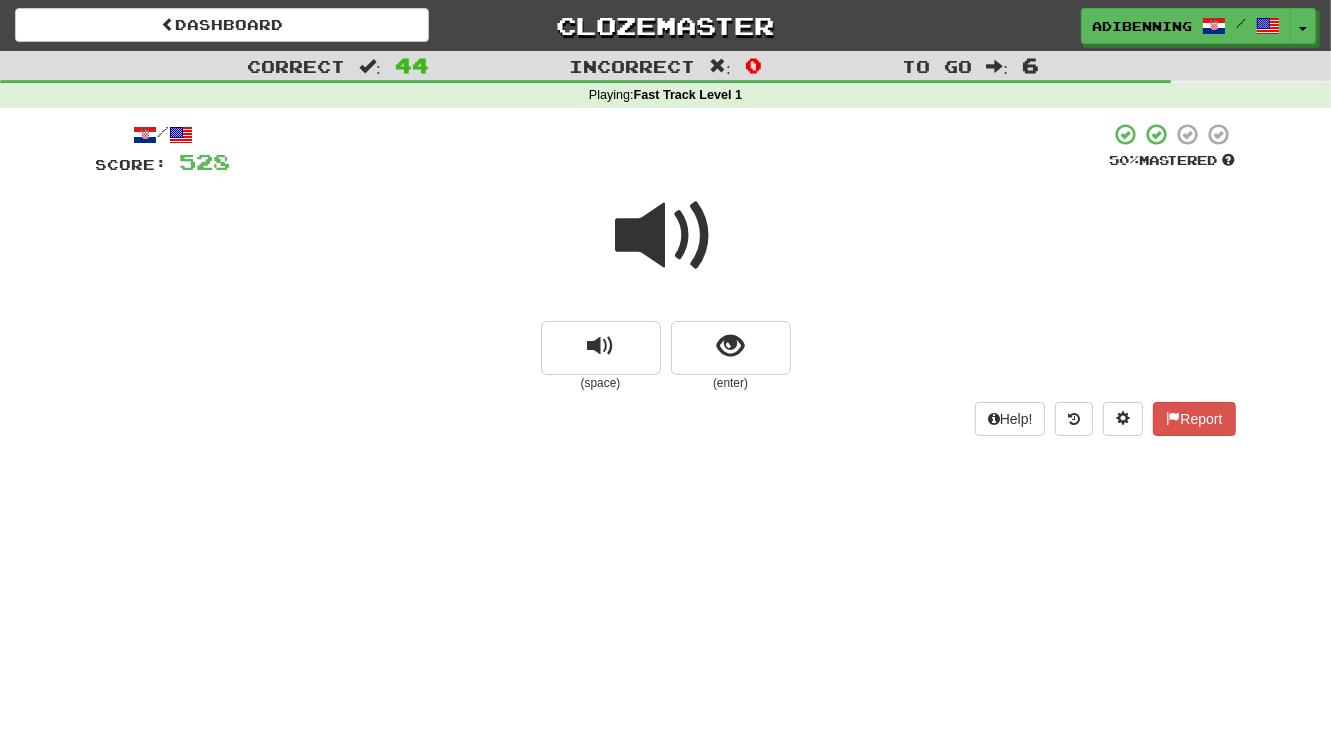 click at bounding box center [666, 236] 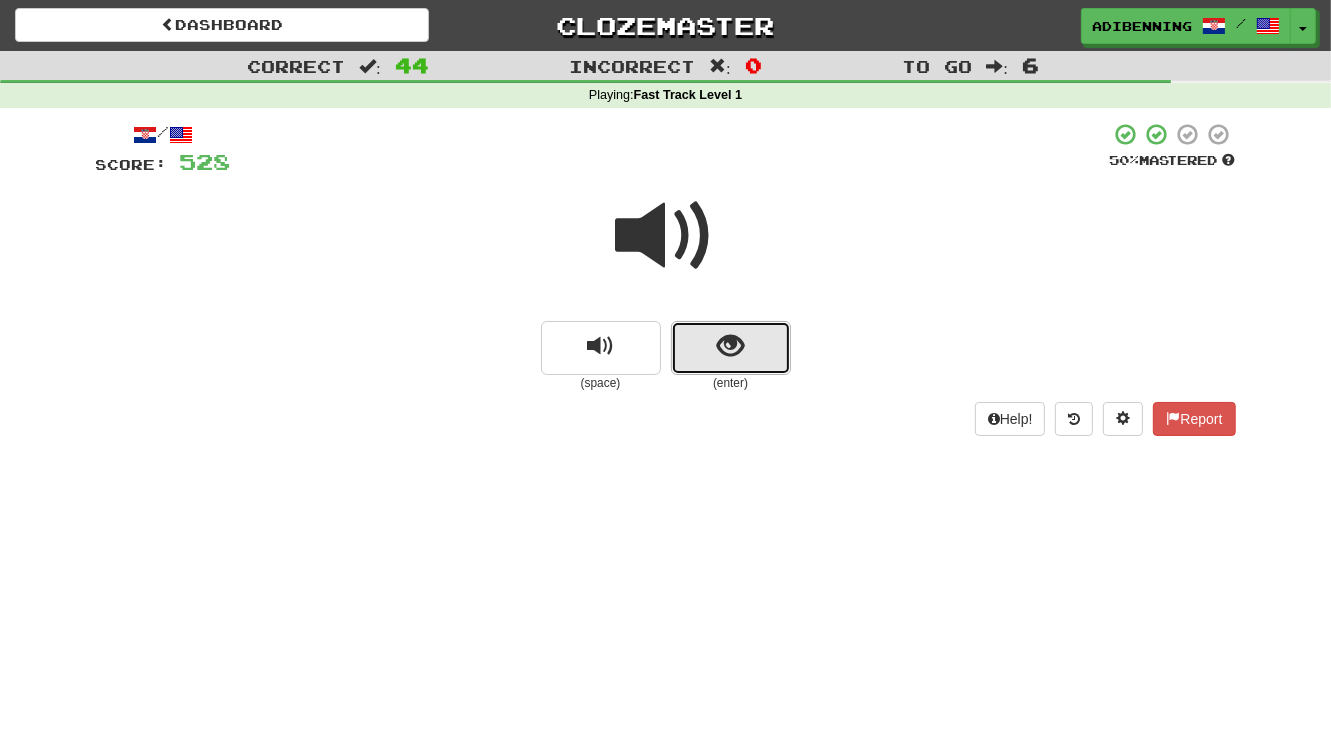 click at bounding box center (730, 346) 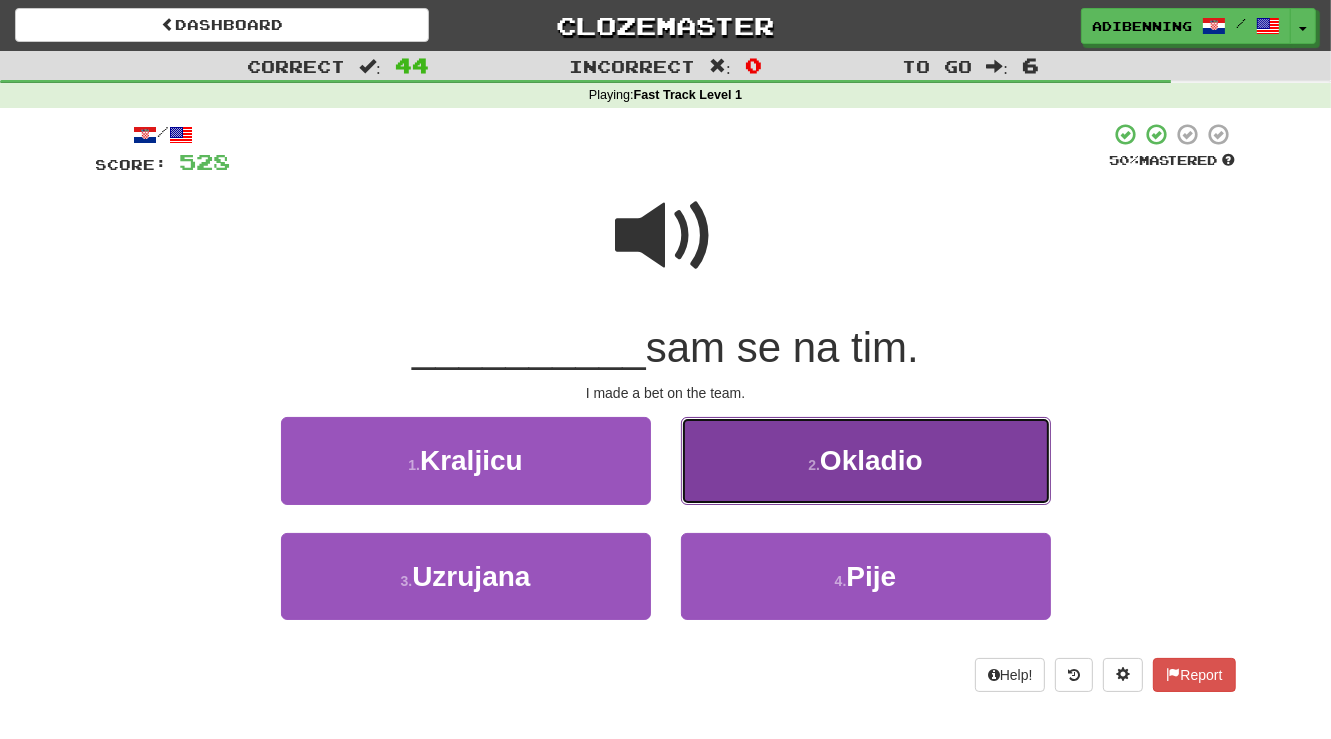 click on "2 .  Okladio" at bounding box center [866, 460] 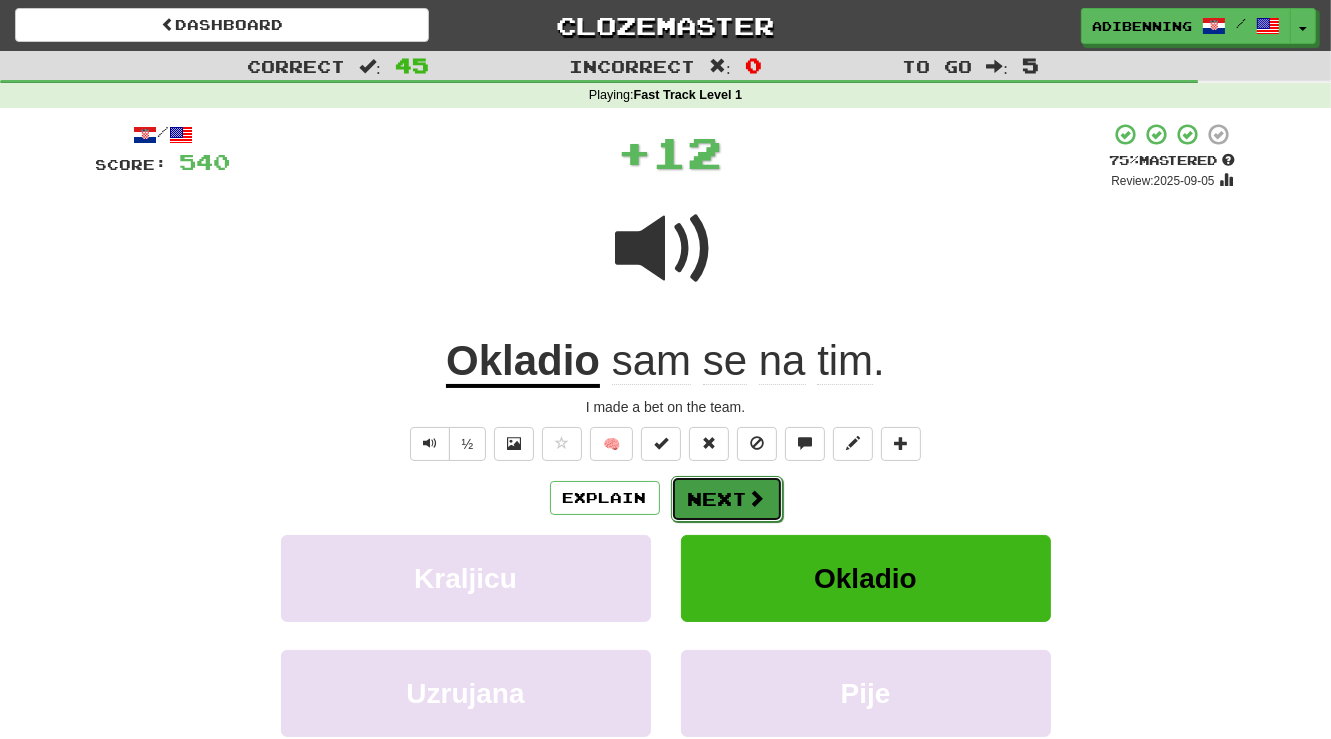 click on "Next" at bounding box center [727, 499] 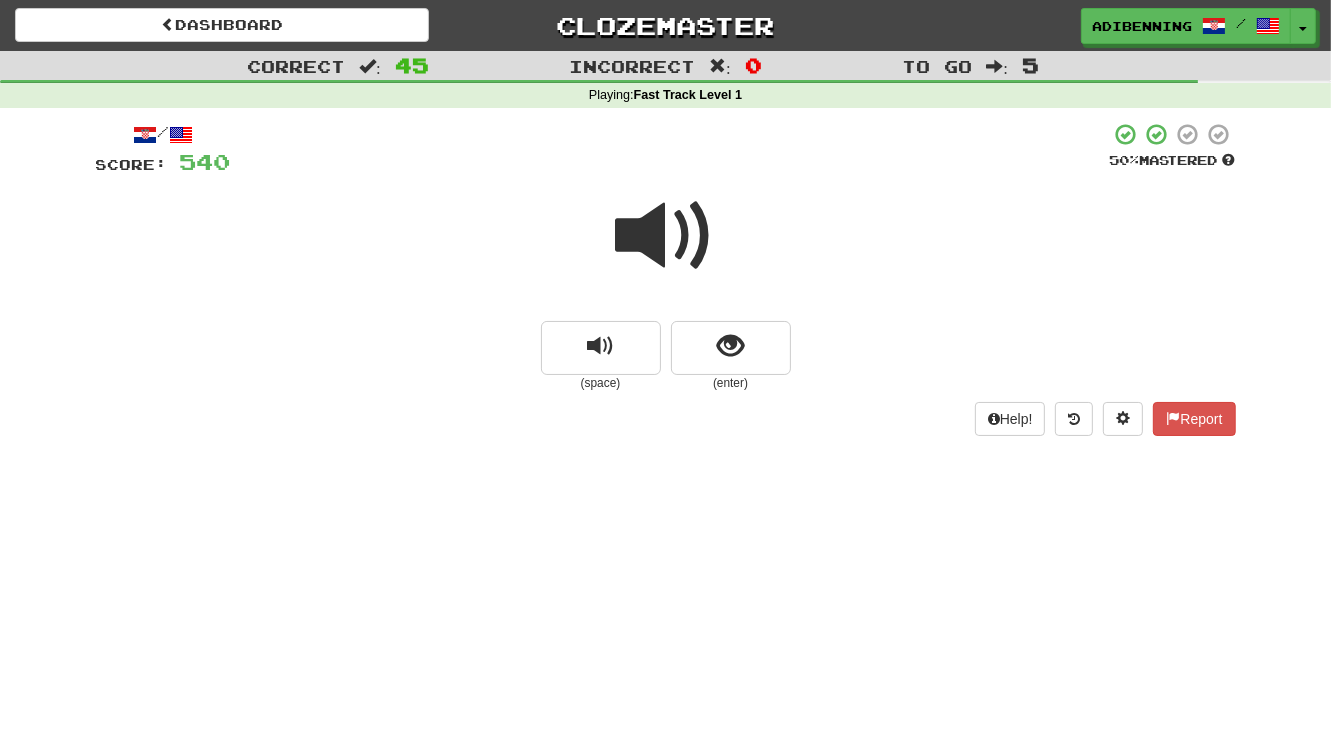 click at bounding box center [666, 236] 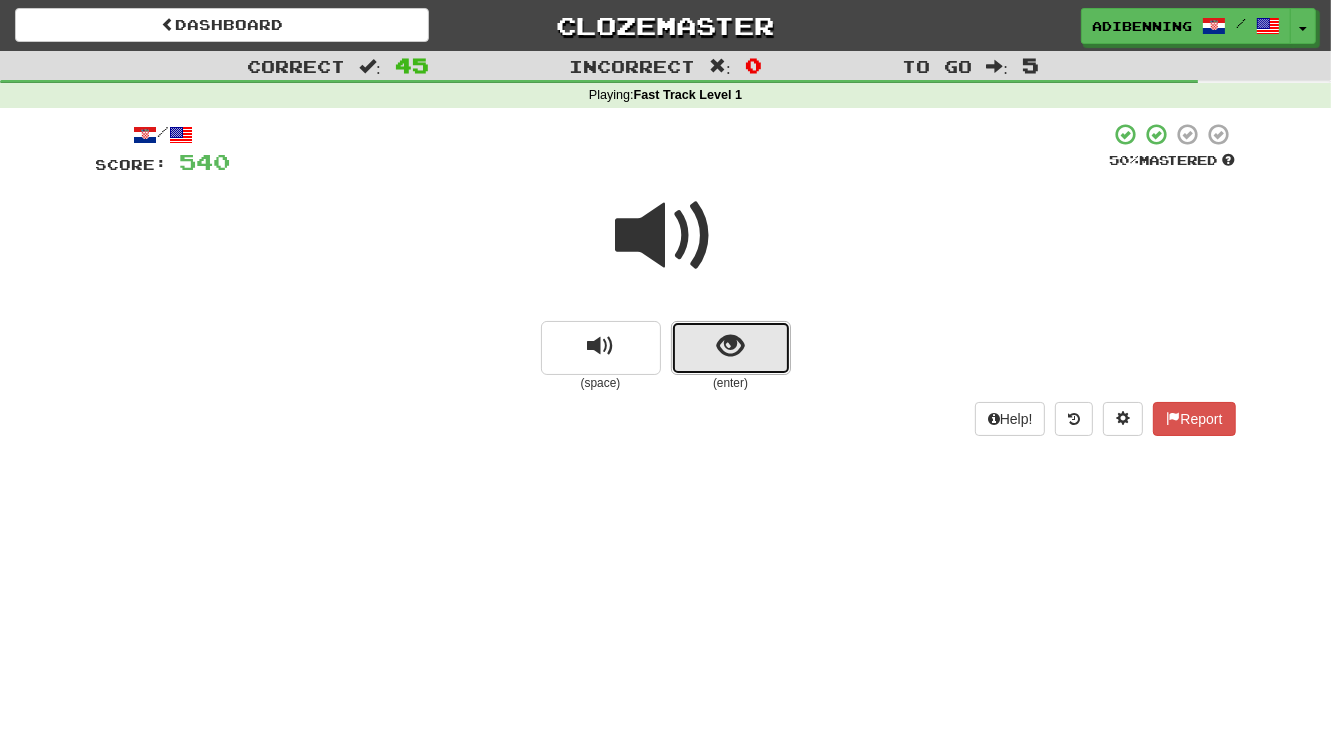 click at bounding box center (730, 346) 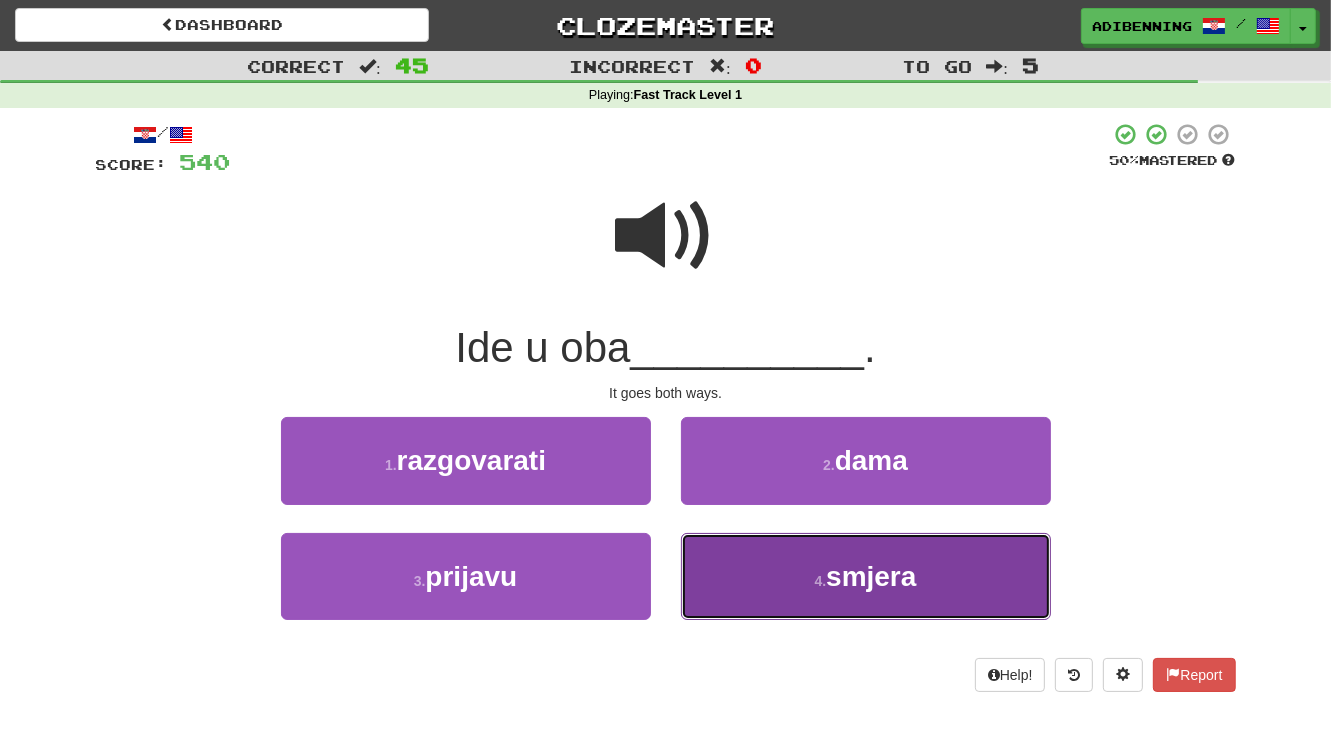 click on "4 .  smjera" at bounding box center (866, 576) 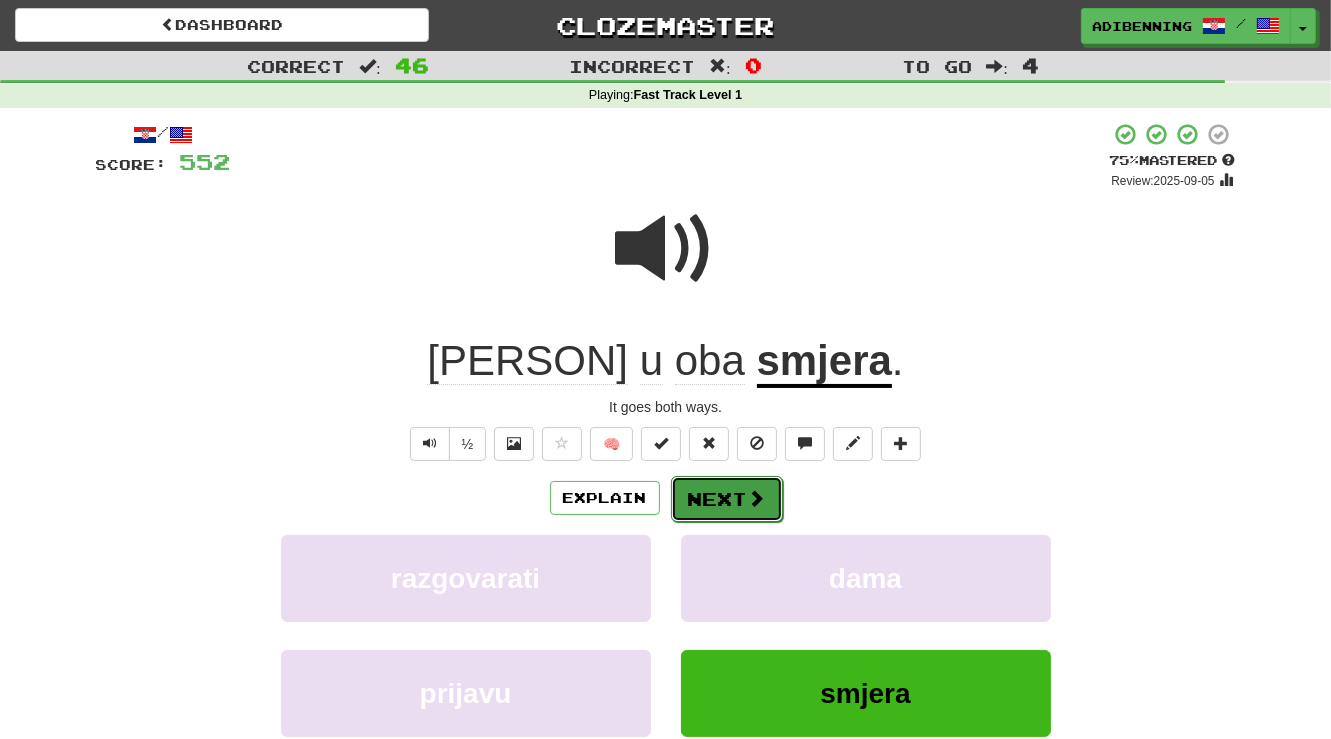 click on "Next" at bounding box center [727, 499] 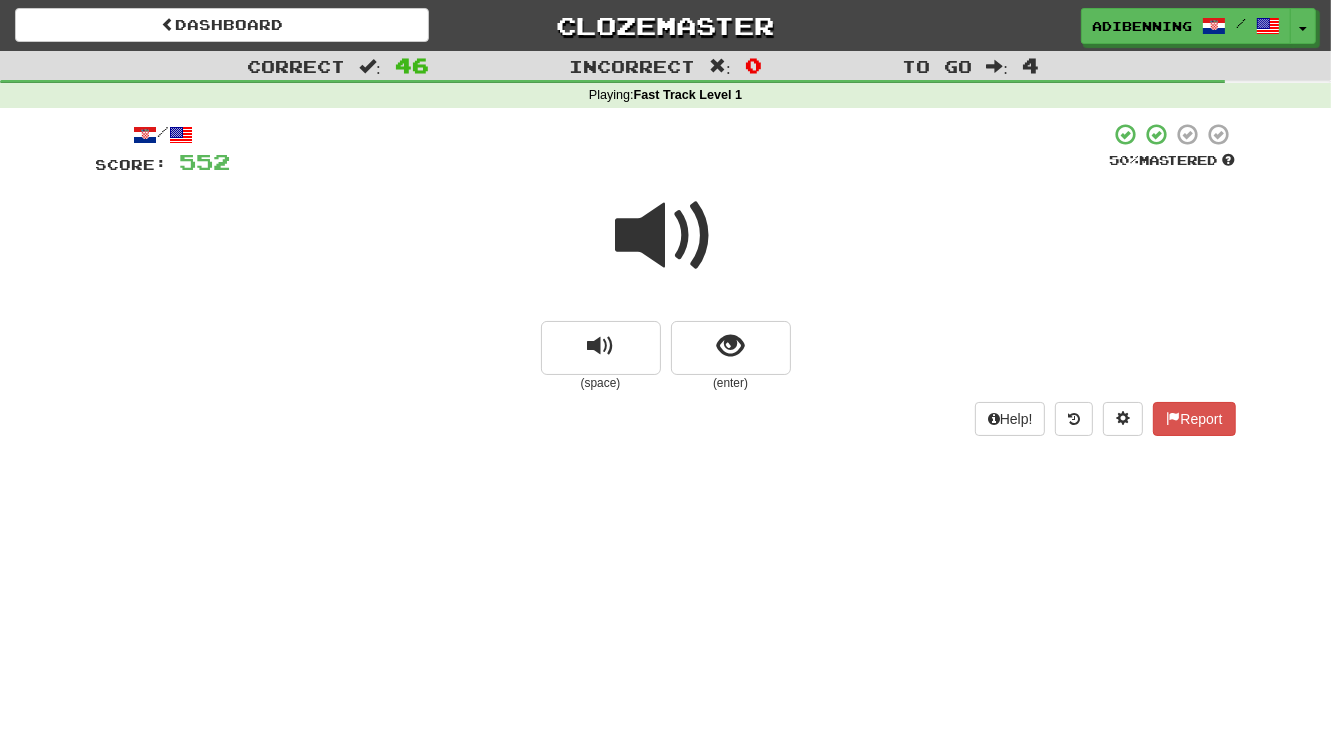 click at bounding box center [666, 236] 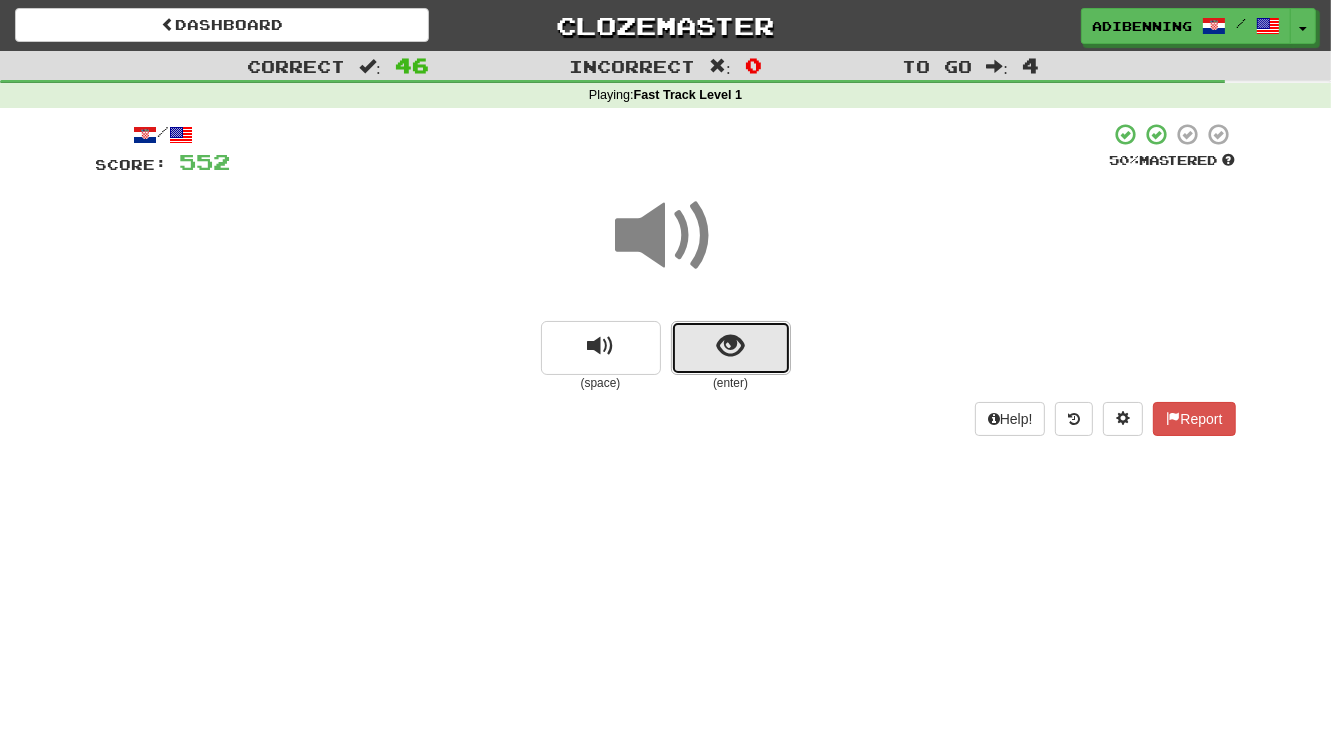 click at bounding box center (731, 348) 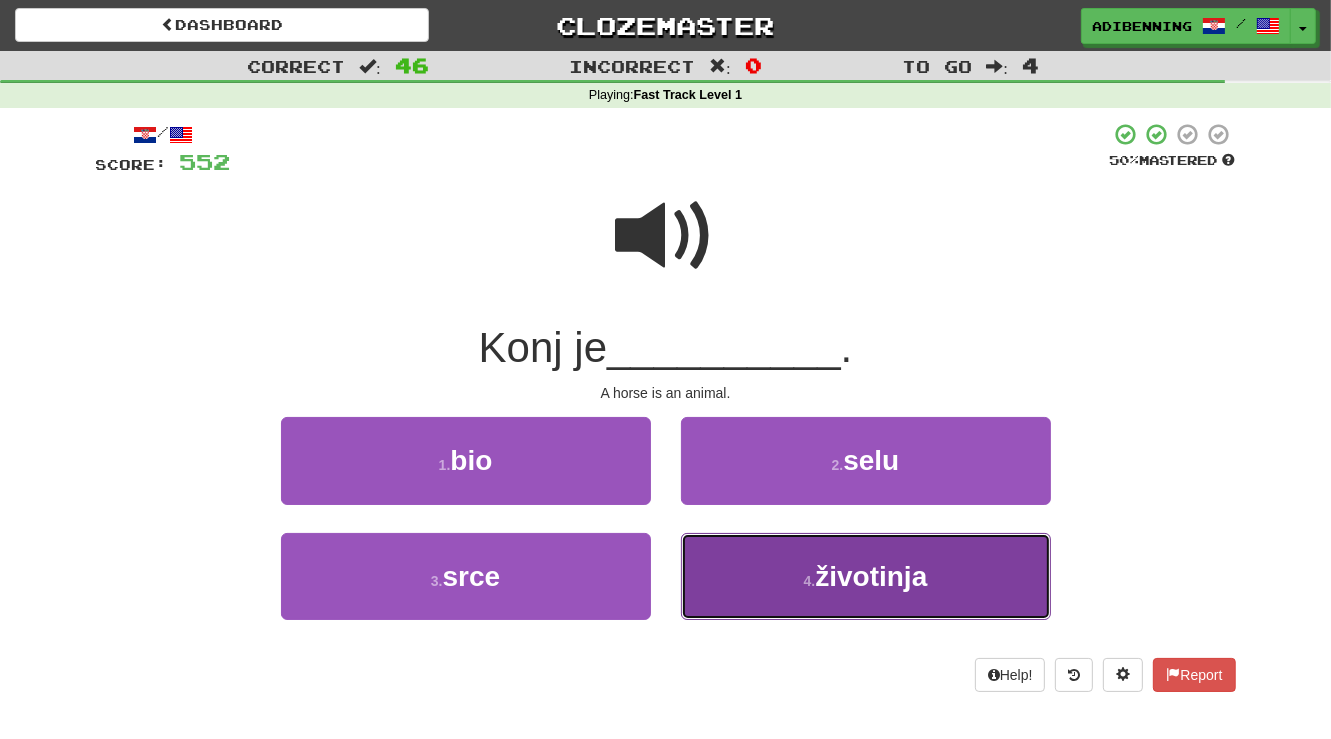 click on "4 ." at bounding box center (810, 581) 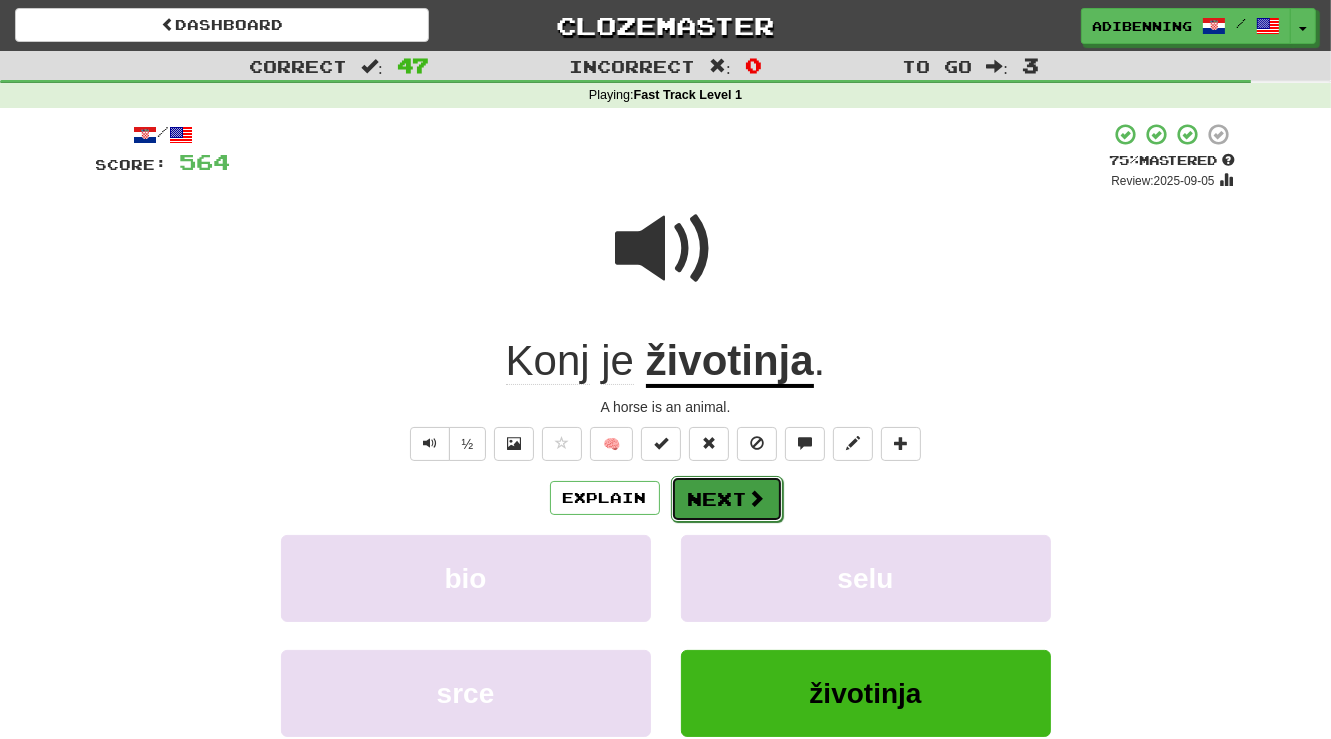 click on "Next" at bounding box center [727, 499] 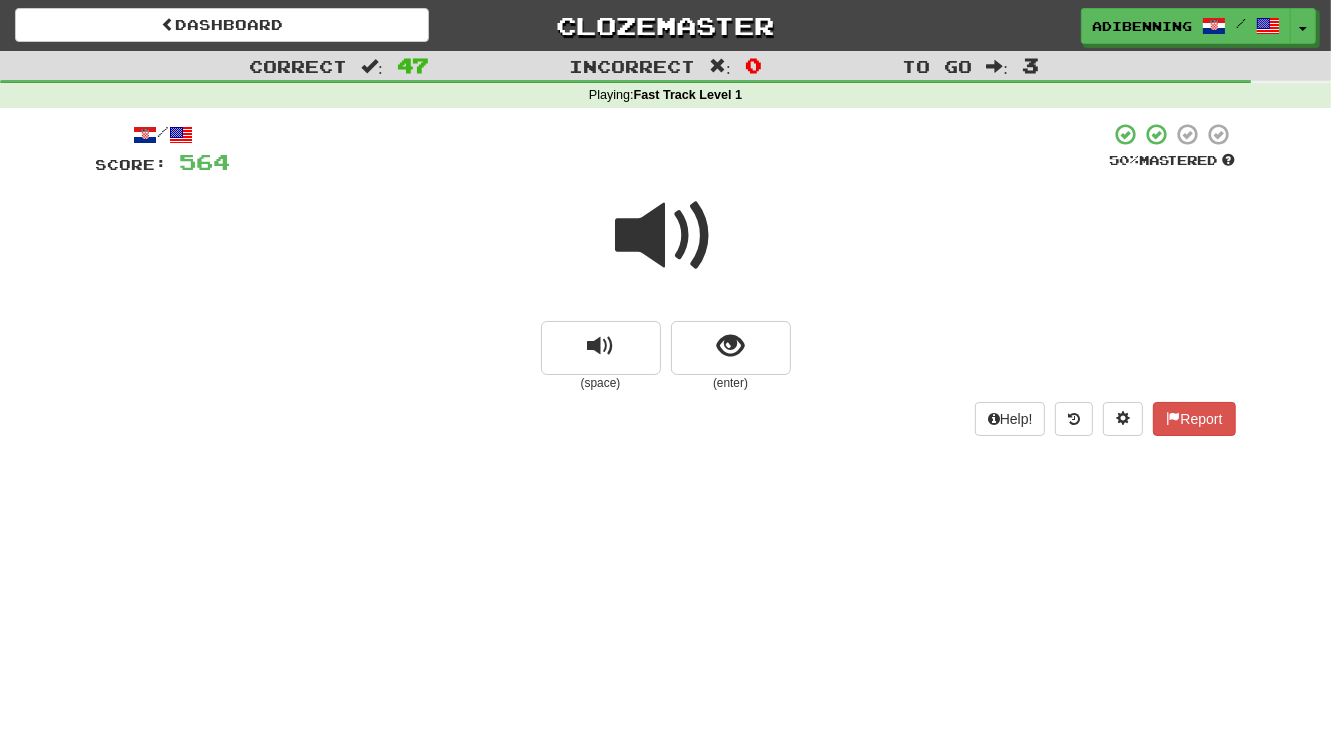 click at bounding box center [666, 236] 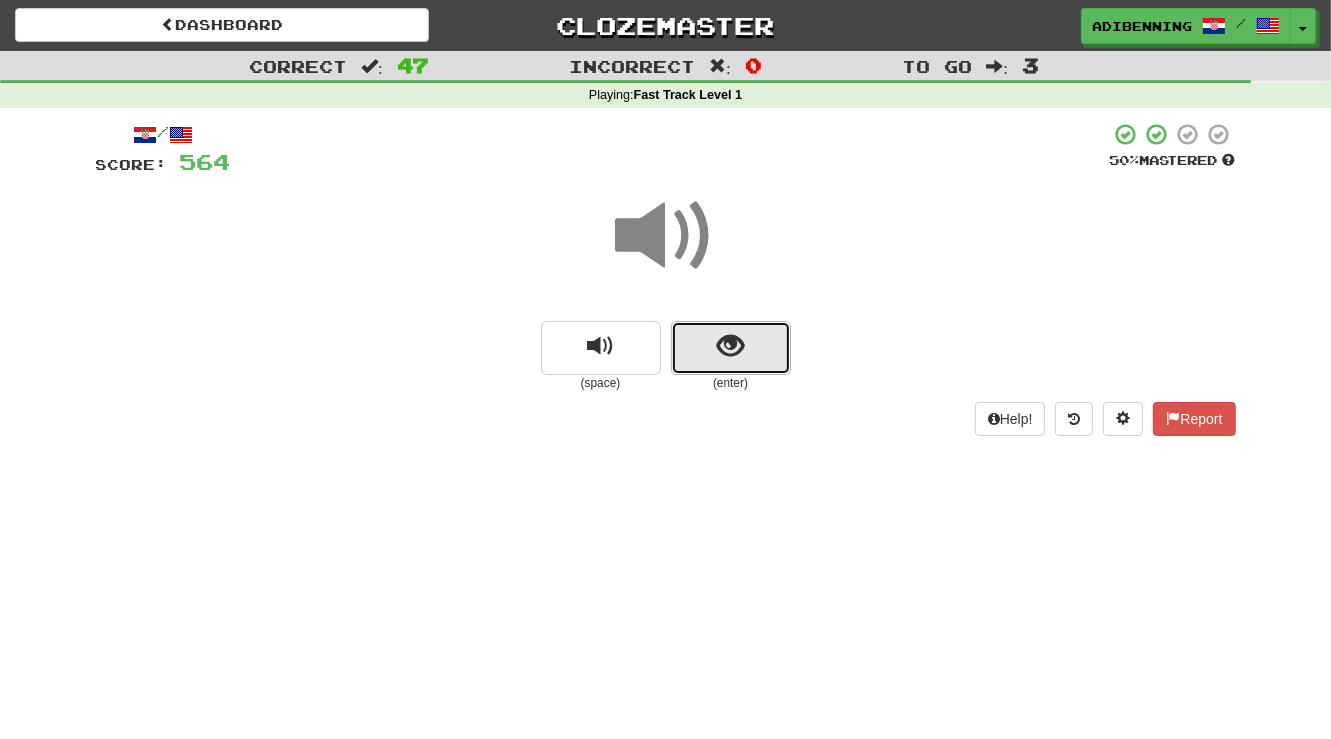 click at bounding box center [730, 346] 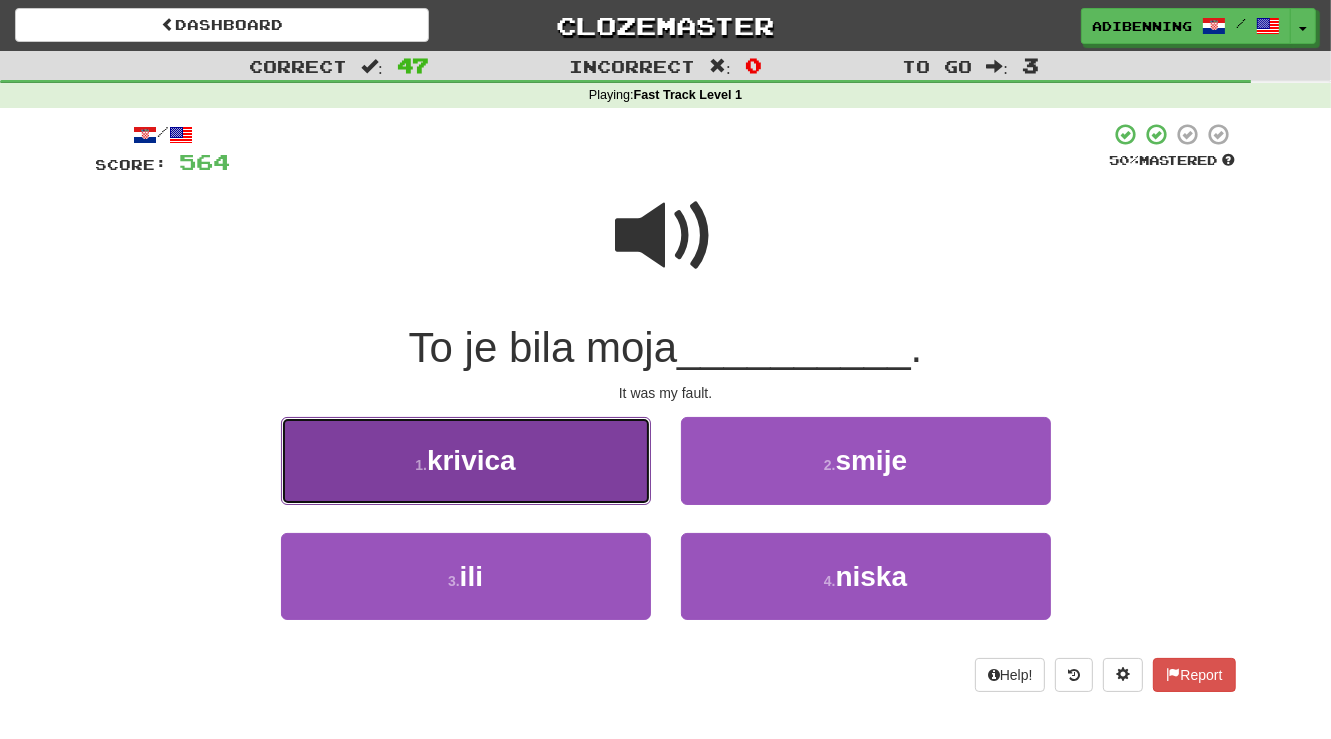 click on "1 .  krivica" at bounding box center [466, 460] 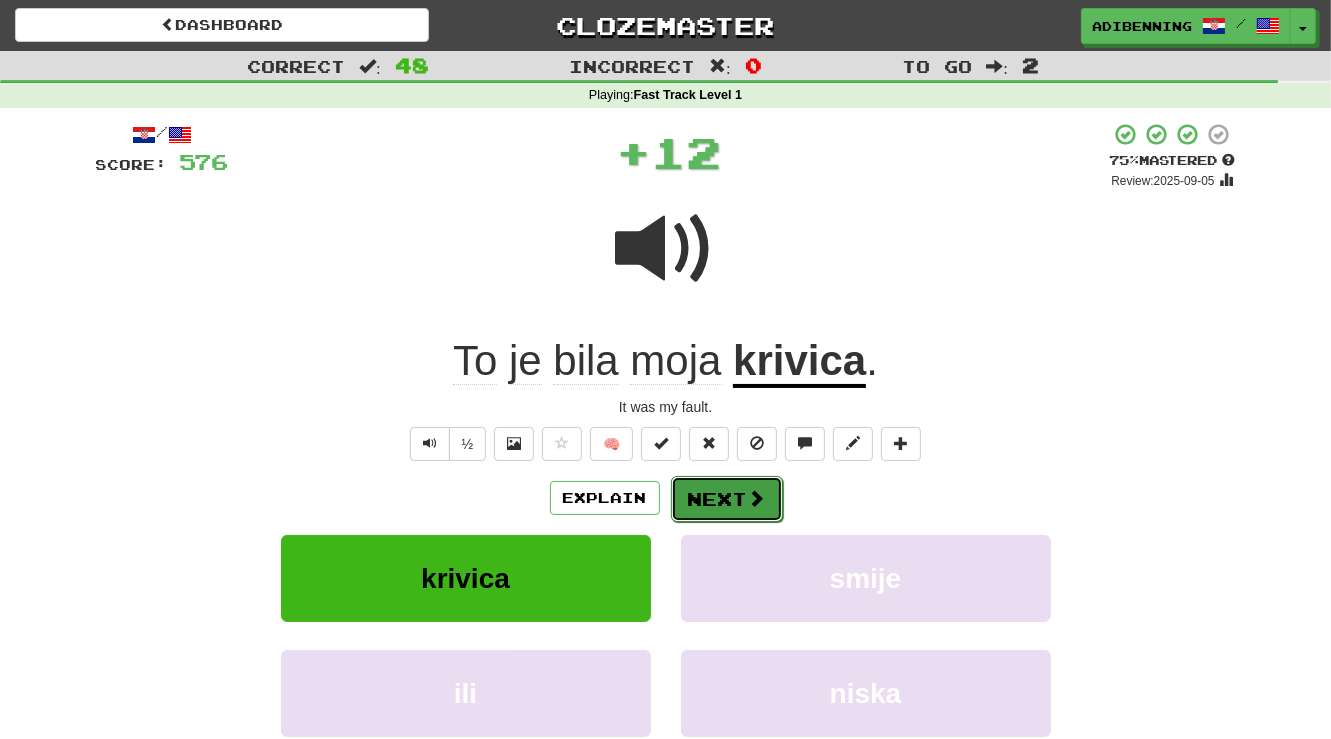 click on "Next" at bounding box center (727, 499) 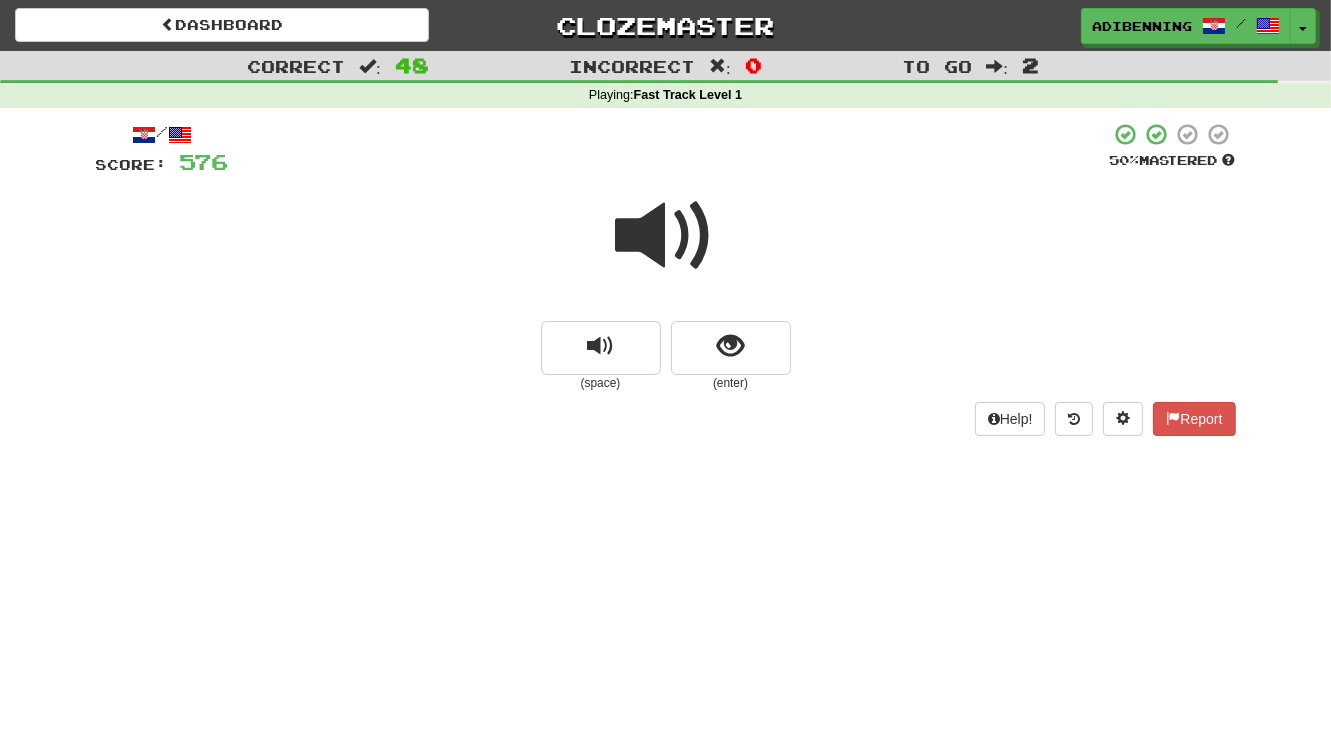 click at bounding box center (666, 236) 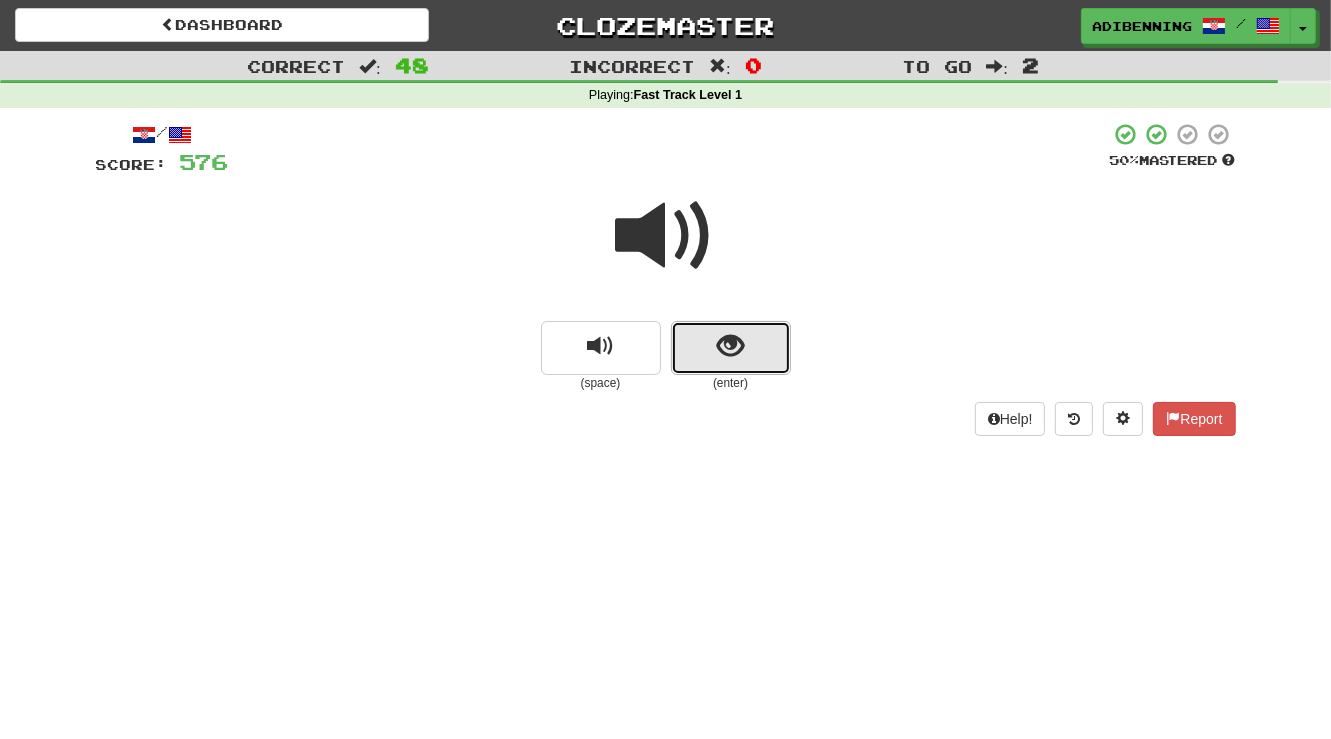 click at bounding box center [731, 348] 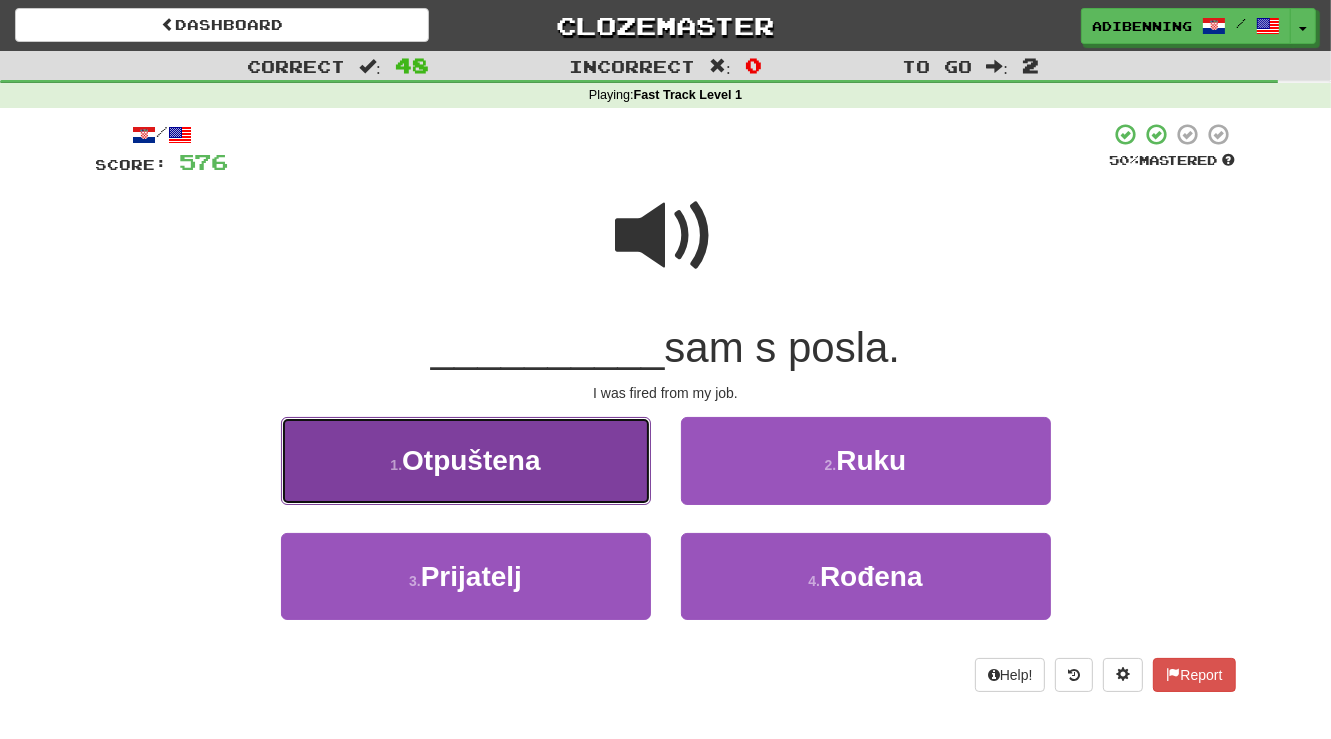 click on "[NUMBER] . Otpuštena" at bounding box center [466, 460] 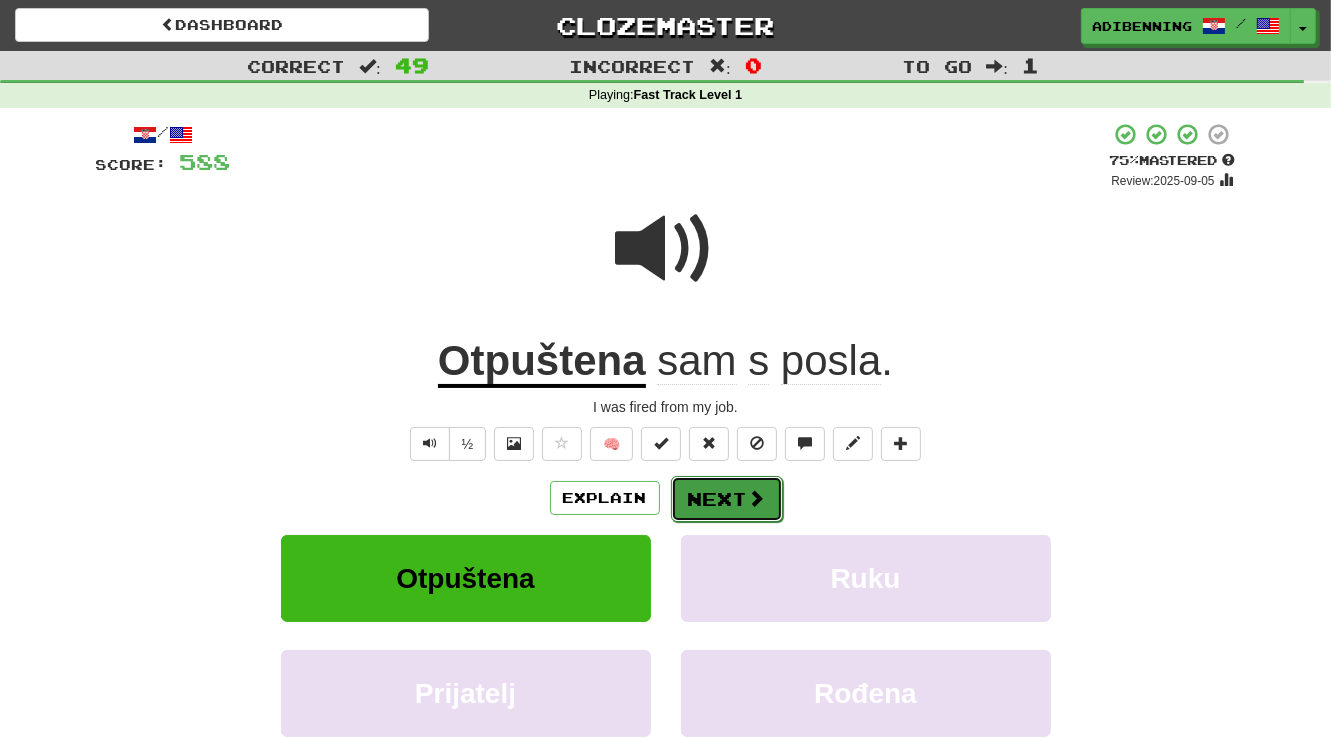 click on "Next" at bounding box center [727, 499] 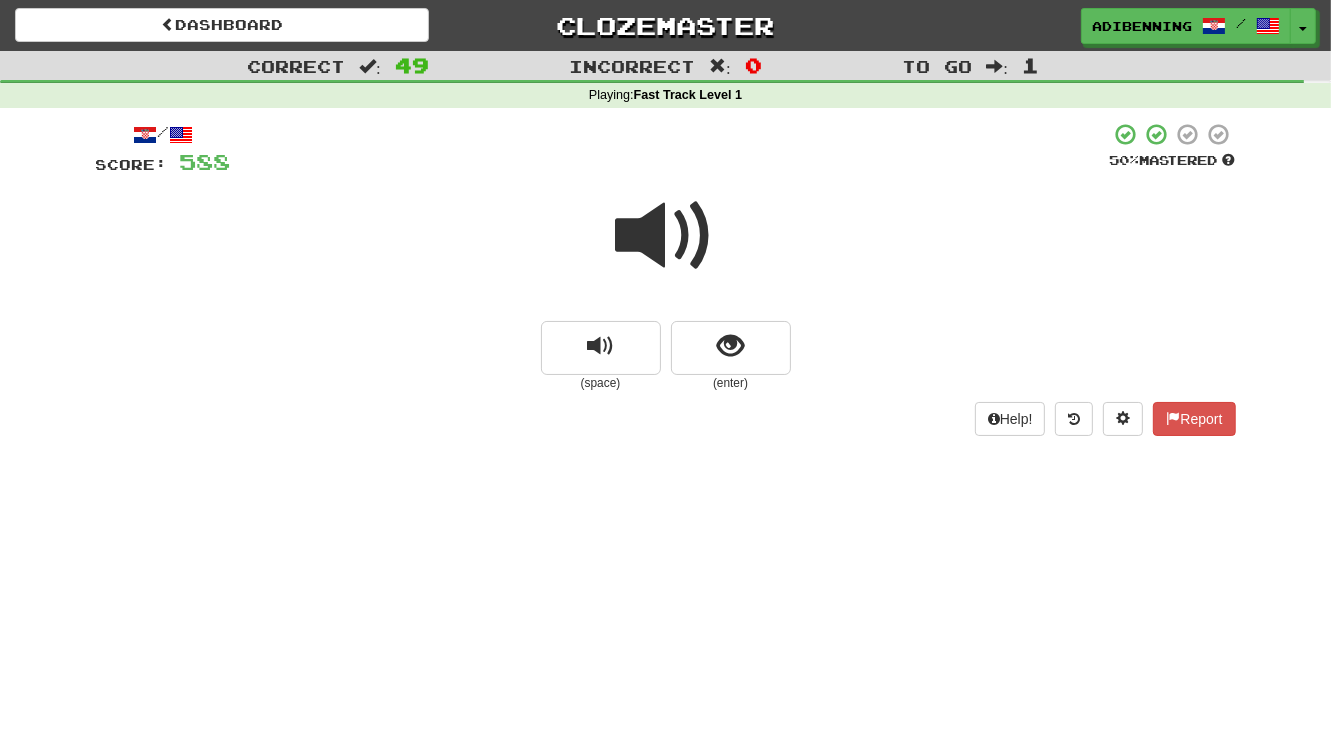click at bounding box center (666, 236) 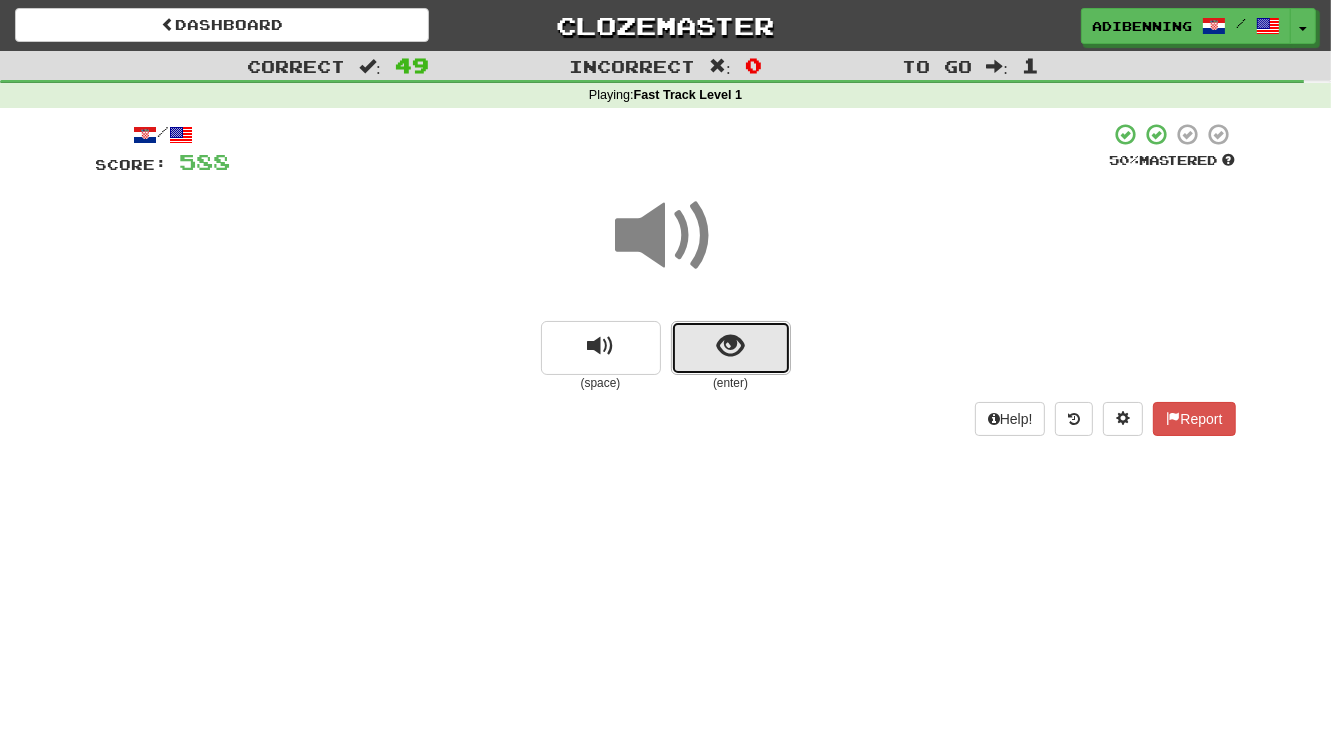 click at bounding box center [730, 346] 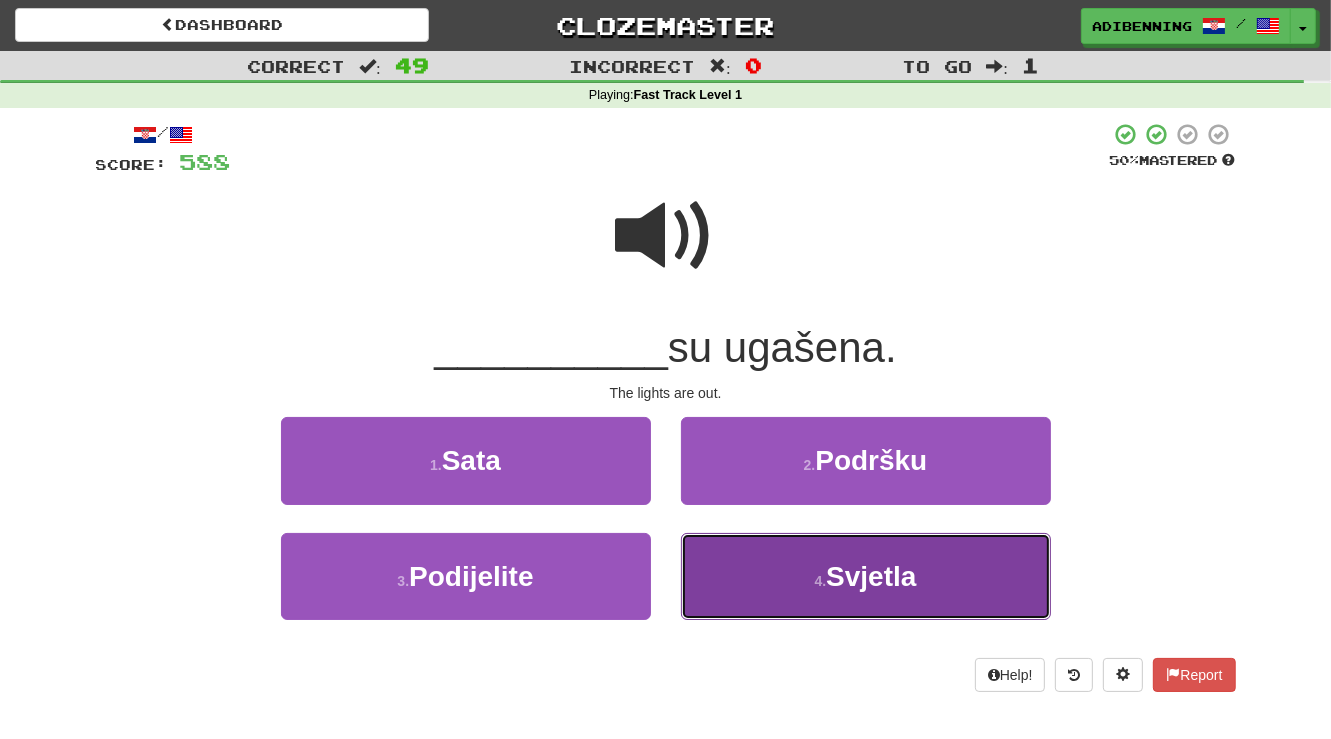 click on "4 .  Svjetla" at bounding box center (866, 576) 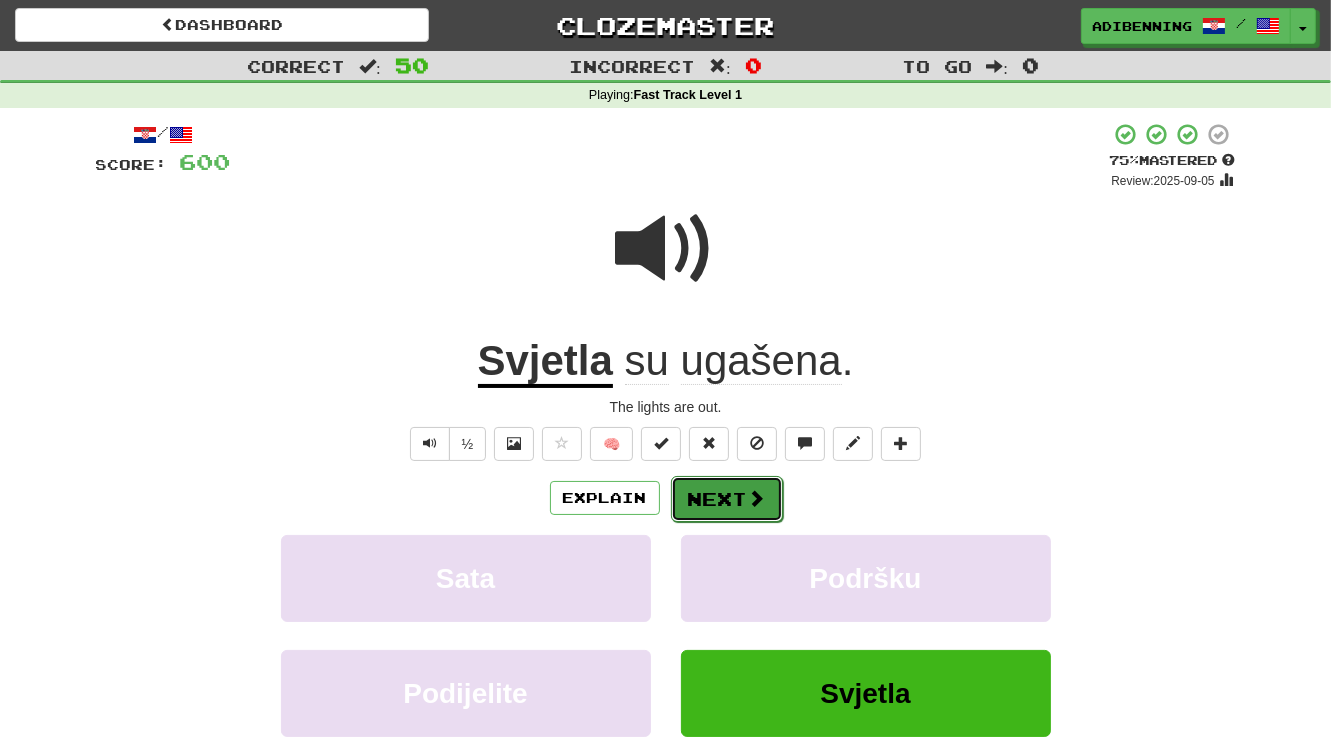 click on "Next" at bounding box center [727, 499] 